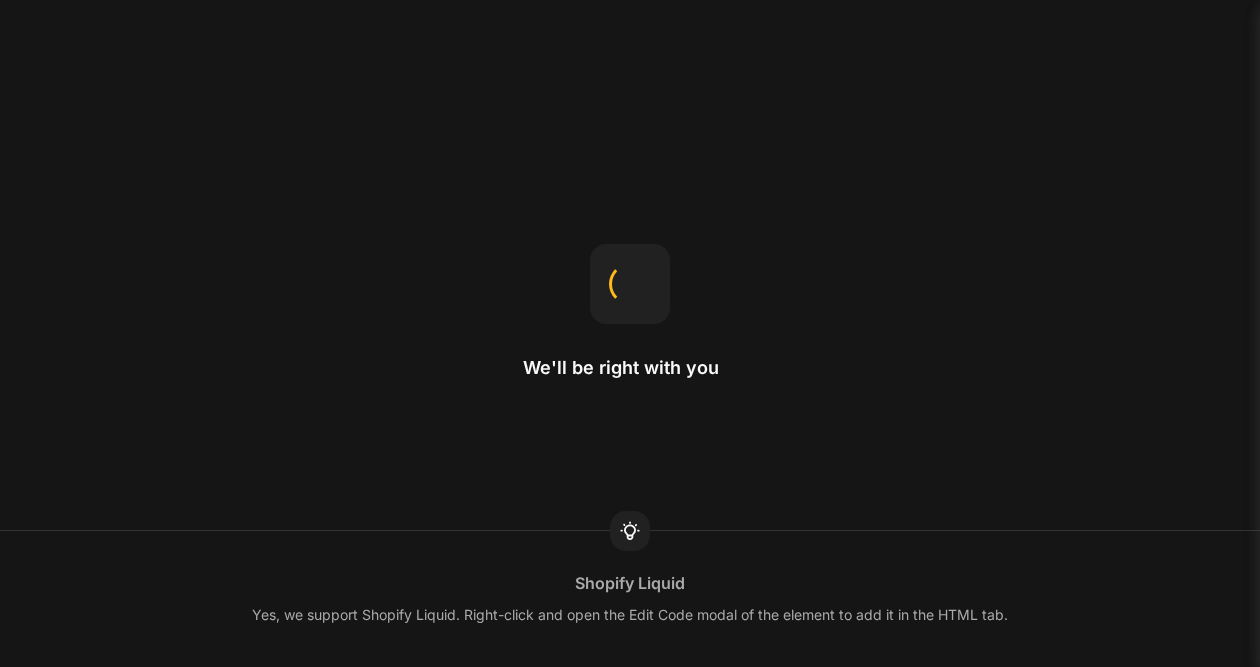 scroll, scrollTop: 0, scrollLeft: 0, axis: both 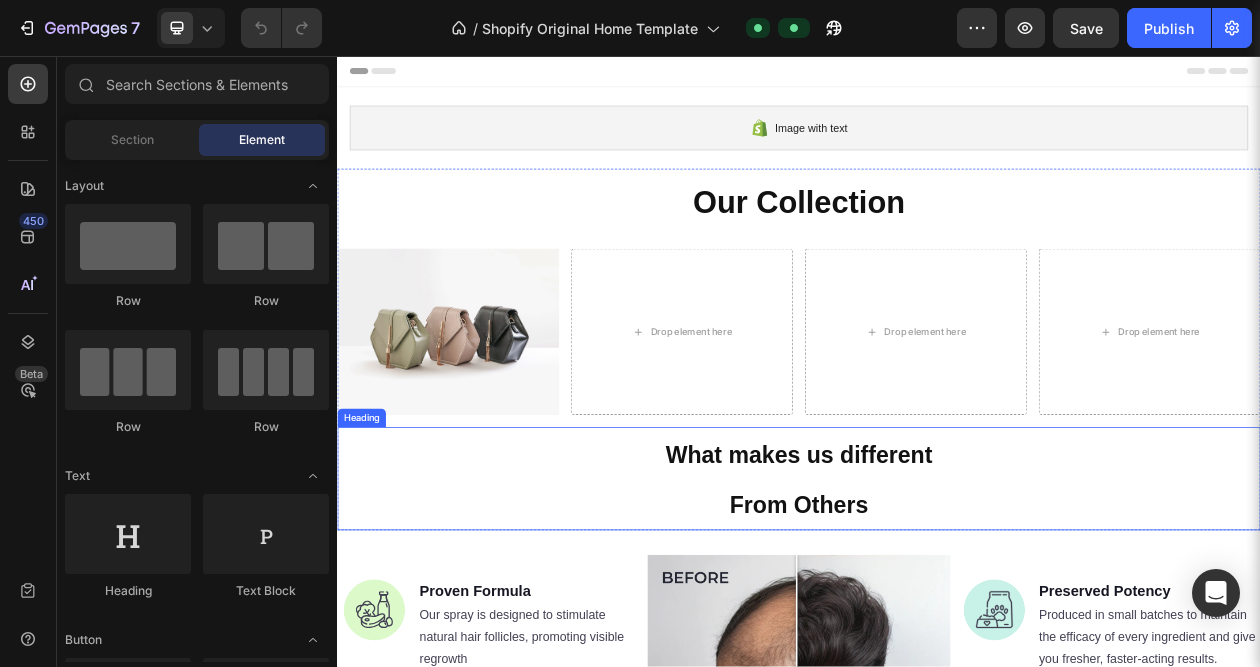 click on "What makes us different  From Others" at bounding box center [937, 606] 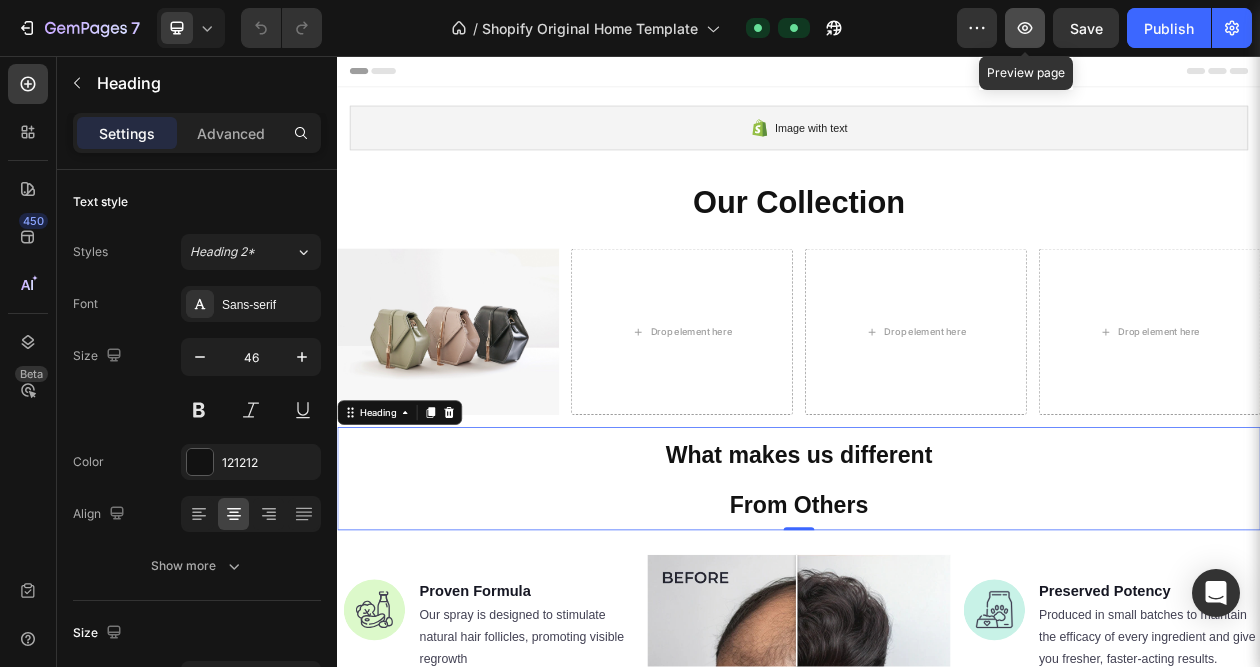 click 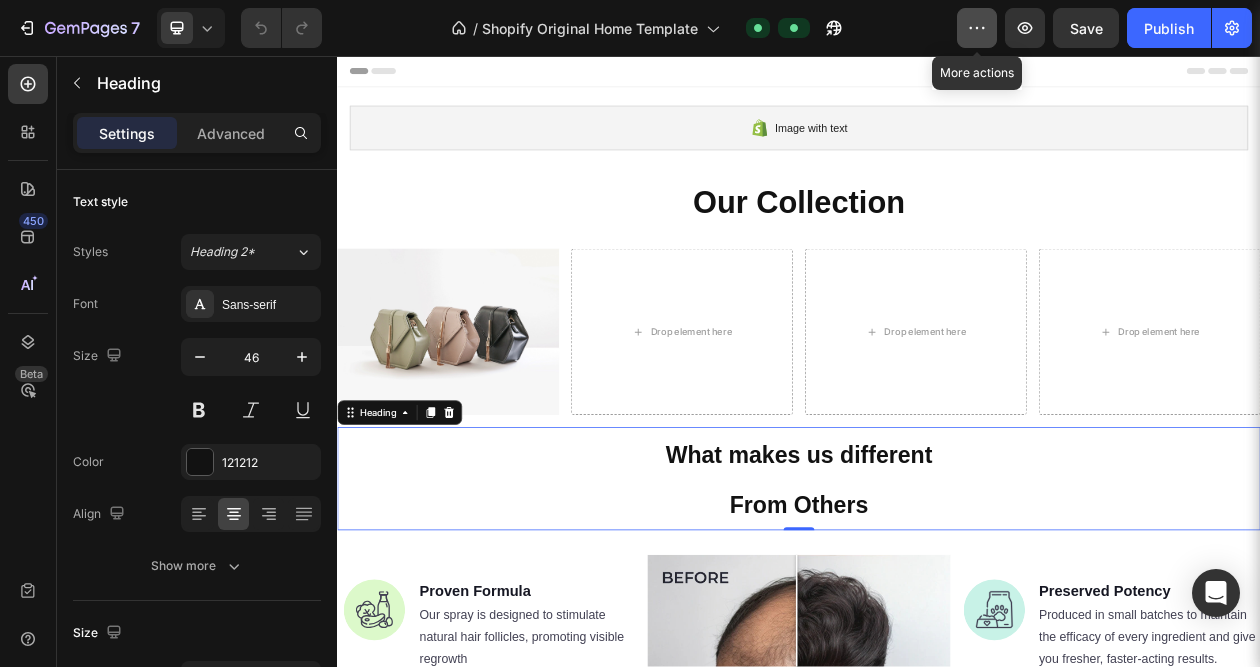 click 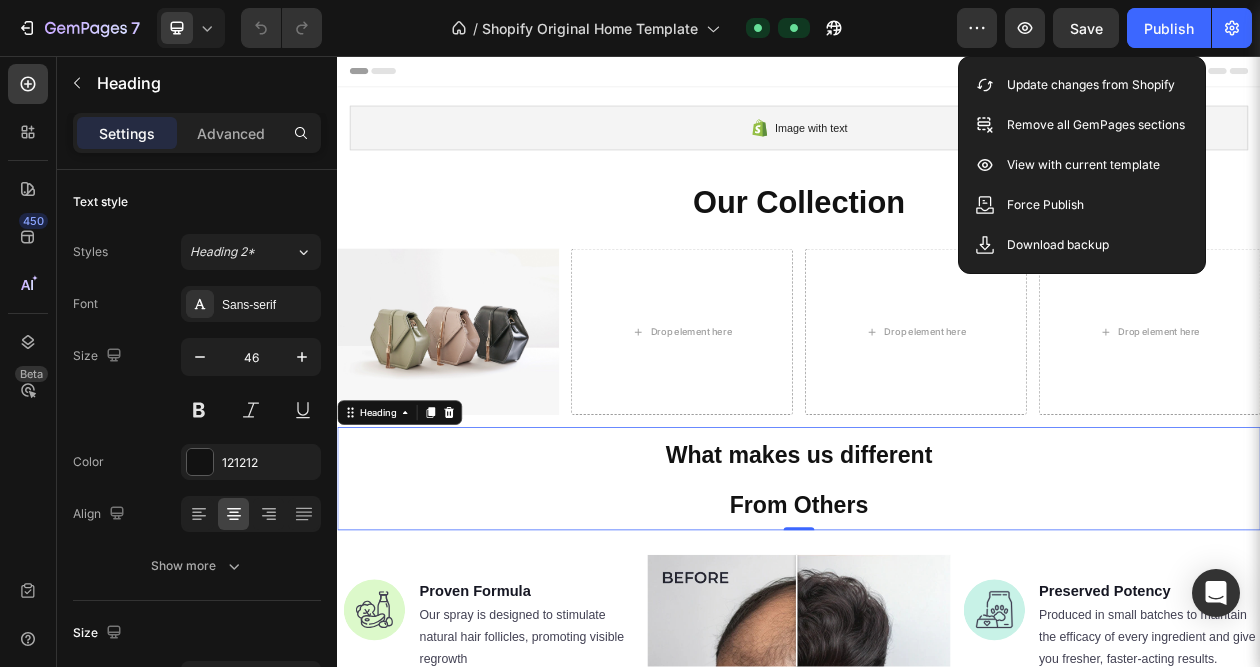 click on "/  Shopify Original Home Template Default" 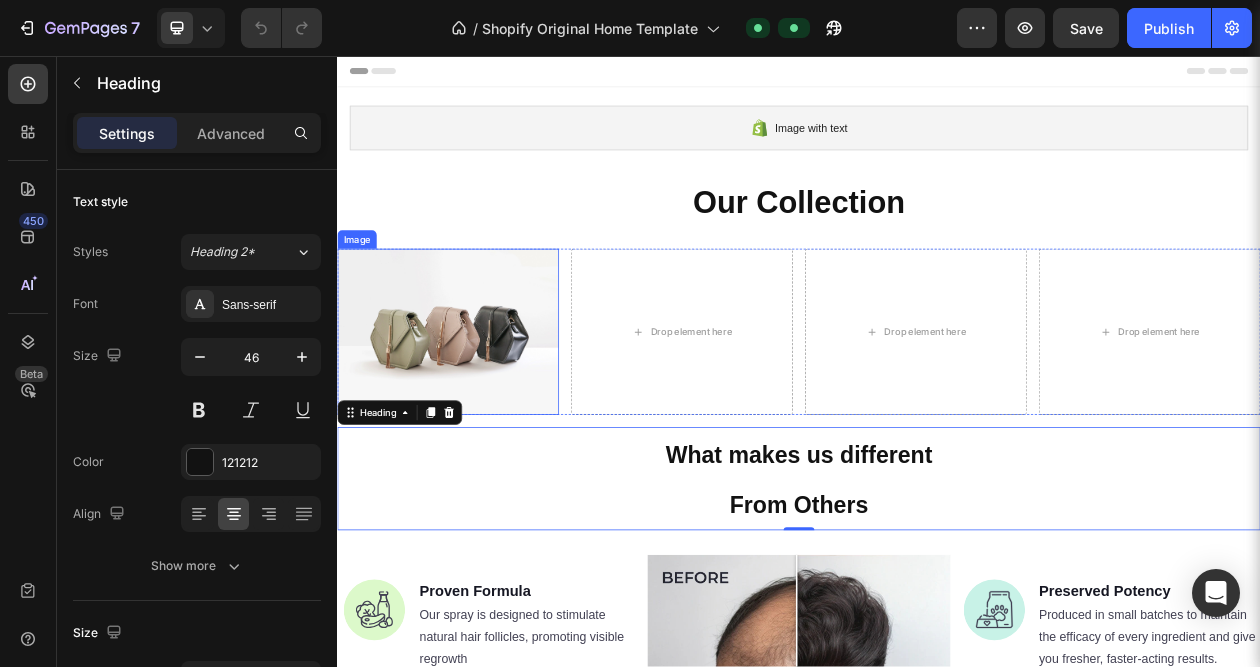 click at bounding box center [481, 415] 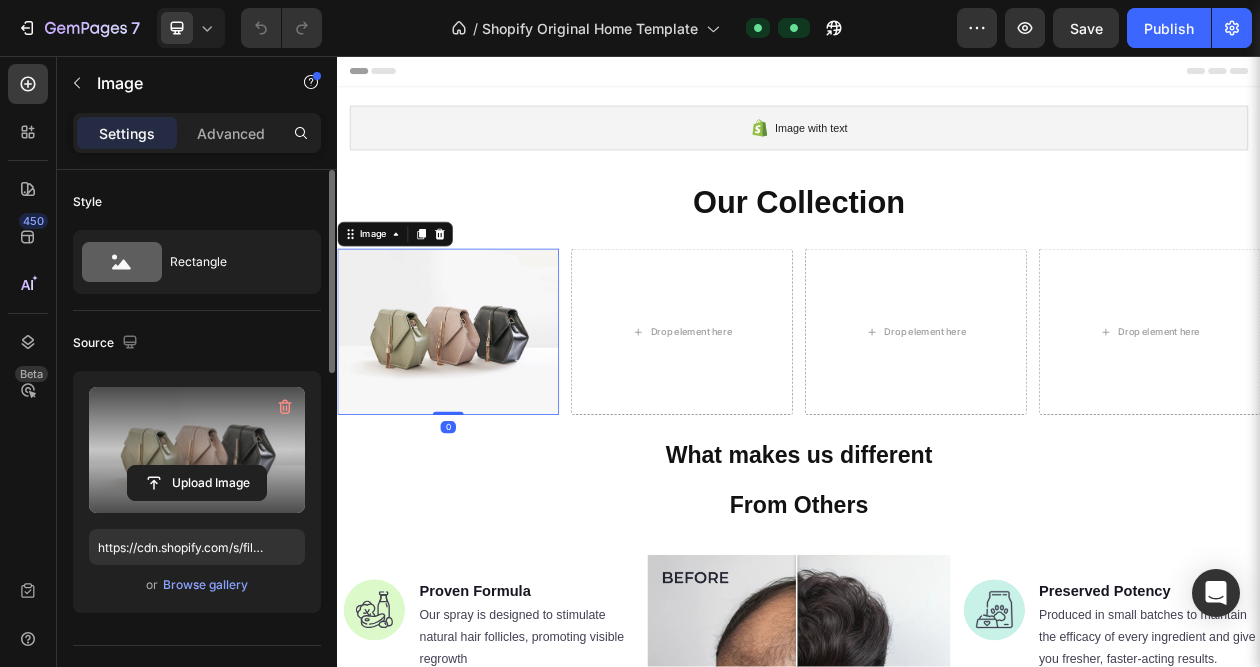 click at bounding box center [197, 450] 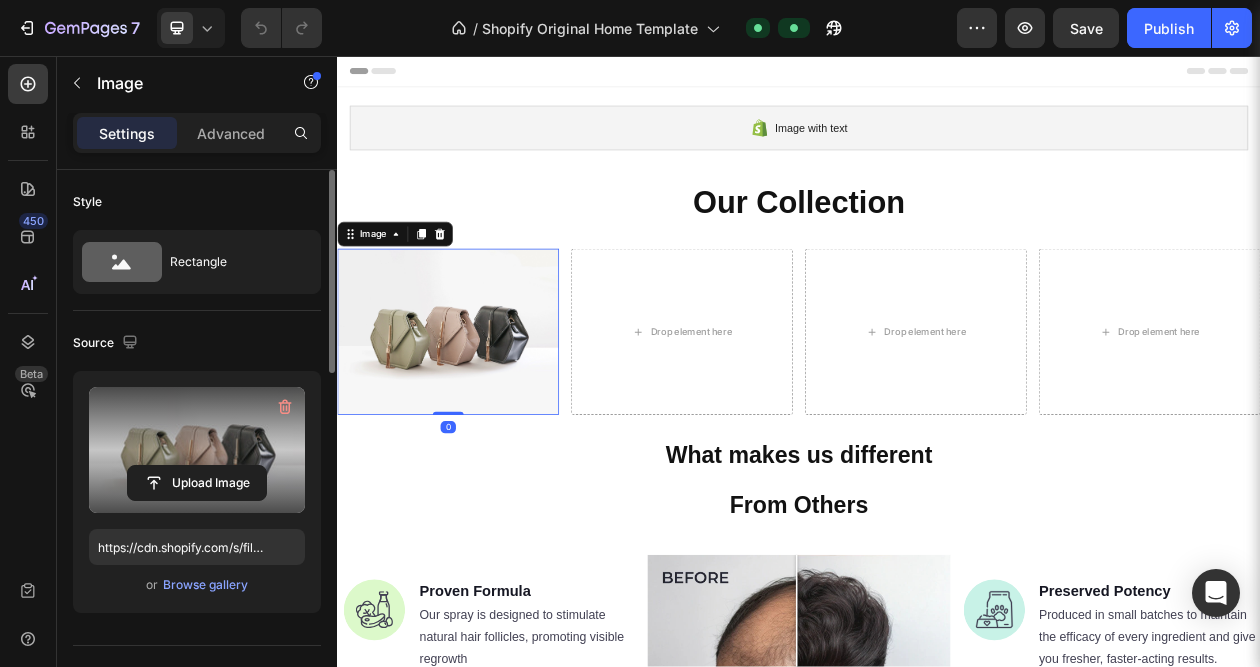 click 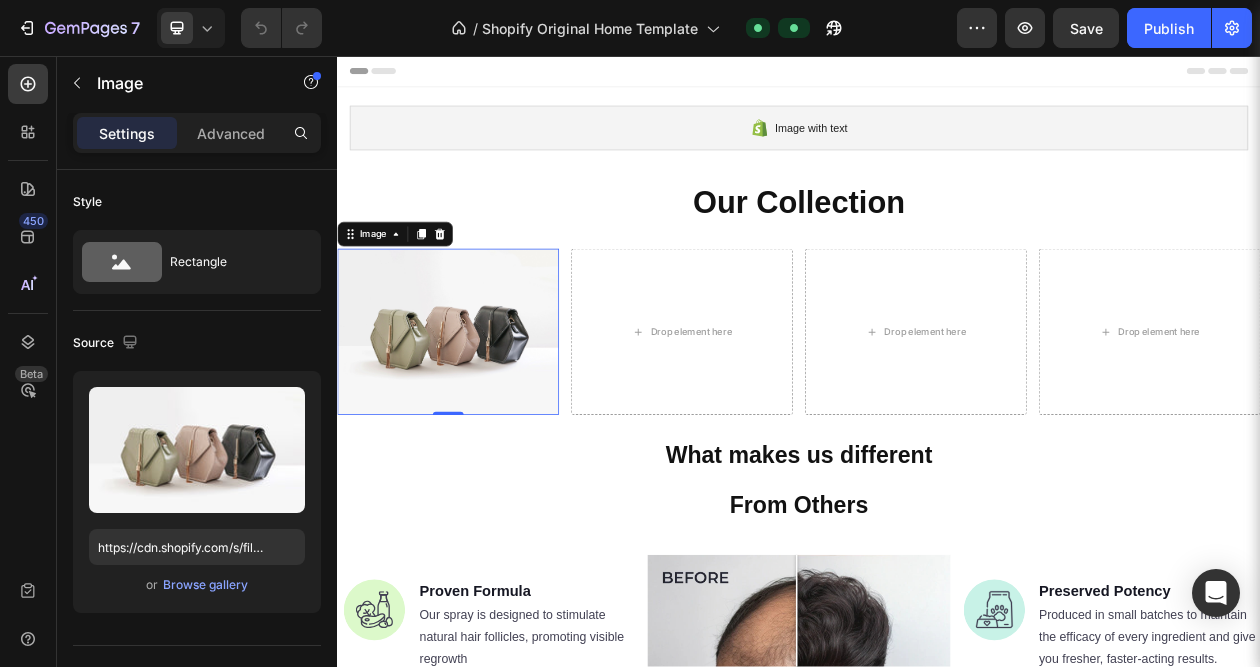 click at bounding box center (481, 415) 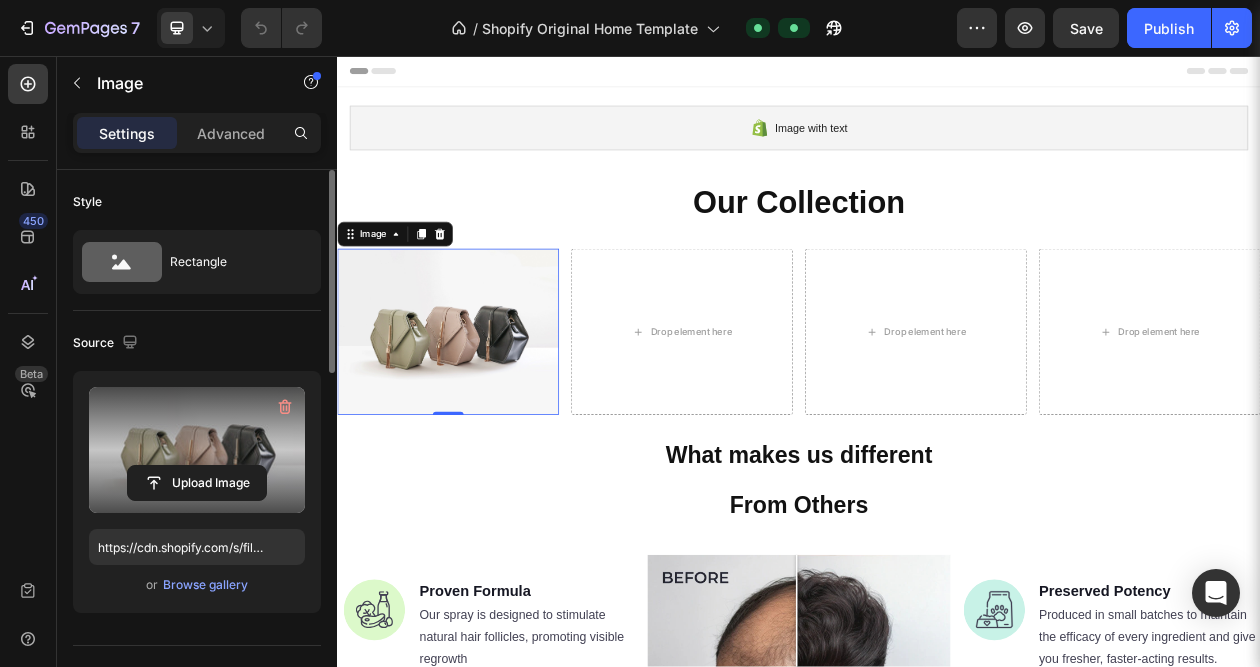 click at bounding box center (197, 450) 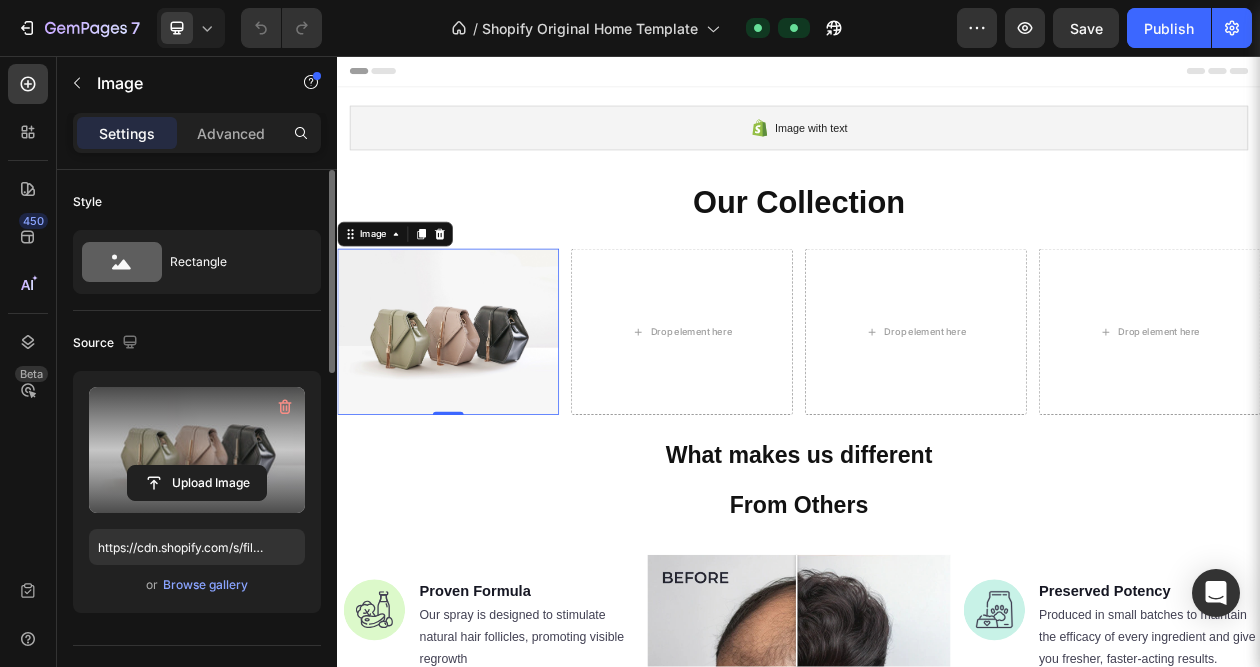 click 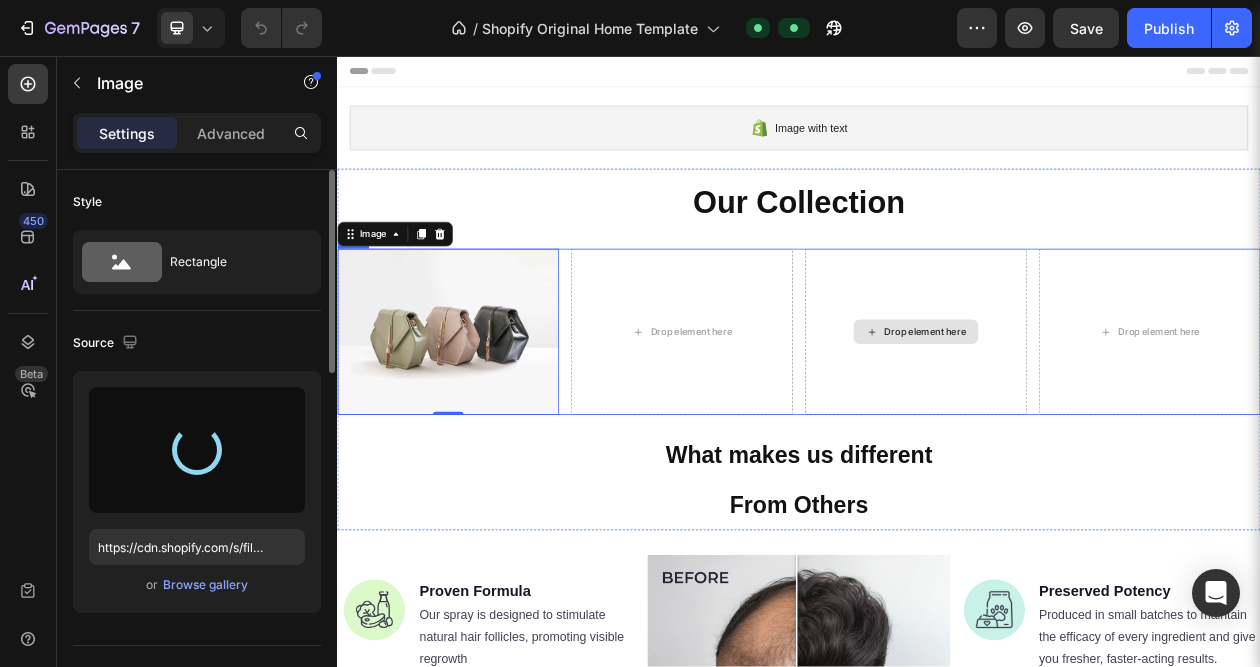 type on "https://cdn.shopify.com/s/files/1/0675/2482/1146/files/gempages_563696733595370661-c8ee5c1d-bcd5-4170-9508-a5846b873adc.webp" 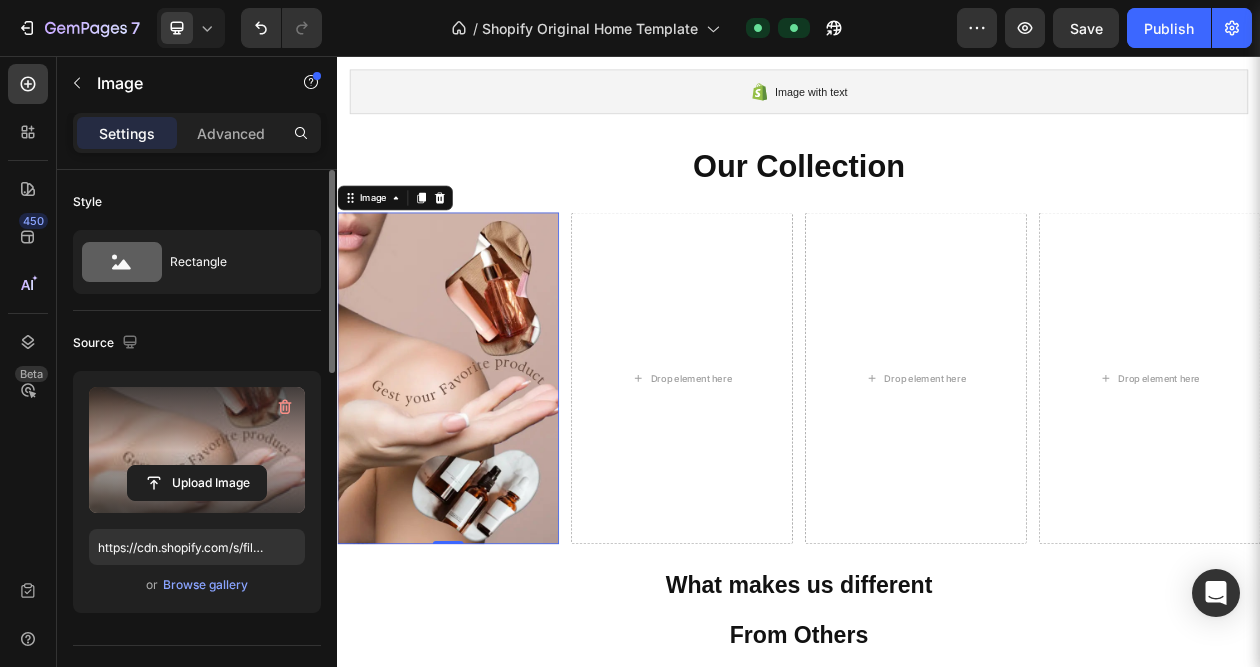 scroll, scrollTop: 200, scrollLeft: 0, axis: vertical 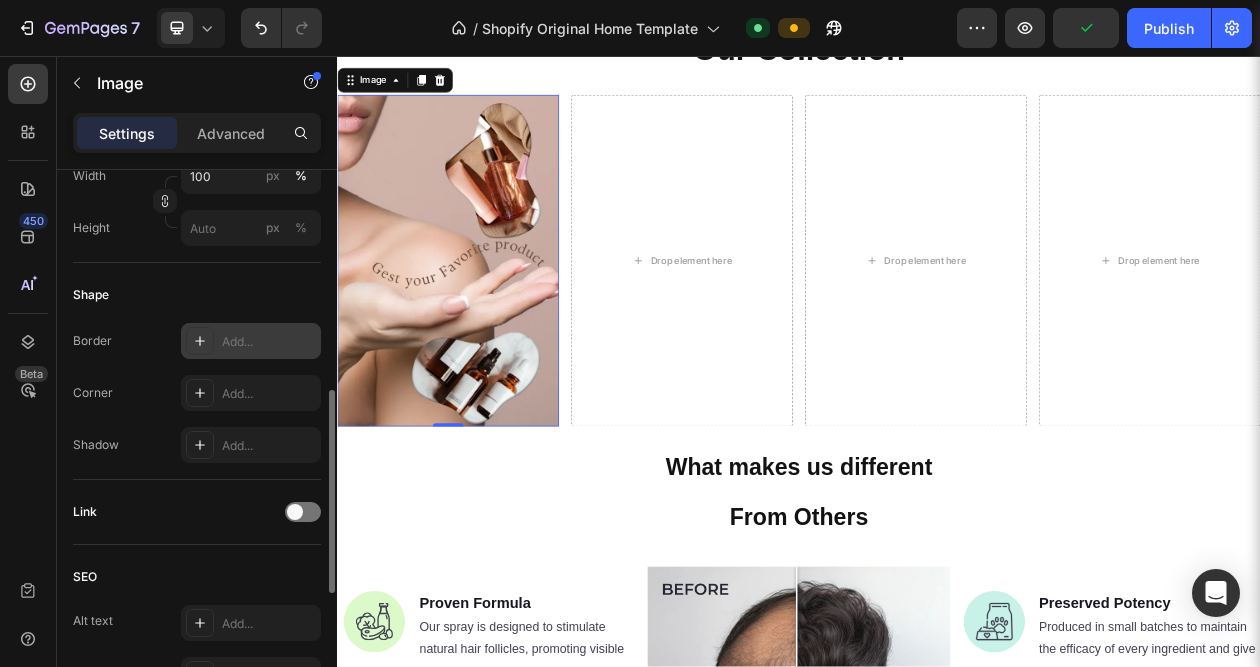 click on "Add..." at bounding box center (269, 342) 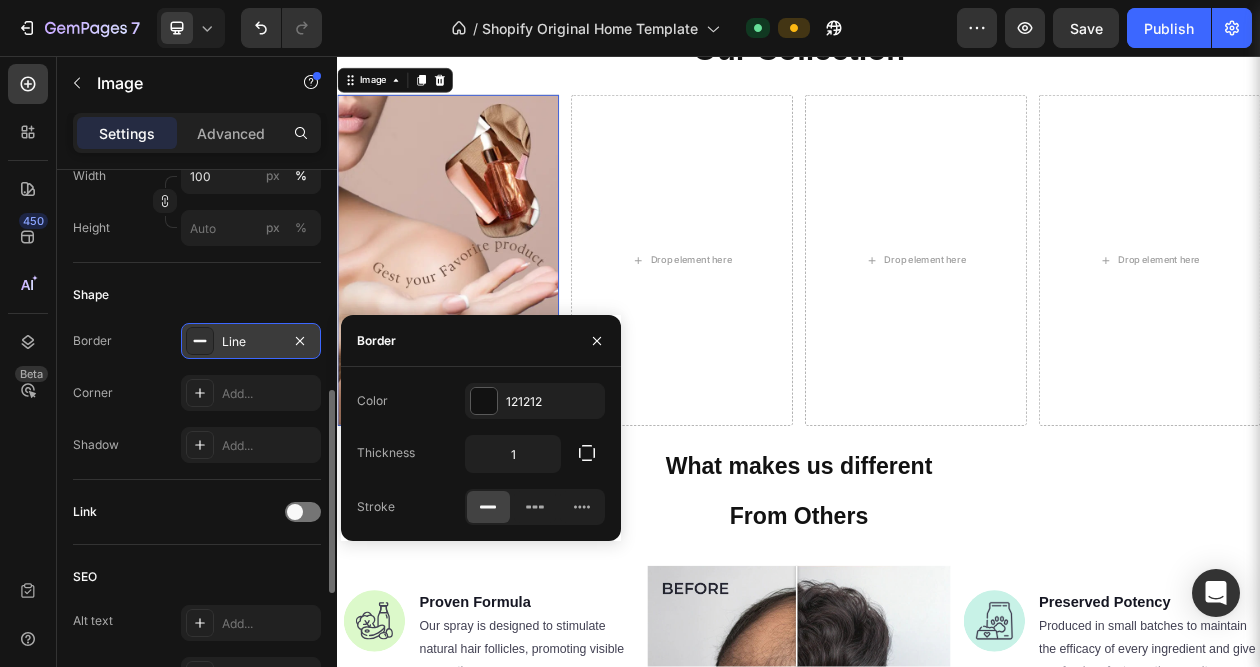 click on "Line" at bounding box center [251, 342] 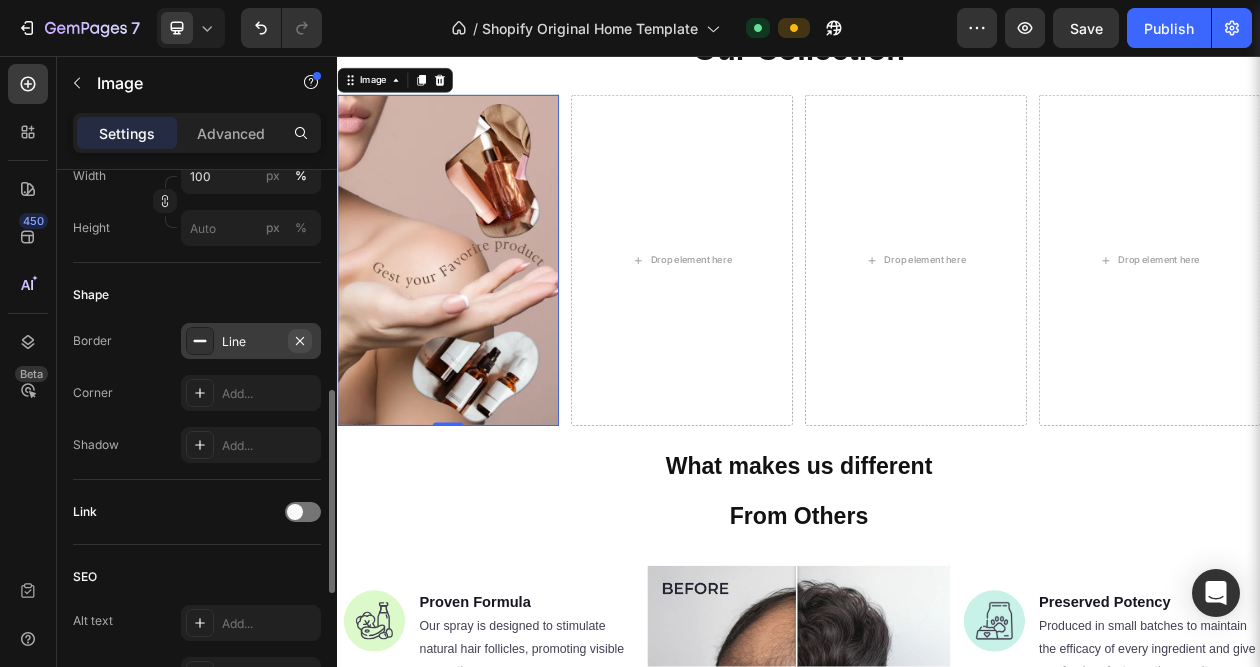 click 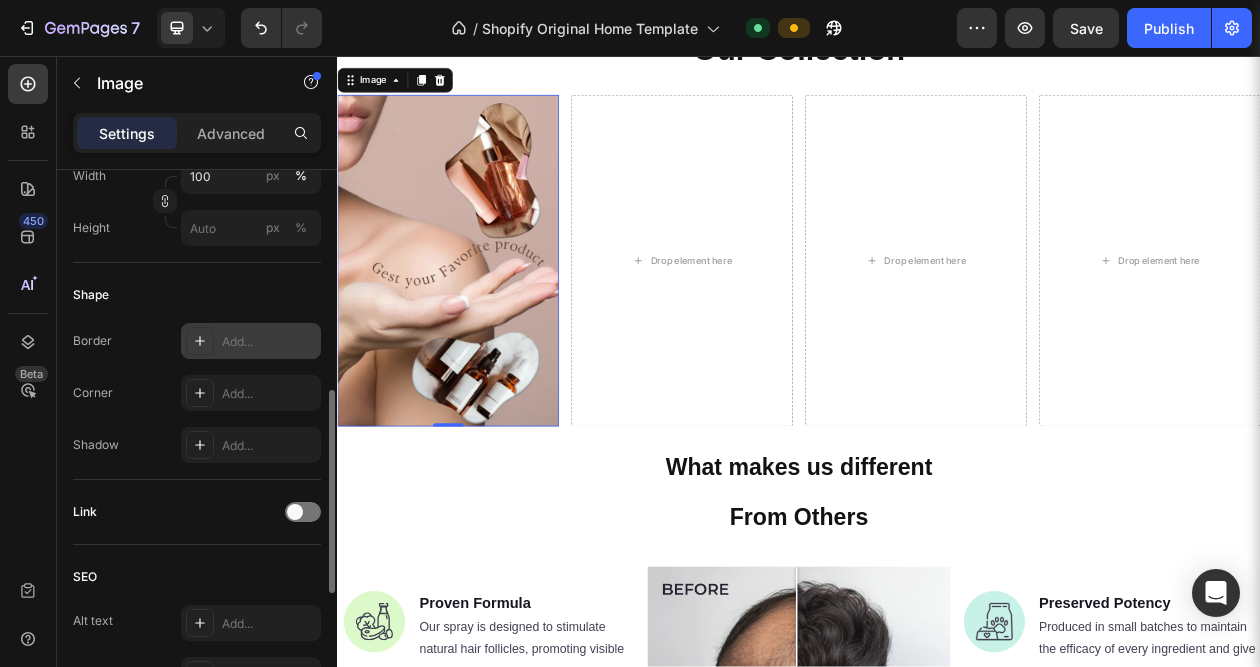 click on "Add..." at bounding box center (269, 342) 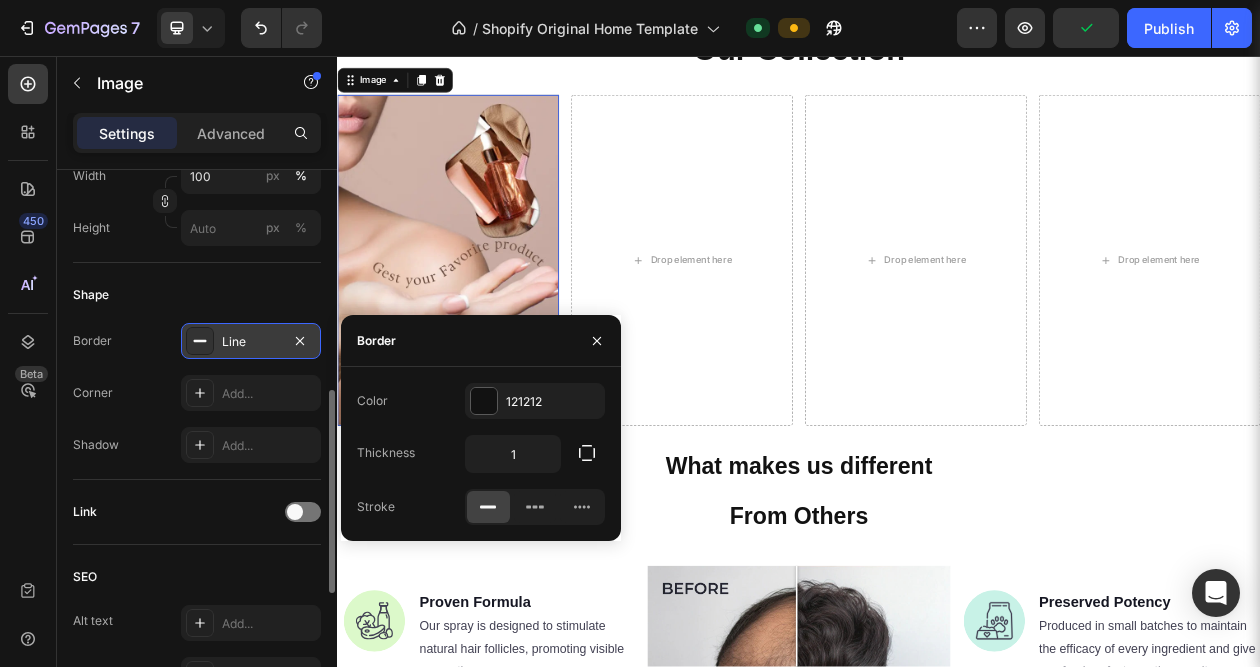 click at bounding box center (200, 341) 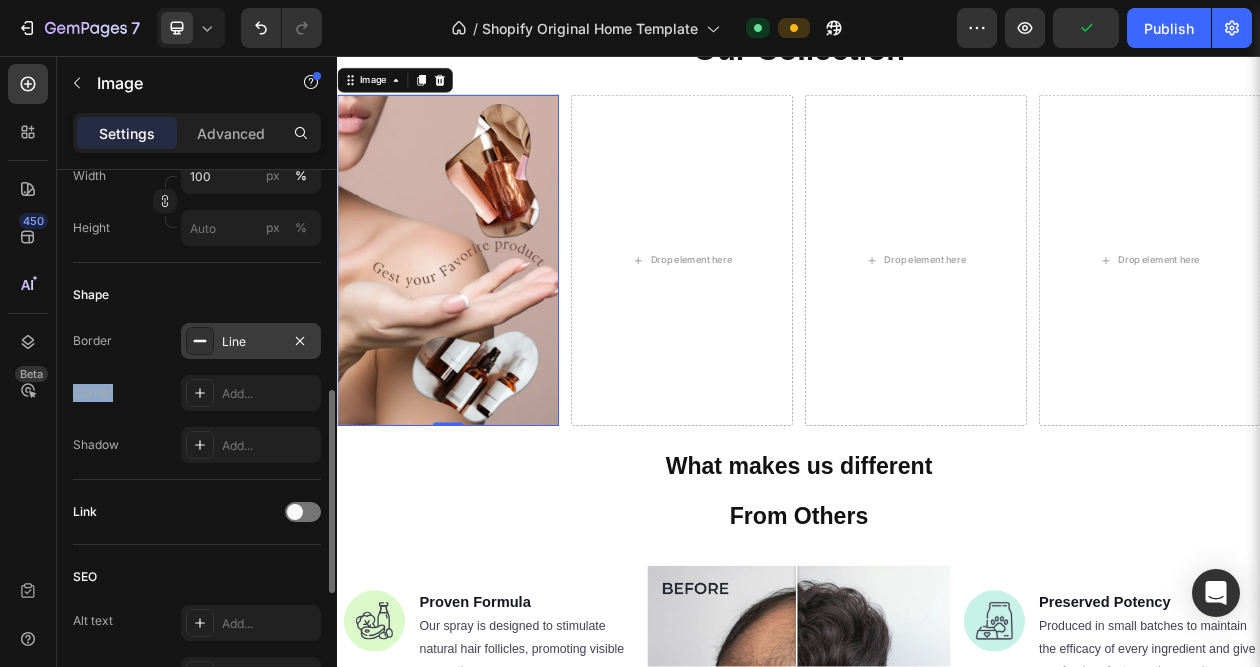 click at bounding box center (200, 341) 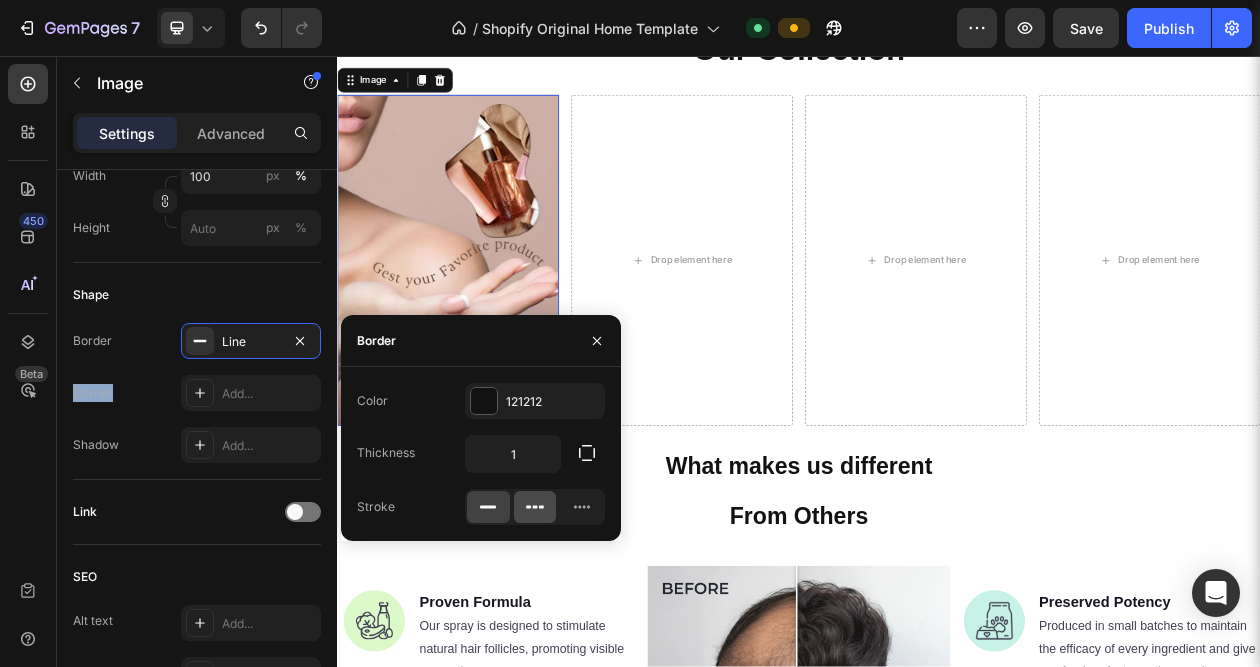 drag, startPoint x: 529, startPoint y: 501, endPoint x: 387, endPoint y: 594, distance: 169.74393 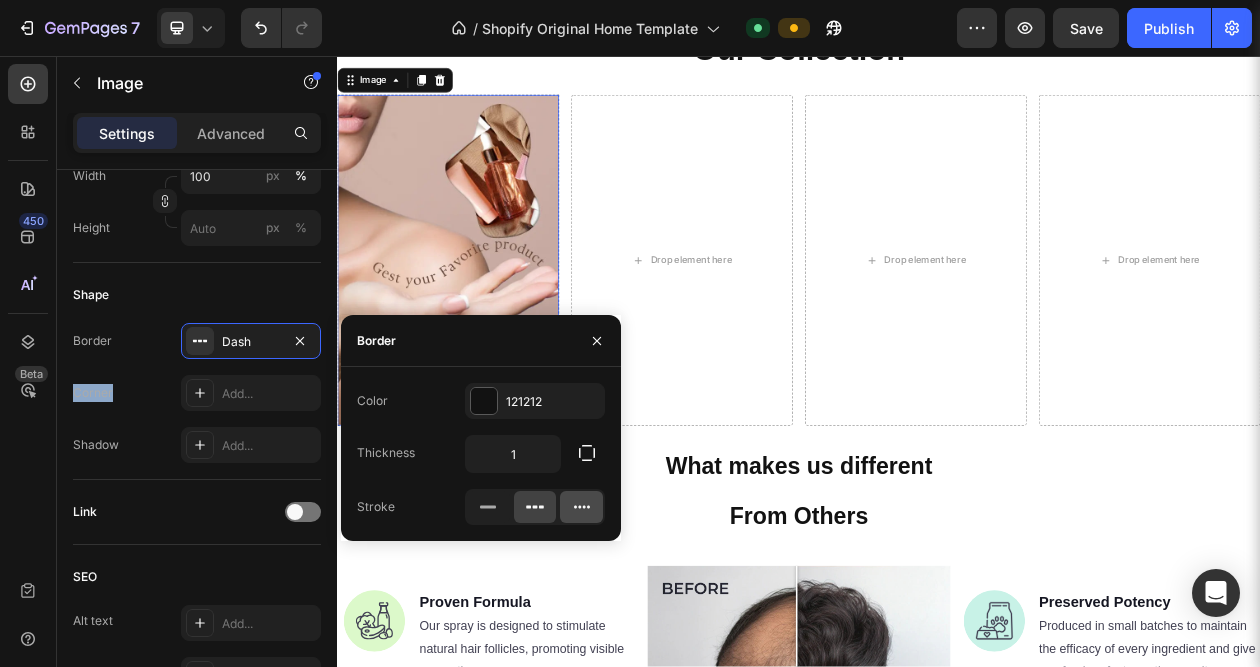 click 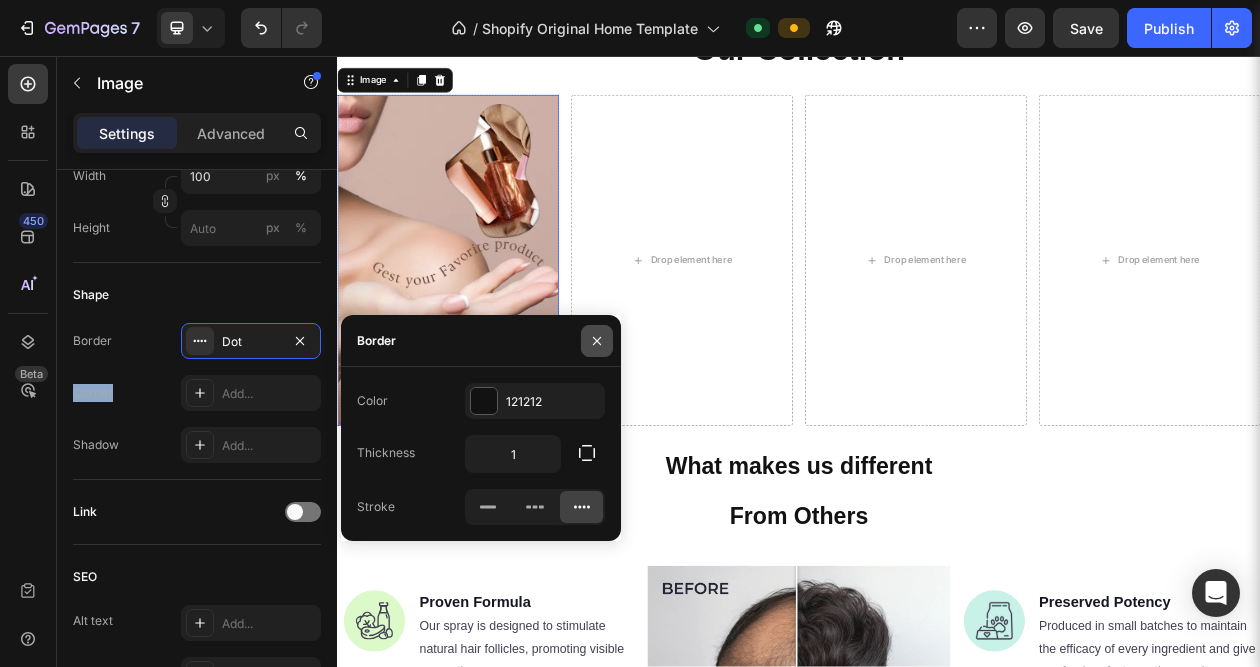 click 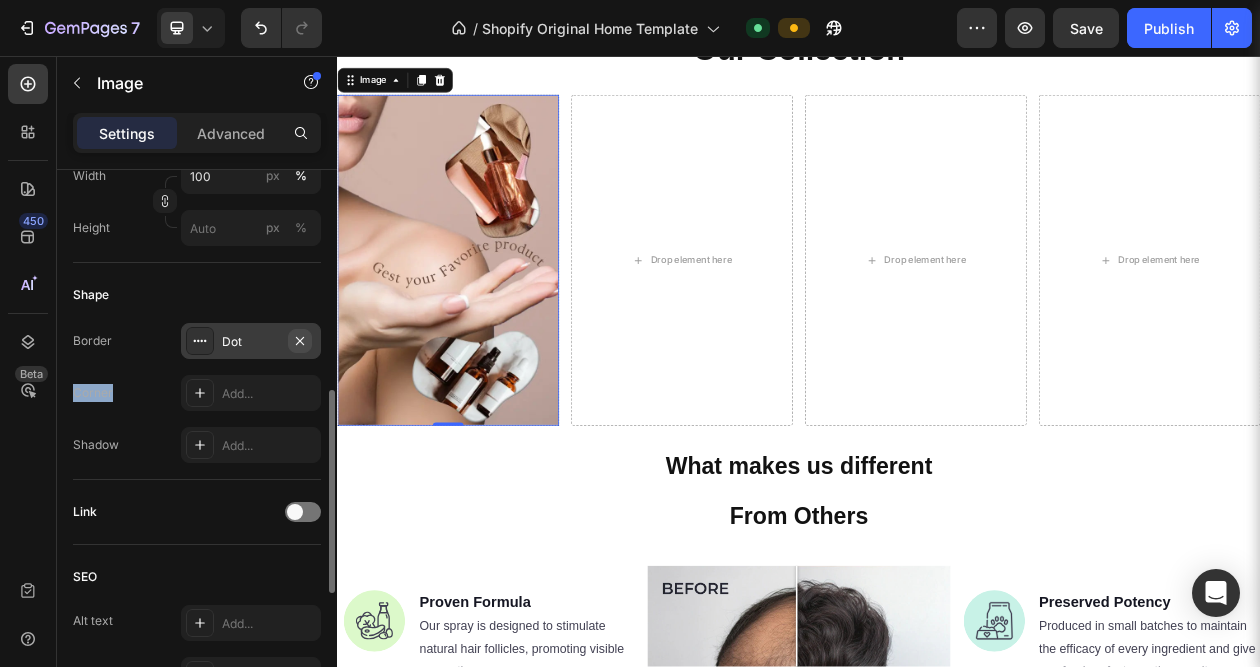 click 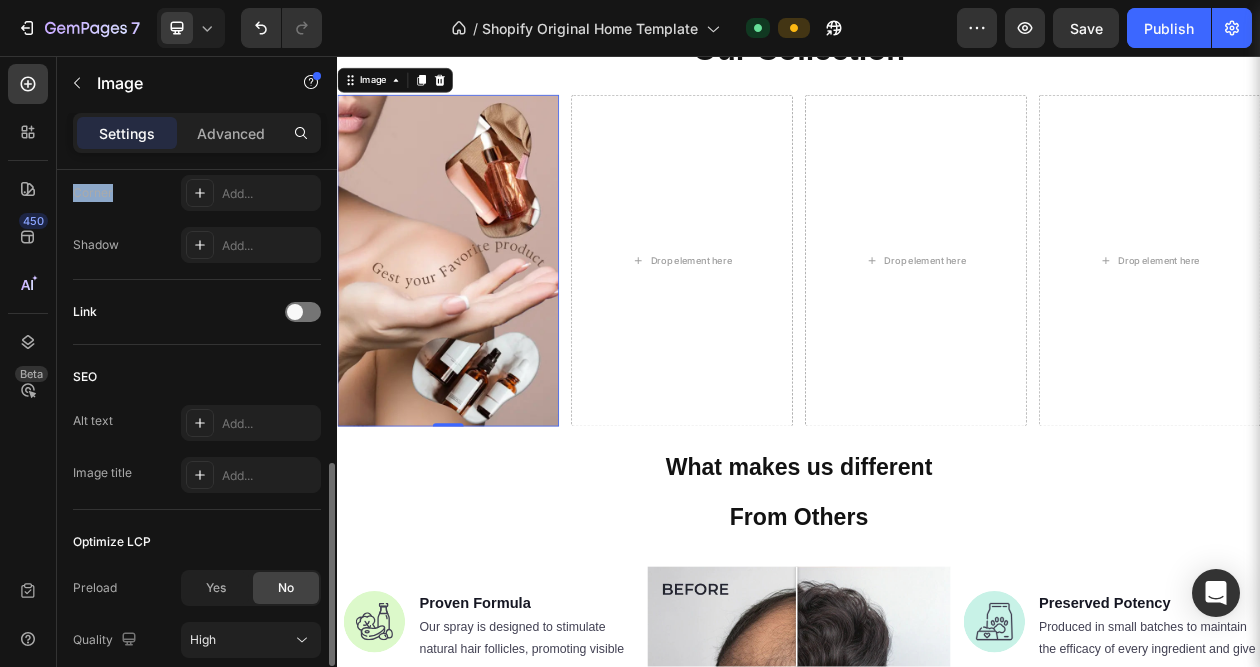 scroll, scrollTop: 900, scrollLeft: 0, axis: vertical 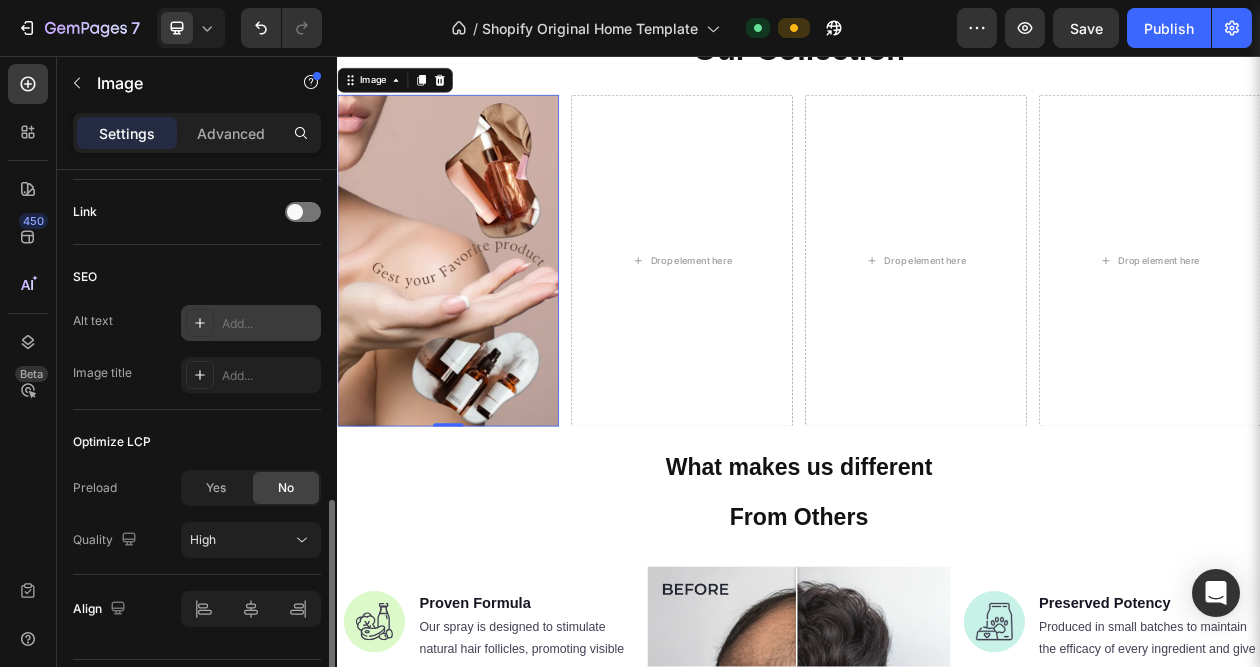 click on "Add..." at bounding box center [269, 324] 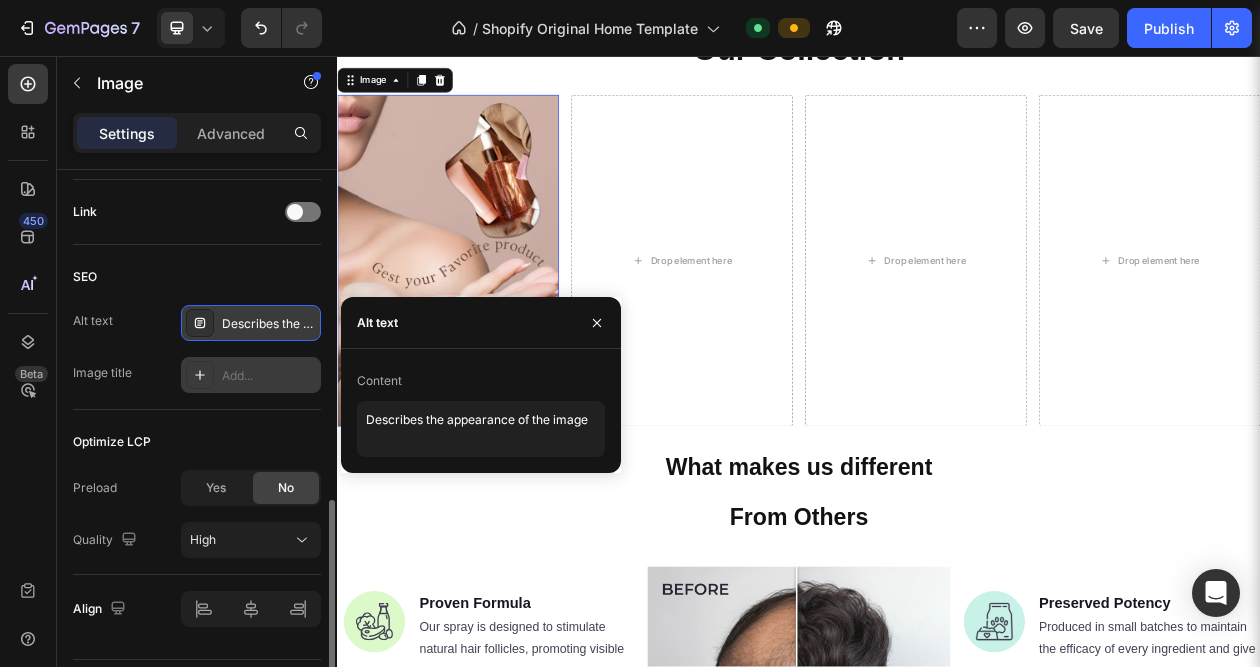 click on "Add..." at bounding box center (269, 376) 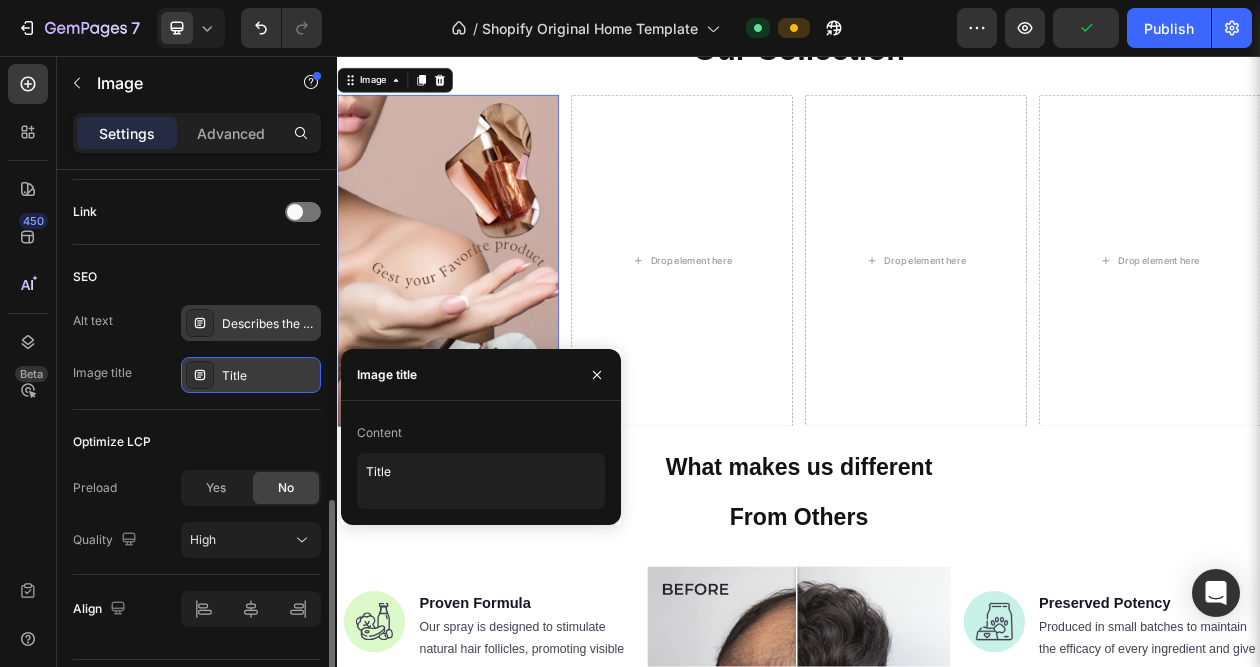 click on "Describes the appearance of the image" at bounding box center [269, 324] 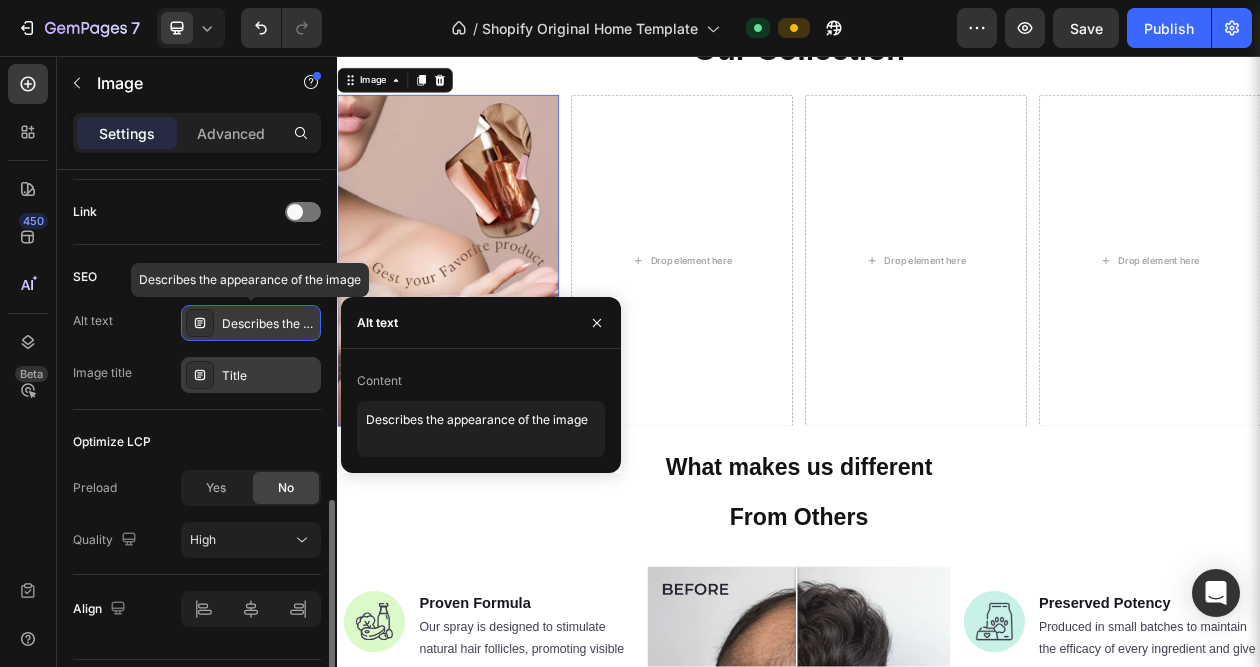 click 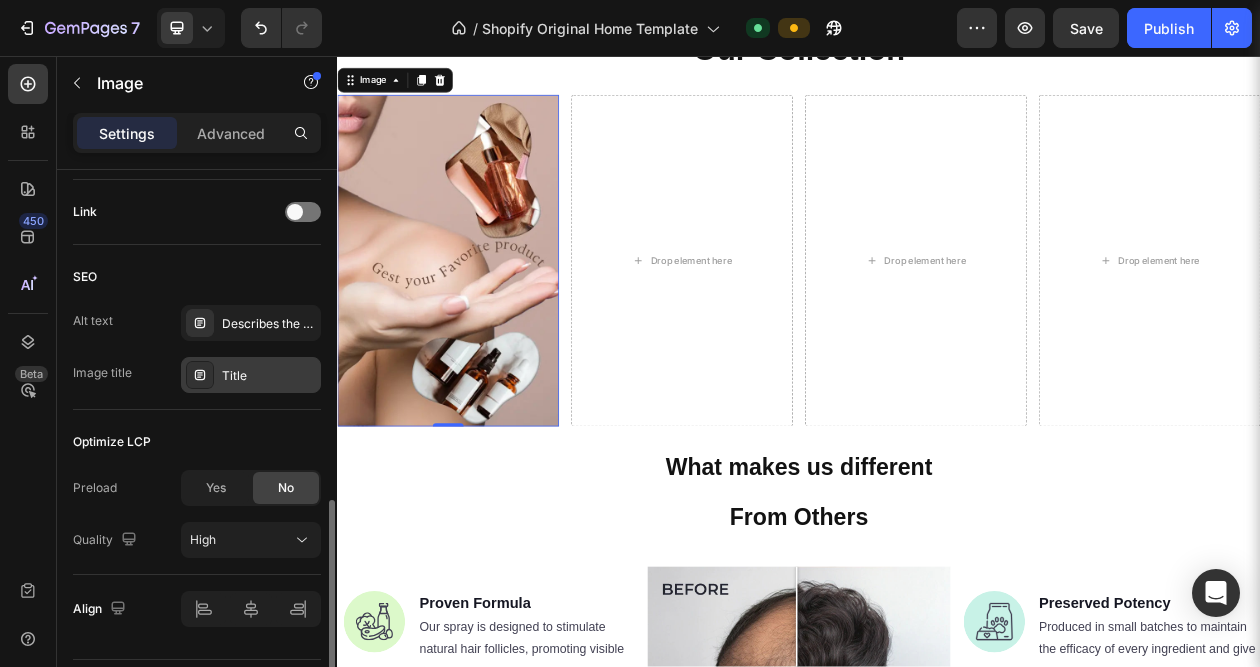 click on "Alt text Describes the appearance of the image Image title Title" at bounding box center [197, 349] 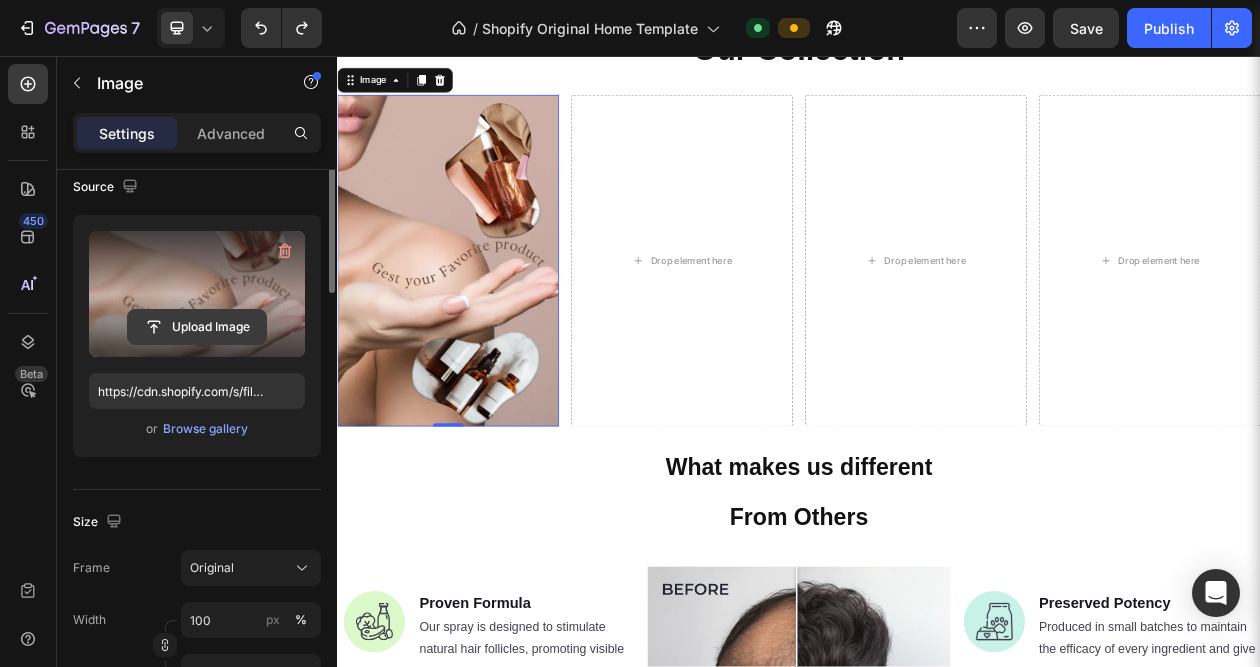scroll, scrollTop: 56, scrollLeft: 0, axis: vertical 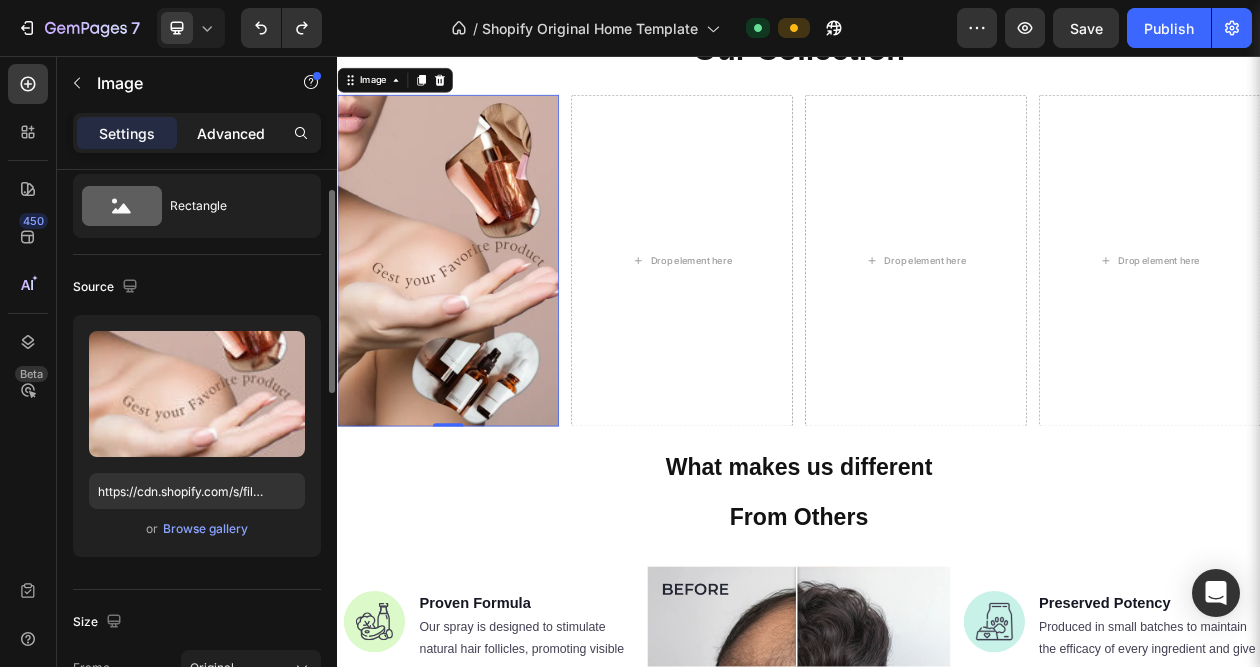 click on "Advanced" 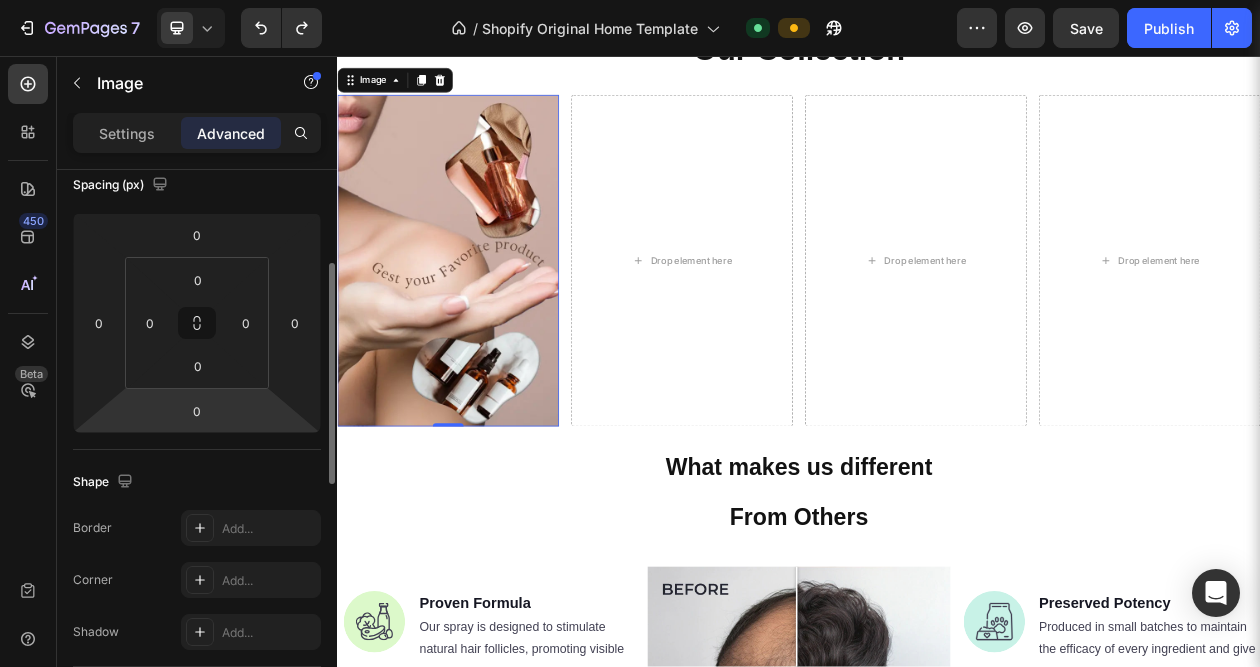 scroll, scrollTop: 0, scrollLeft: 0, axis: both 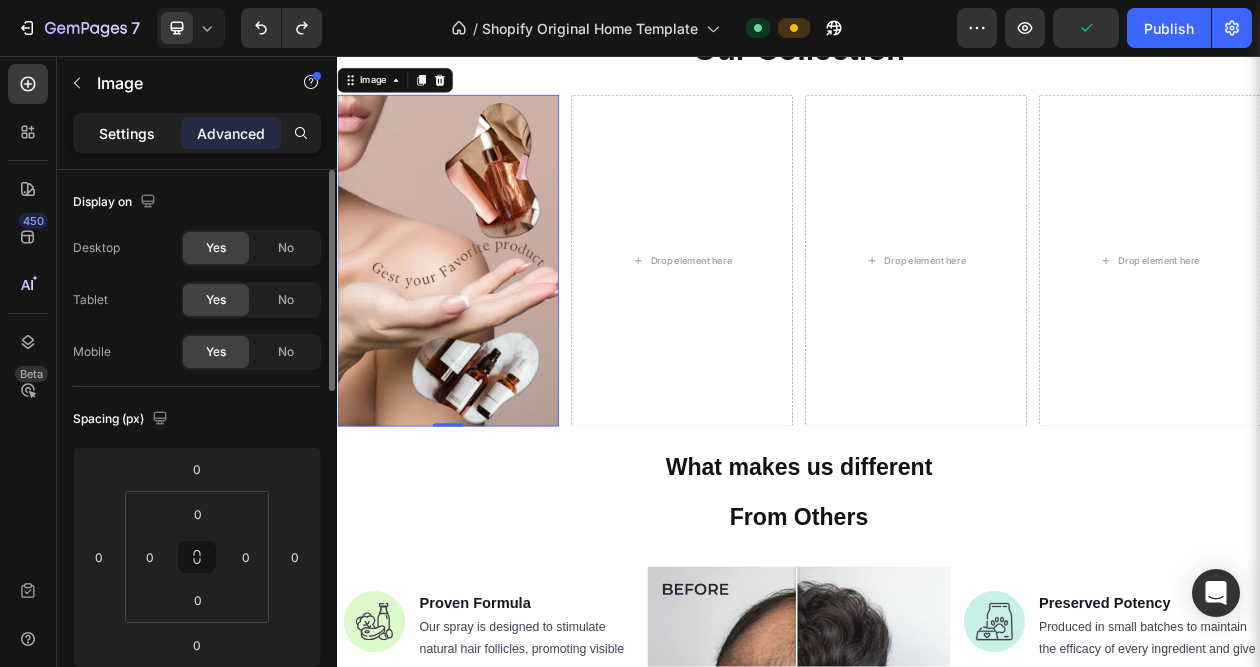 click on "Settings" at bounding box center (127, 133) 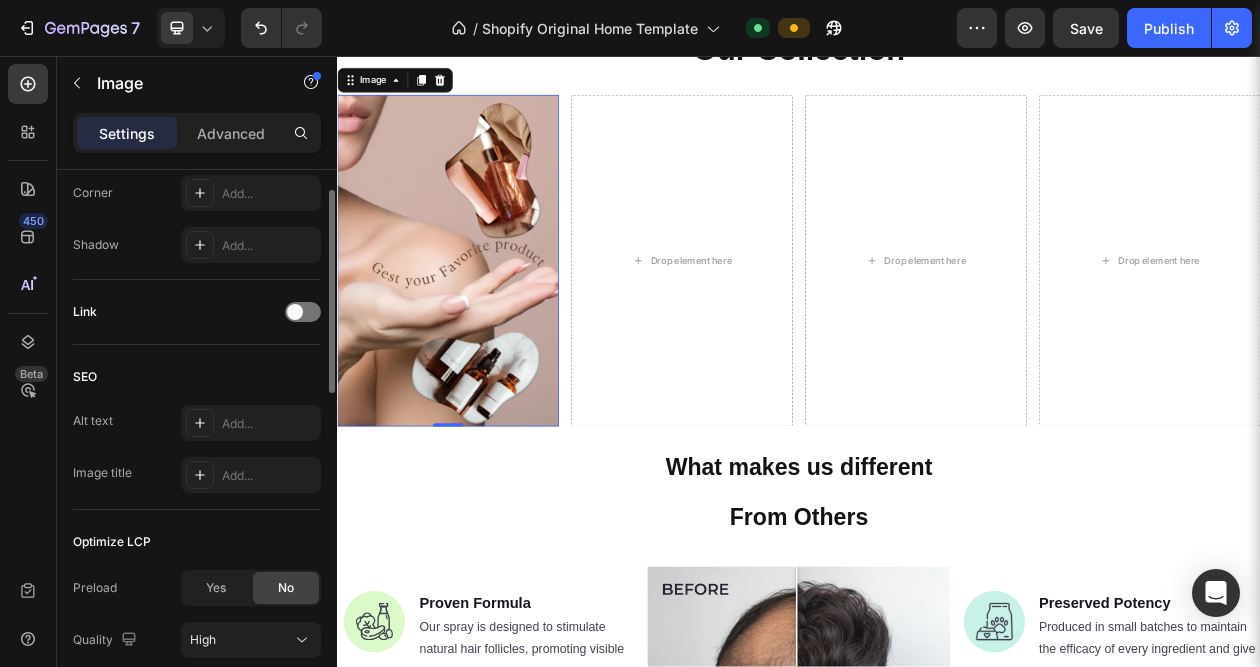 scroll, scrollTop: 400, scrollLeft: 0, axis: vertical 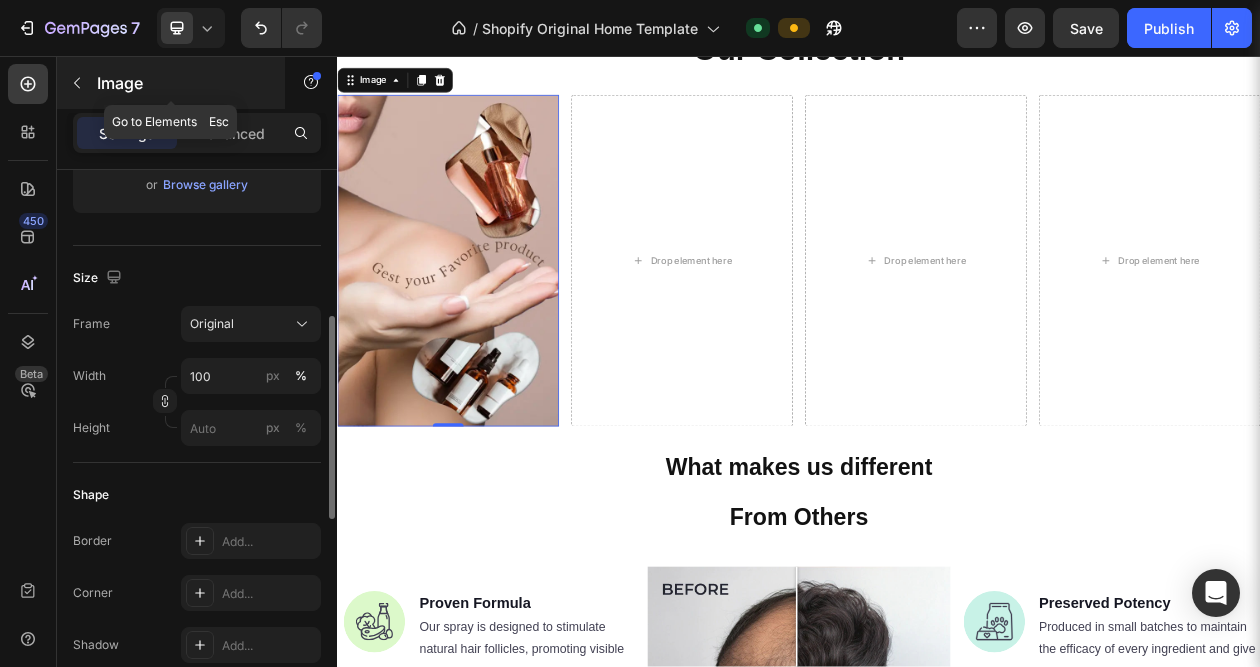 click 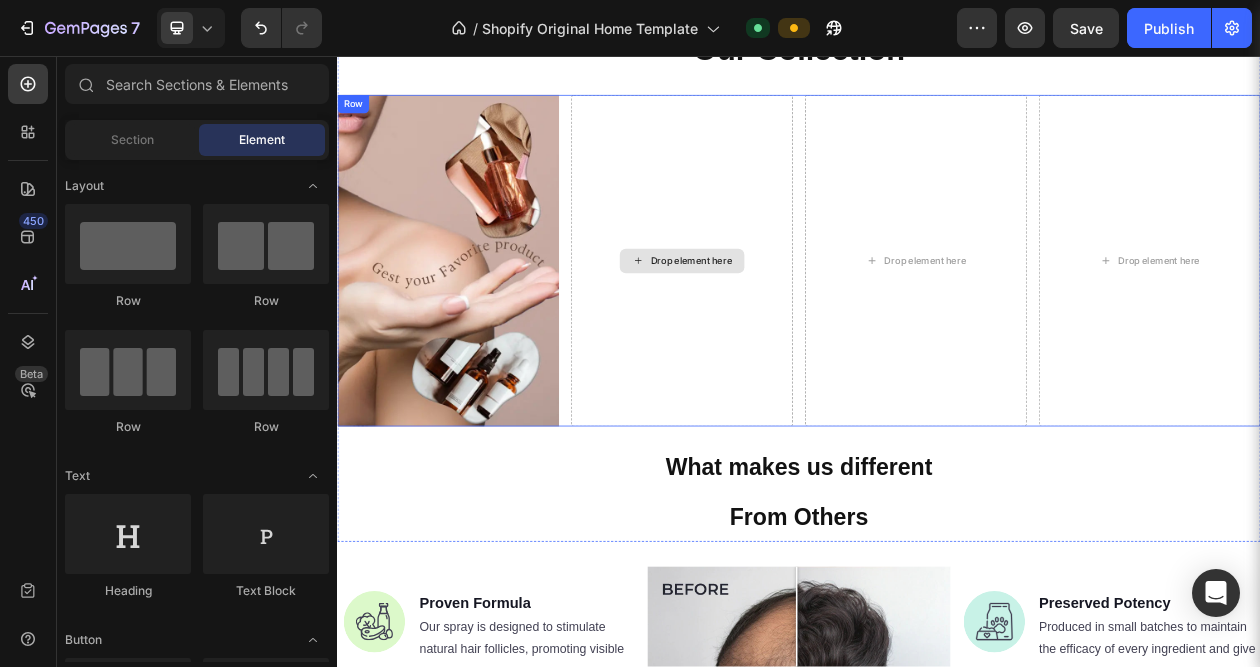 click on "Drop element here" at bounding box center (785, 322) 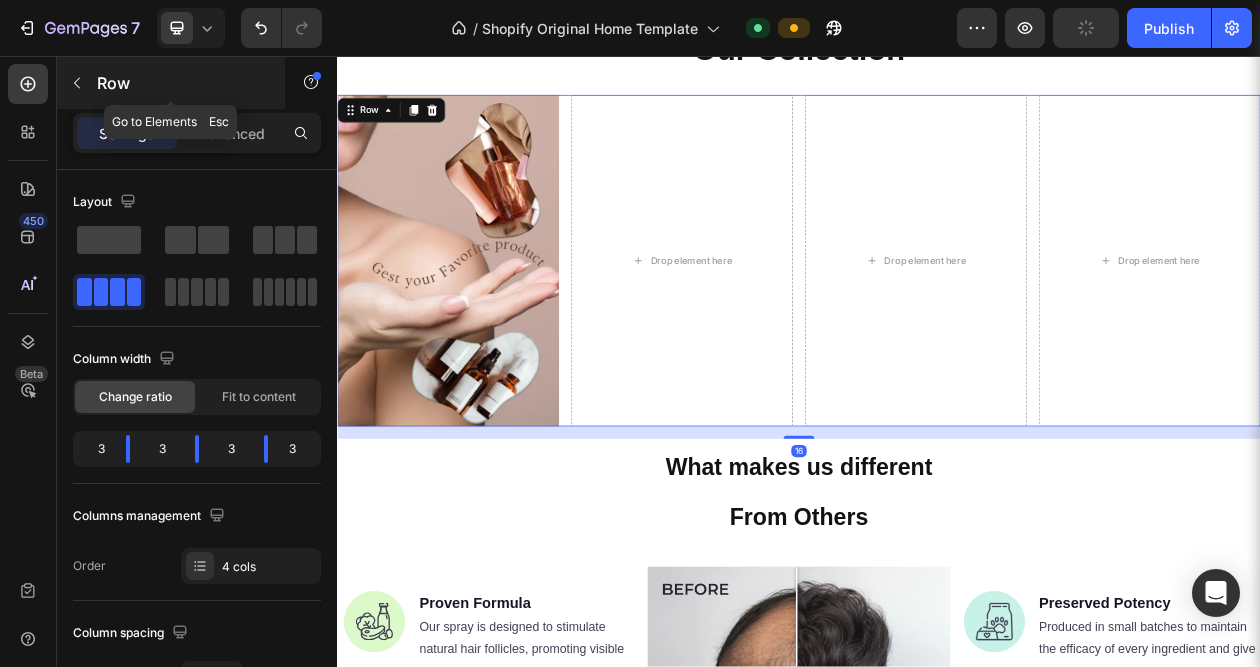 click 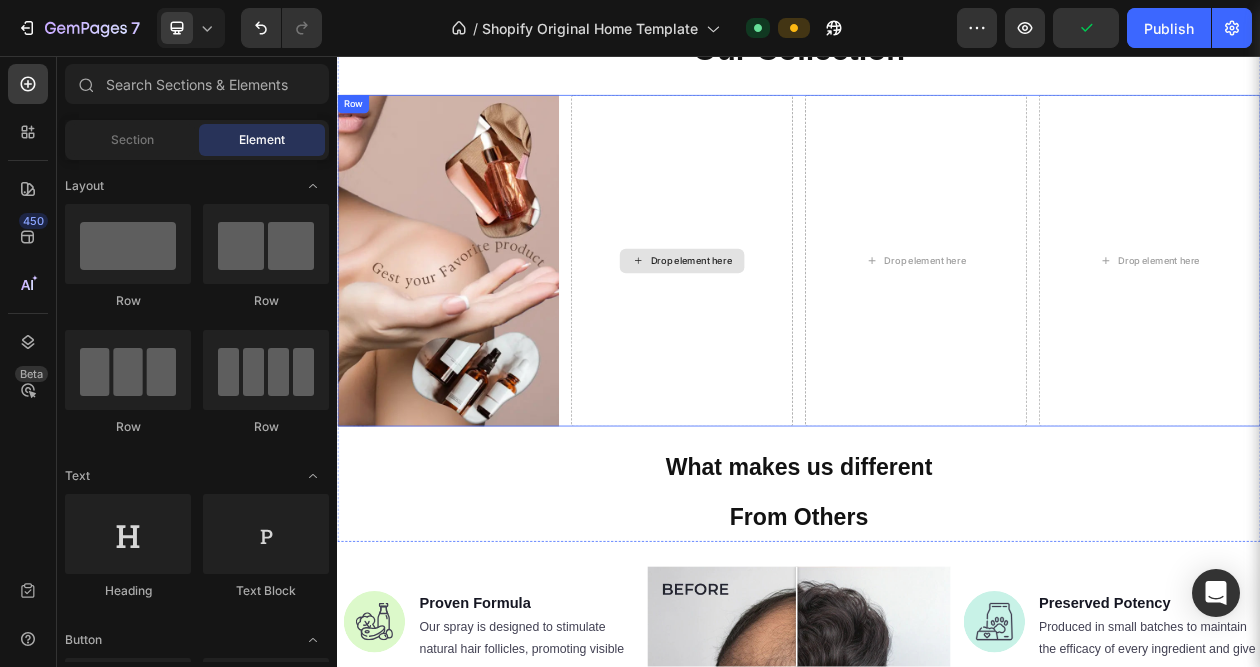 click on "Drop element here" at bounding box center (785, 322) 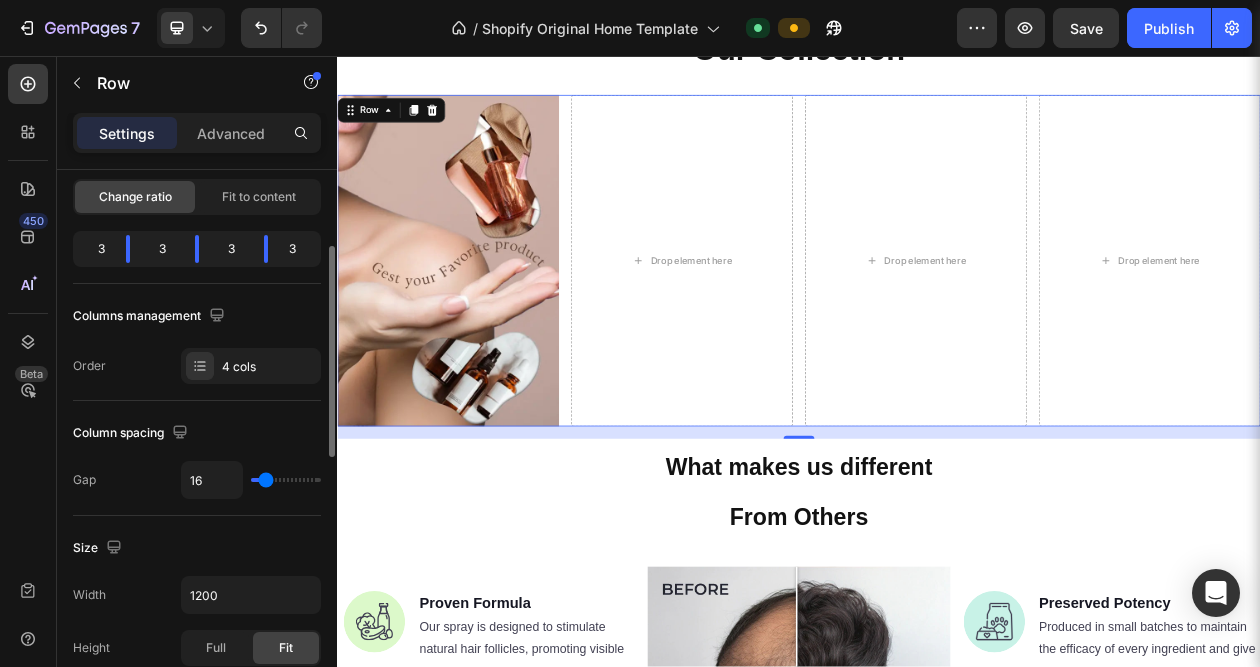 scroll, scrollTop: 0, scrollLeft: 0, axis: both 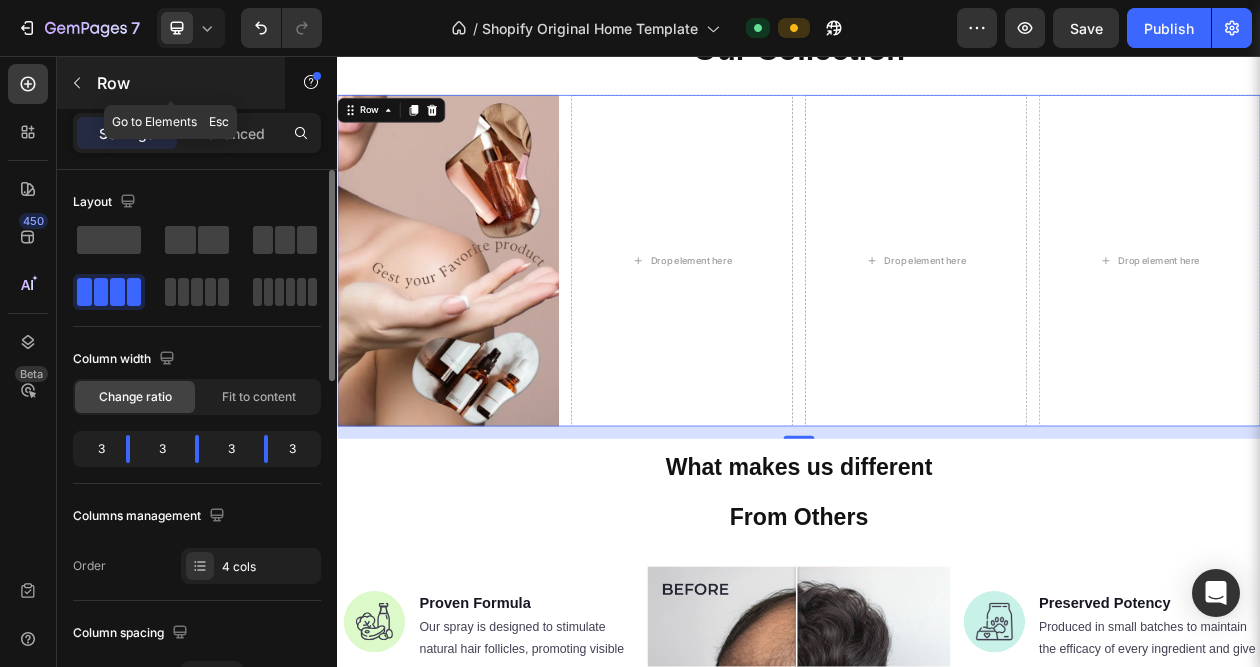 click 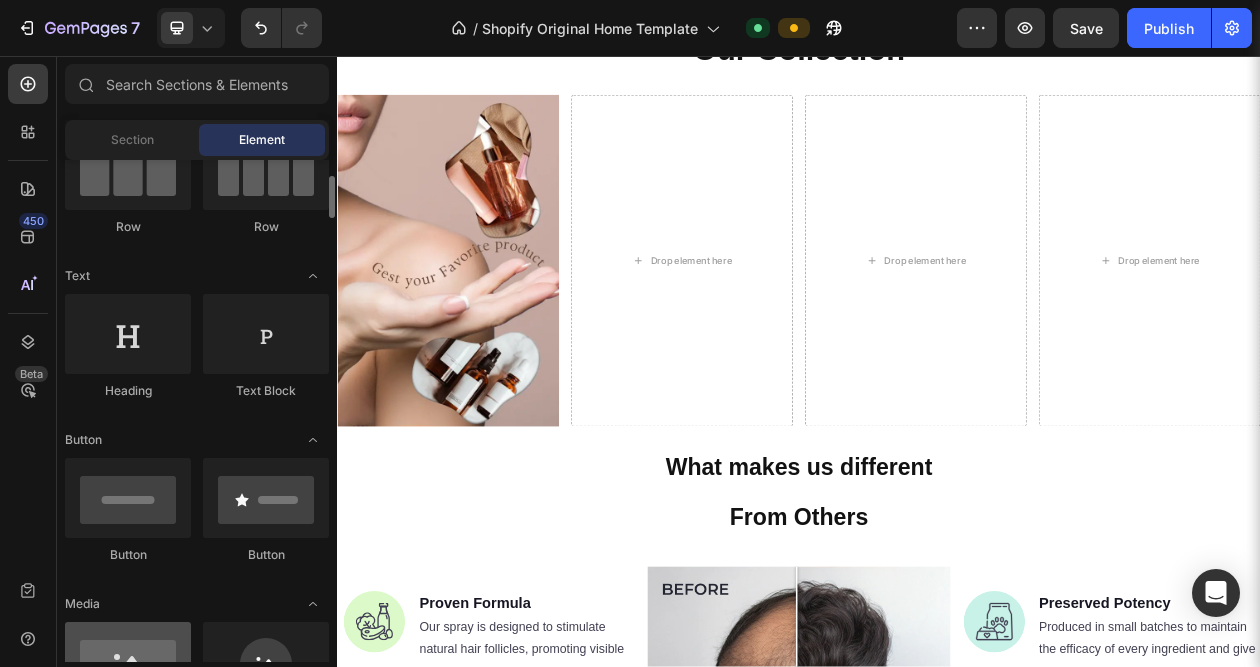 scroll, scrollTop: 400, scrollLeft: 0, axis: vertical 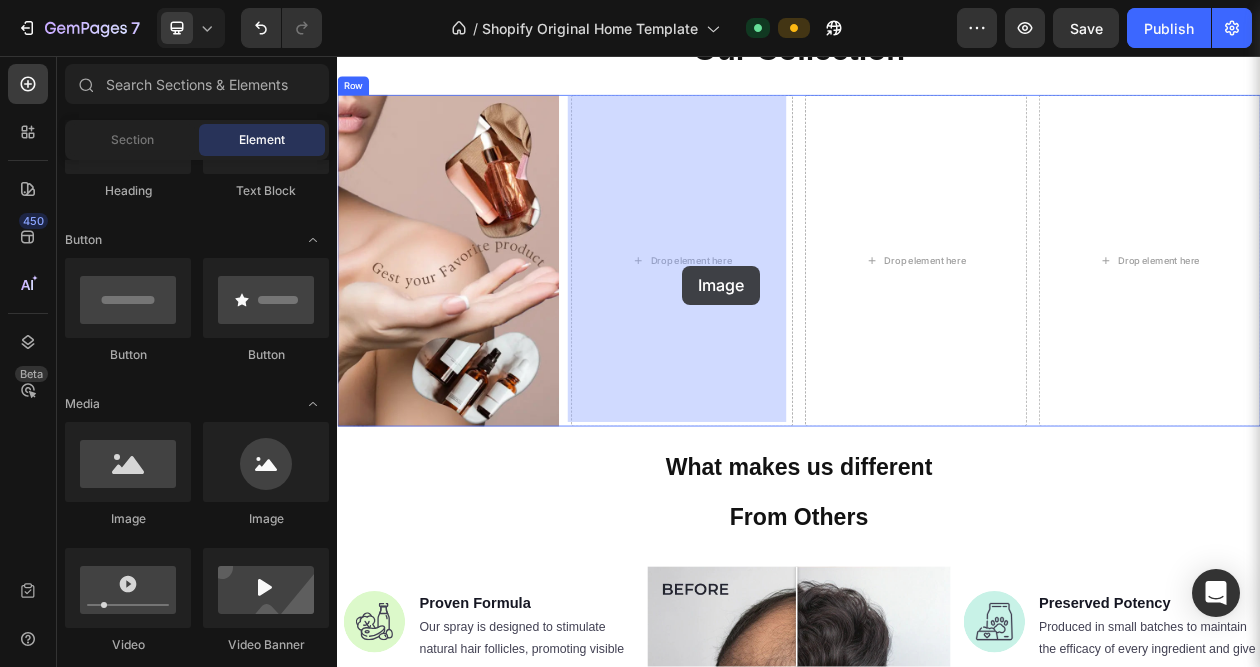 drag, startPoint x: 985, startPoint y: 345, endPoint x: 785, endPoint y: 329, distance: 200.63898 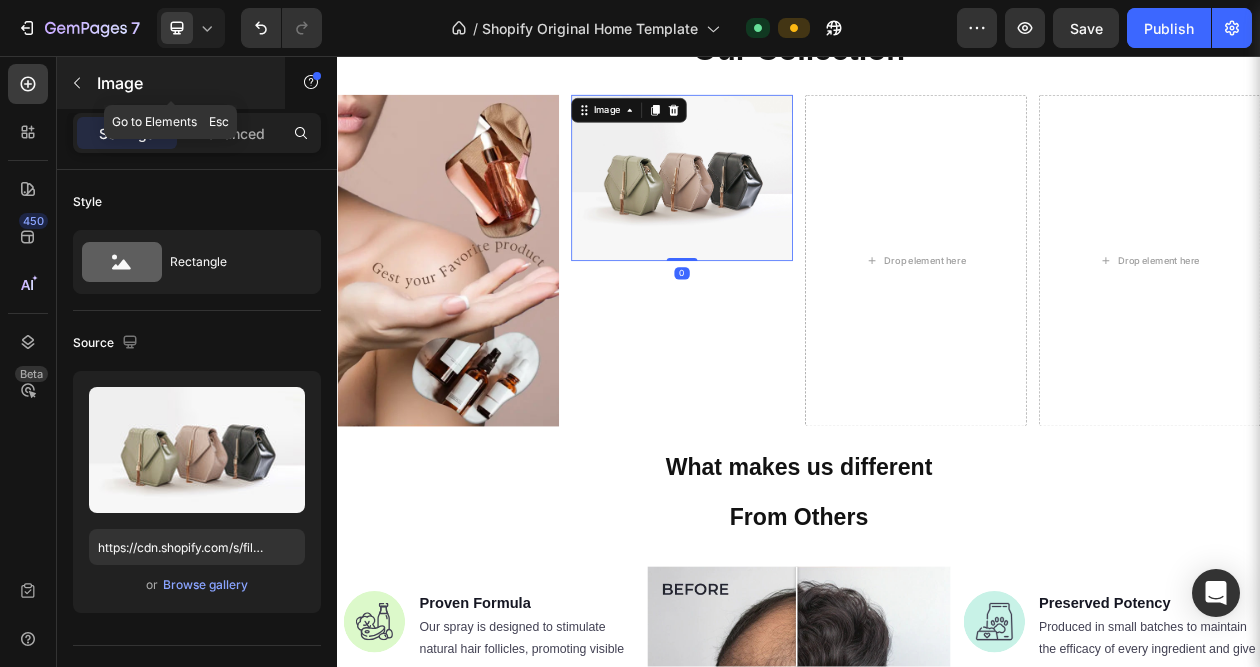 click 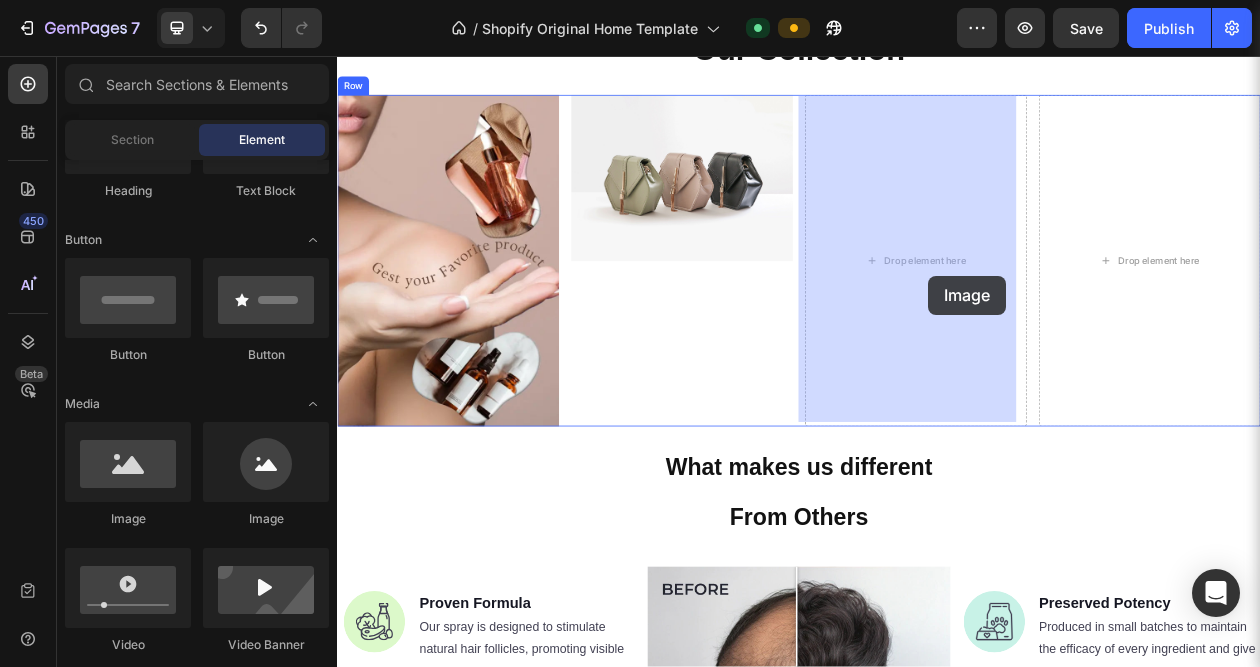 drag, startPoint x: 629, startPoint y: 475, endPoint x: 1106, endPoint y: 342, distance: 495.19492 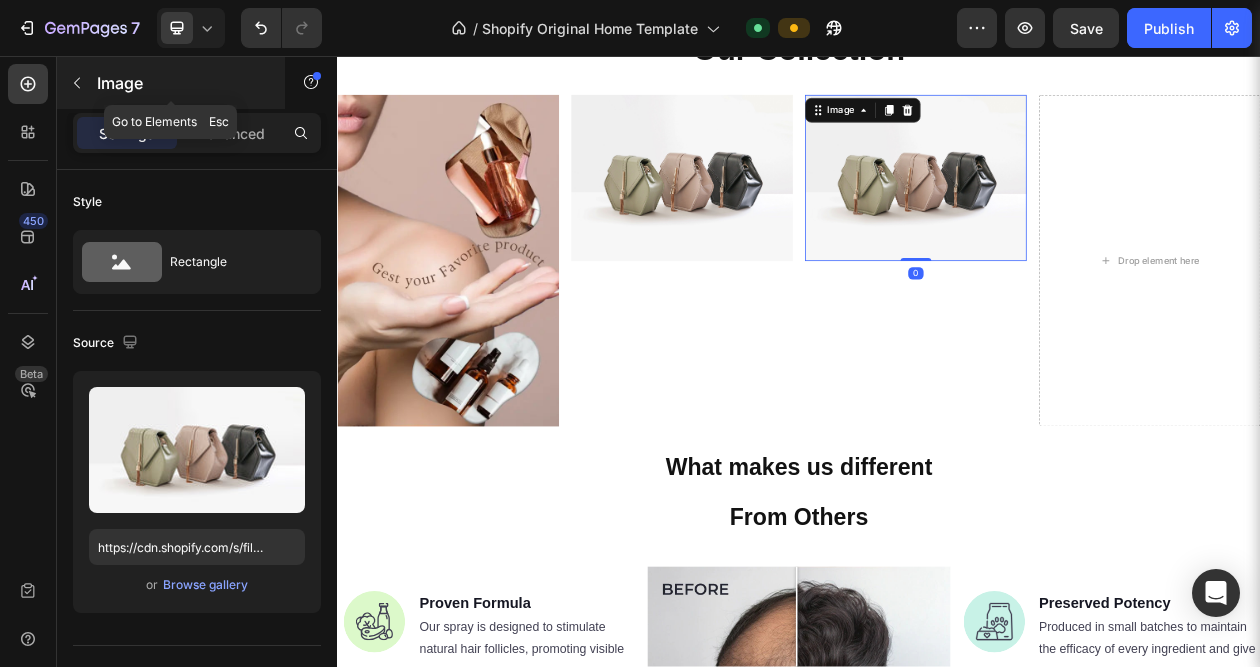 click 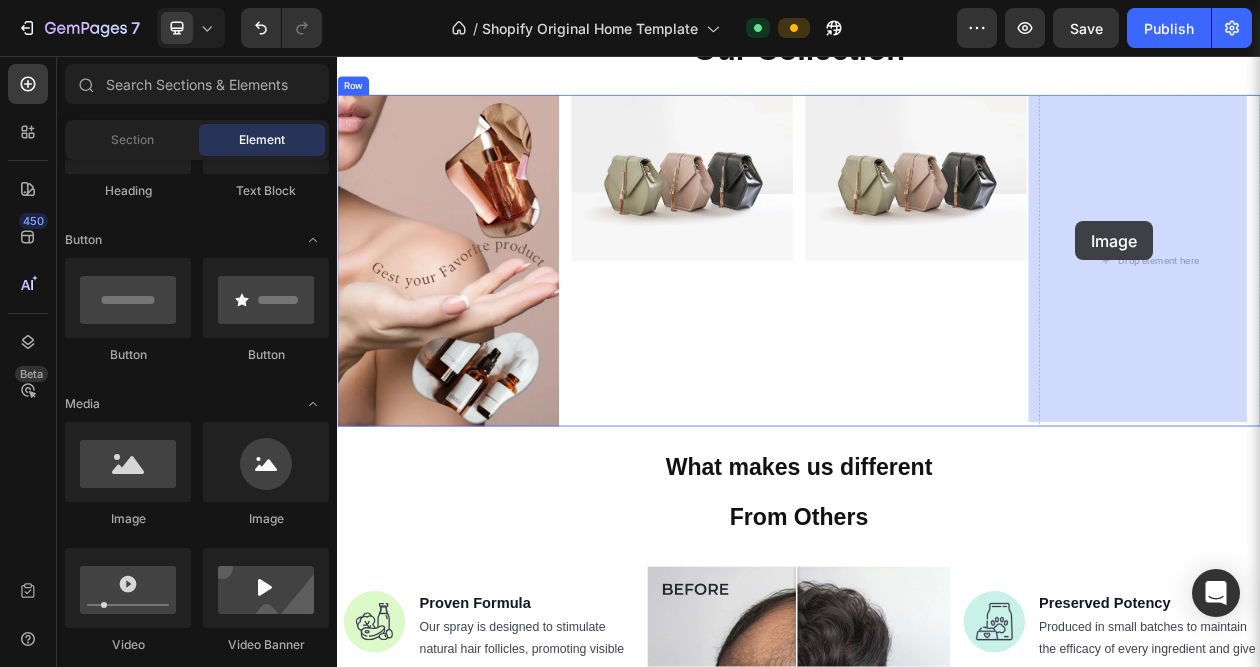 drag, startPoint x: 464, startPoint y: 544, endPoint x: 1297, endPoint y: 271, distance: 876.59454 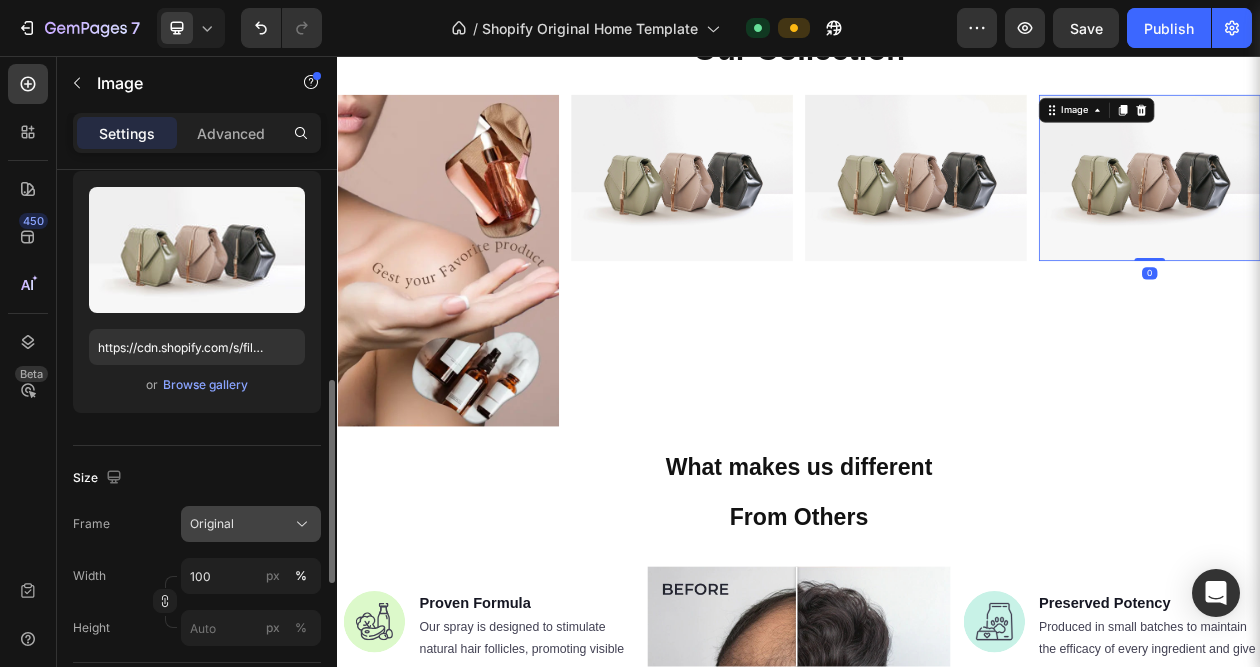 scroll, scrollTop: 400, scrollLeft: 0, axis: vertical 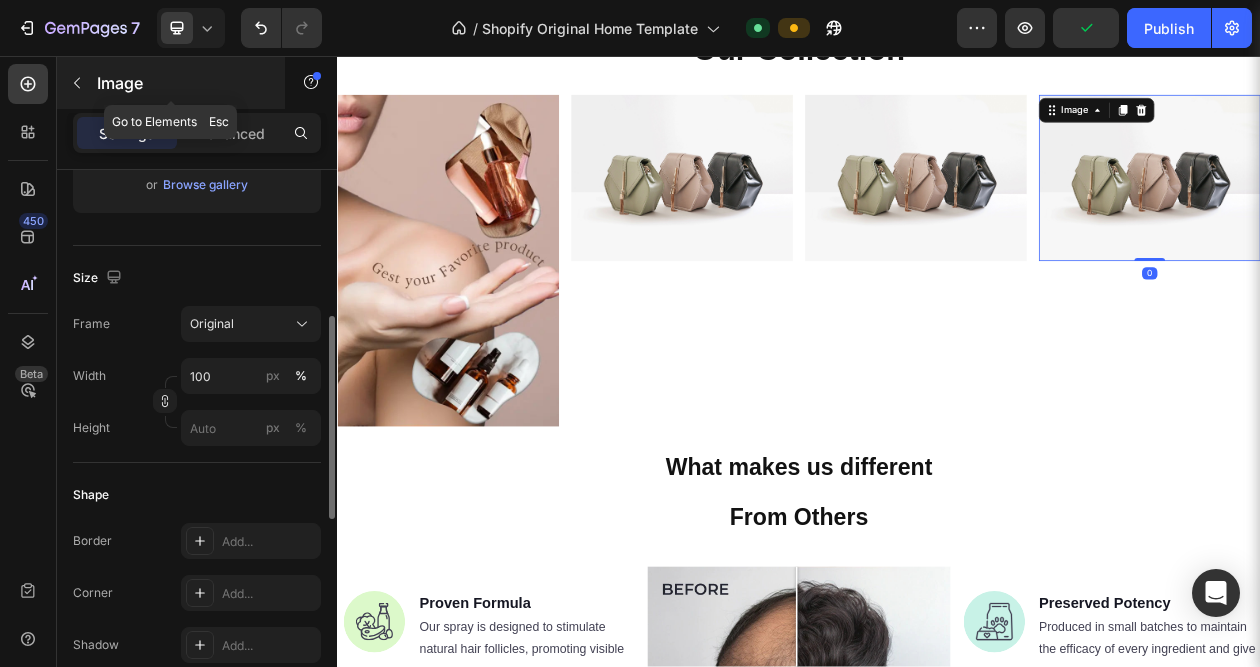 click 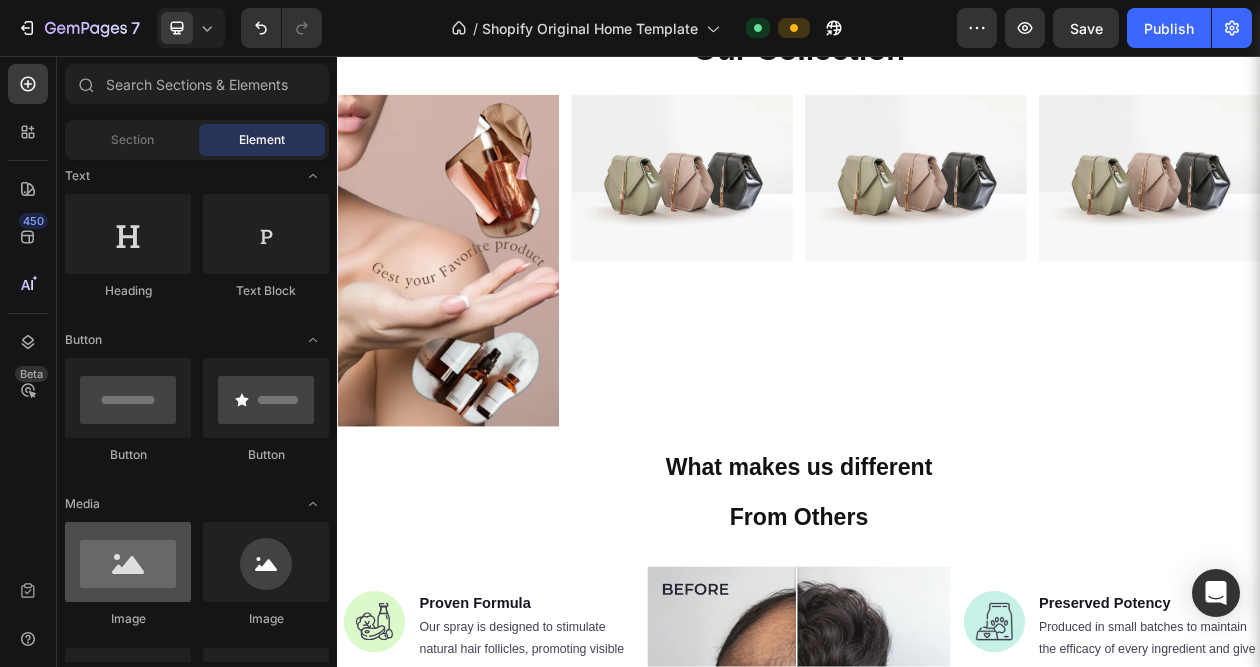 scroll, scrollTop: 200, scrollLeft: 0, axis: vertical 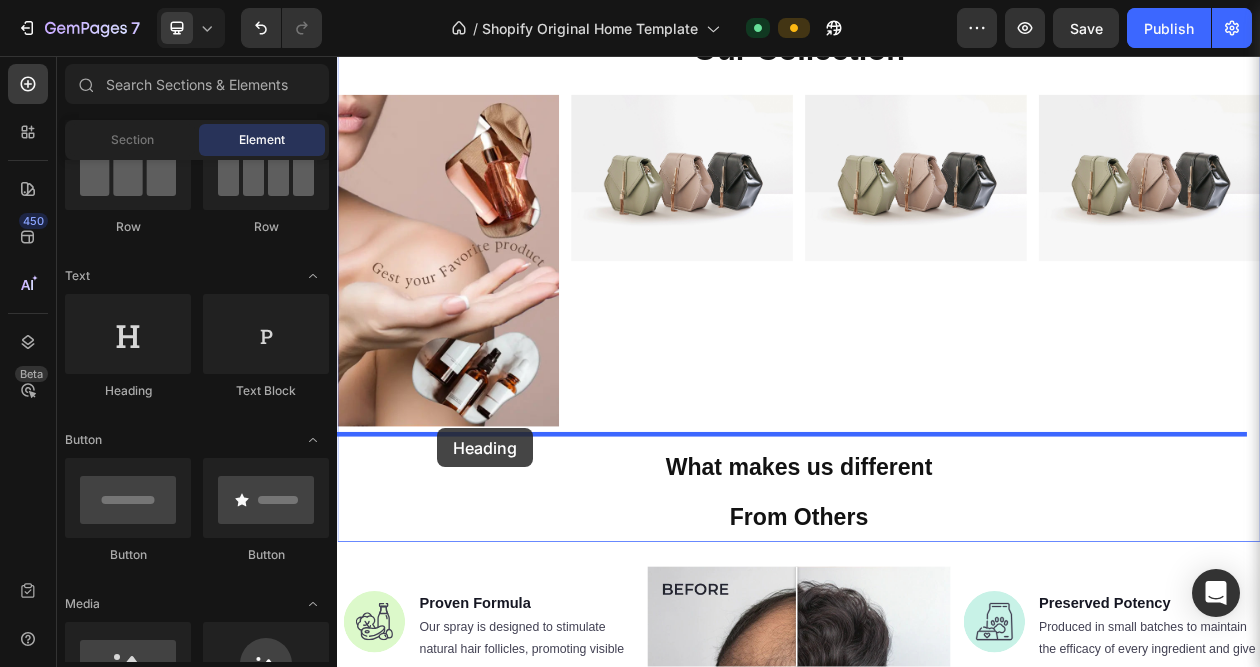 drag, startPoint x: 471, startPoint y: 403, endPoint x: 459, endPoint y: 544, distance: 141.50972 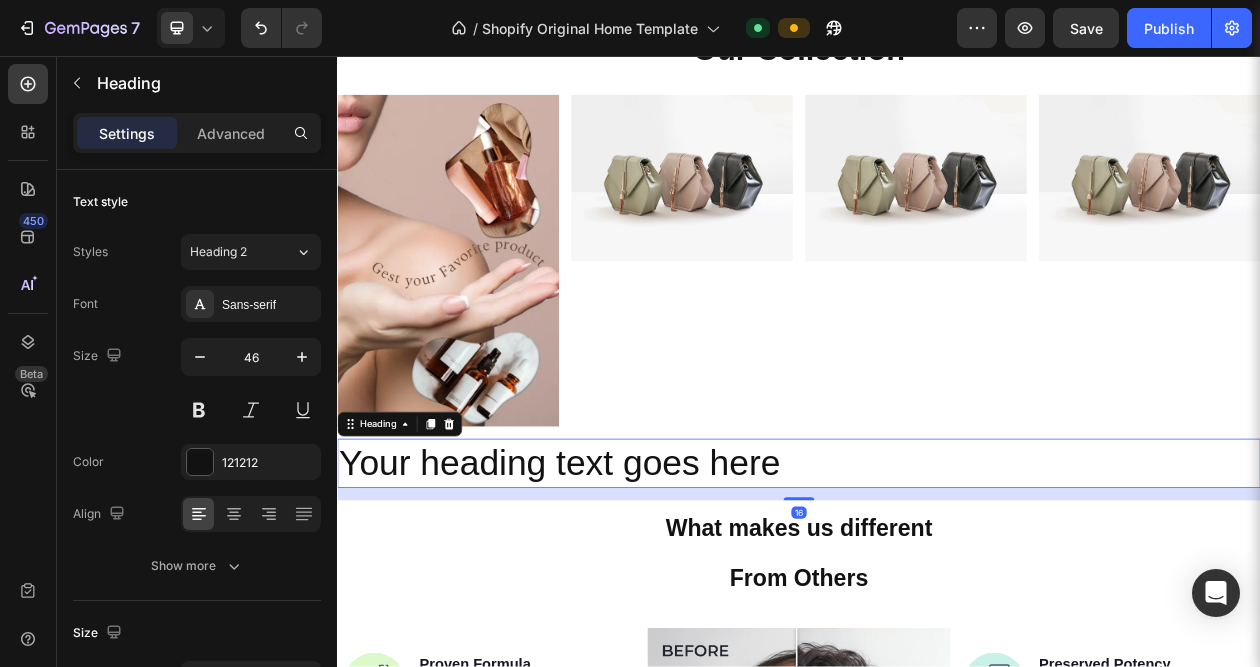 click on "Your heading text goes here" at bounding box center (937, 586) 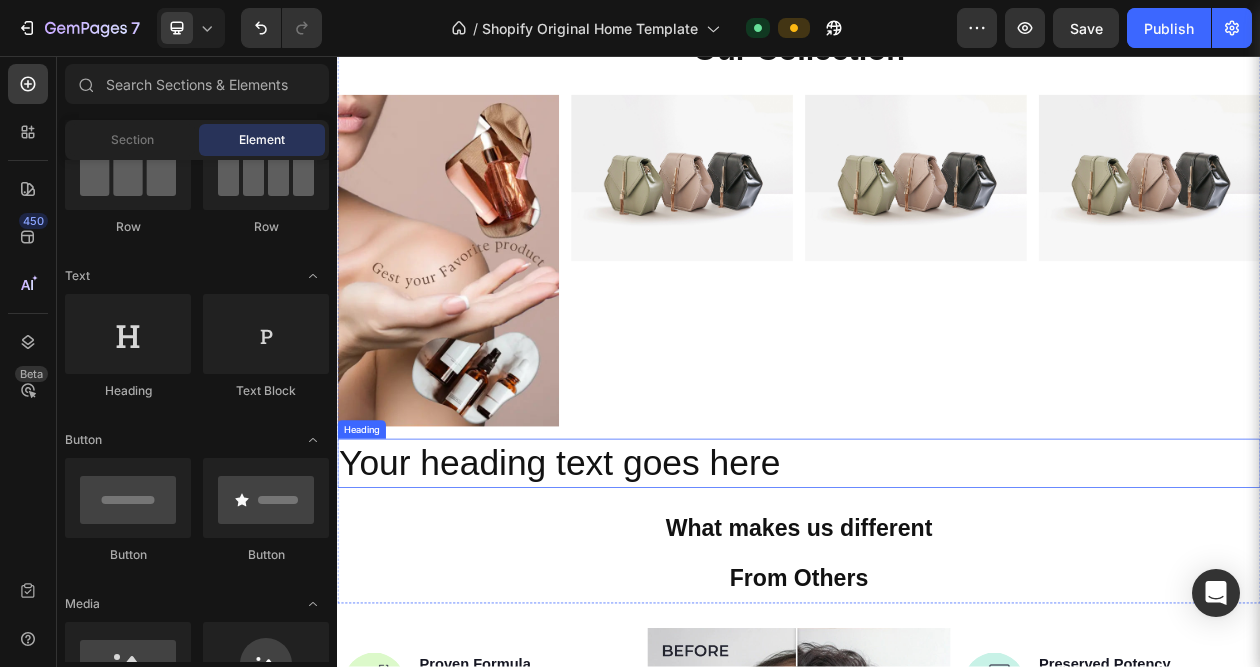 click on "Your heading text goes here" at bounding box center [937, 586] 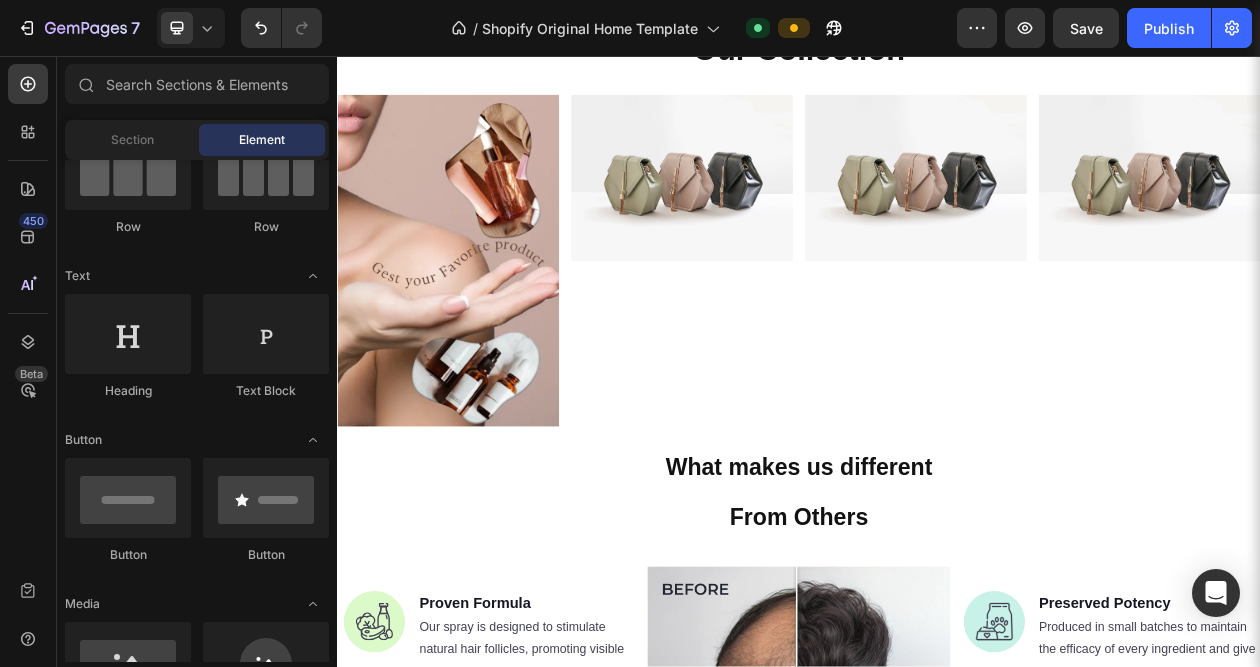 scroll, scrollTop: 0, scrollLeft: 0, axis: both 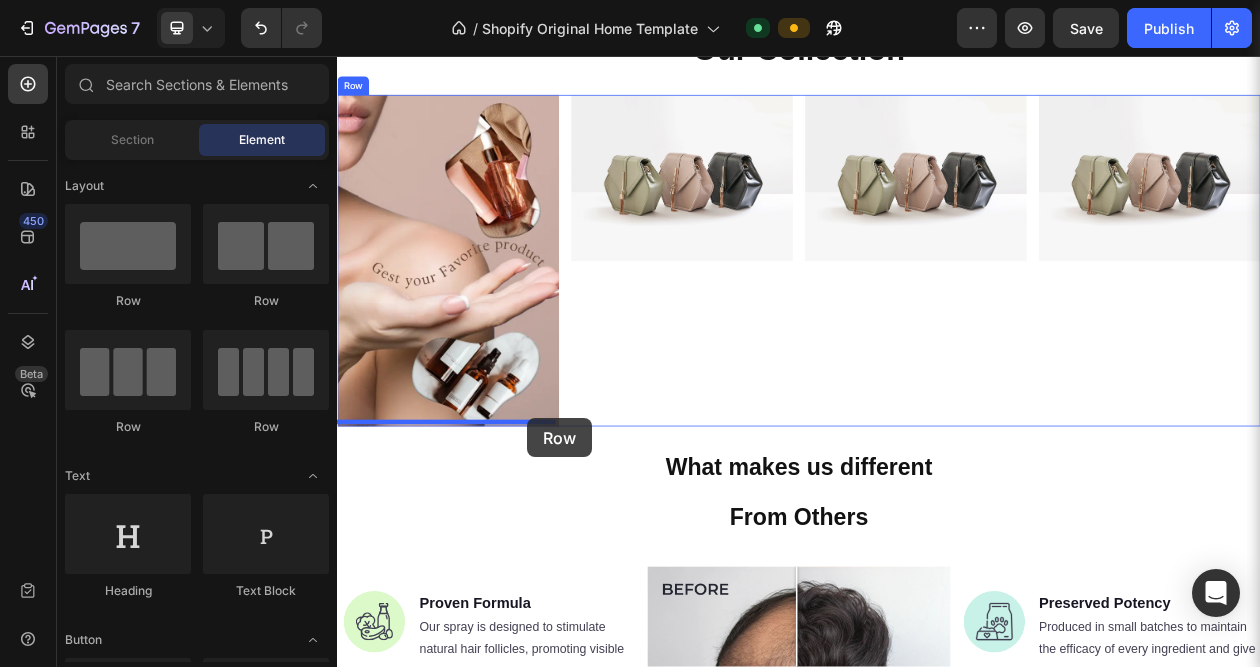 drag, startPoint x: 608, startPoint y: 420, endPoint x: 584, endPoint y: 527, distance: 109.65856 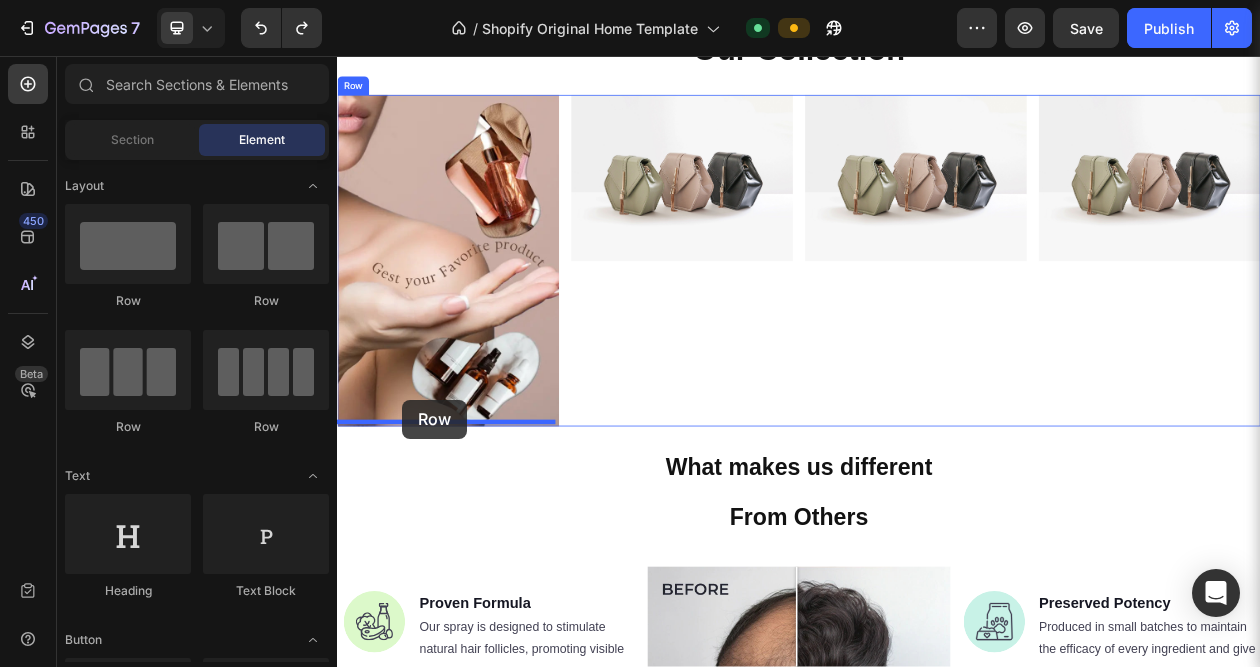 drag, startPoint x: 492, startPoint y: 314, endPoint x: 422, endPoint y: 503, distance: 201.54652 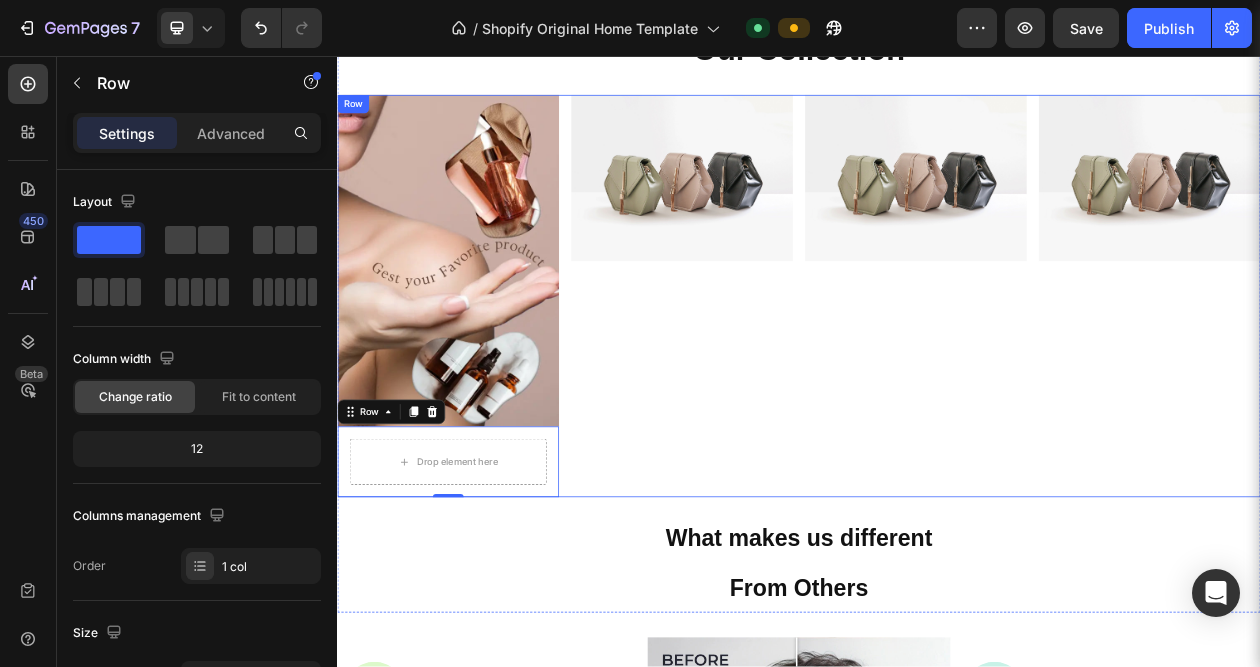drag, startPoint x: 485, startPoint y: 313, endPoint x: 500, endPoint y: 483, distance: 170.66048 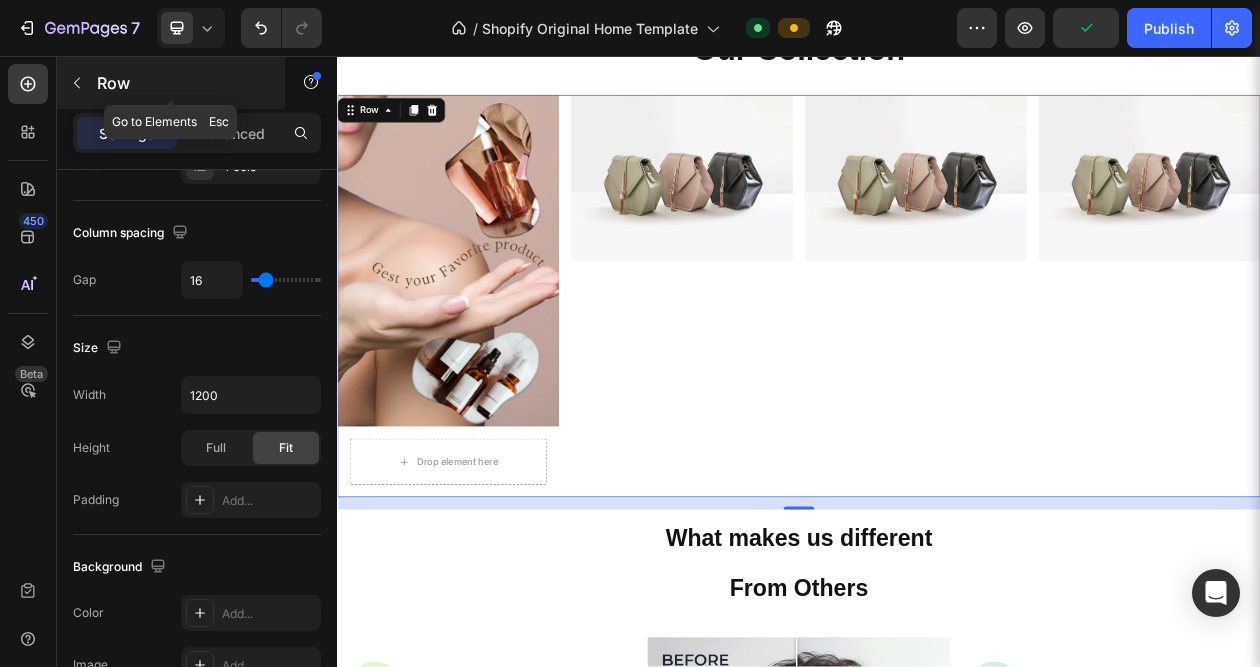 click at bounding box center [77, 83] 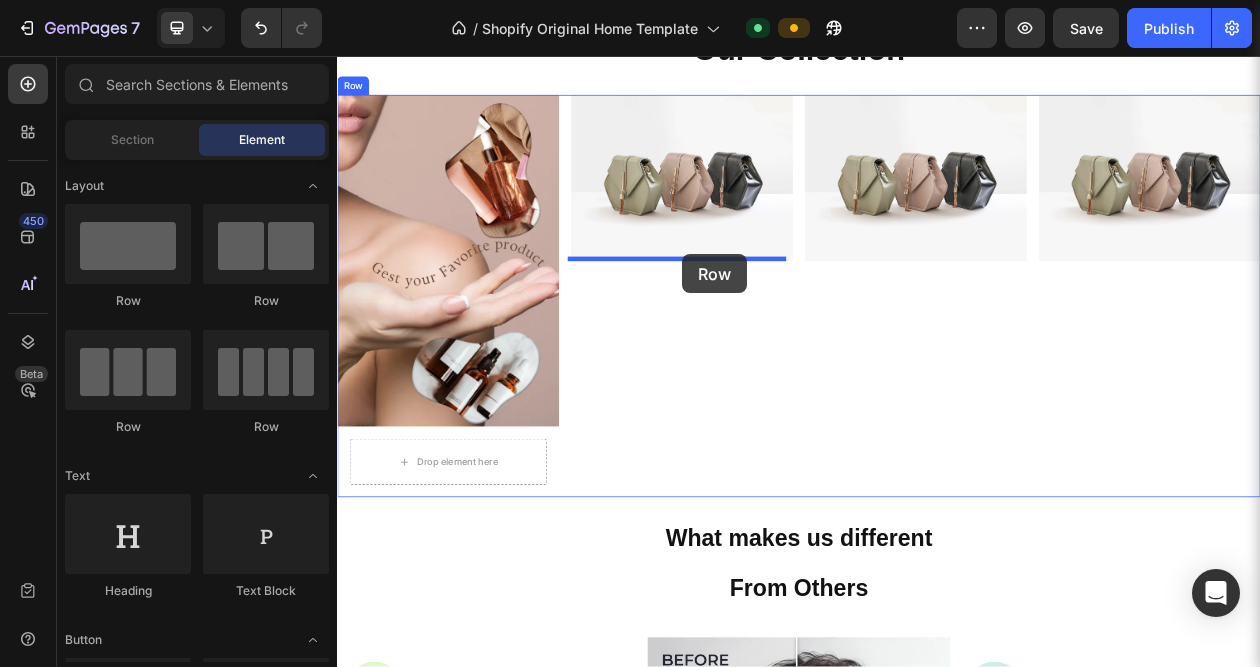 drag, startPoint x: 514, startPoint y: 313, endPoint x: 785, endPoint y: 314, distance: 271.00183 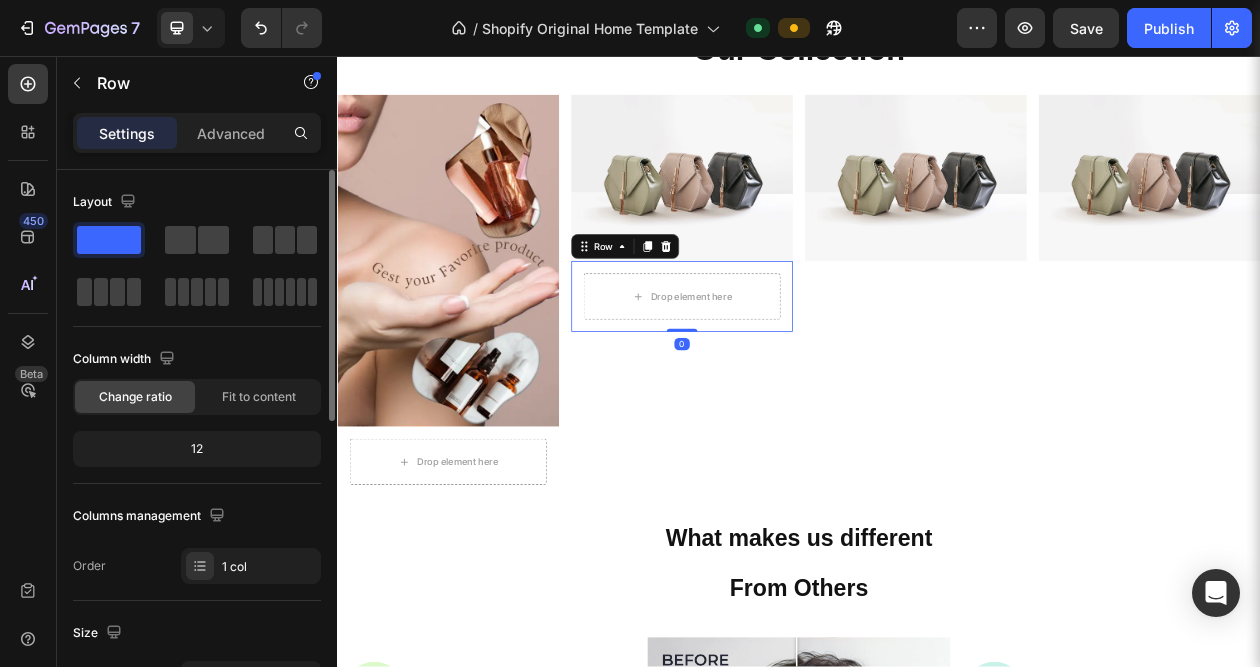 drag, startPoint x: 124, startPoint y: 244, endPoint x: 173, endPoint y: 192, distance: 71.44928 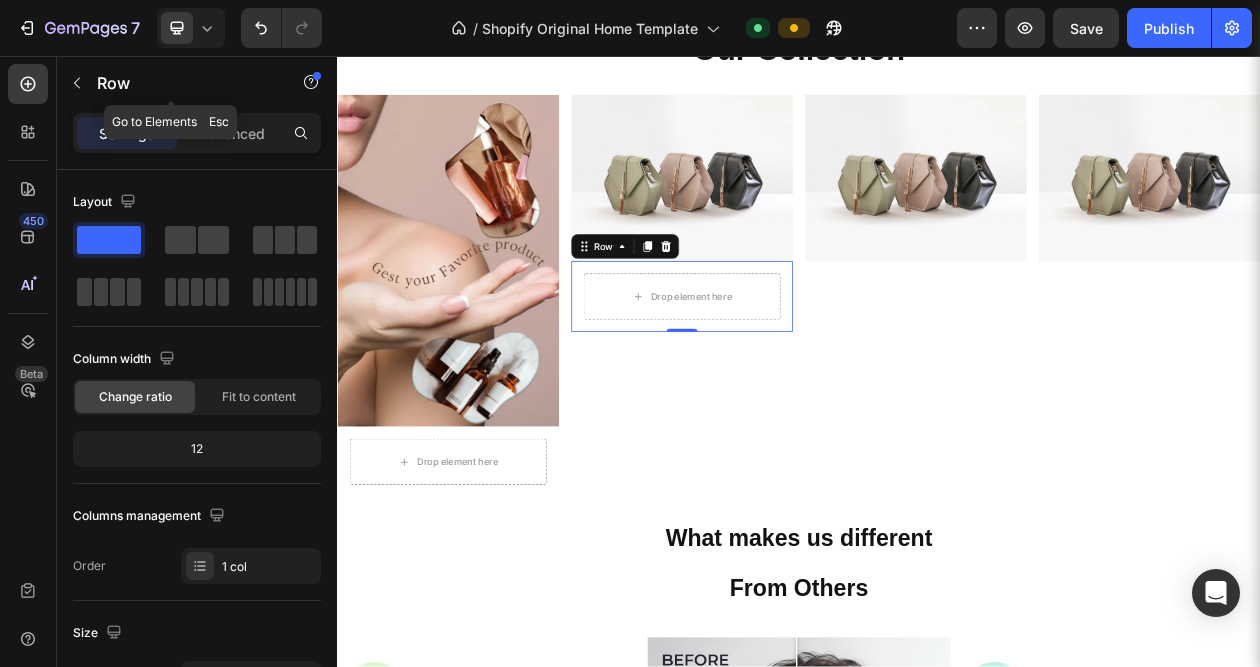 click at bounding box center (77, 83) 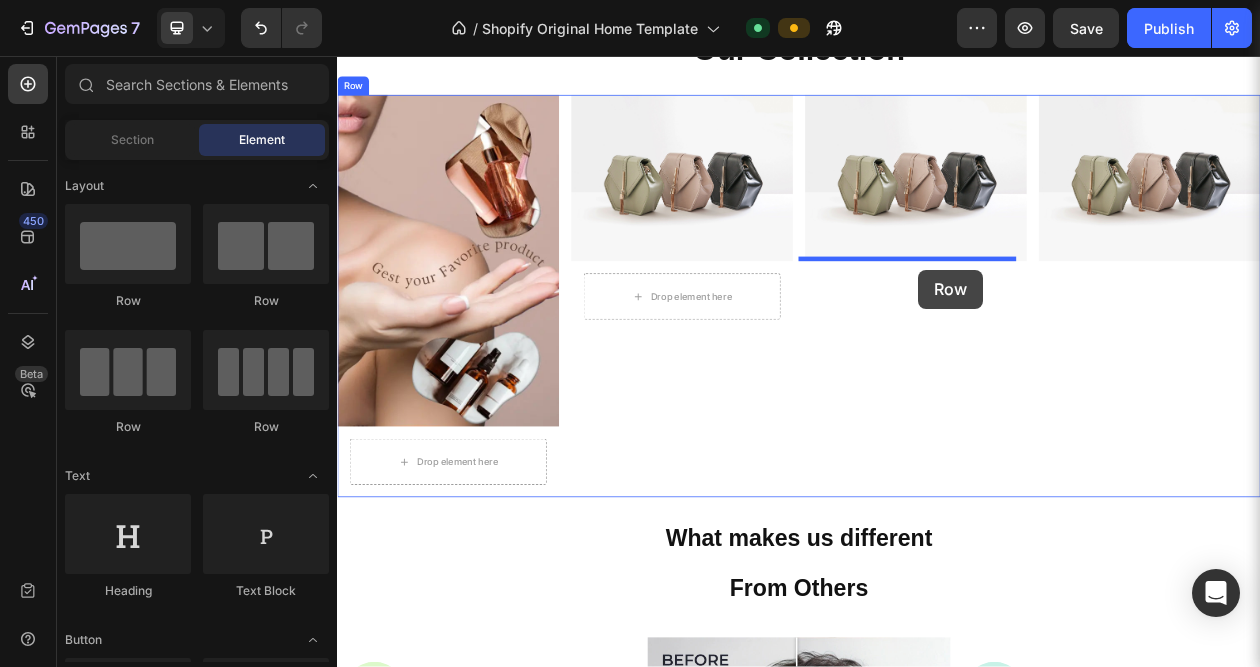 drag, startPoint x: 556, startPoint y: 319, endPoint x: 1093, endPoint y: 334, distance: 537.2095 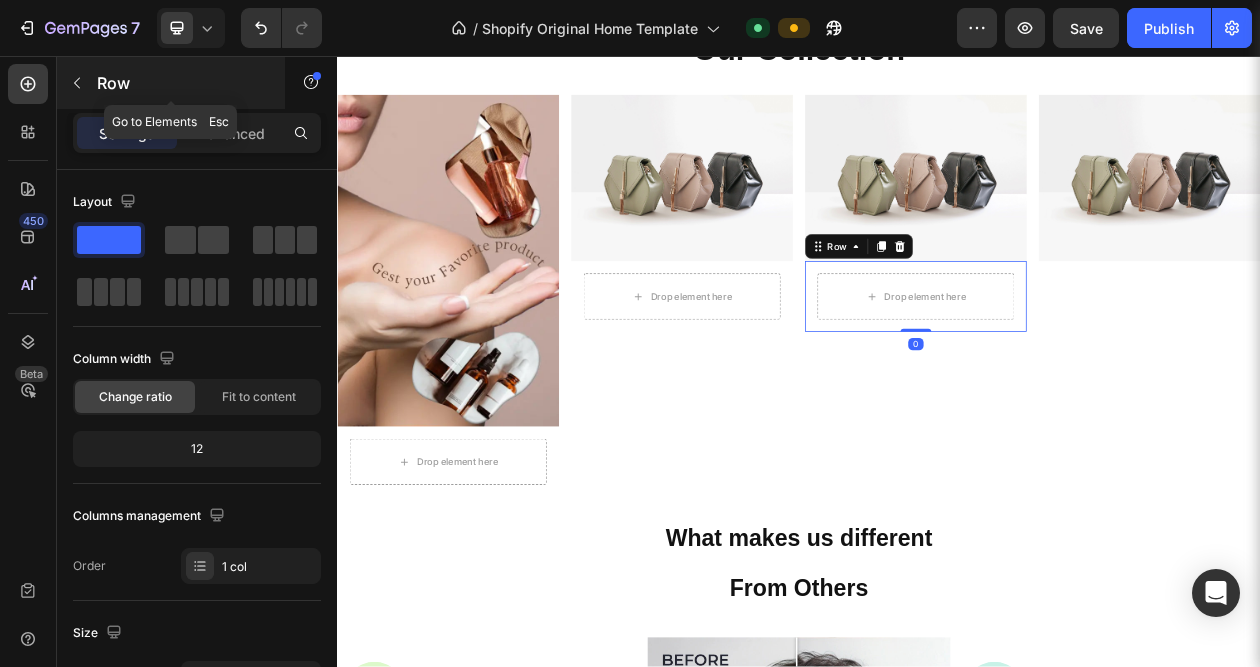 click 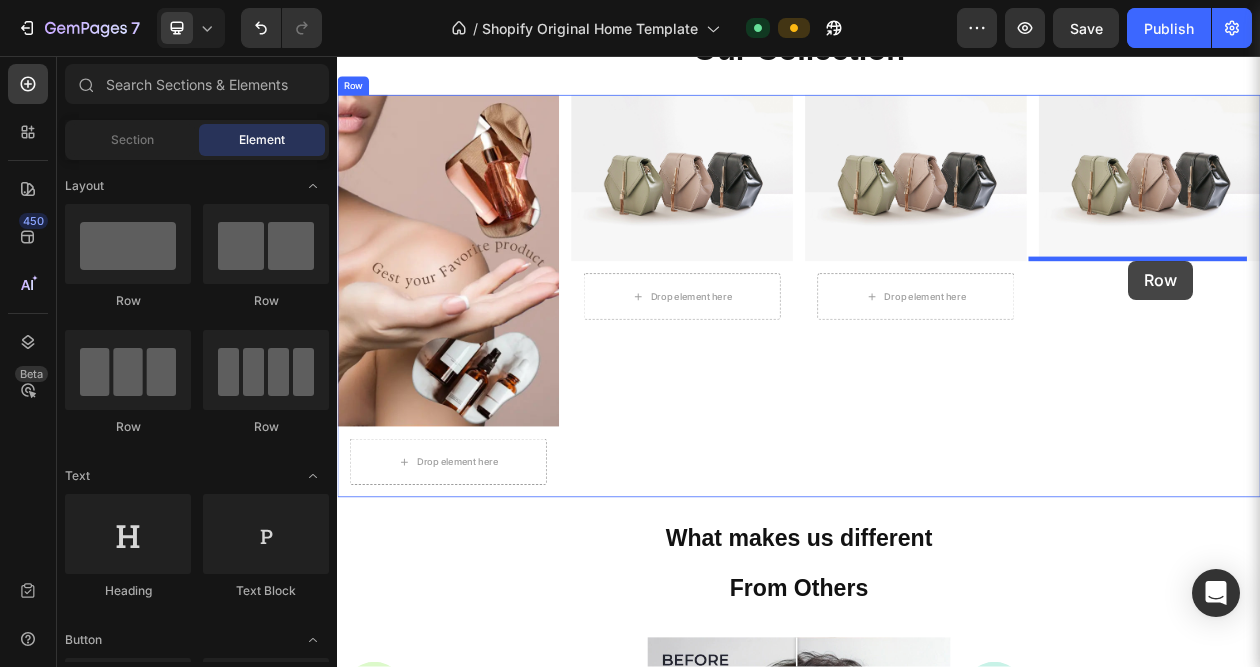 drag, startPoint x: 618, startPoint y: 292, endPoint x: 1365, endPoint y: 322, distance: 747.6022 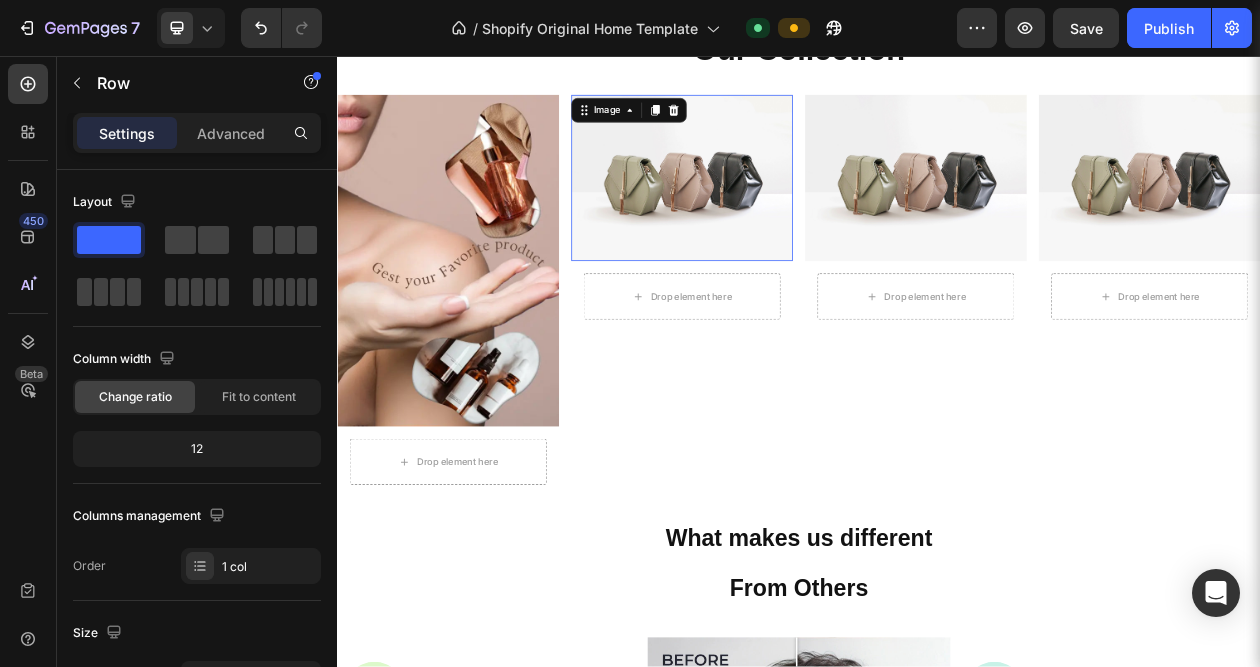 click at bounding box center [785, 215] 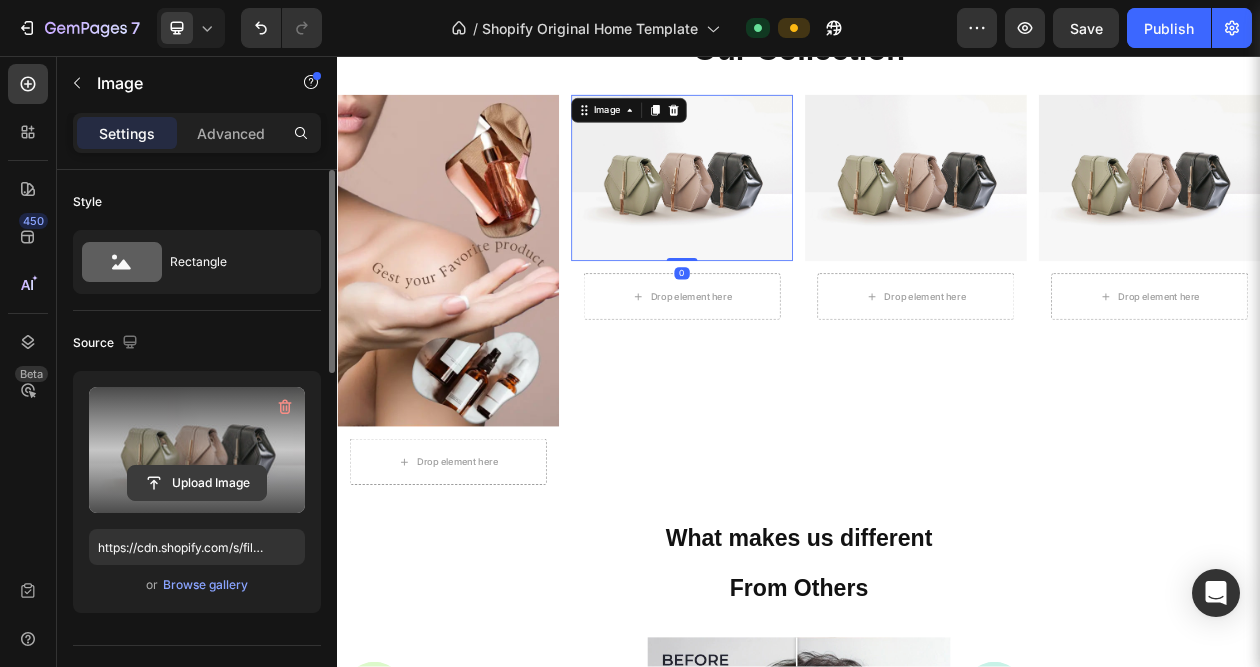 click on "Upload Image" at bounding box center (197, 483) 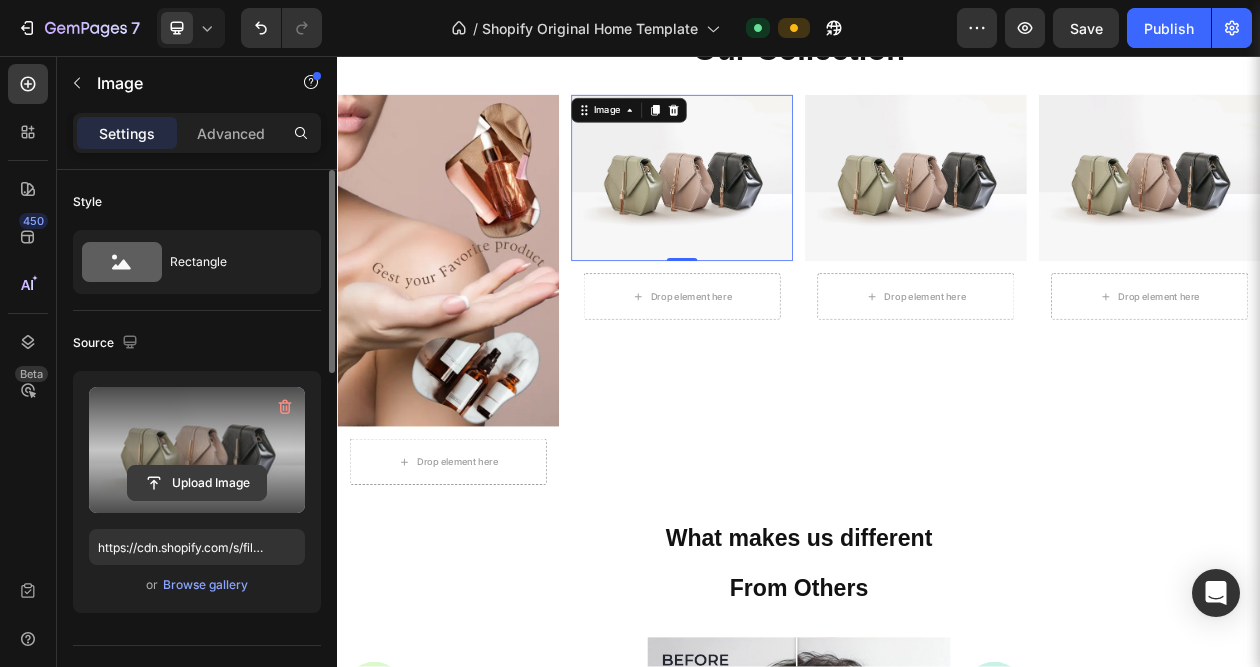click 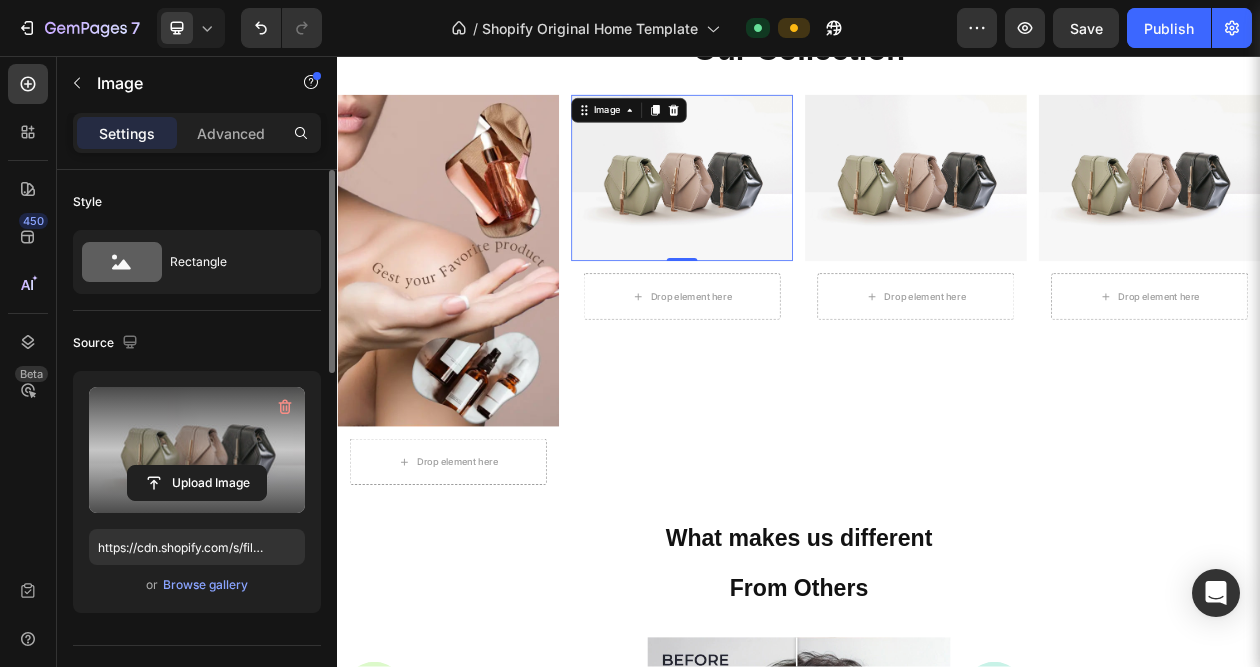 click at bounding box center (197, 450) 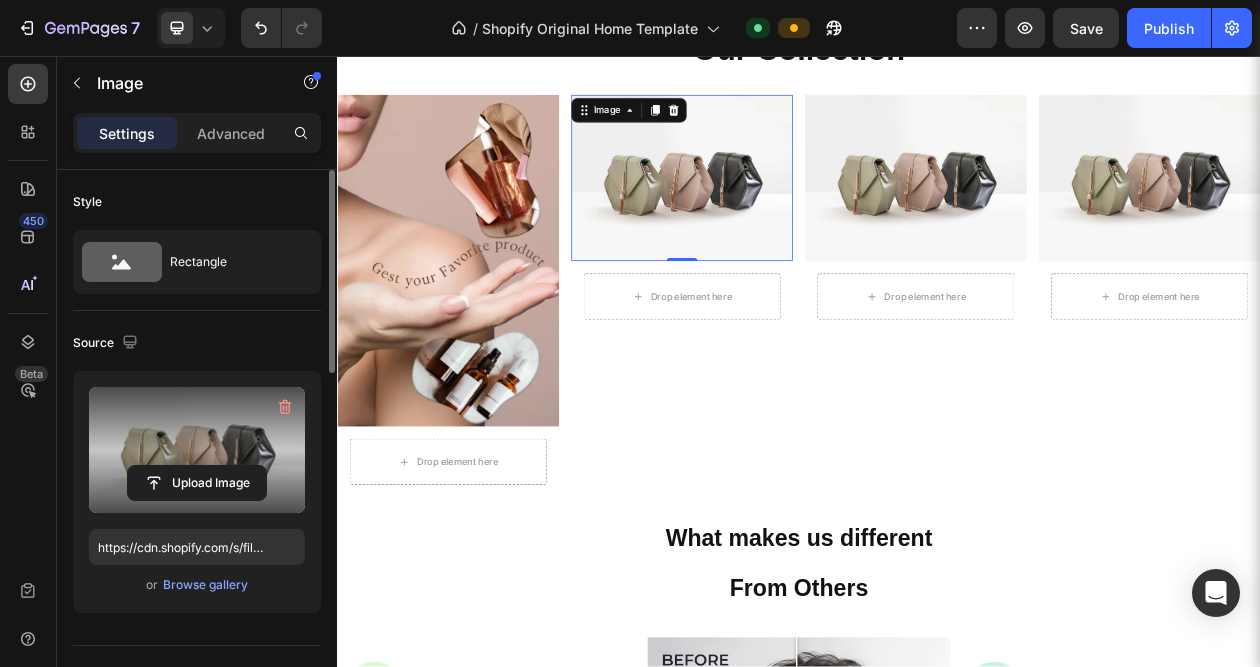 click at bounding box center (197, 450) 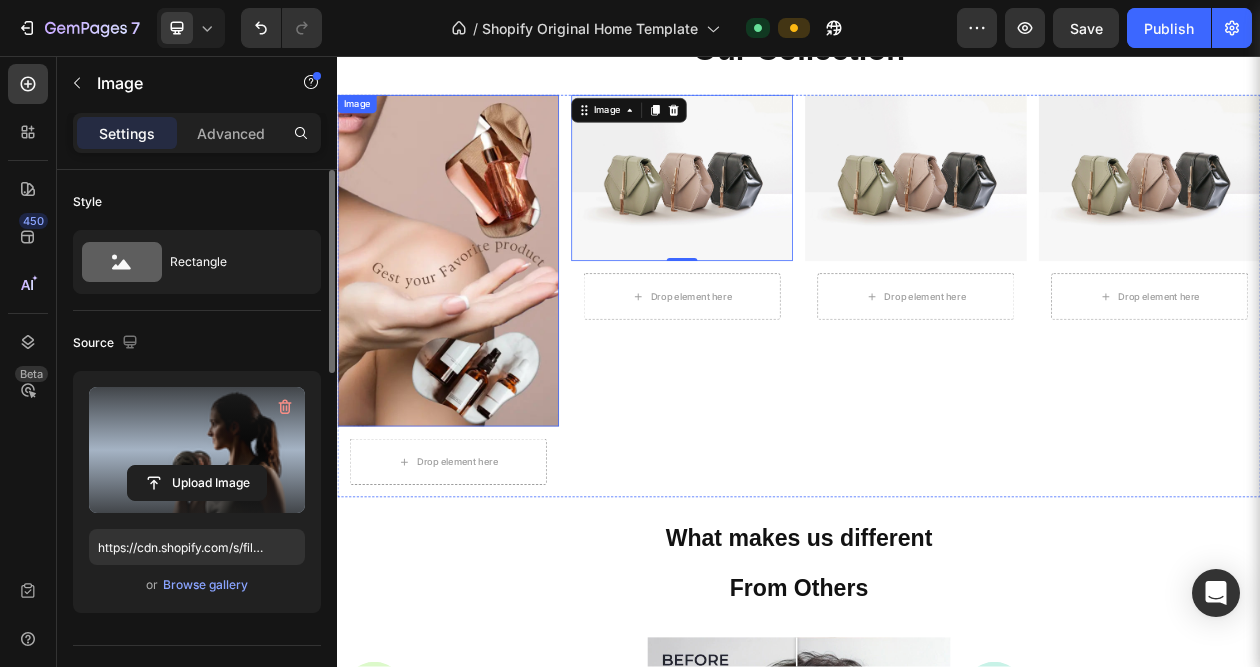 type on "https://cdn.shopify.com/s/files/1/0675/2482/1146/files/gempages_563696733595370661-b75a1dbd-6e7d-446c-963d-9c2d875d772d.png" 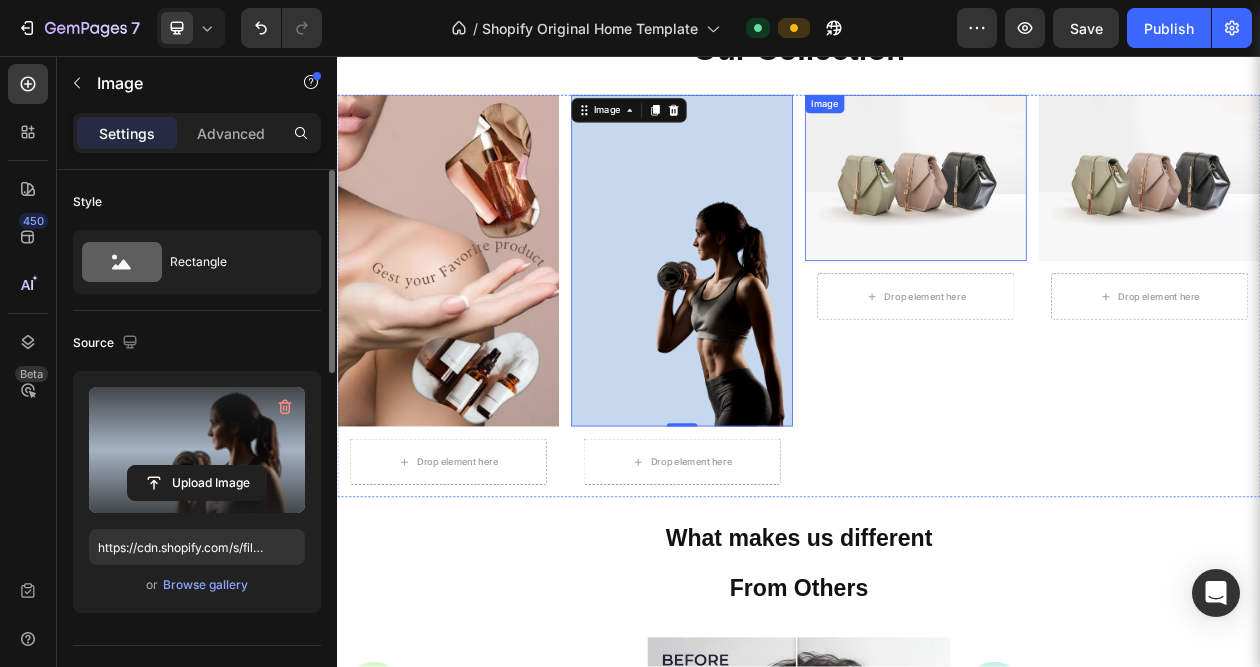 click at bounding box center [1089, 215] 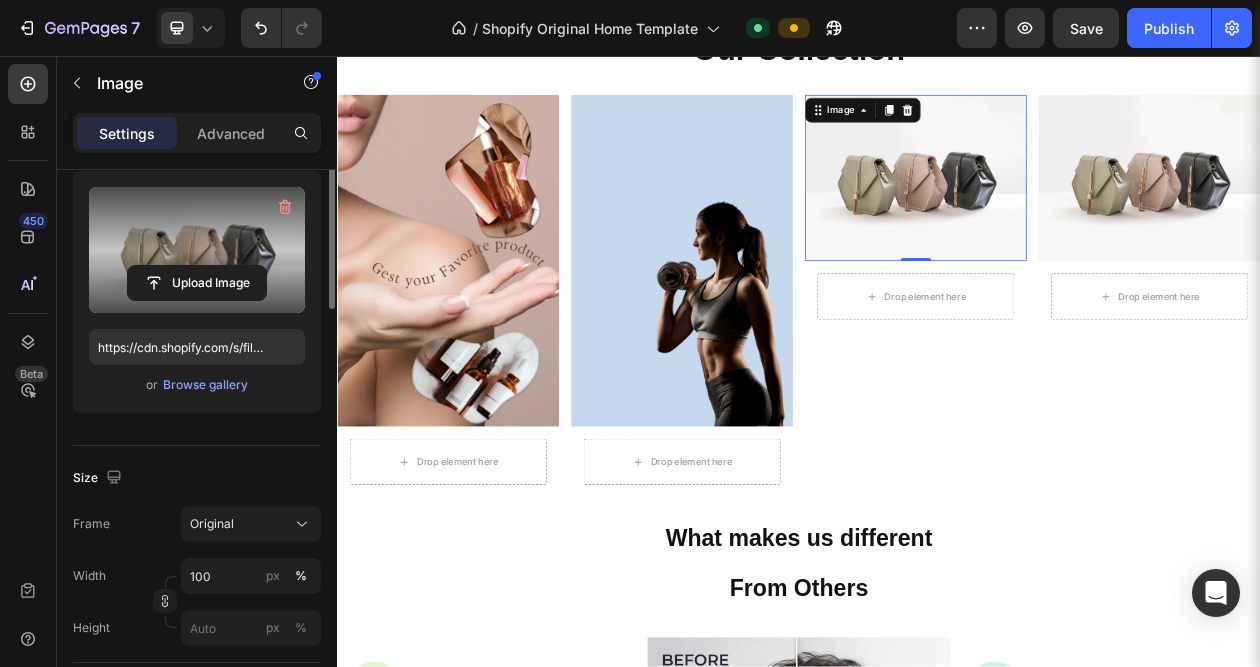 scroll, scrollTop: 0, scrollLeft: 0, axis: both 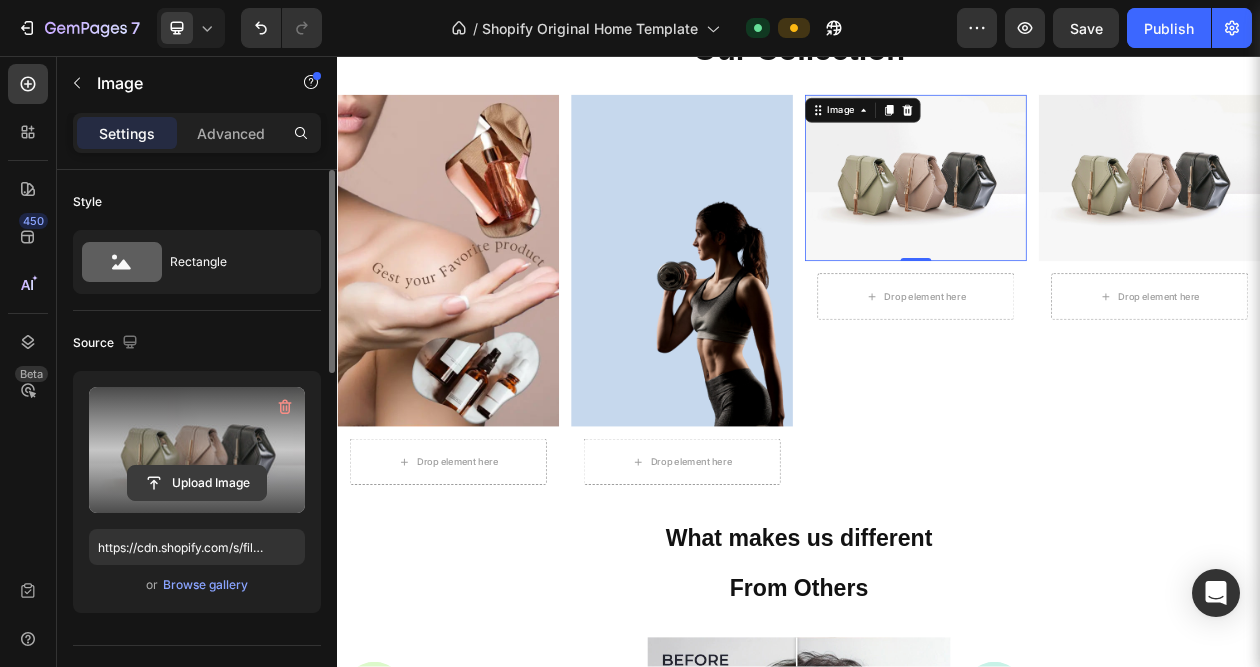 click 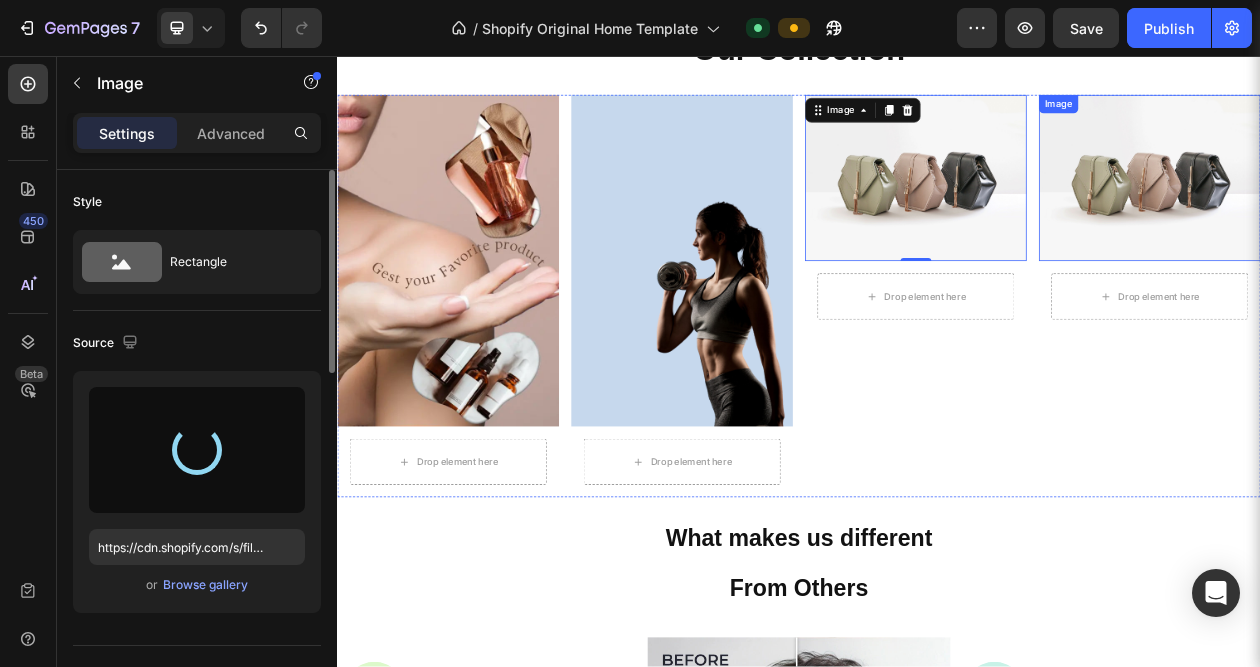 type on "https://cdn.shopify.com/s/files/1/0675/2482/1146/files/gempages_563696733595370661-d5a10a76-6aa8-4dbb-8c4e-561c752fe6ac.png" 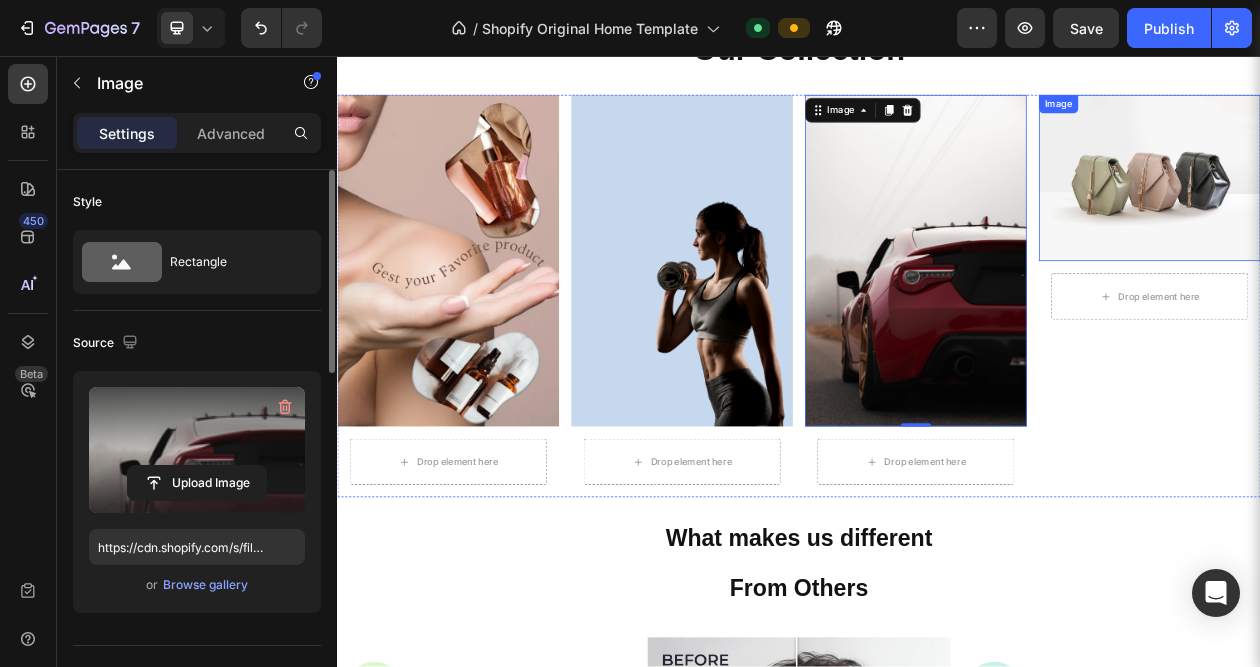 click at bounding box center (1393, 215) 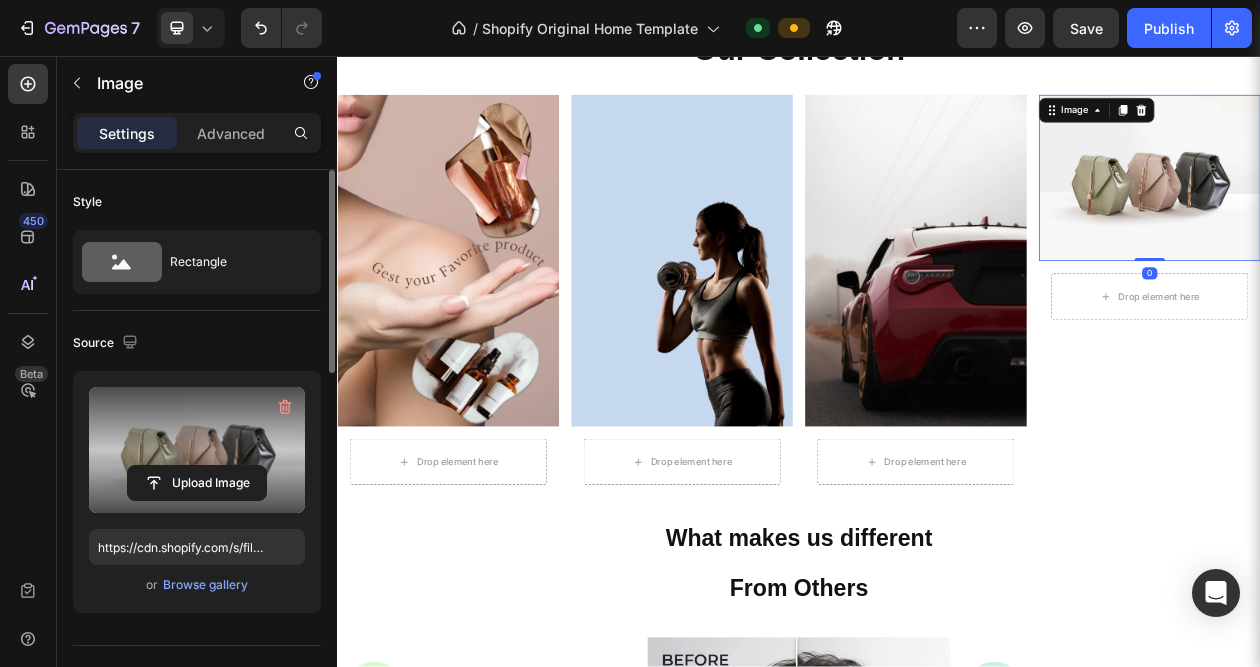 click at bounding box center (197, 450) 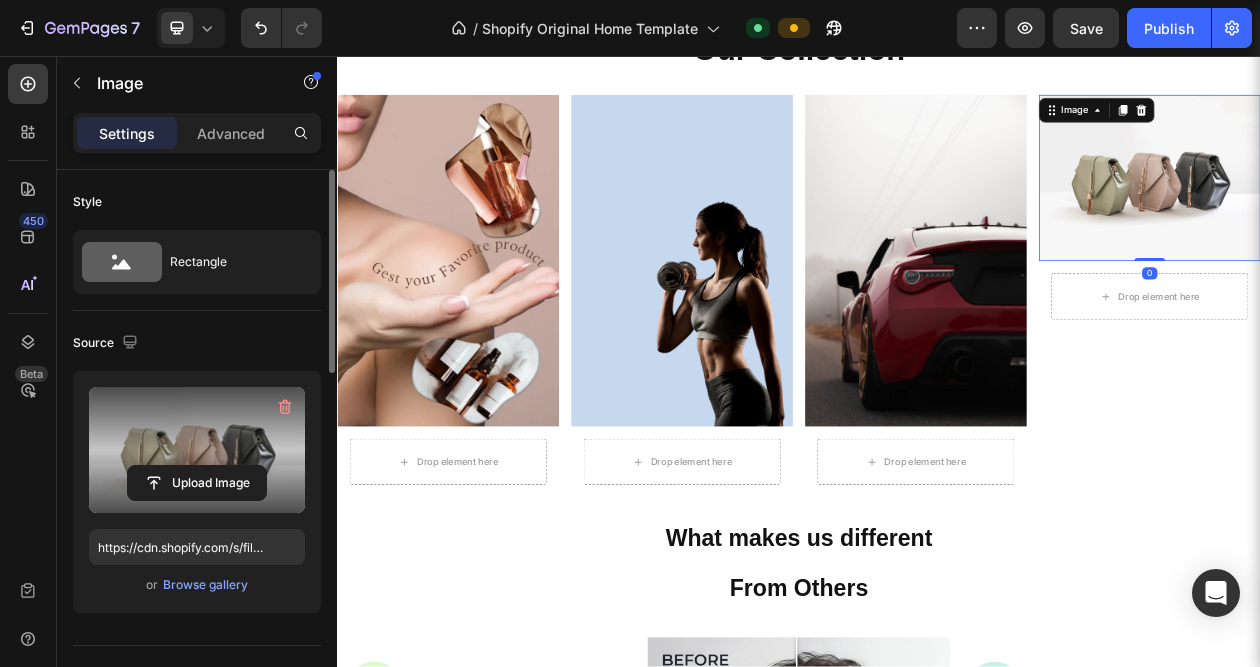 click 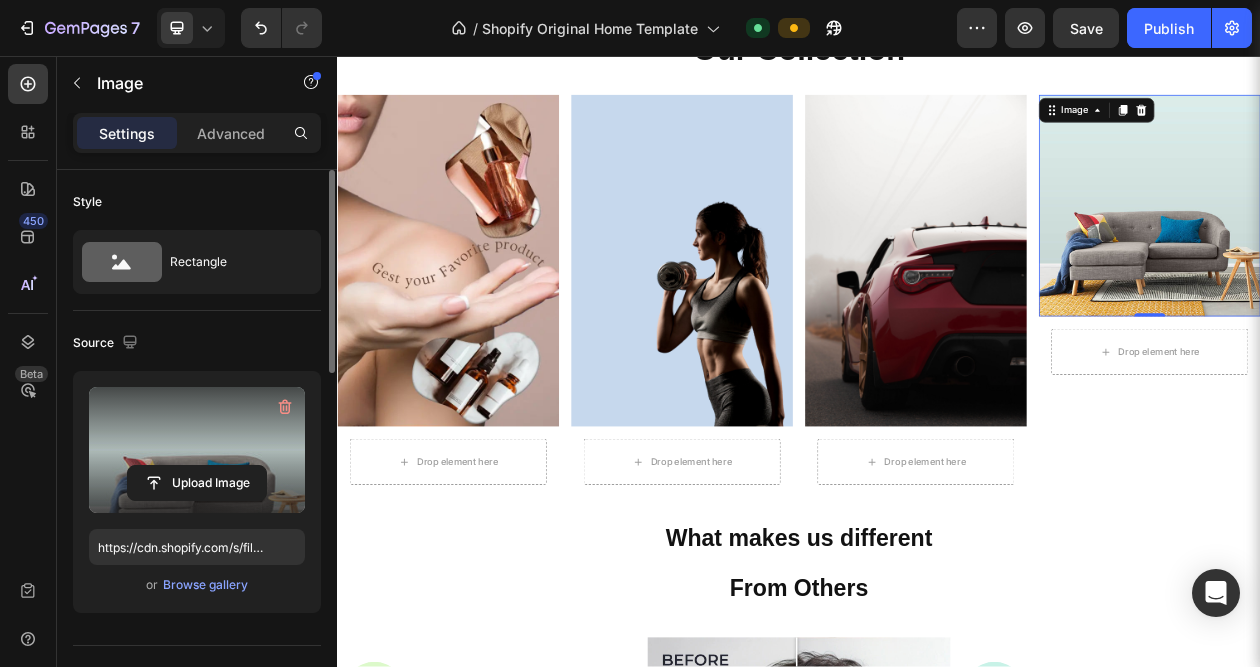 click at bounding box center [197, 450] 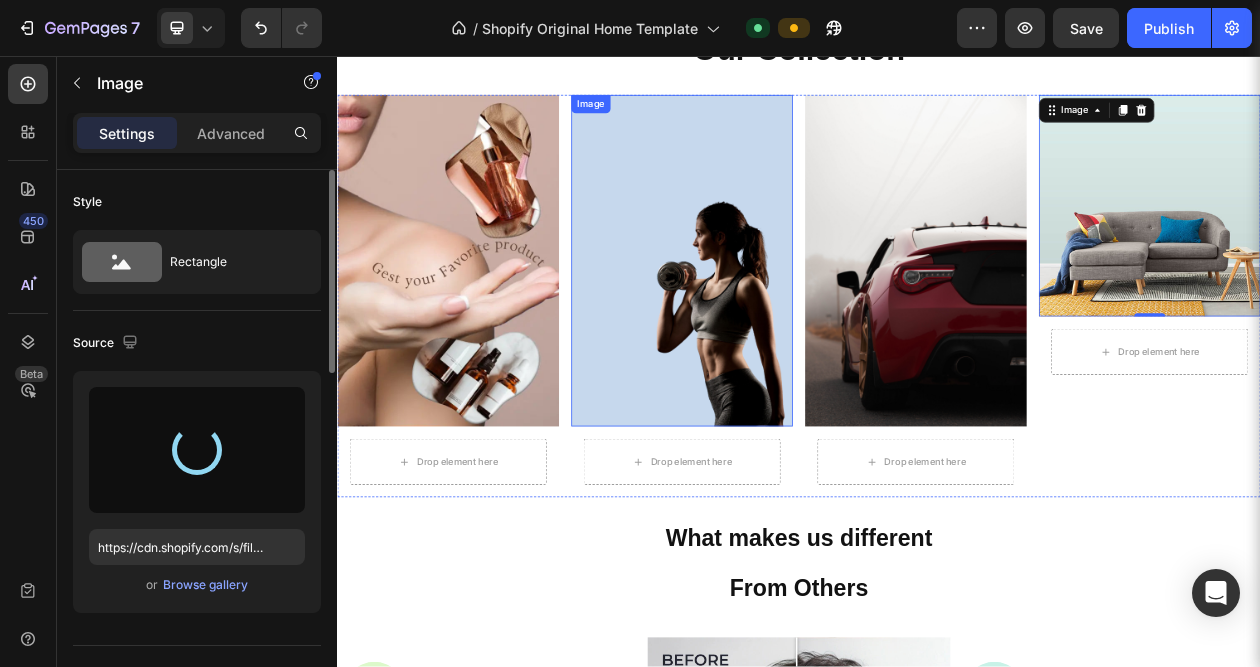 type on "https://cdn.shopify.com/s/files/1/0675/2482/1146/files/gempages_563696733595370661-c1f377fa-d899-44a8-8fb7-fced6aabeeac.png" 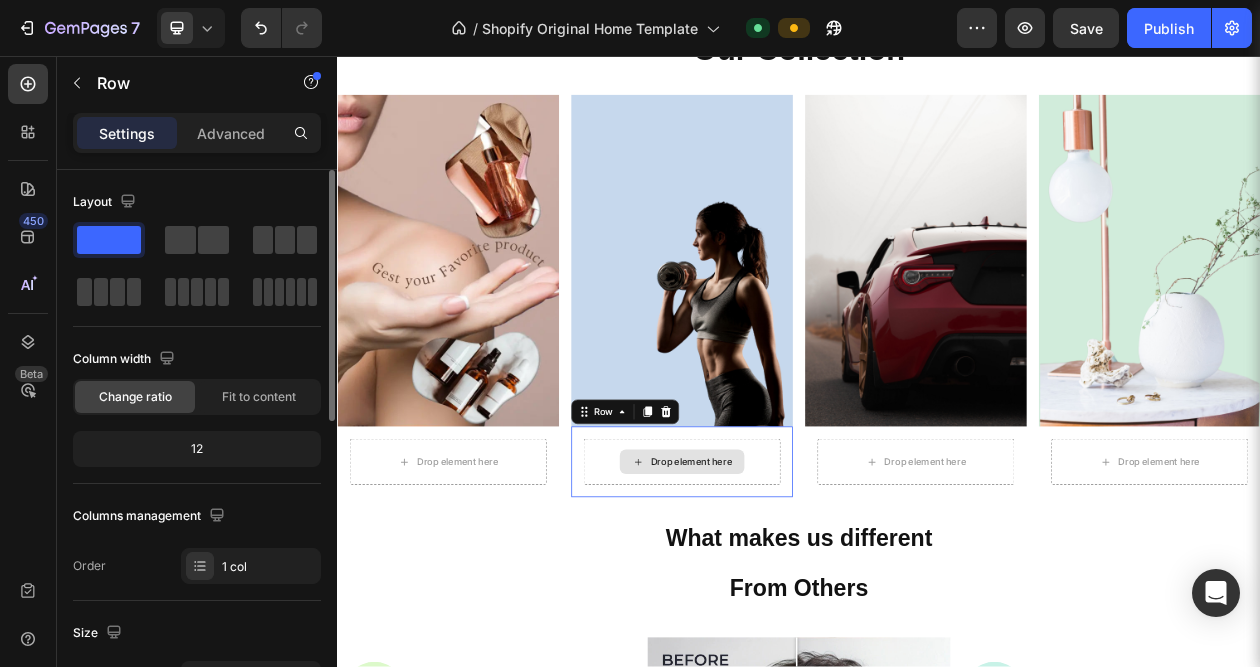 click on "Drop element here" at bounding box center (785, 584) 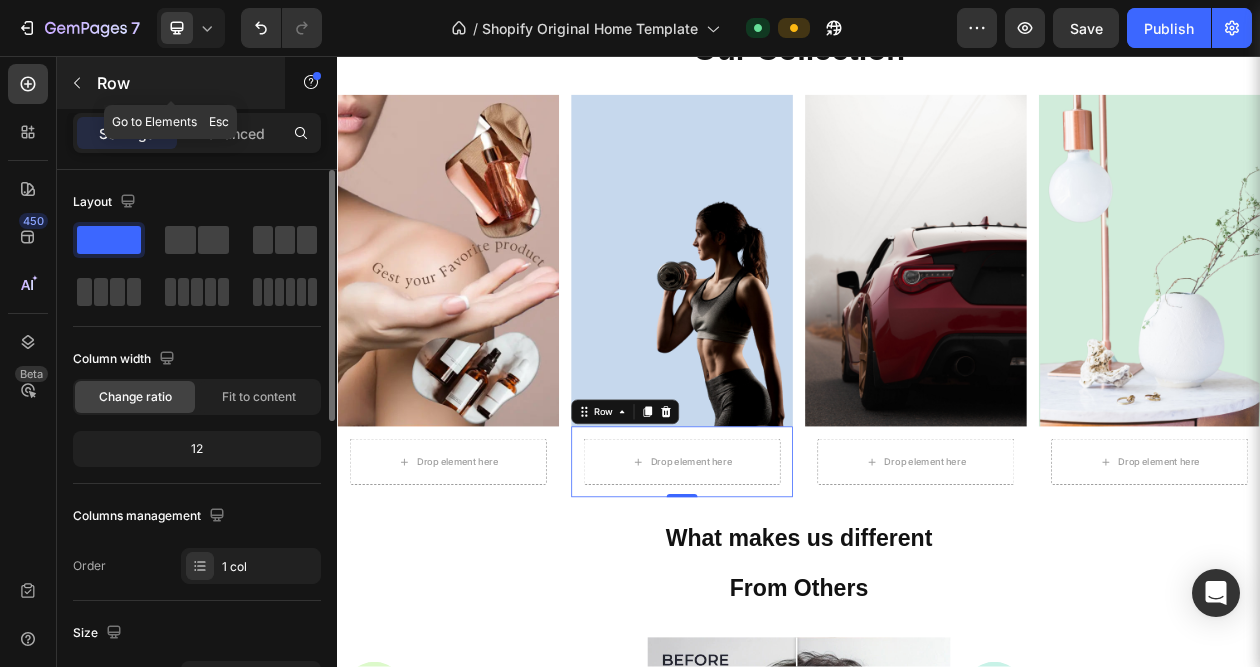 click 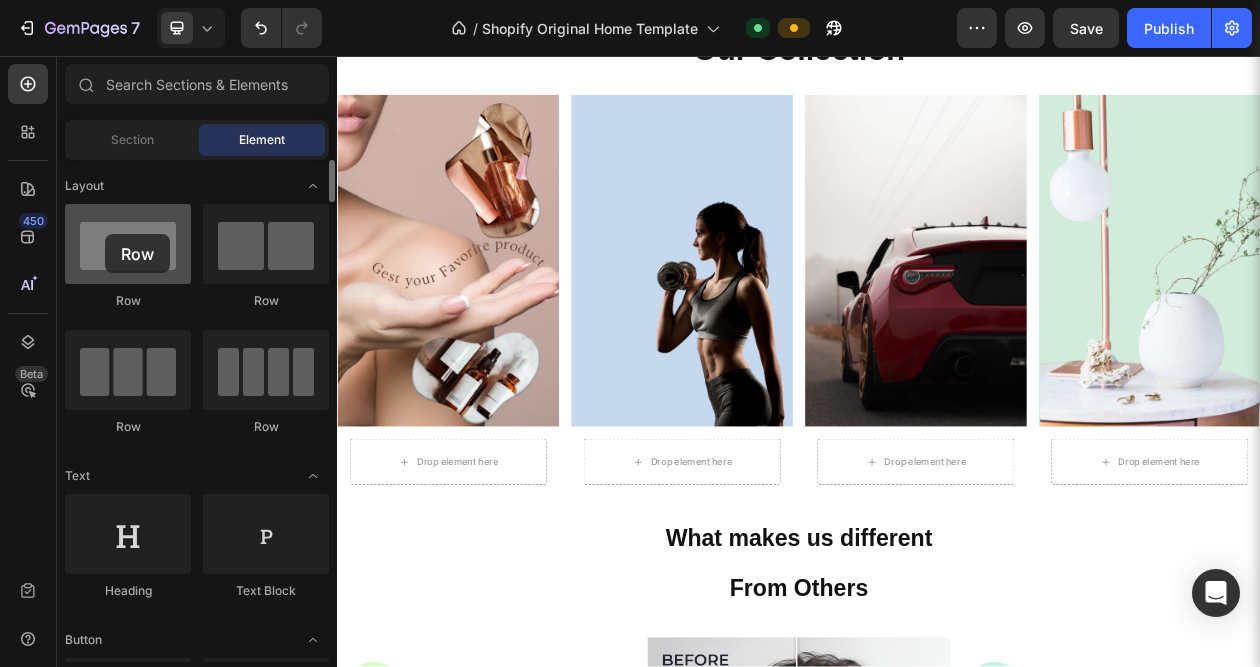 drag, startPoint x: 155, startPoint y: 262, endPoint x: 108, endPoint y: 235, distance: 54.20332 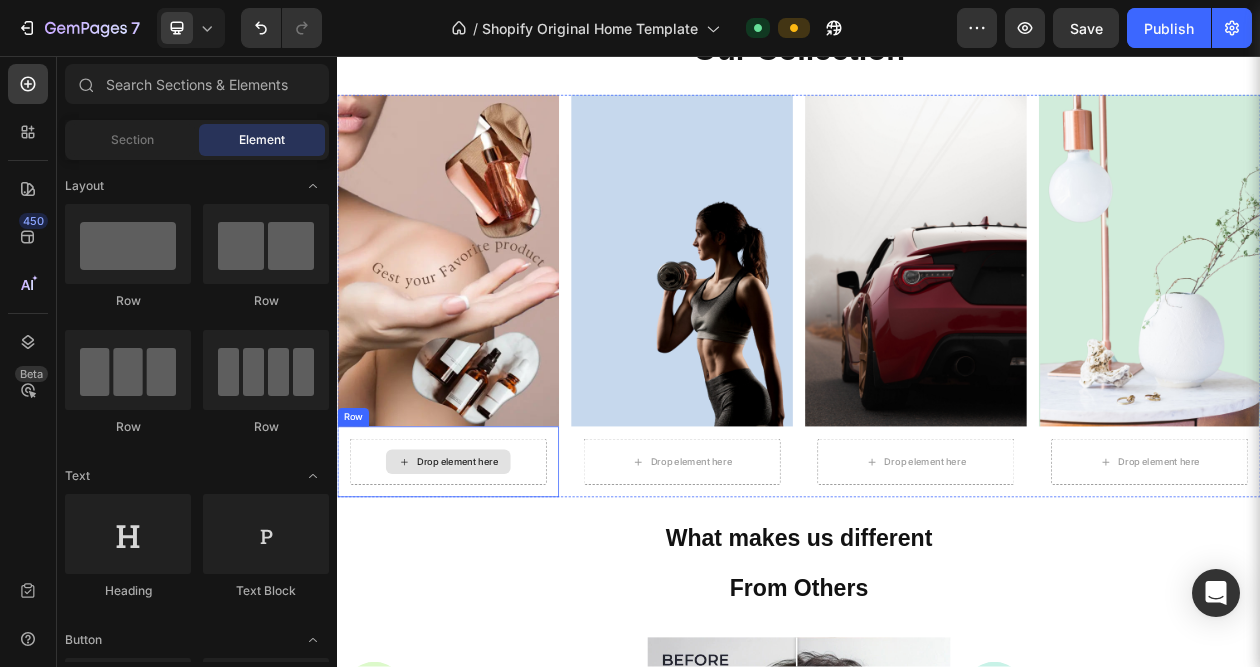 click on "Drop element here" at bounding box center [481, 584] 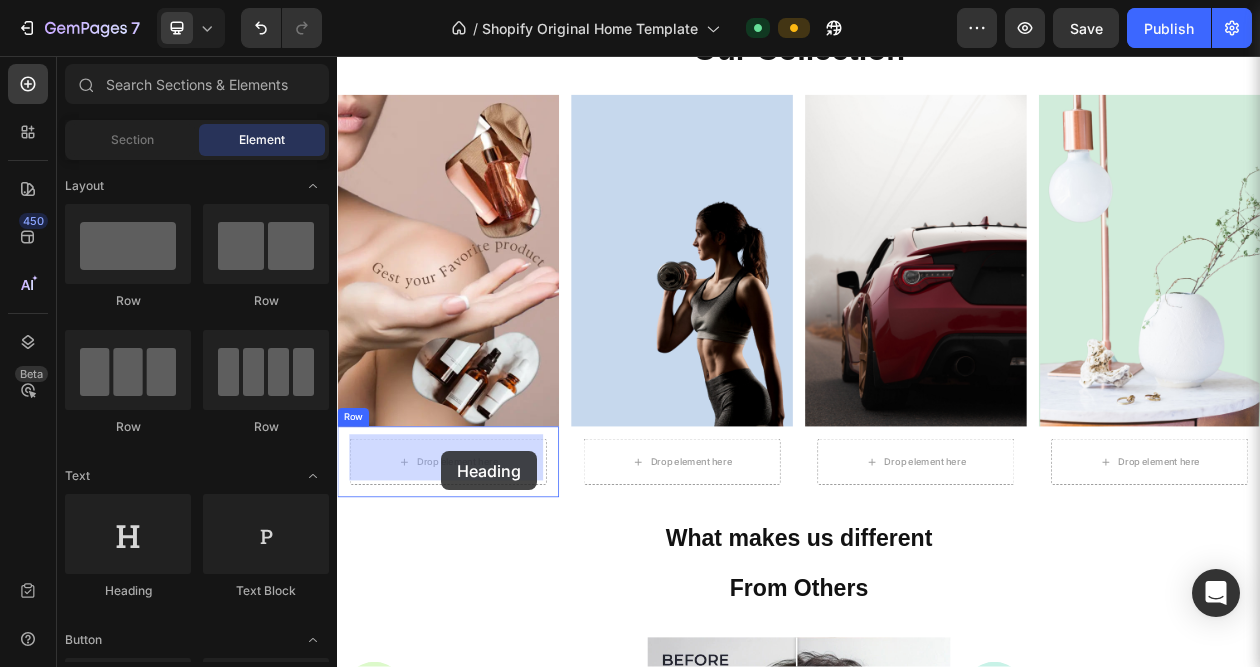 drag, startPoint x: 461, startPoint y: 619, endPoint x: 472, endPoint y: 570, distance: 50.219517 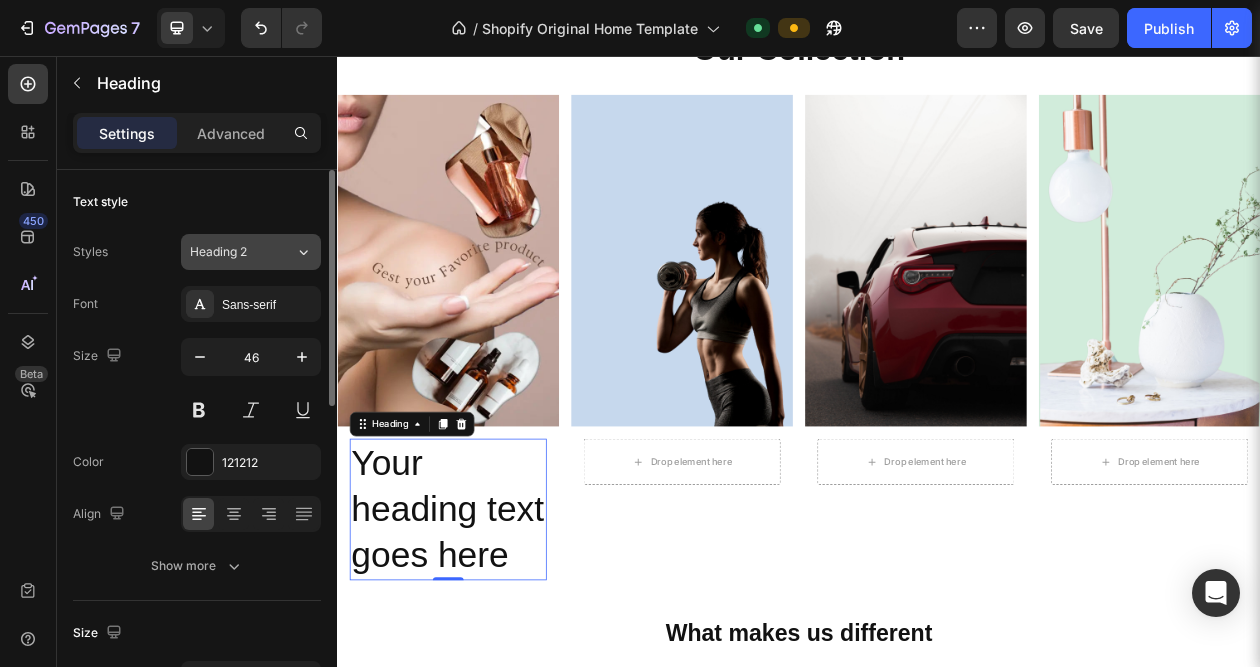 click on "Heading 2" at bounding box center (230, 252) 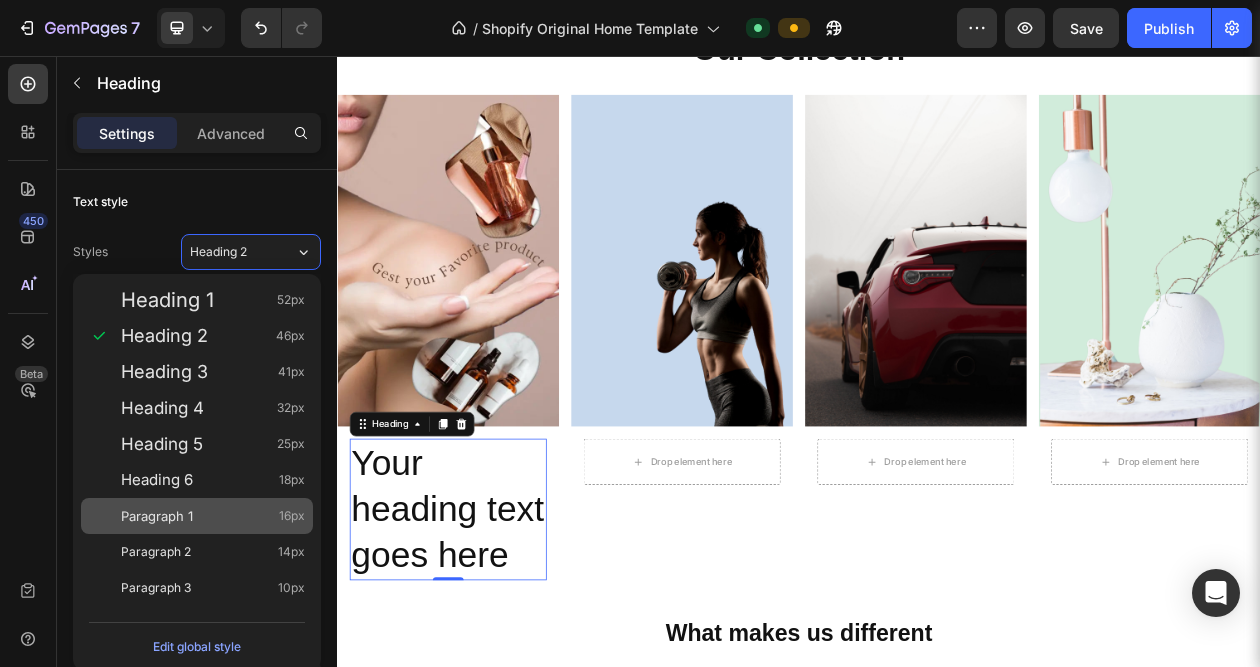 click on "Paragraph 1" at bounding box center [157, 516] 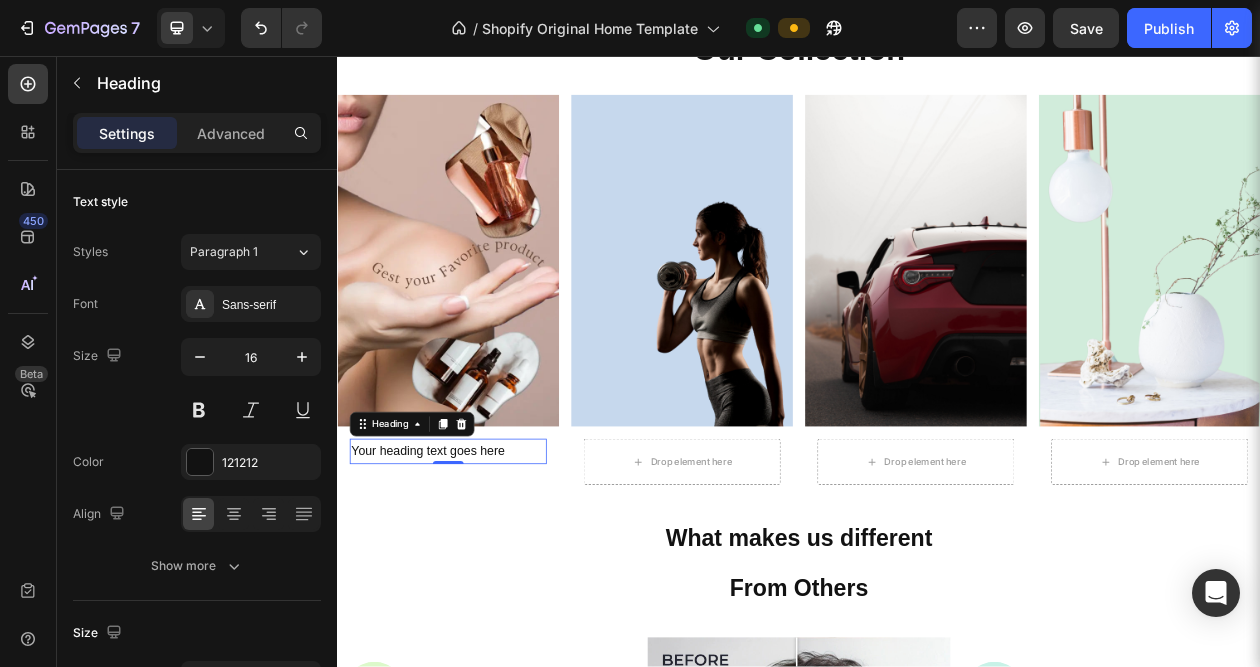 click on "Your heading text goes here" at bounding box center [481, 570] 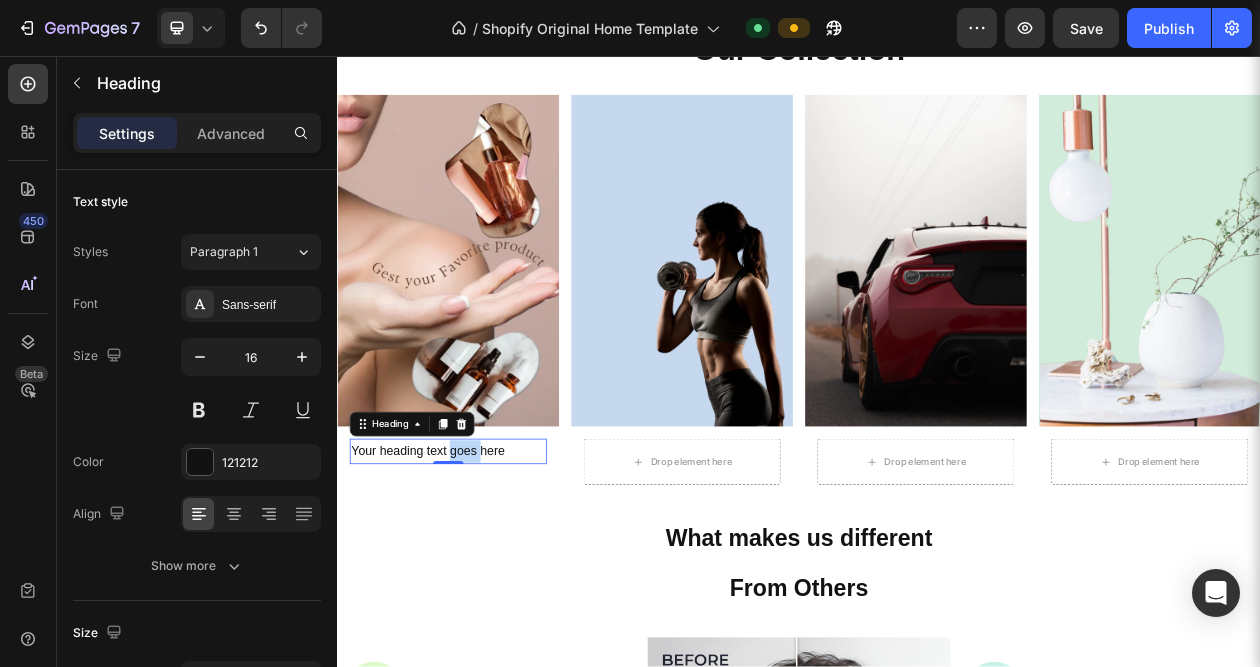 click on "Your heading text goes here" at bounding box center [481, 570] 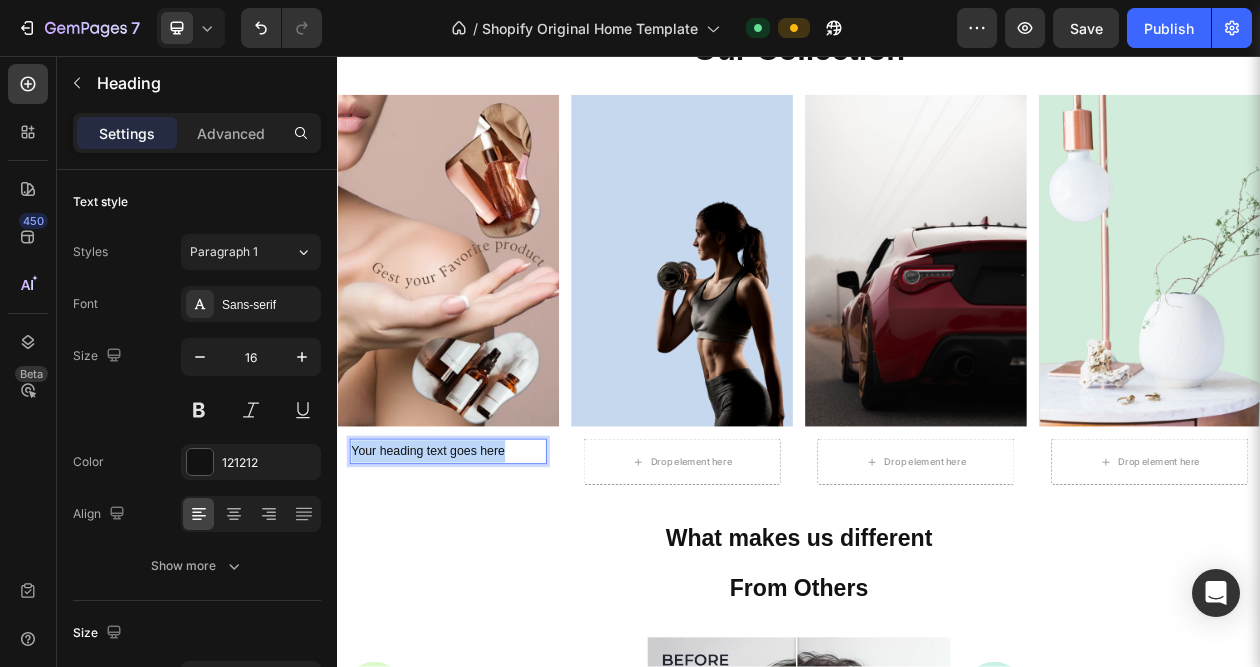 click on "Your heading text goes here" at bounding box center (481, 570) 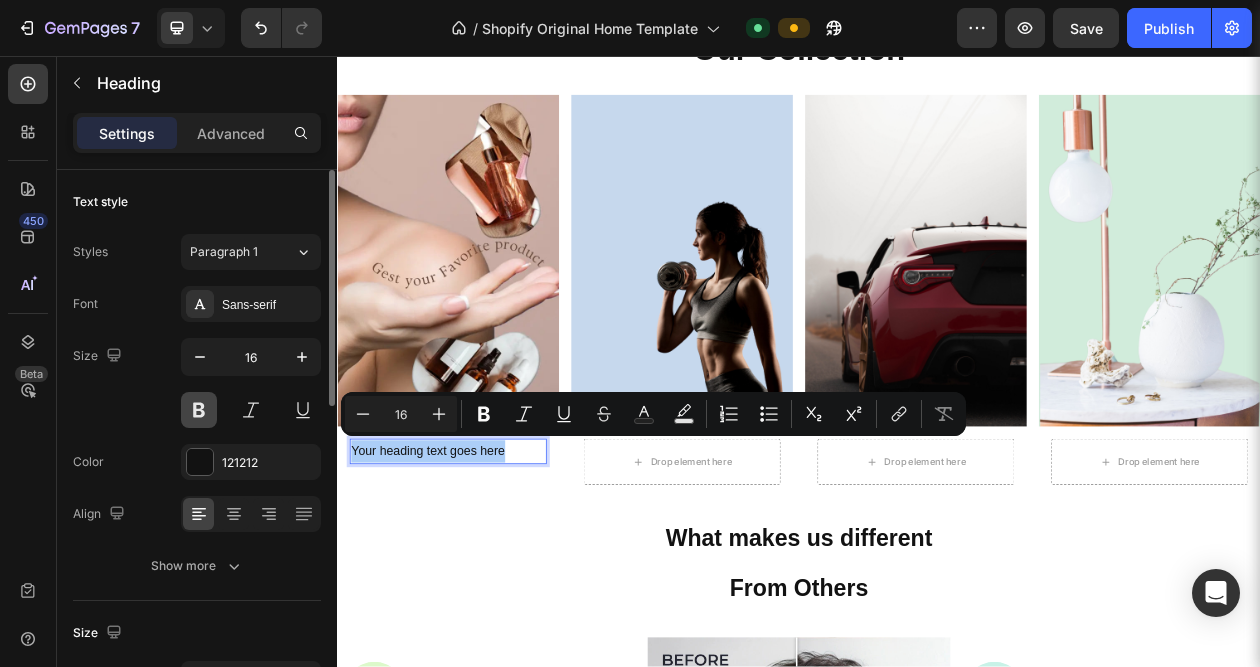 click at bounding box center [199, 410] 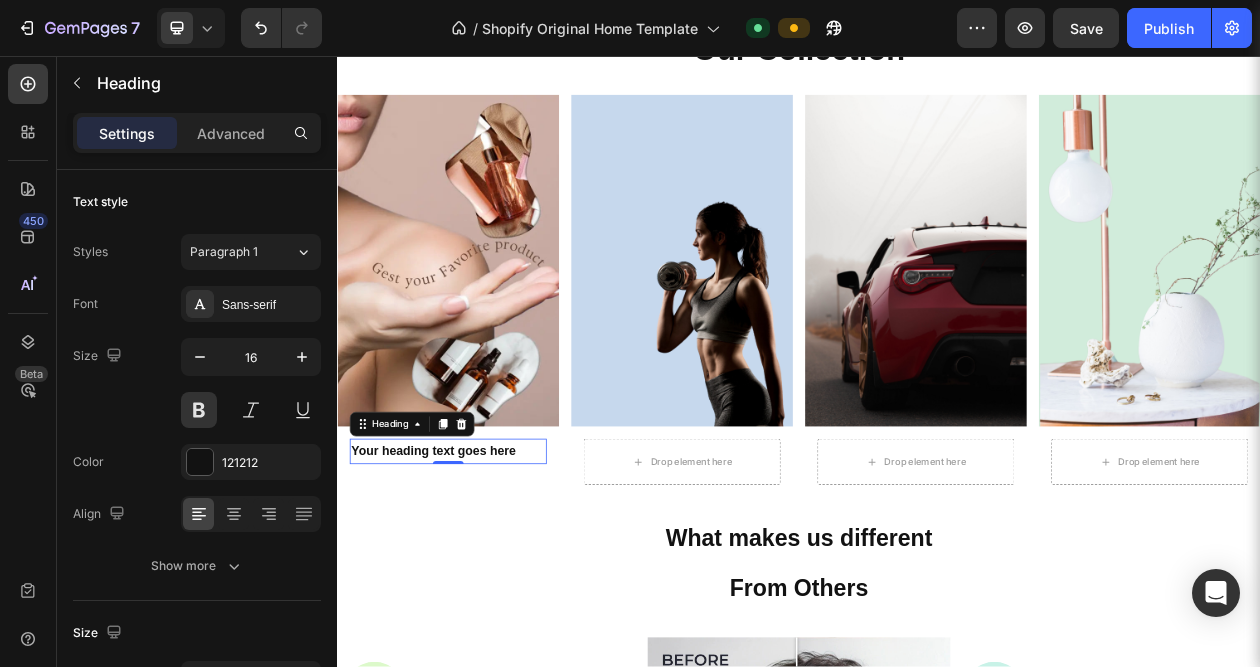 click on "Your heading text goes here" at bounding box center [481, 570] 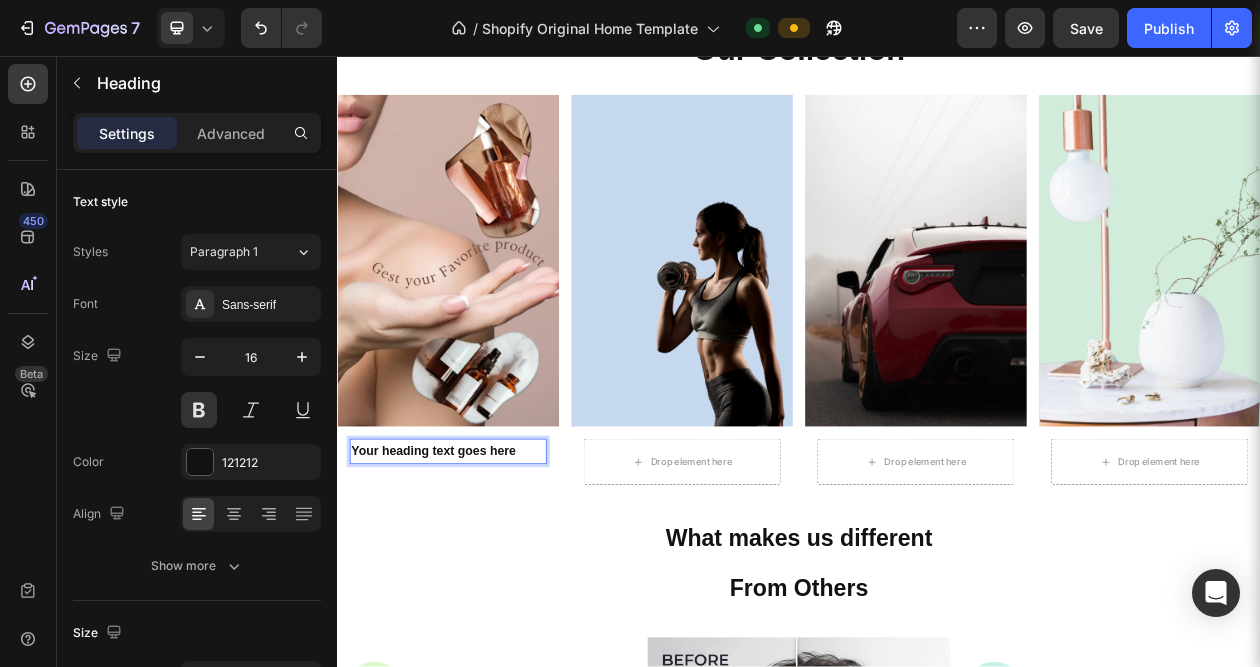 click on "Your heading text goes here" at bounding box center [481, 570] 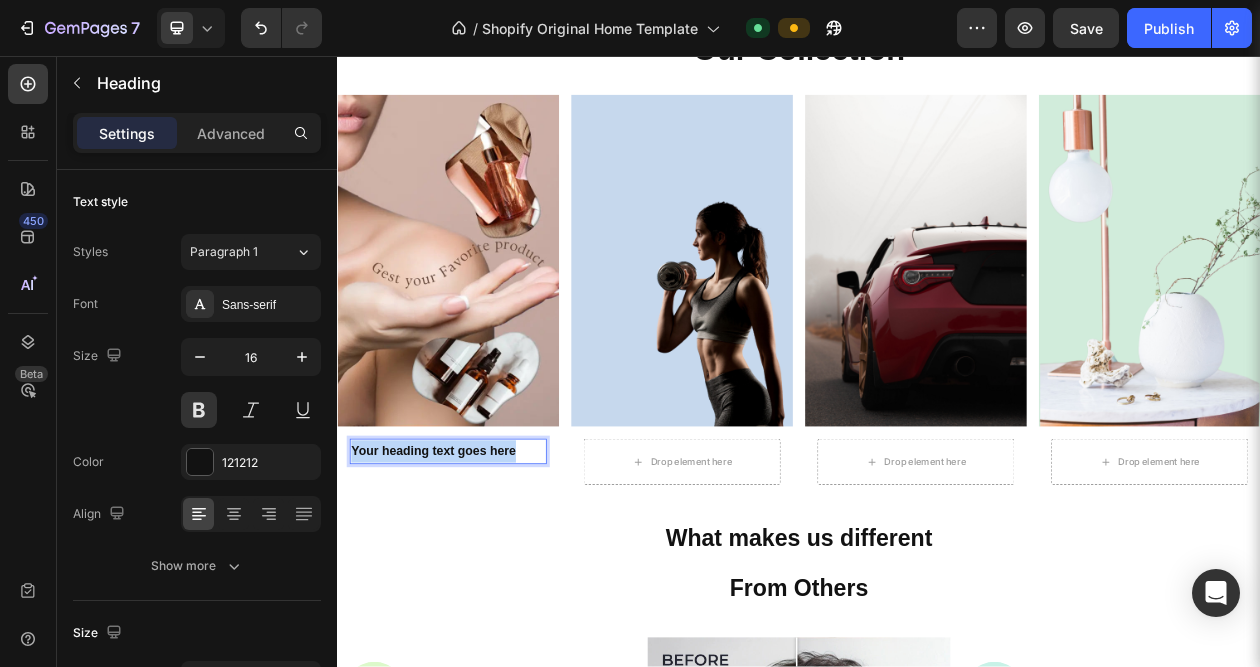 click on "Your heading text goes here" at bounding box center [481, 570] 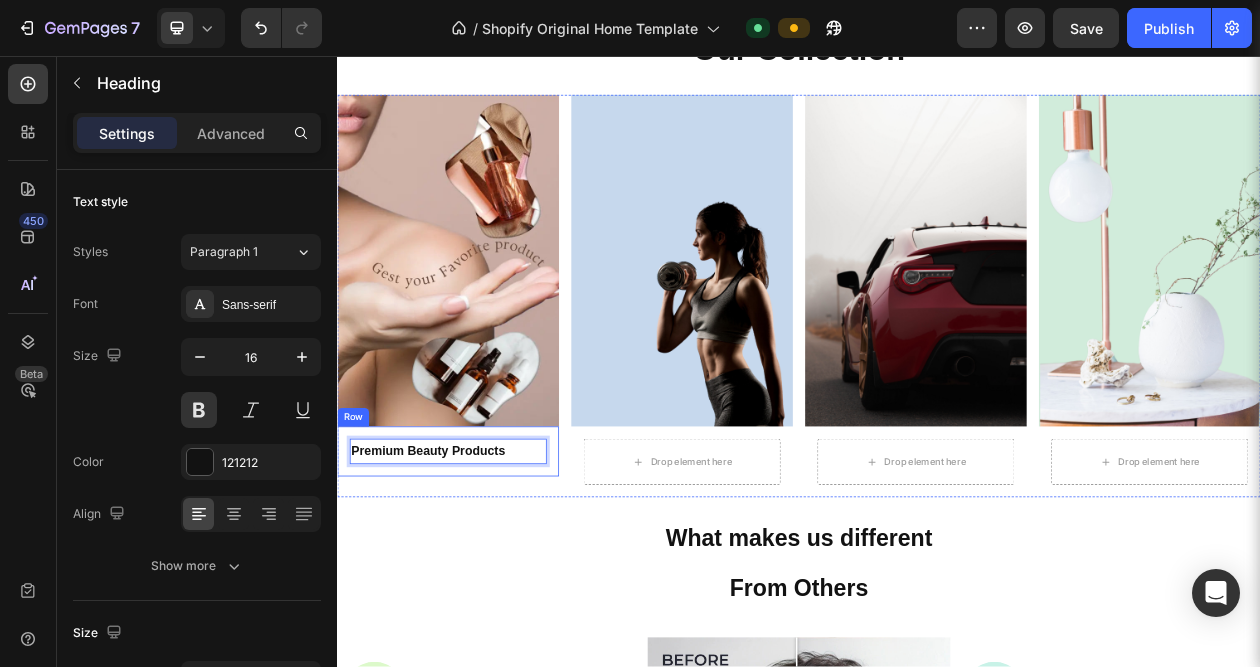 click on "Image Premium Beauty ⁠⁠⁠⁠⁠⁠⁠ Products Heading   0 Row" at bounding box center (481, 368) 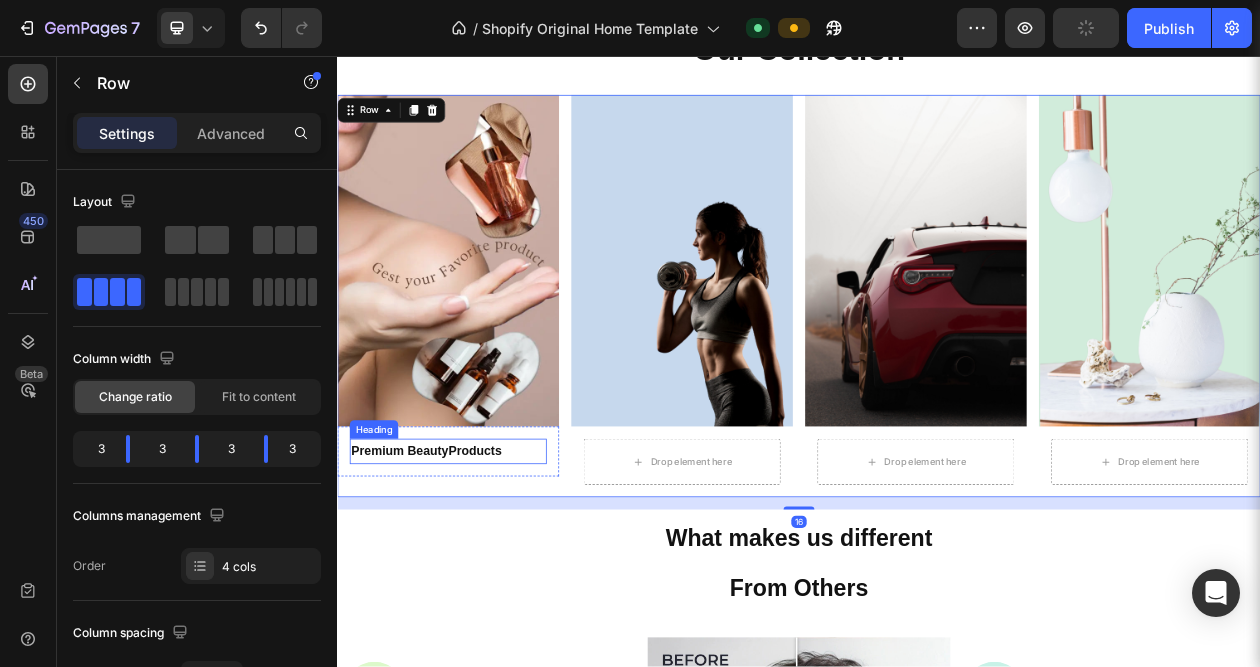 click on "⁠⁠⁠⁠⁠⁠⁠ Premium Beauty  Products" at bounding box center [481, 570] 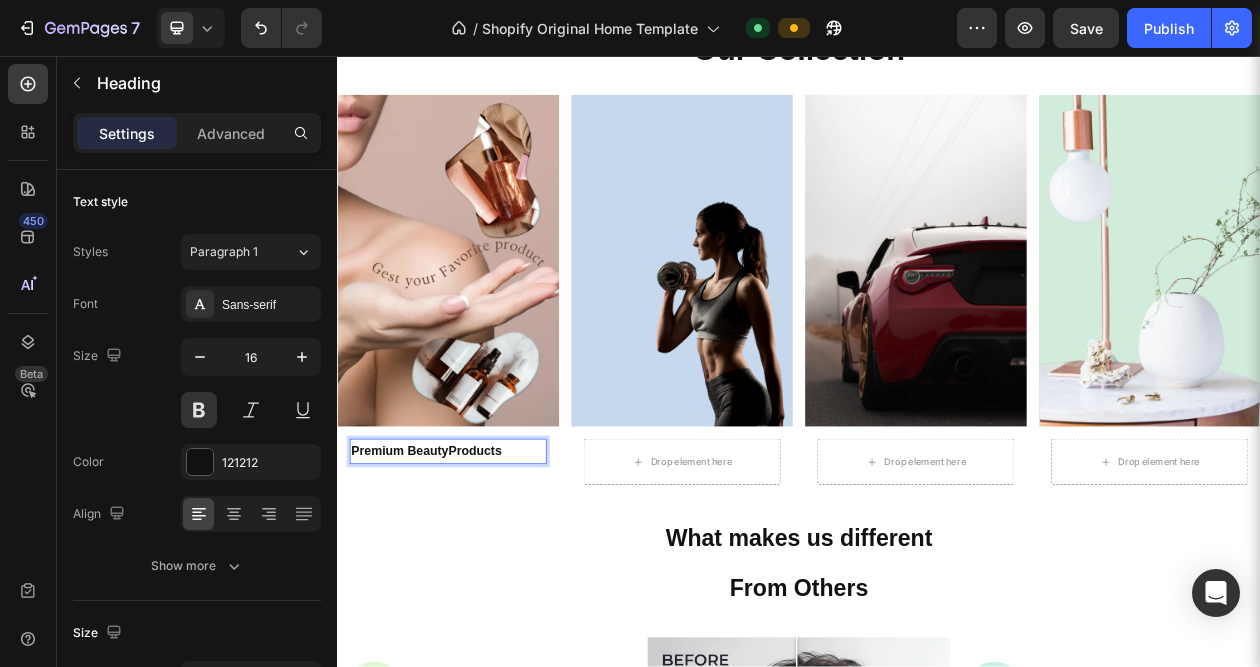 click on "Premium Beauty  Products" at bounding box center (481, 570) 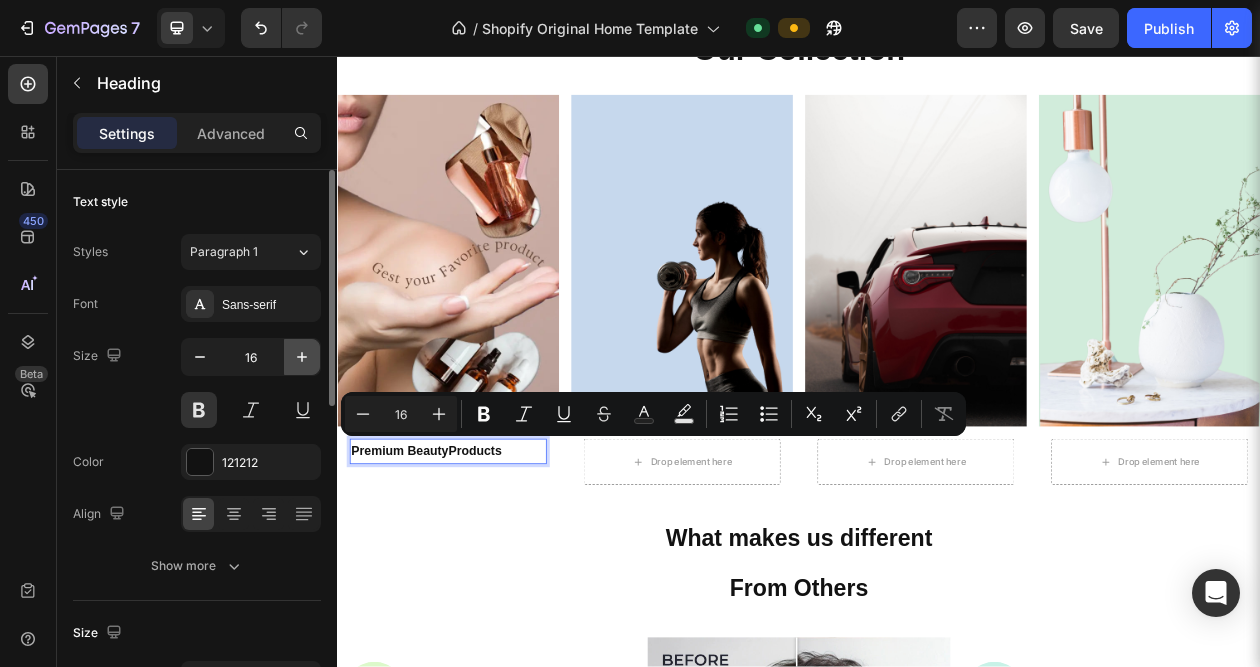 click 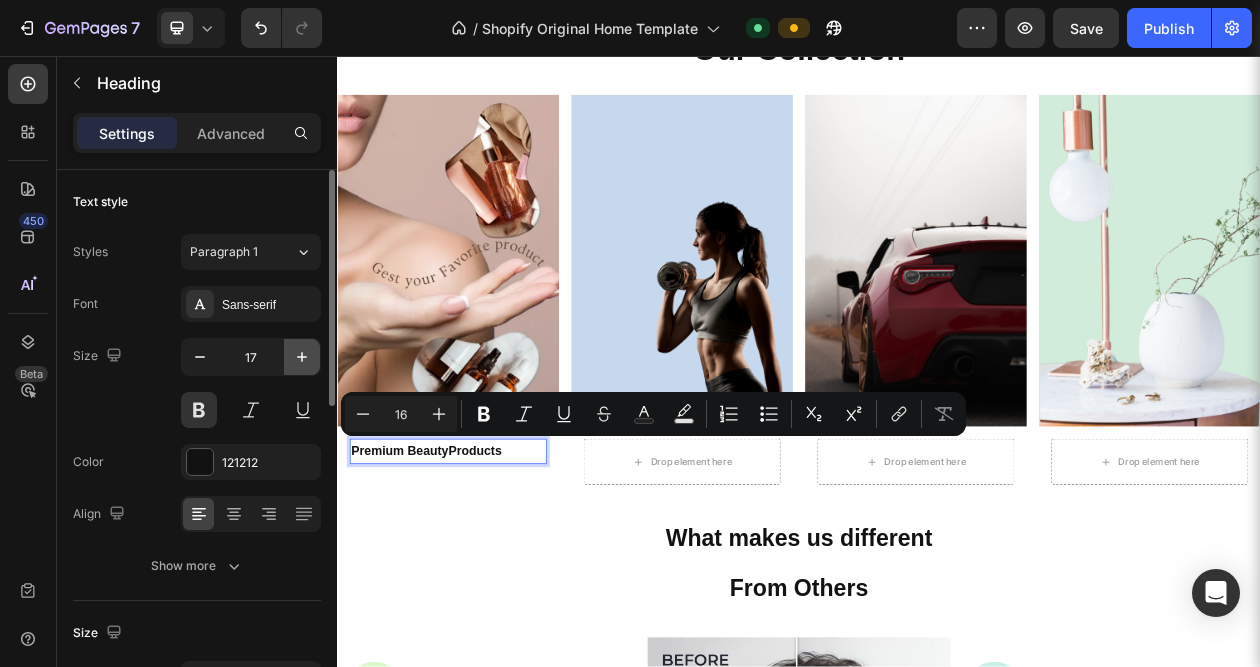 click 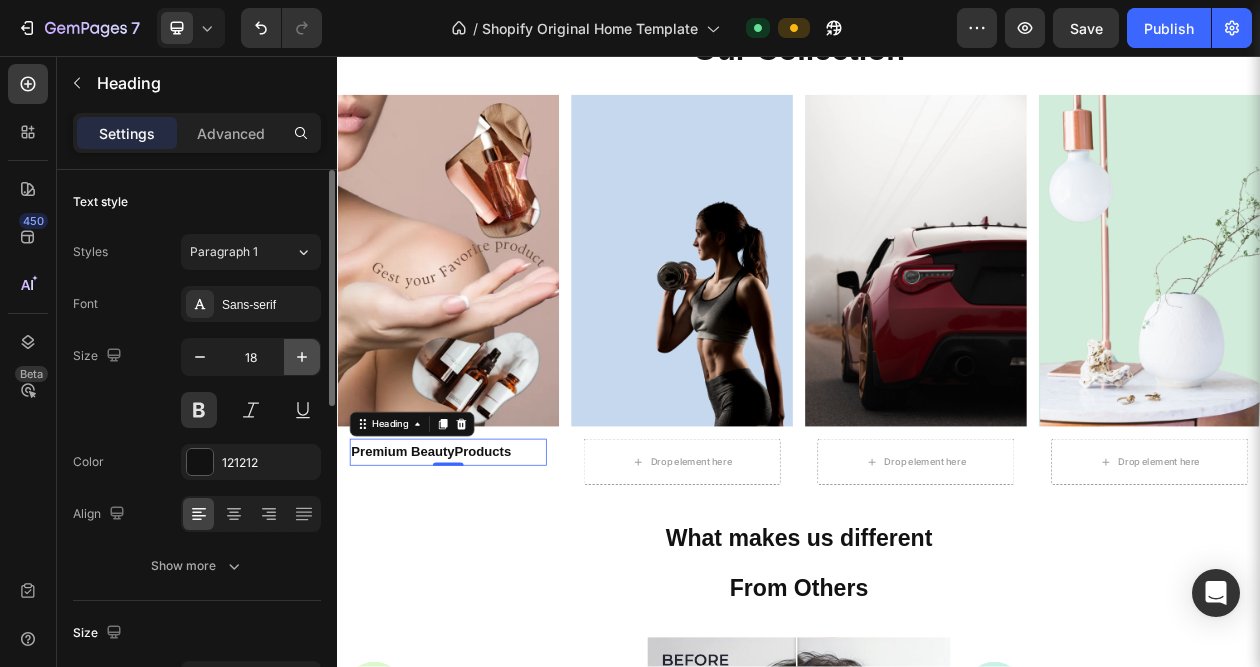 click 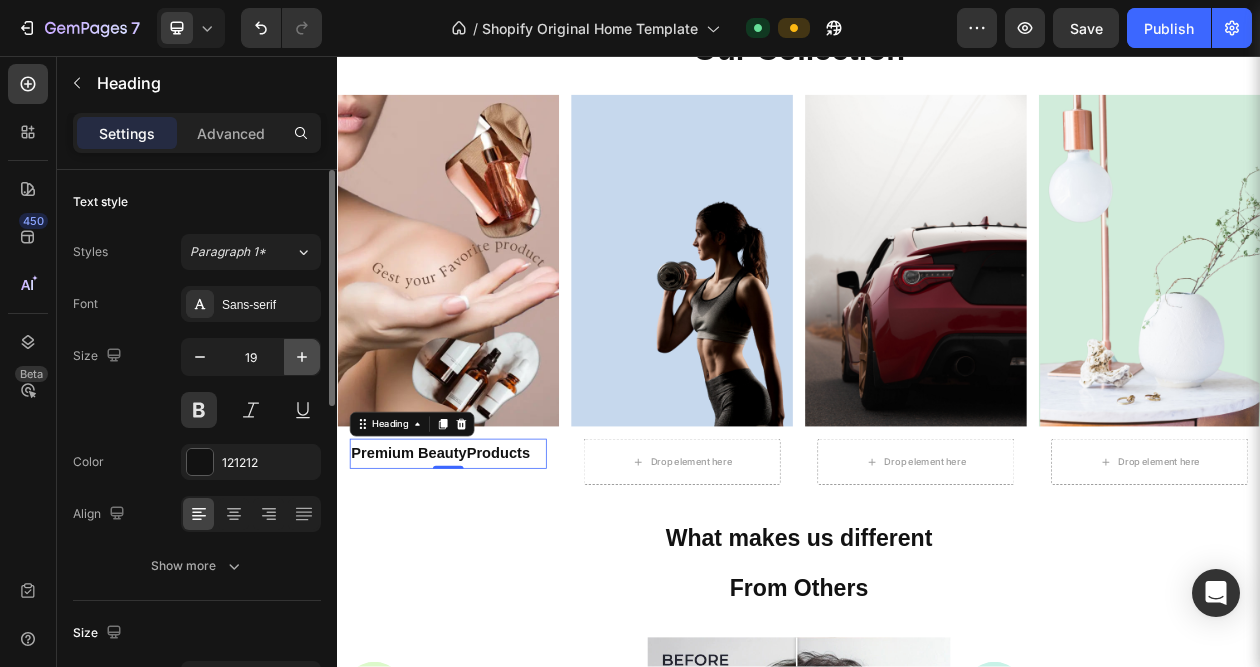 click 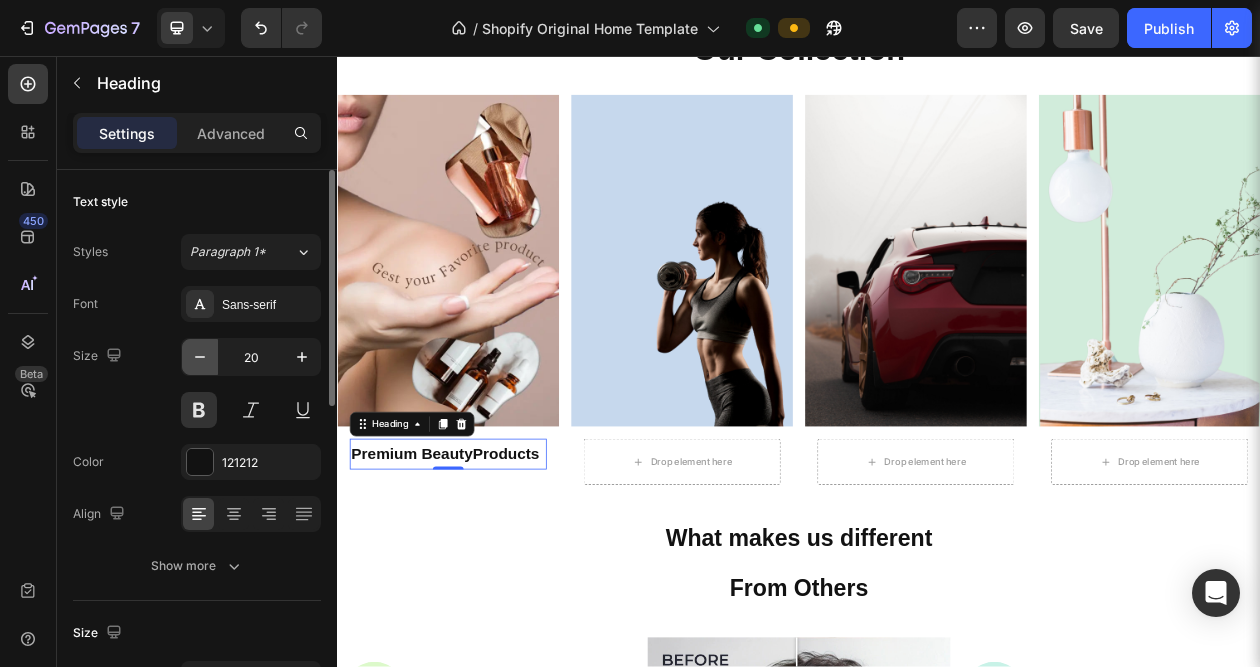click at bounding box center [200, 357] 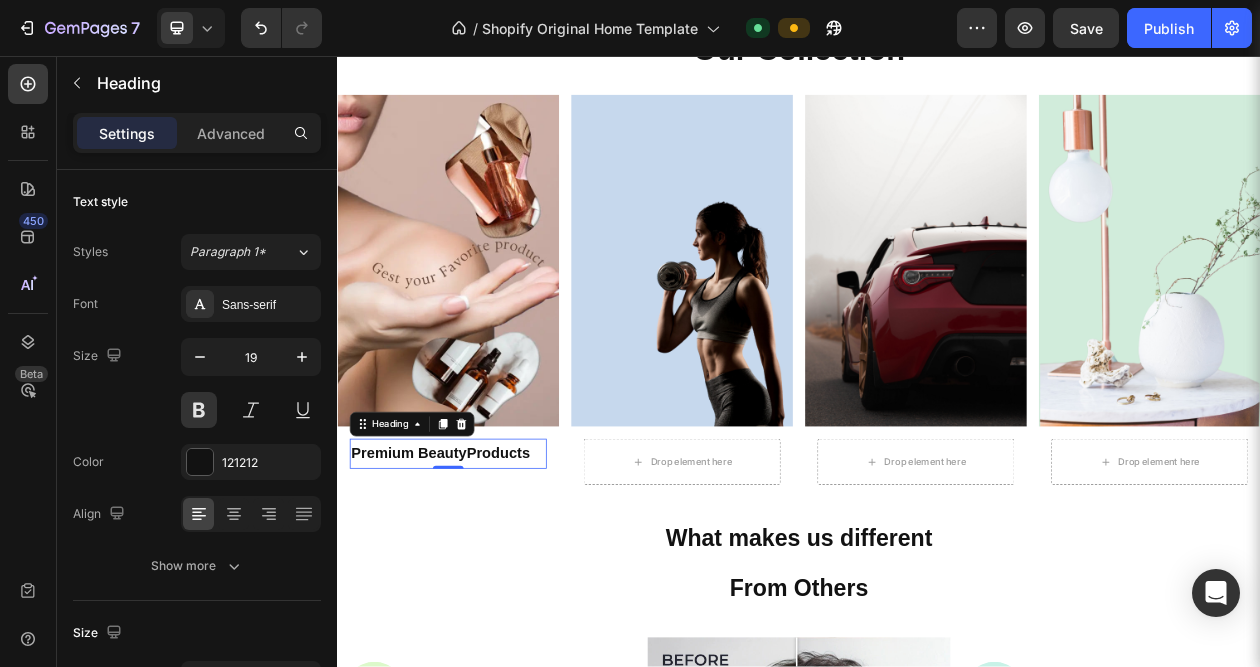 click on "What makes us different  From Others" at bounding box center (937, 713) 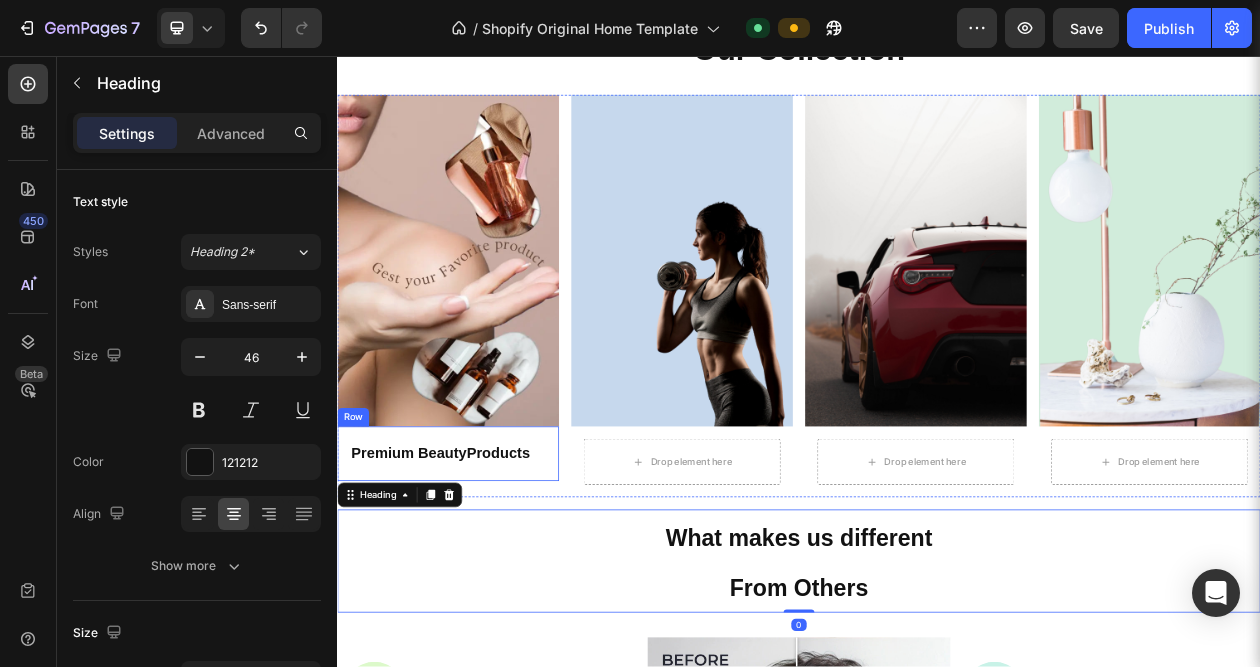 click on "Premium Beauty" at bounding box center [430, 572] 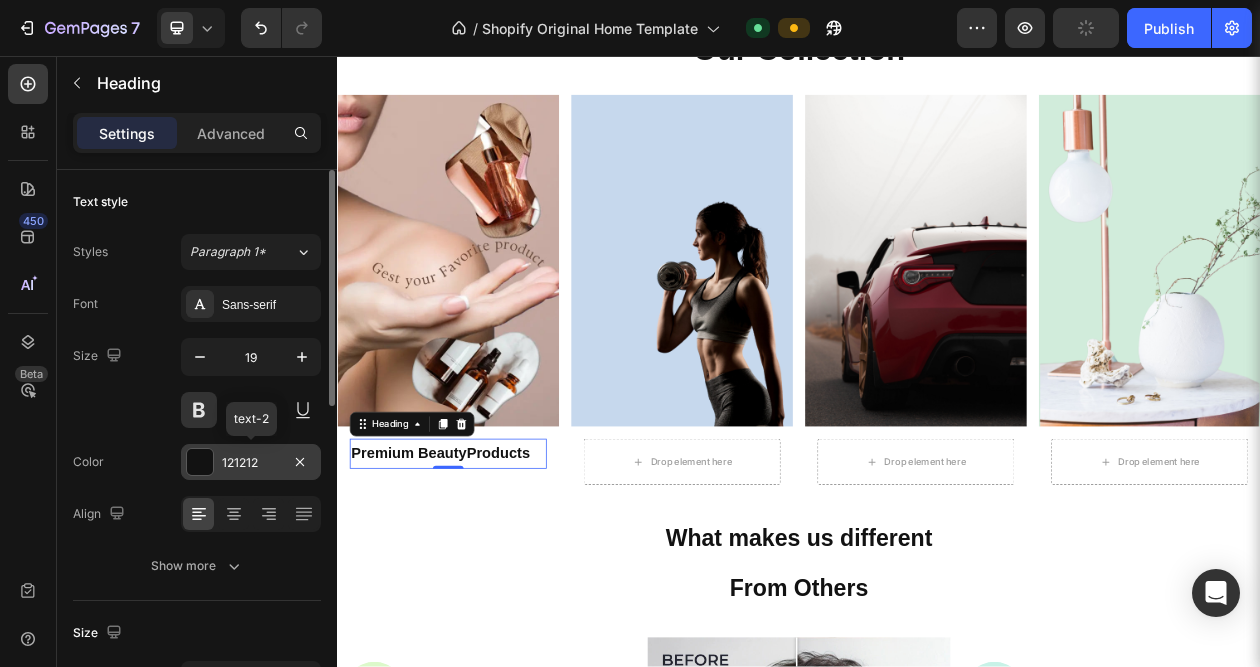 click at bounding box center (200, 462) 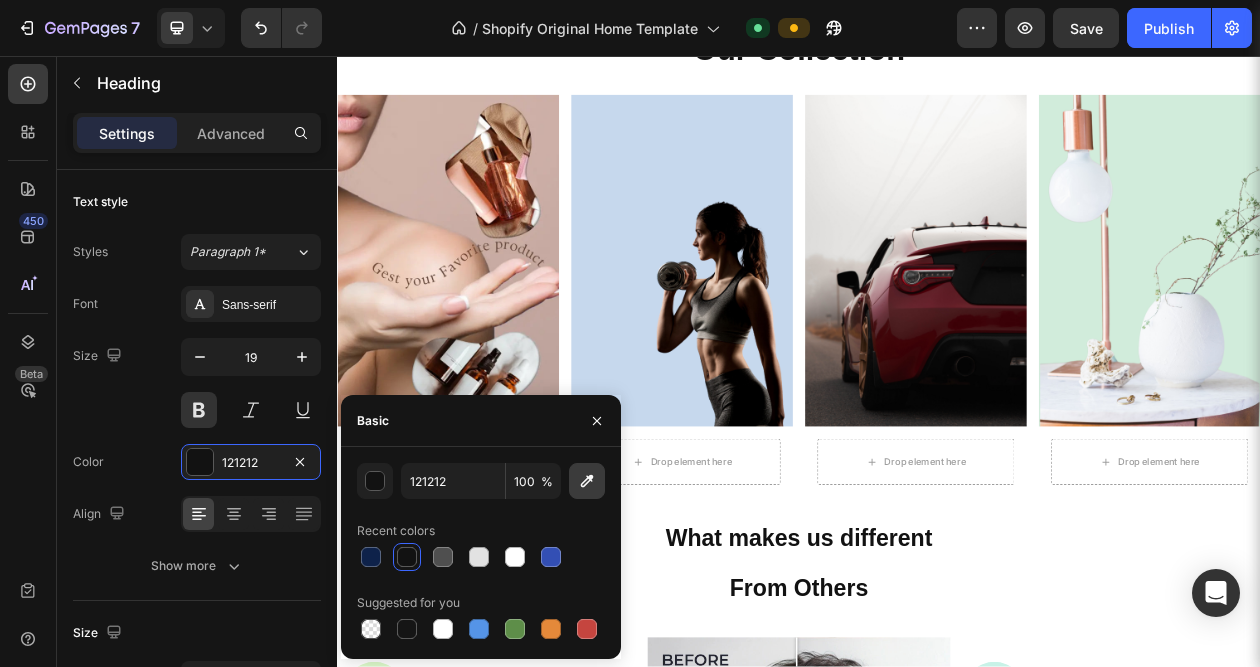 drag, startPoint x: 582, startPoint y: 487, endPoint x: 580, endPoint y: 468, distance: 19.104973 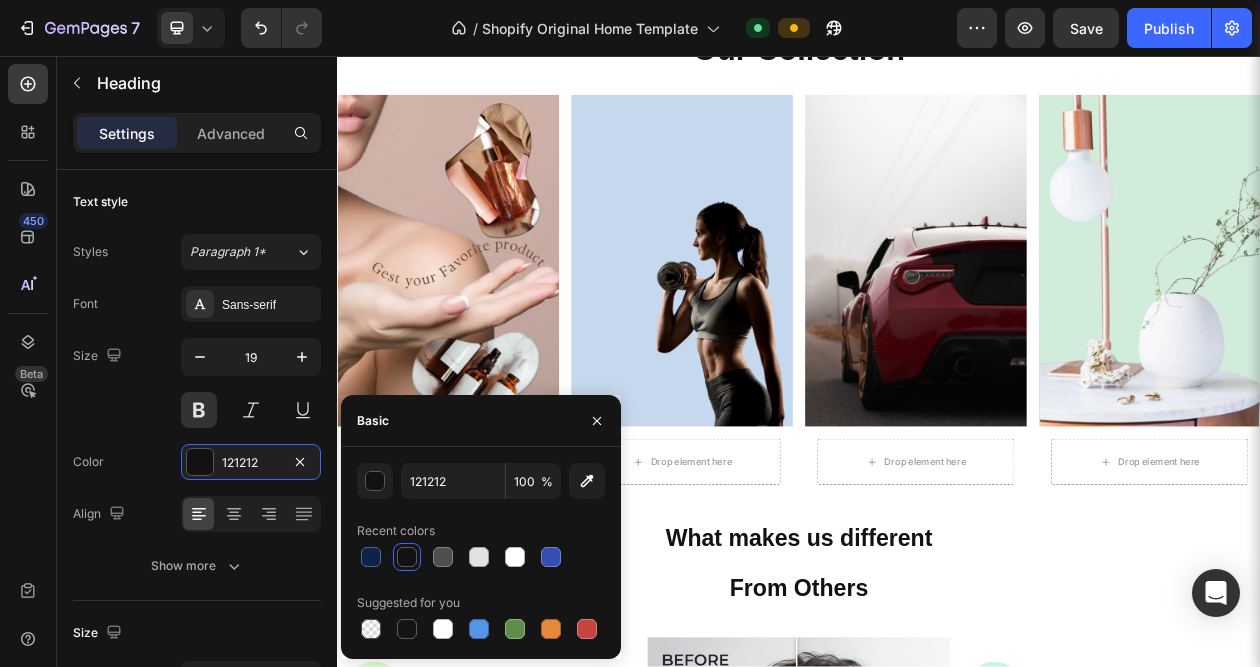 type on "CEB2A7" 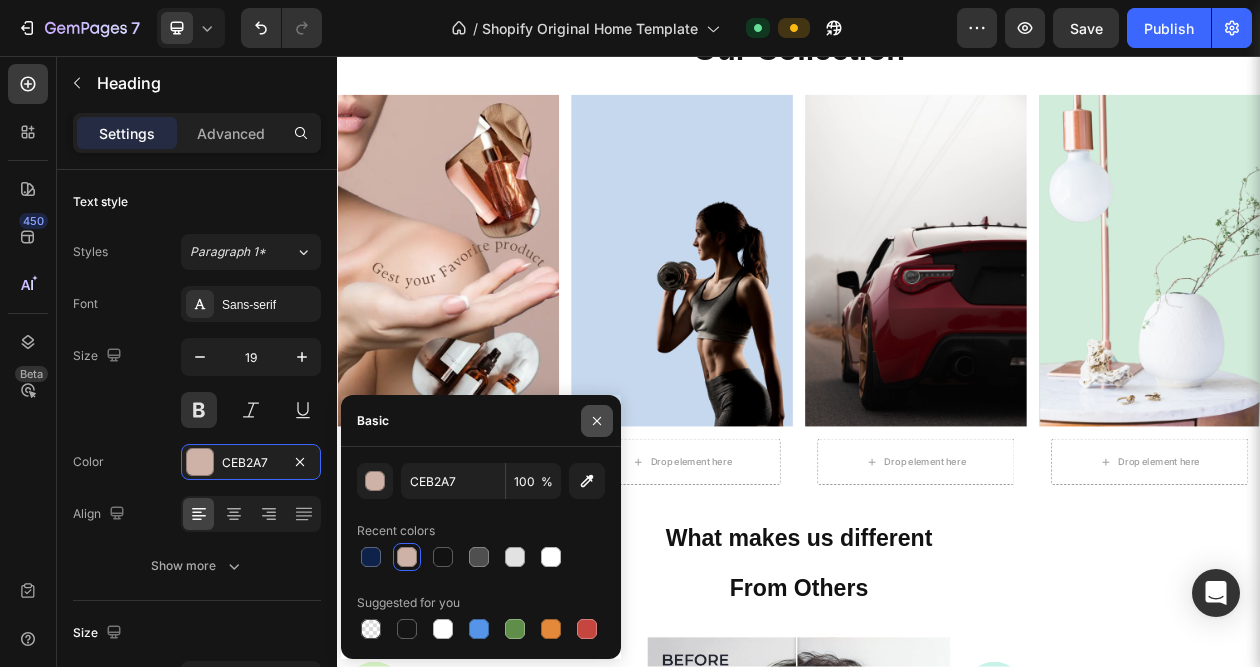 click 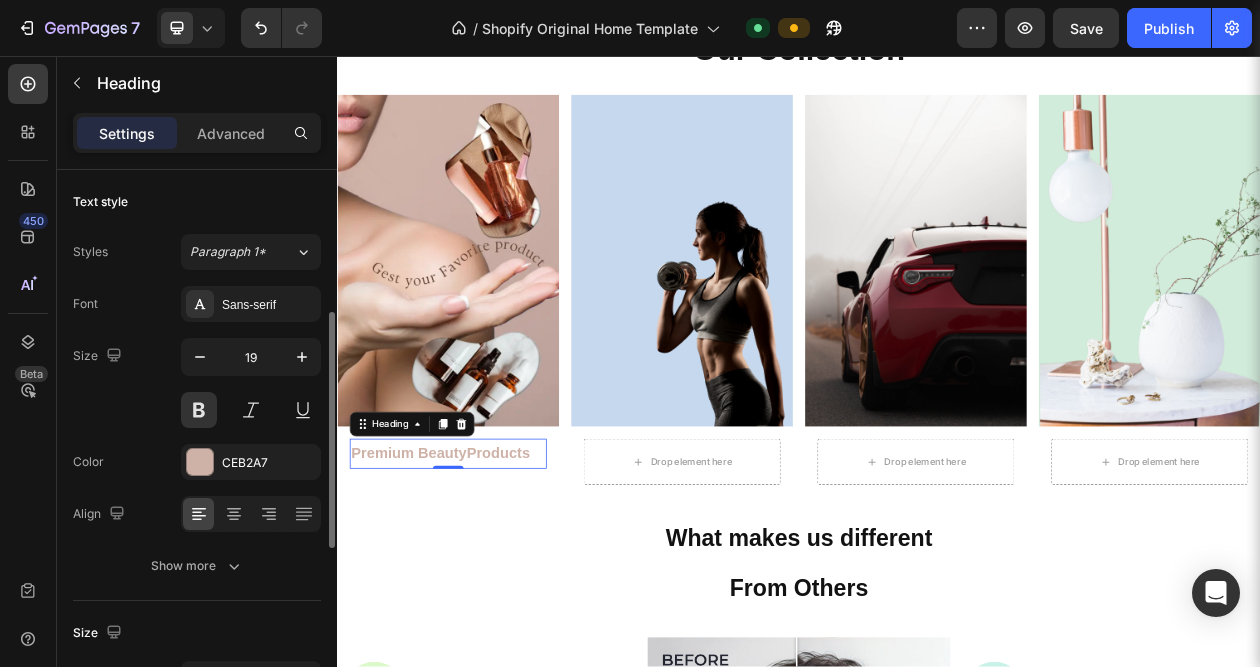 scroll, scrollTop: 200, scrollLeft: 0, axis: vertical 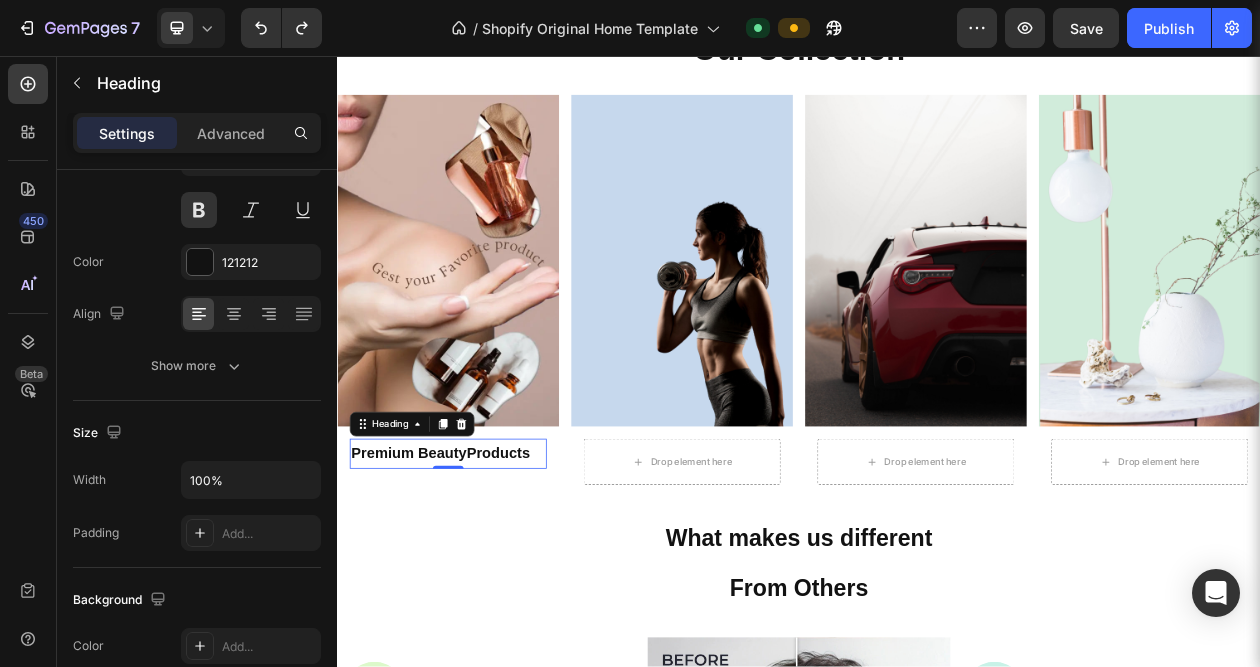 click on "Premium Beauty  Products" at bounding box center [481, 573] 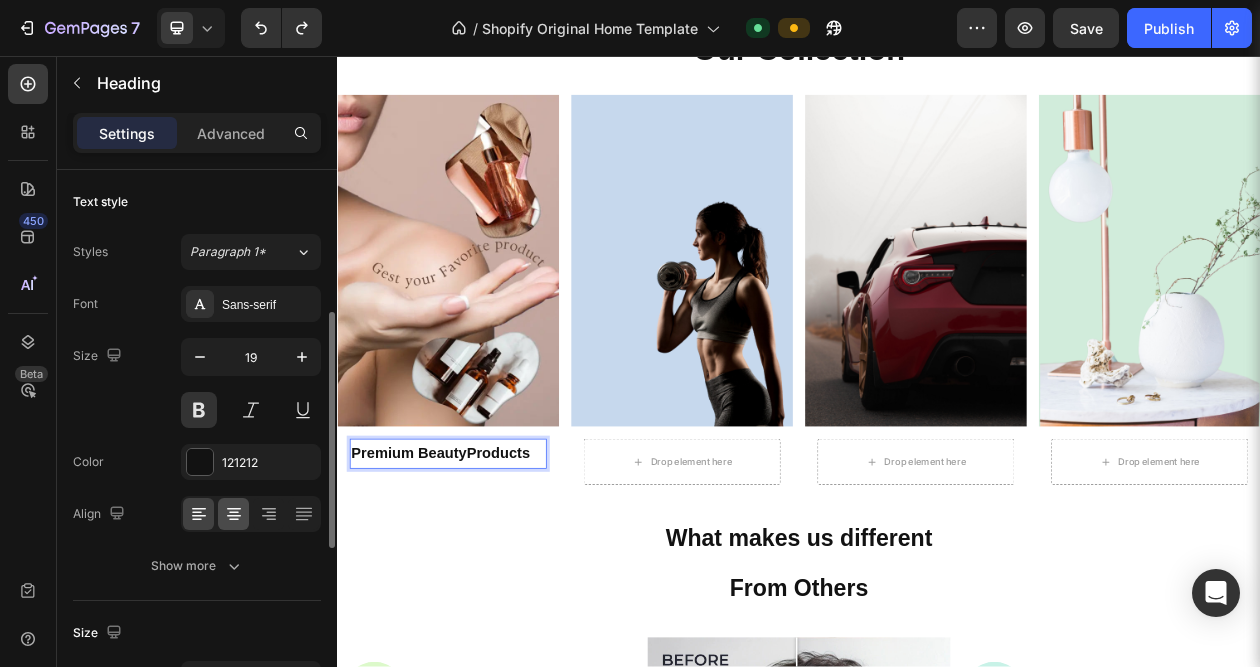 scroll, scrollTop: 100, scrollLeft: 0, axis: vertical 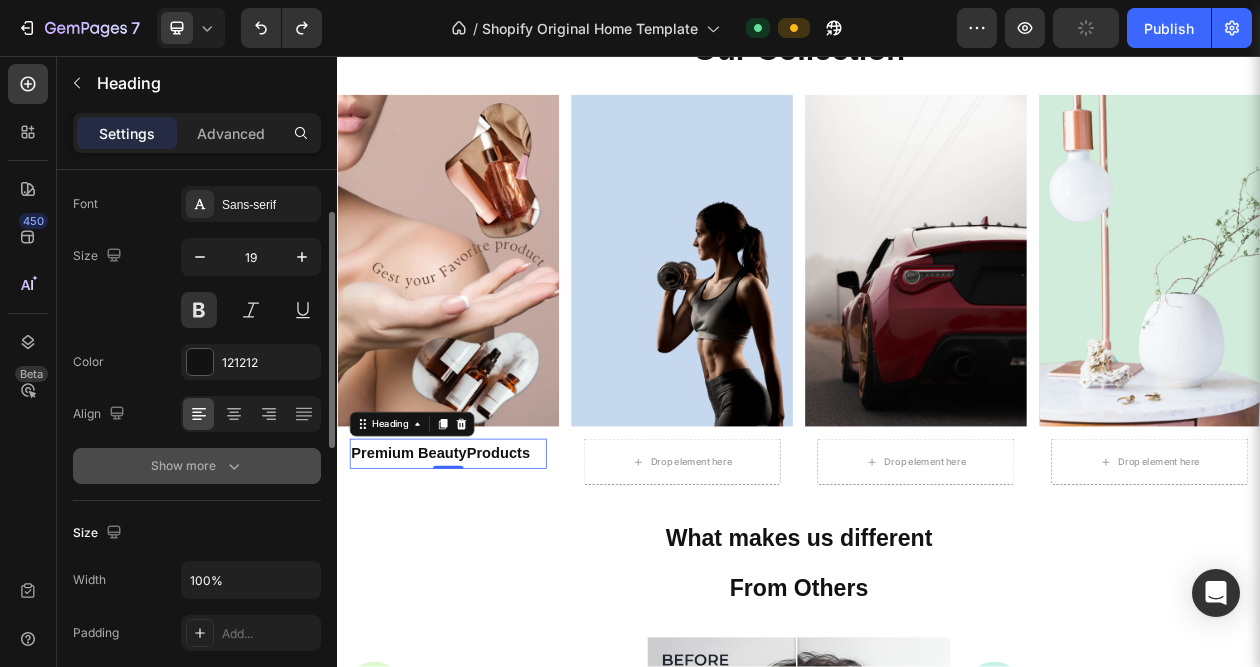 click 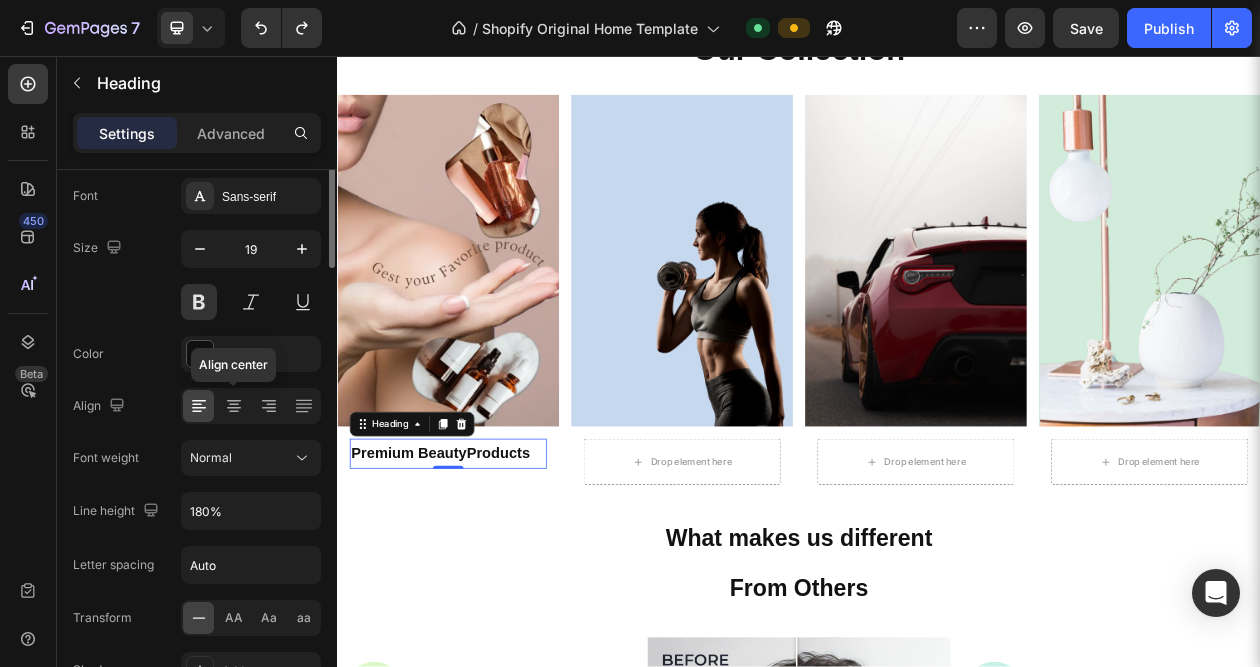 scroll, scrollTop: 0, scrollLeft: 0, axis: both 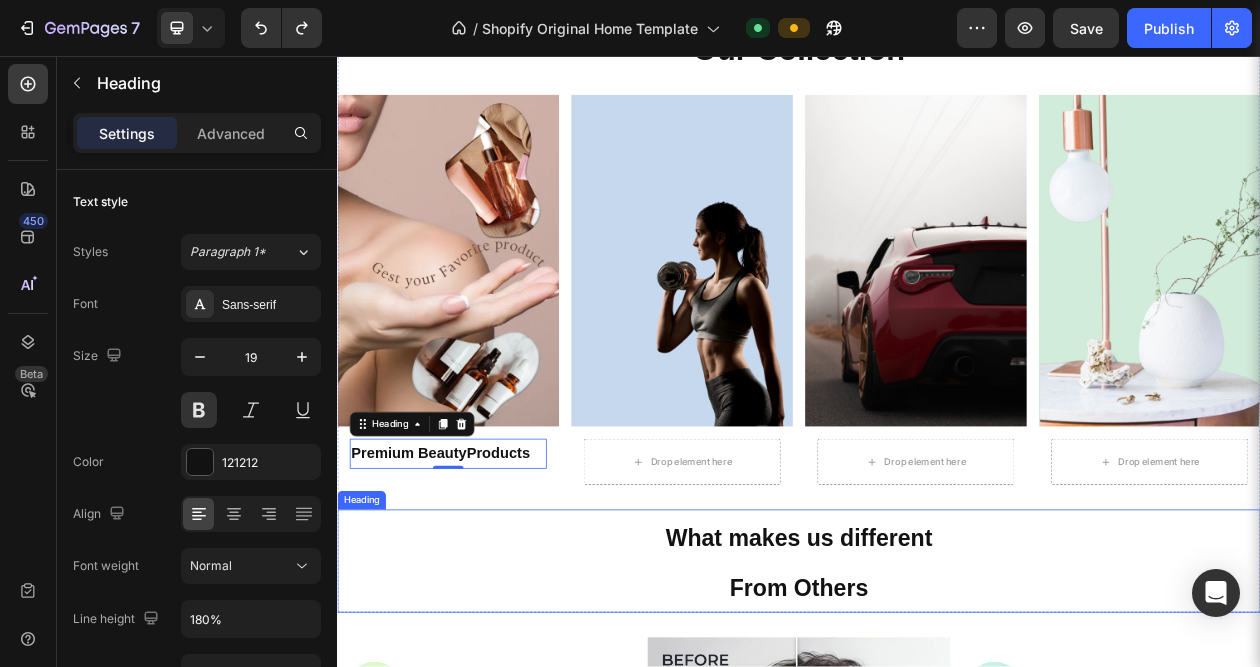 click on "What makes us different  From Others" at bounding box center (937, 713) 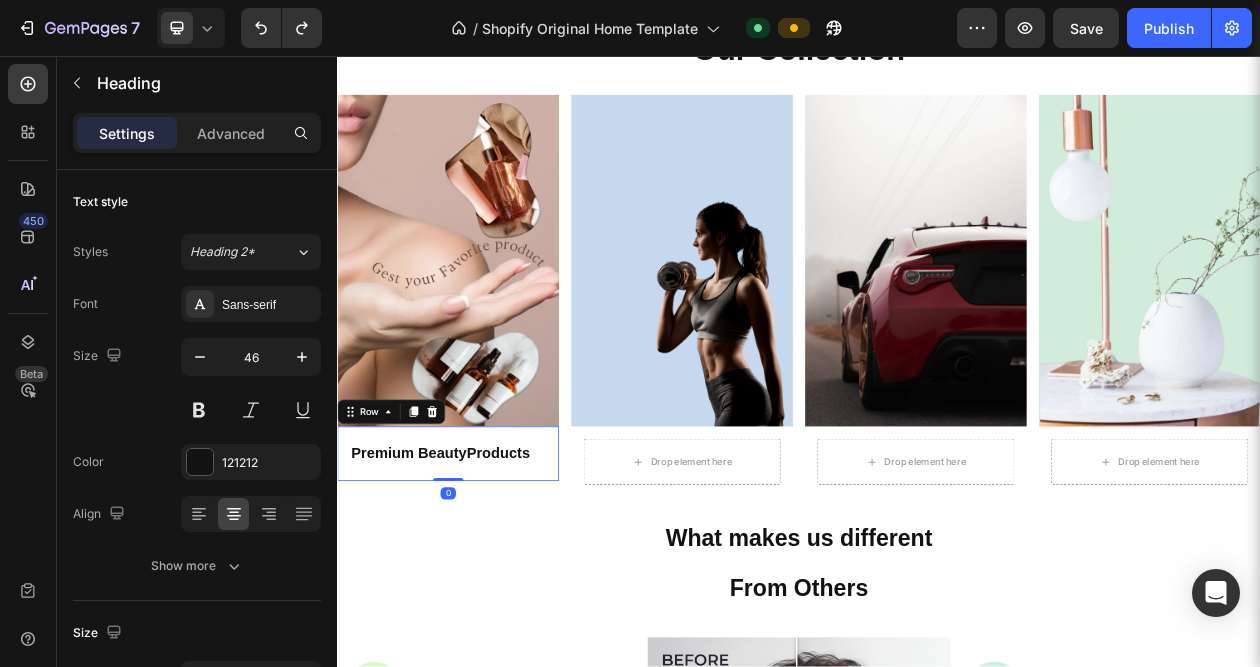 click on "⁠⁠⁠⁠⁠⁠⁠ Premium Beauty  Products Heading Row   0" at bounding box center (481, 573) 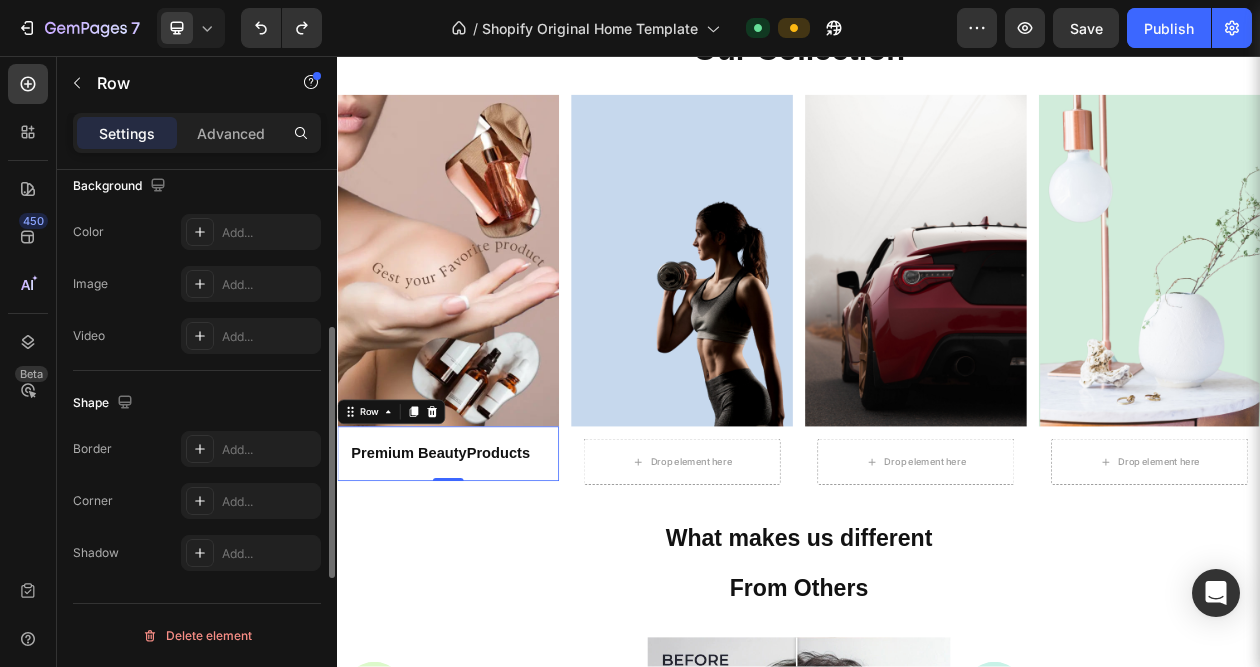 scroll, scrollTop: 566, scrollLeft: 0, axis: vertical 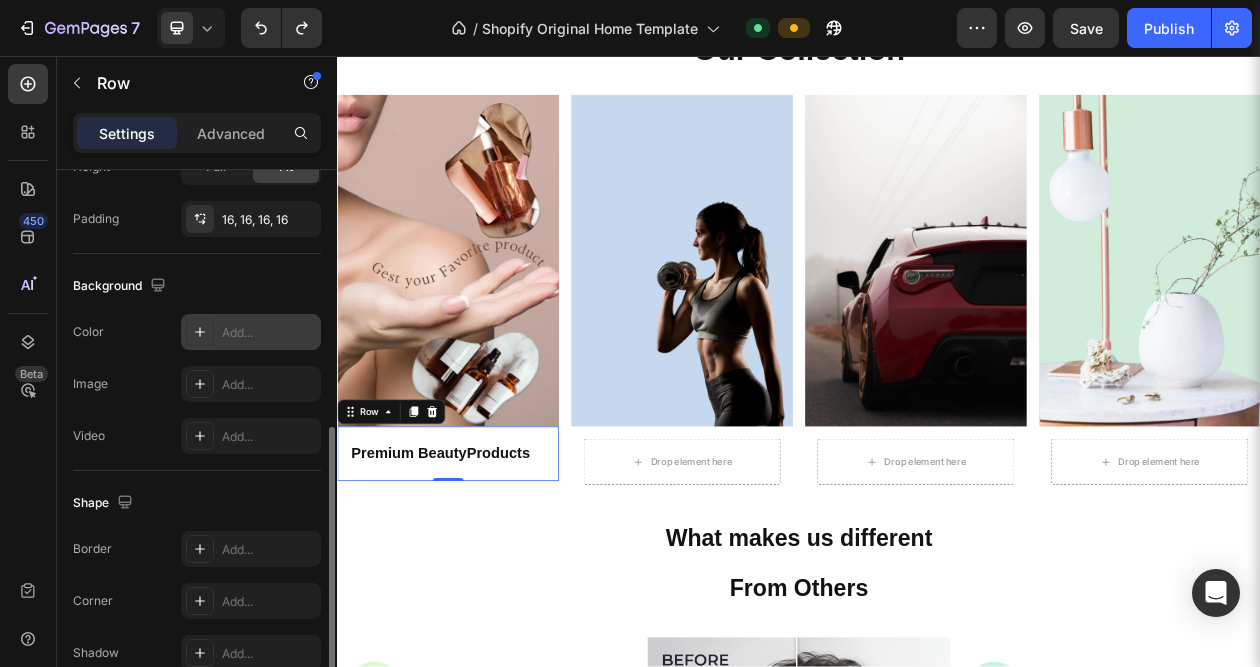 click on "Add..." at bounding box center (269, 333) 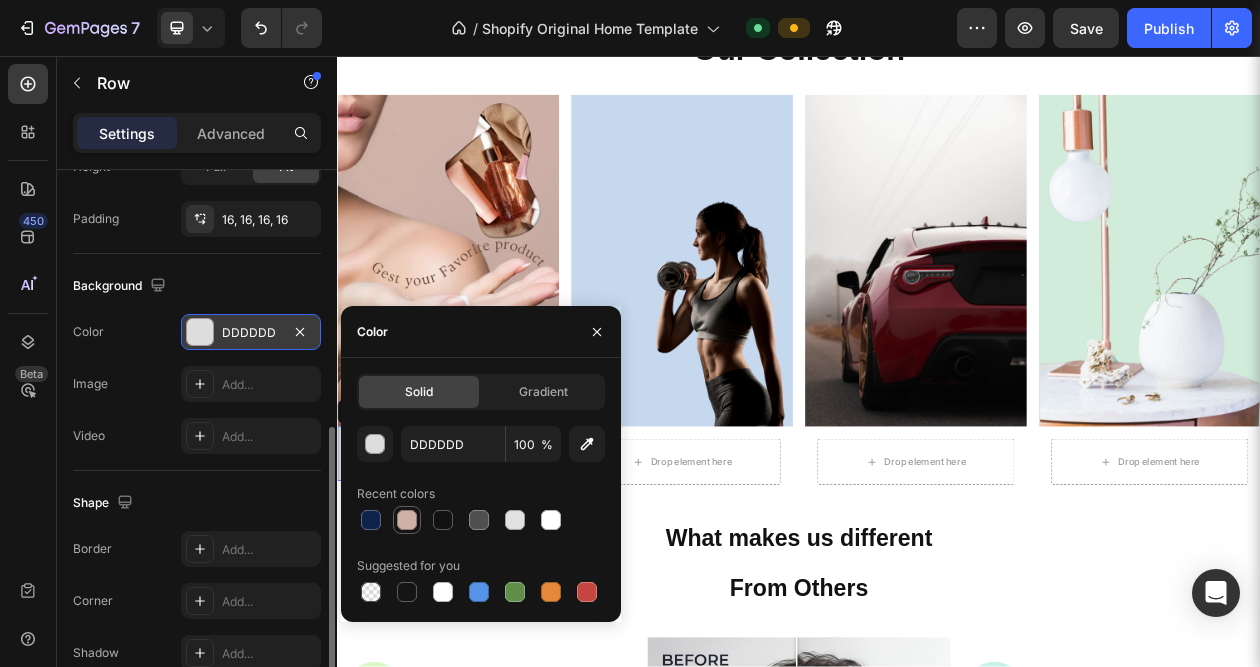 click at bounding box center [407, 520] 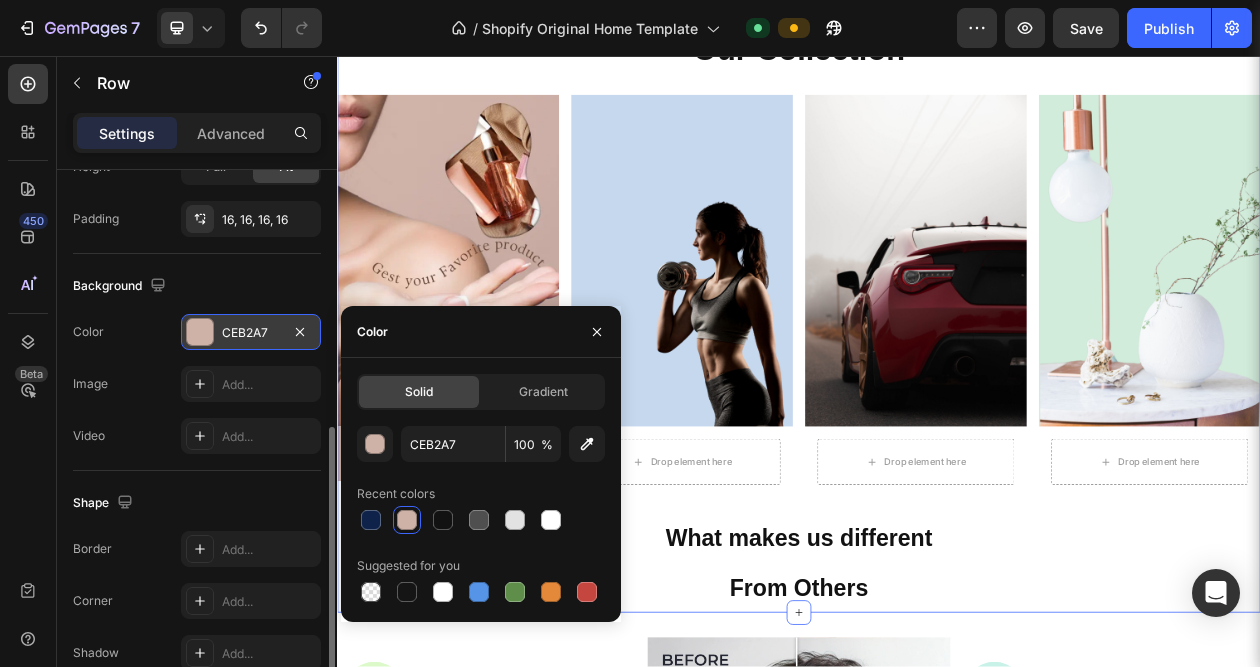 click on "Our Collection Heading Row Image ⁠⁠⁠⁠⁠⁠⁠ Premium Beauty  Products Heading Row Image
Drop element here Row Image
Drop element here Row Image
Drop element here Row Row What makes us different  From Others Heading" at bounding box center [937, 391] 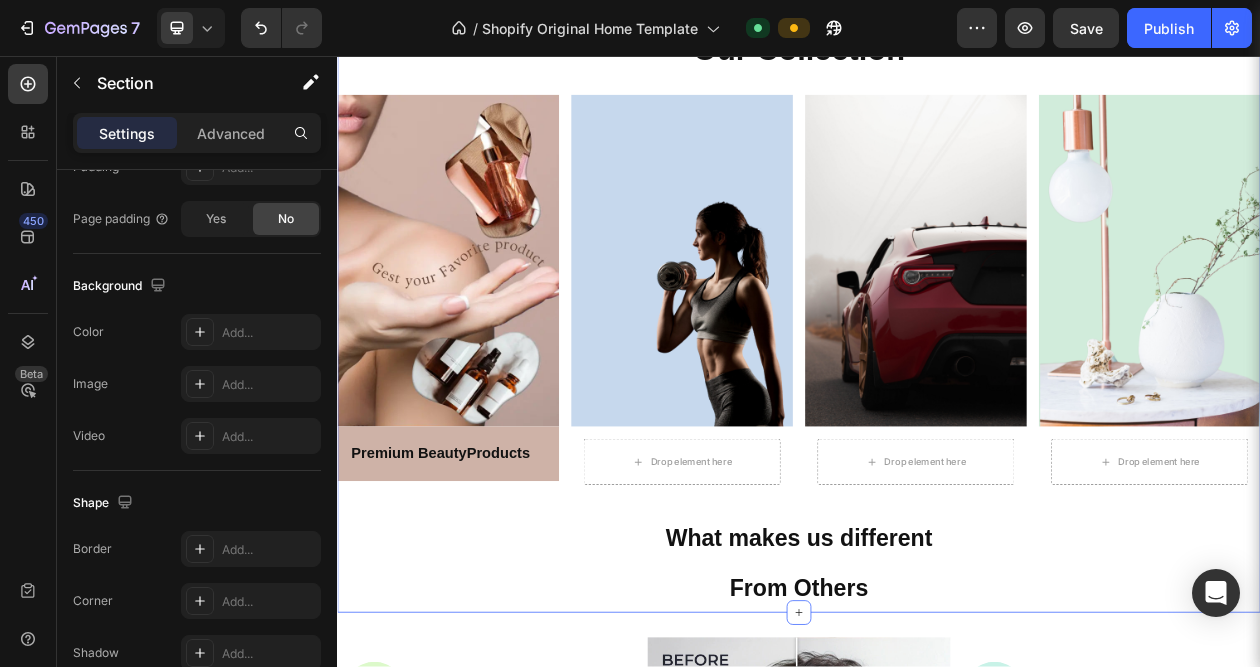 scroll, scrollTop: 0, scrollLeft: 0, axis: both 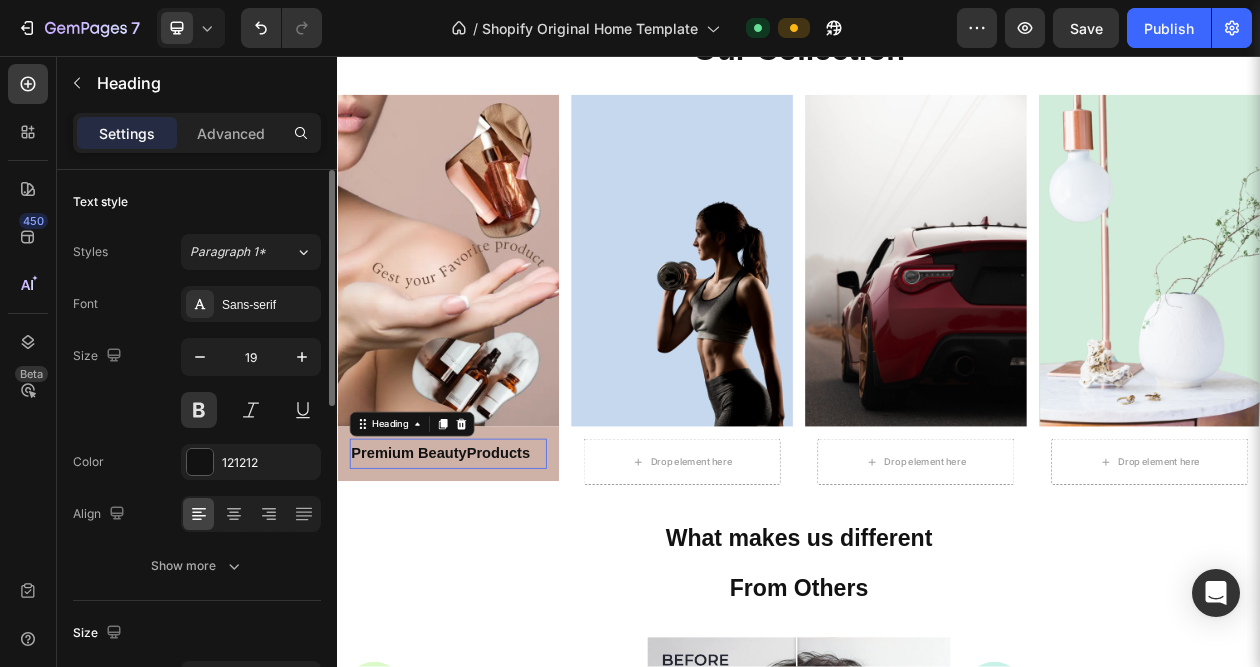 click on "Premium Beauty" at bounding box center (430, 572) 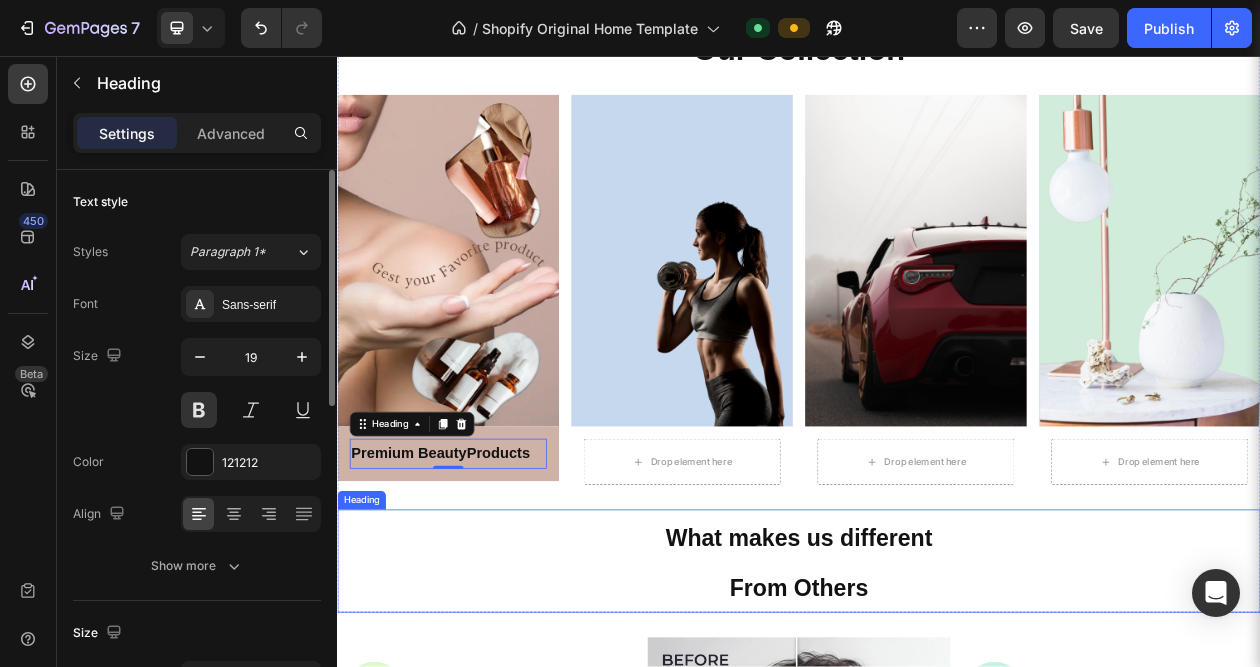 click on "What makes us different  From Others" at bounding box center (937, 713) 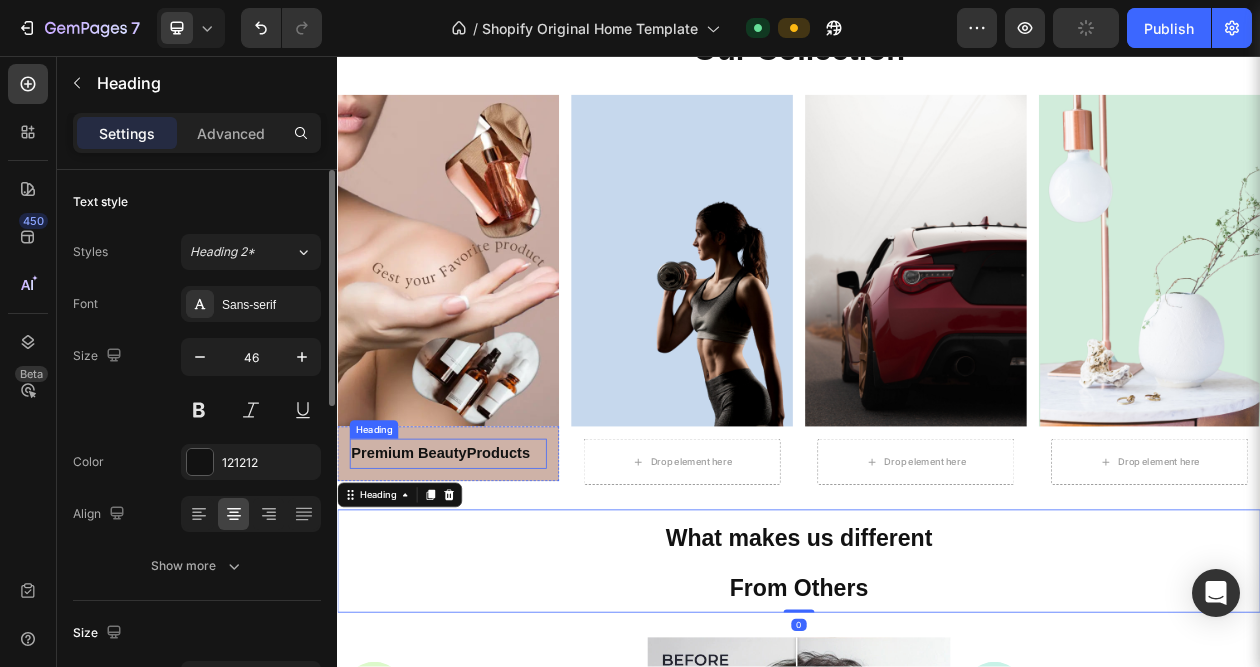 click on "⁠⁠⁠⁠⁠⁠⁠ Premium Beauty  Products" at bounding box center (481, 573) 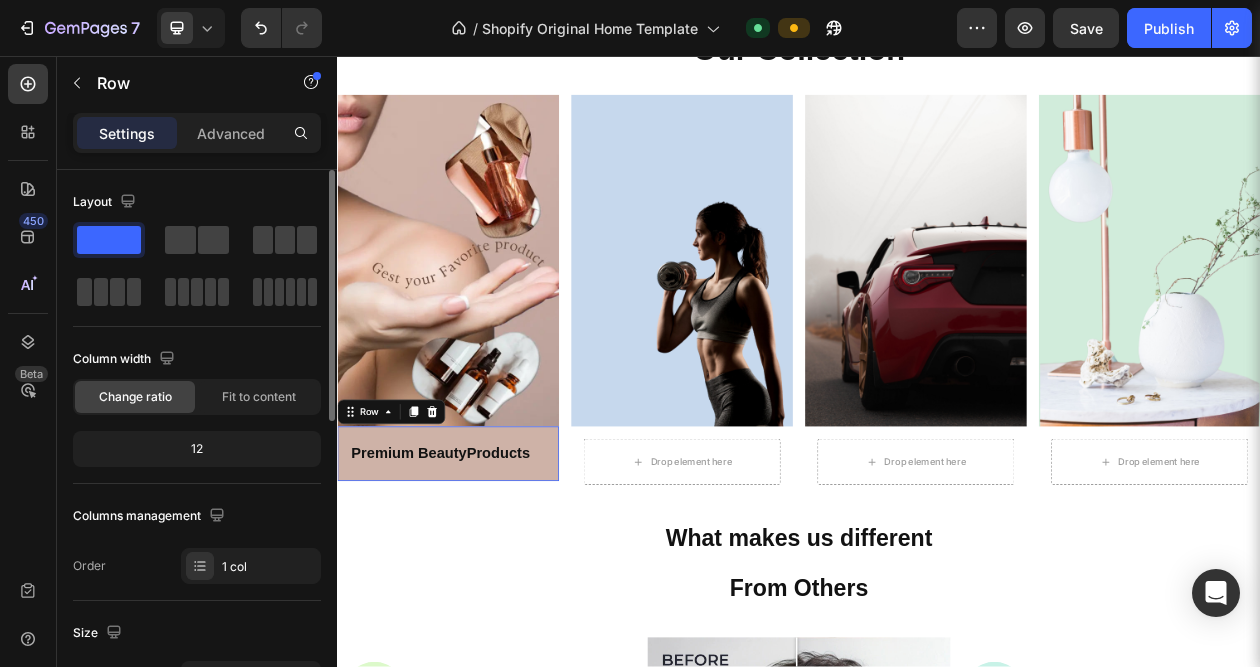 click on "⁠⁠⁠⁠⁠⁠⁠ Premium Beauty  Products Heading Row   0" at bounding box center (481, 573) 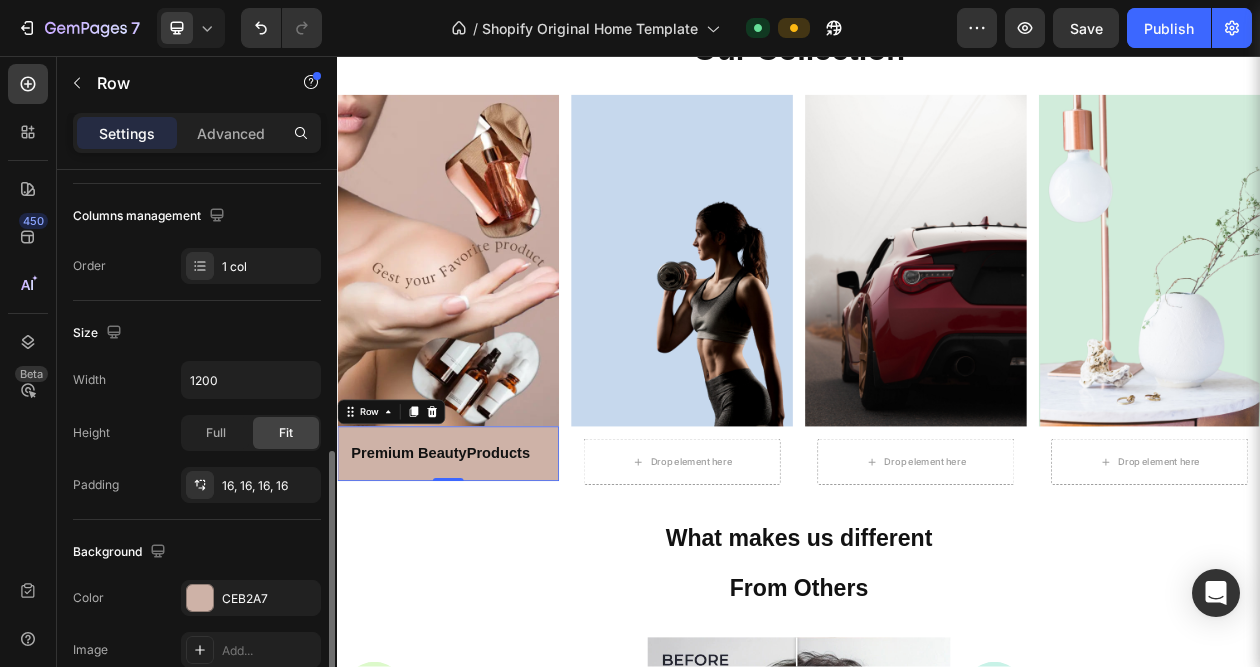 scroll, scrollTop: 400, scrollLeft: 0, axis: vertical 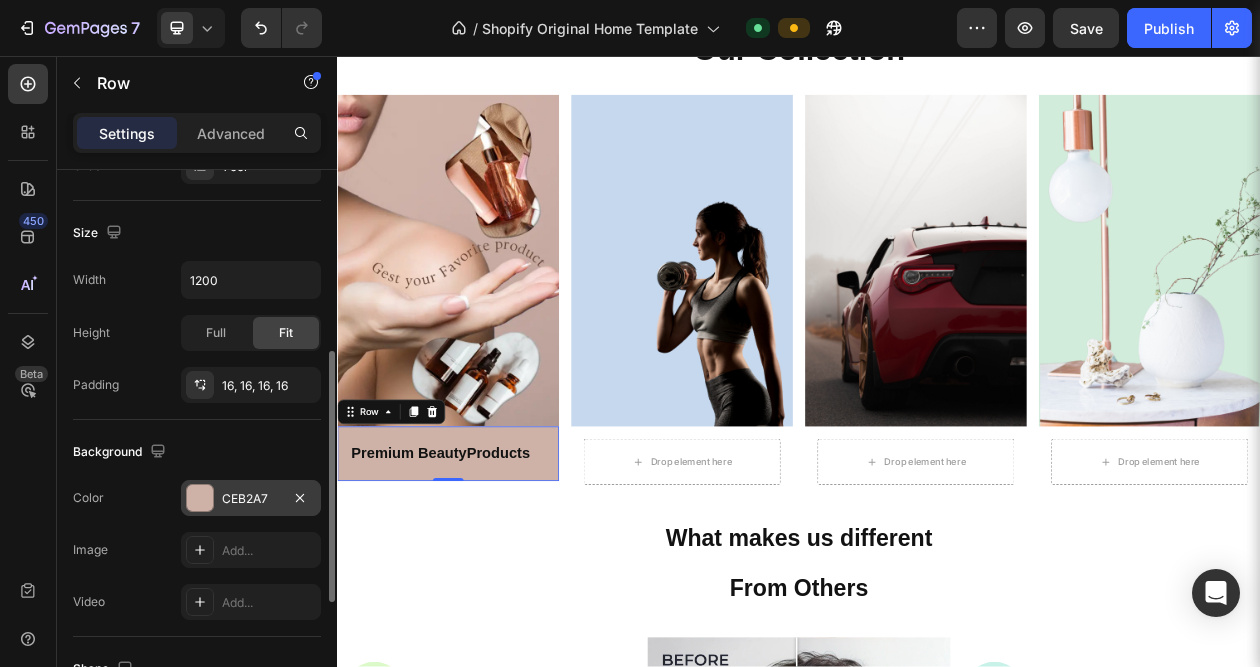 click on "CEB2A7" at bounding box center [251, 498] 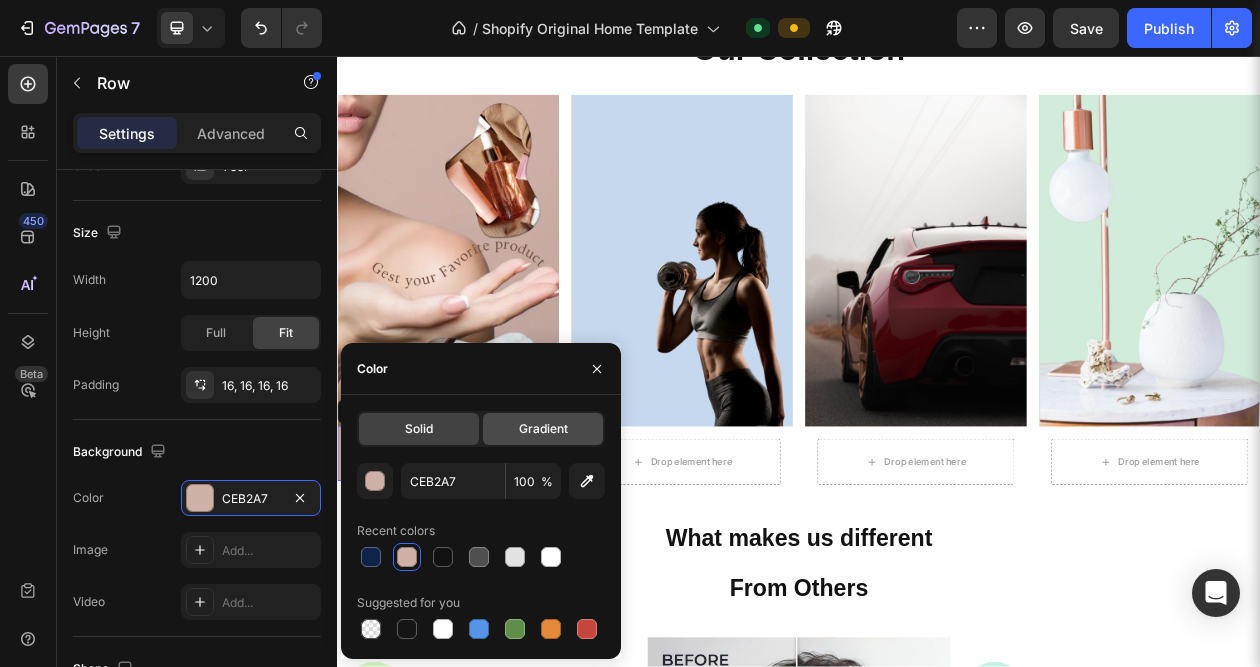 drag, startPoint x: 498, startPoint y: 441, endPoint x: 508, endPoint y: 435, distance: 11.661903 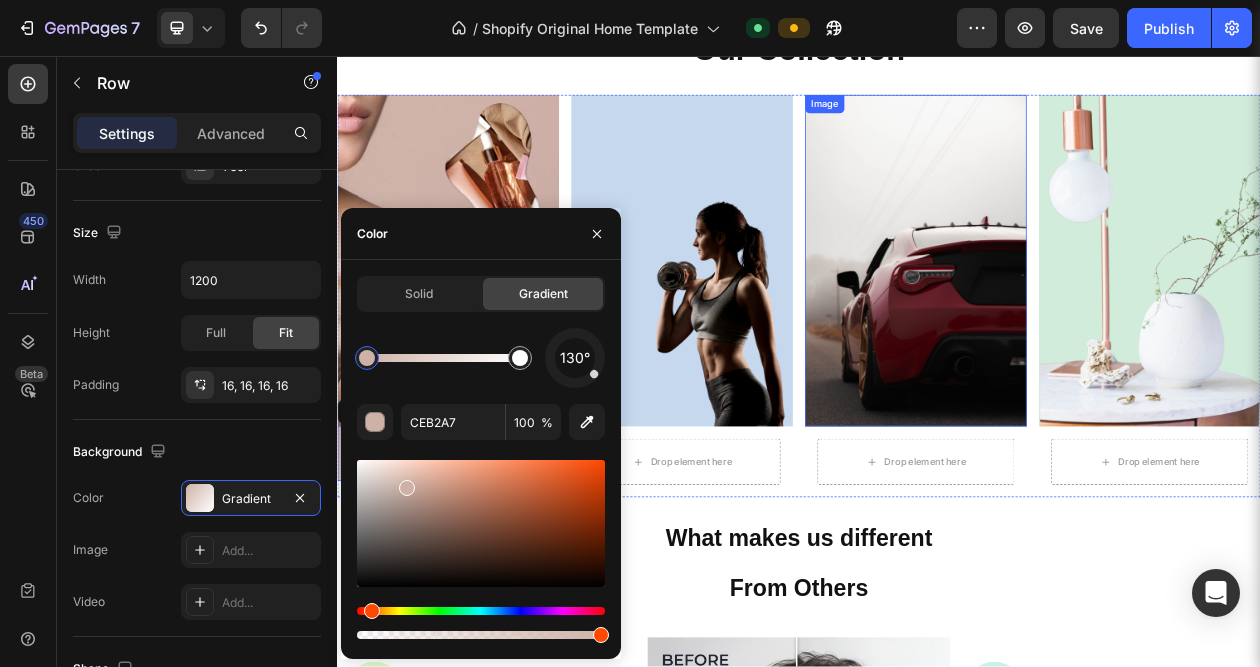drag, startPoint x: 799, startPoint y: 294, endPoint x: 743, endPoint y: 323, distance: 63.06346 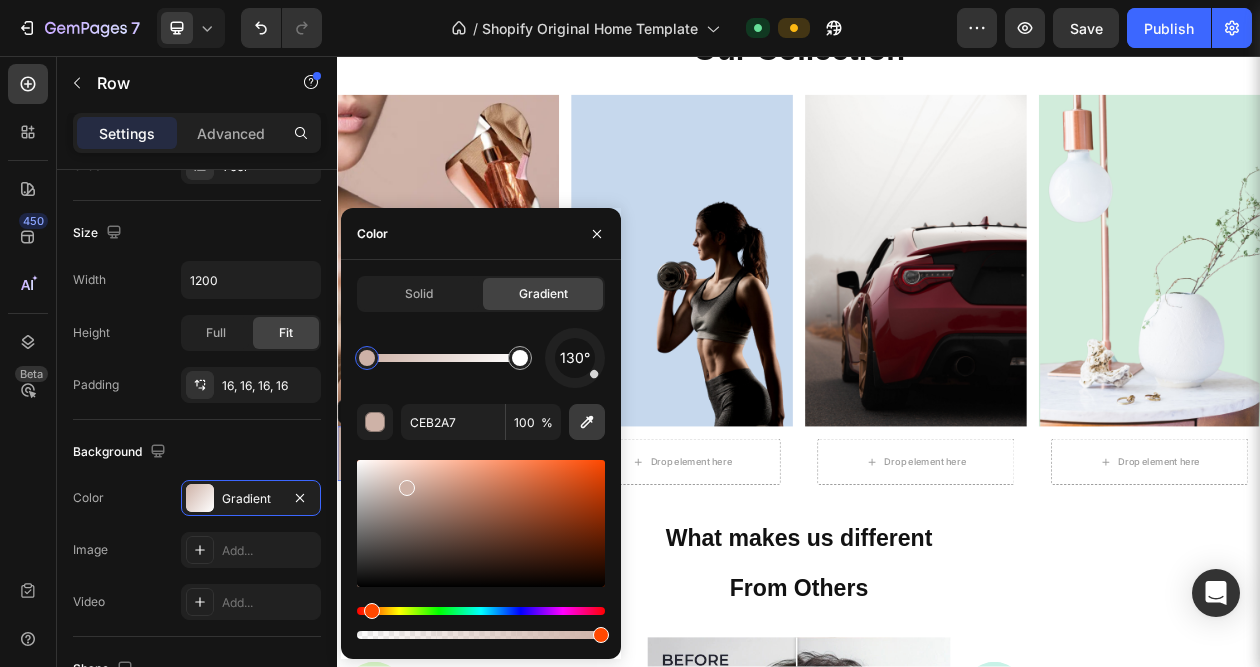 click 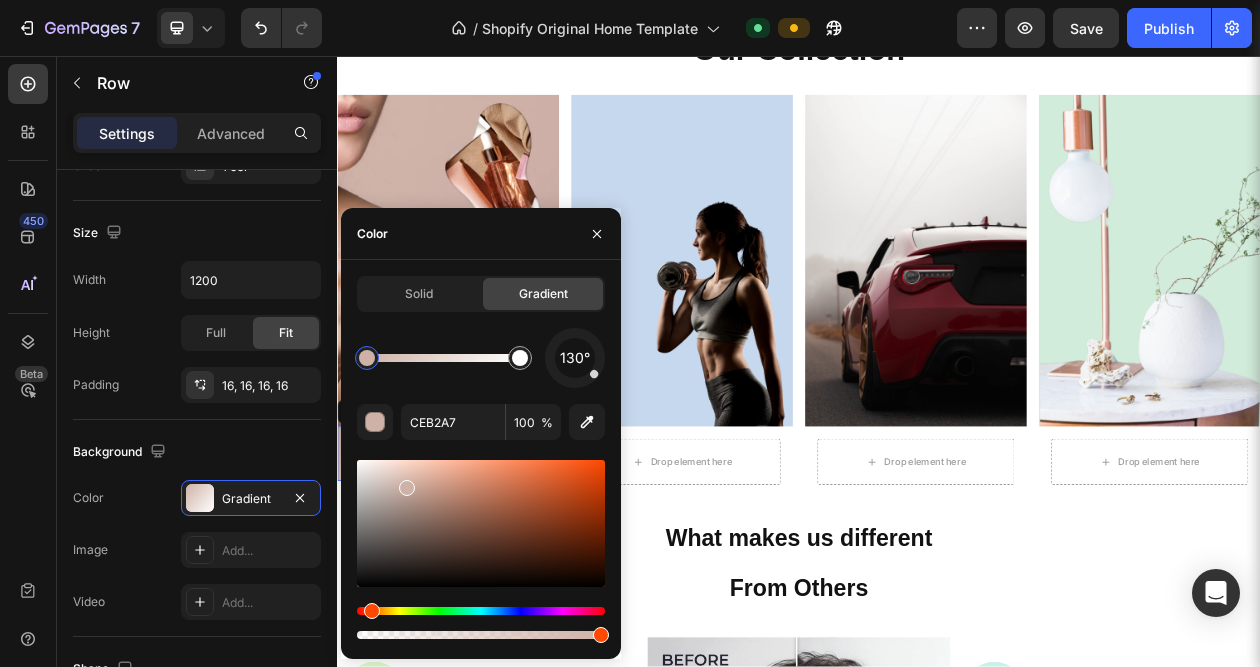 type 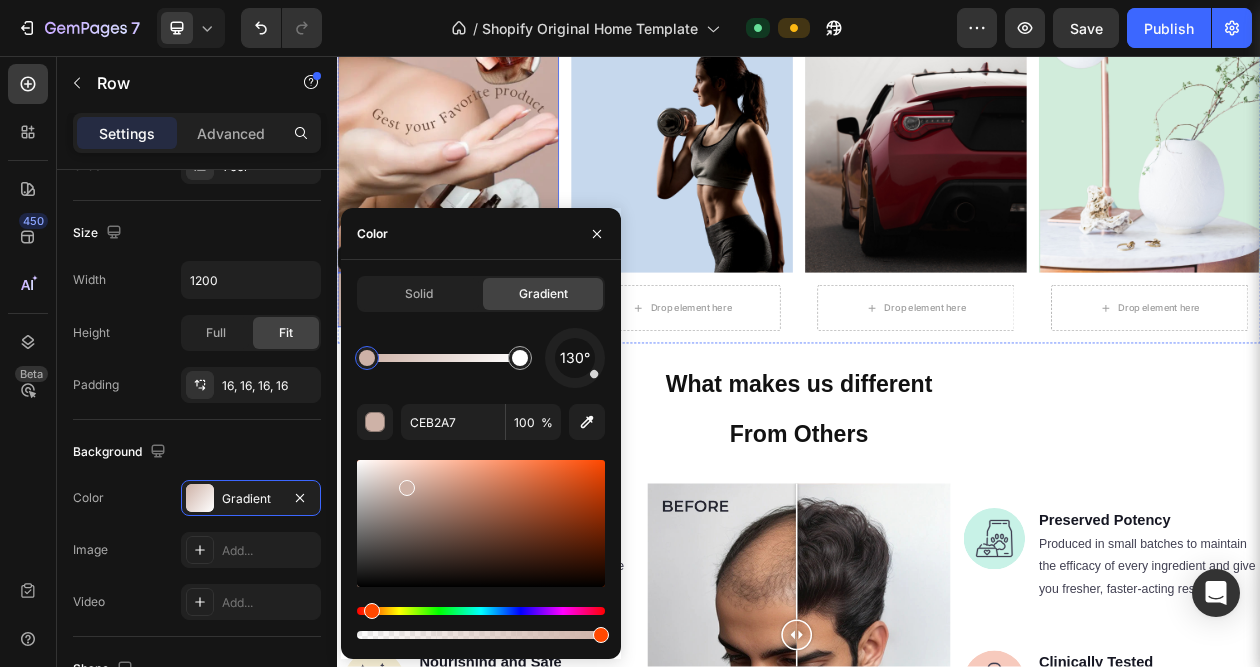 scroll, scrollTop: 500, scrollLeft: 0, axis: vertical 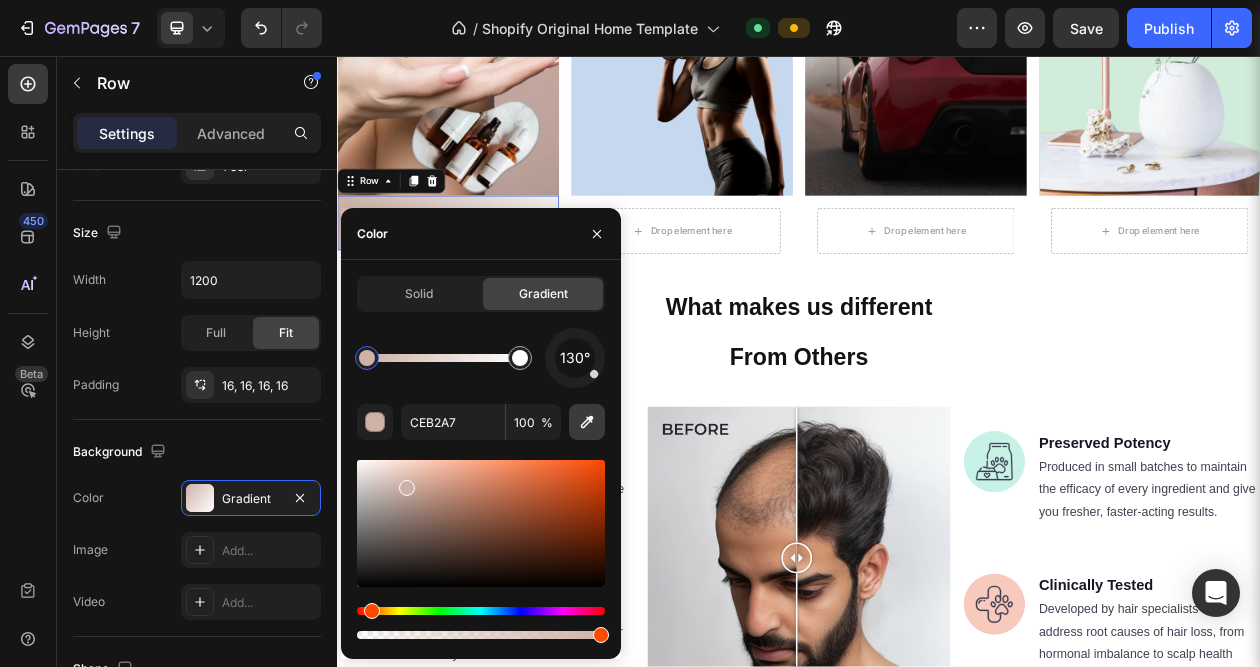 click 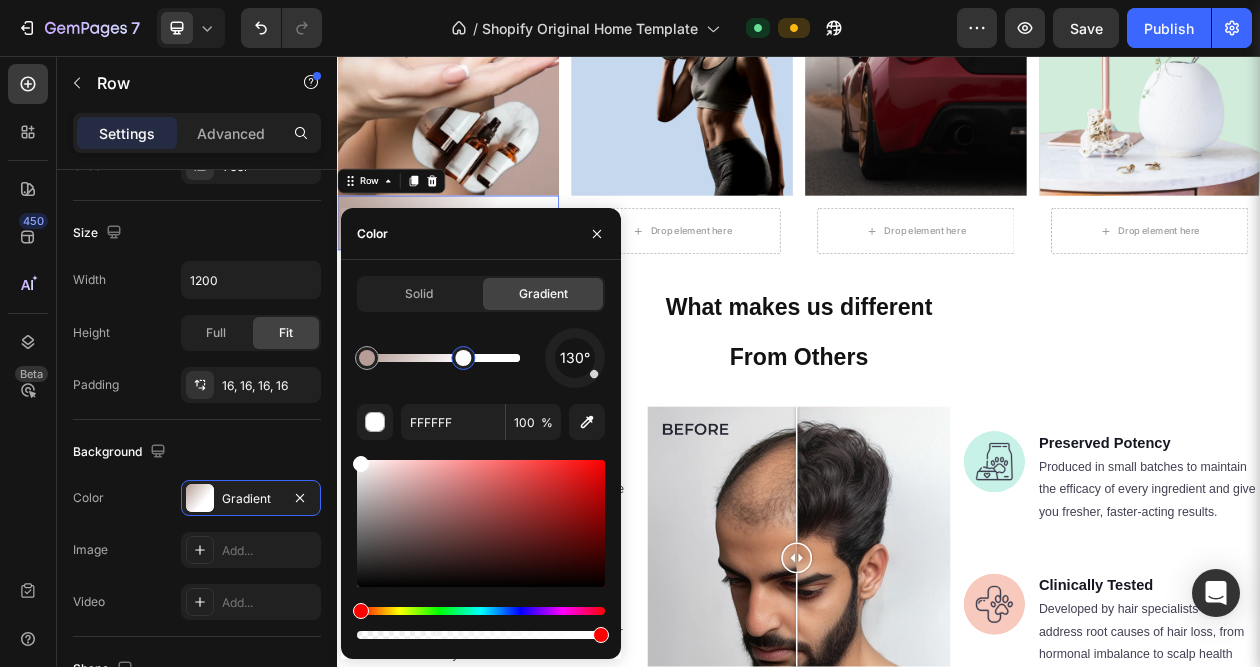 drag, startPoint x: 519, startPoint y: 355, endPoint x: 531, endPoint y: 354, distance: 12.0415945 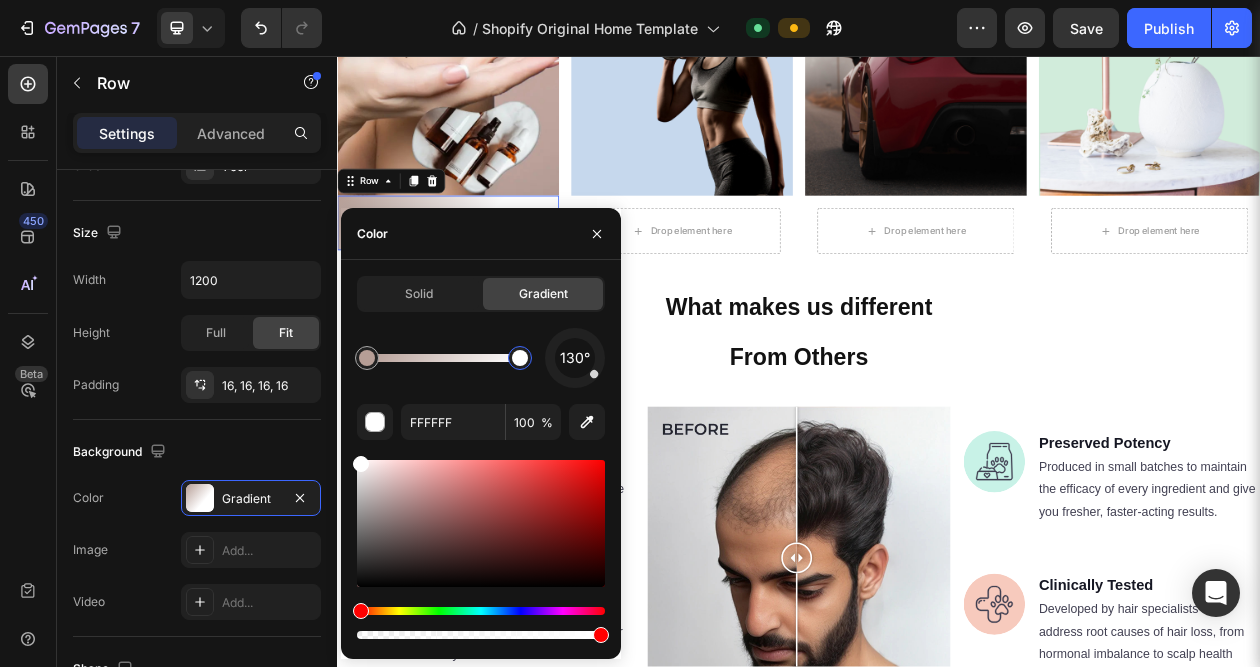 drag, startPoint x: 468, startPoint y: 360, endPoint x: 538, endPoint y: 360, distance: 70 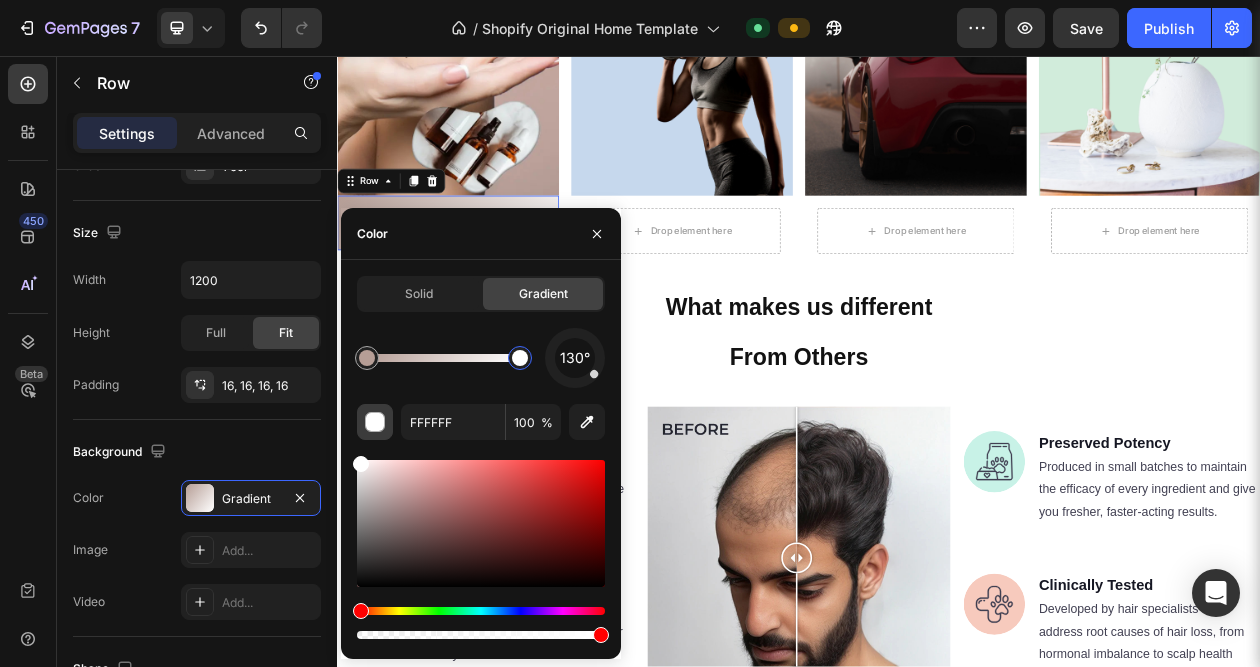 click at bounding box center [376, 423] 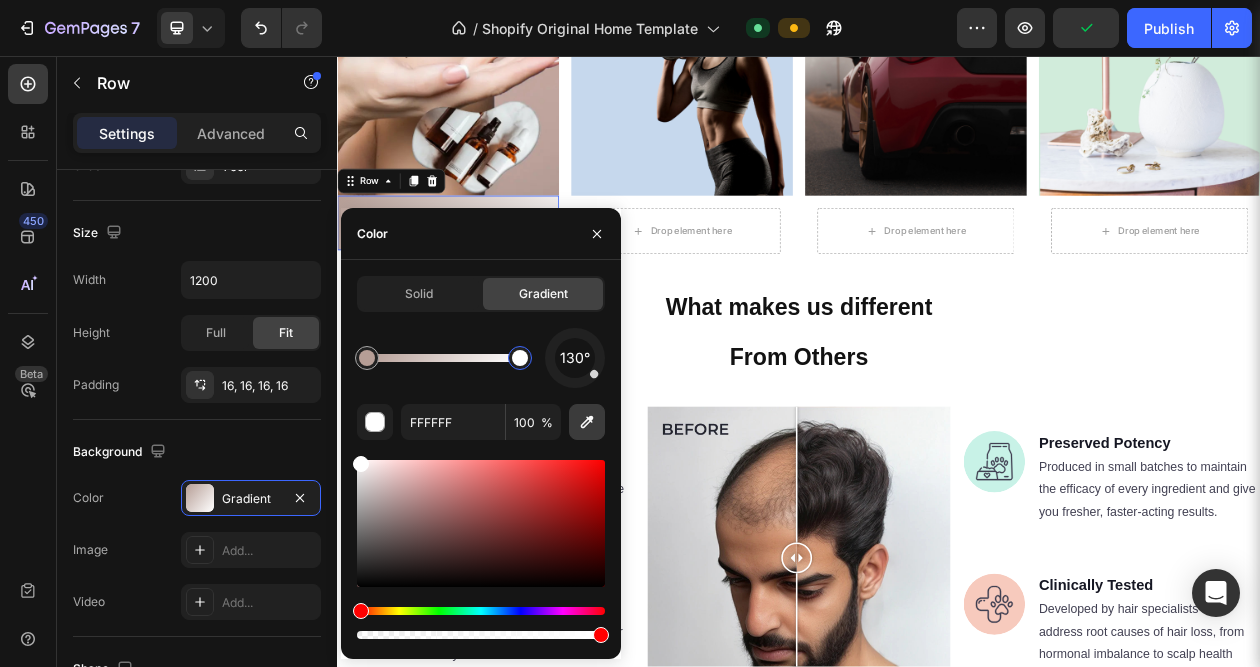 click 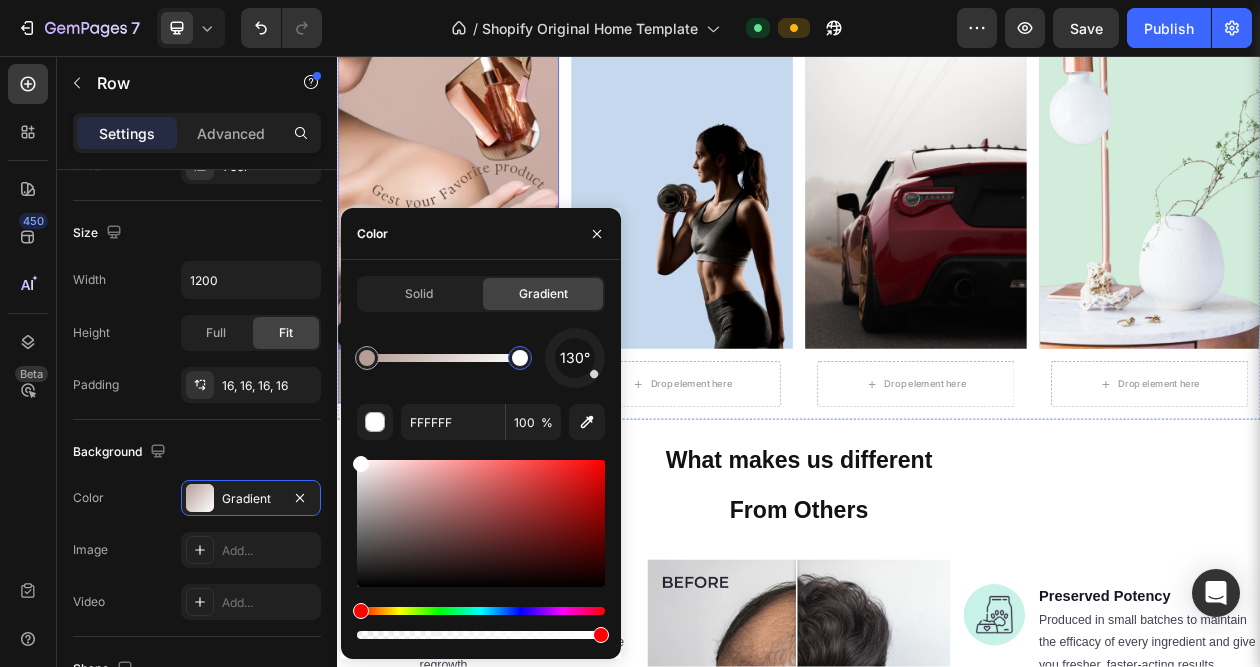 scroll, scrollTop: 300, scrollLeft: 0, axis: vertical 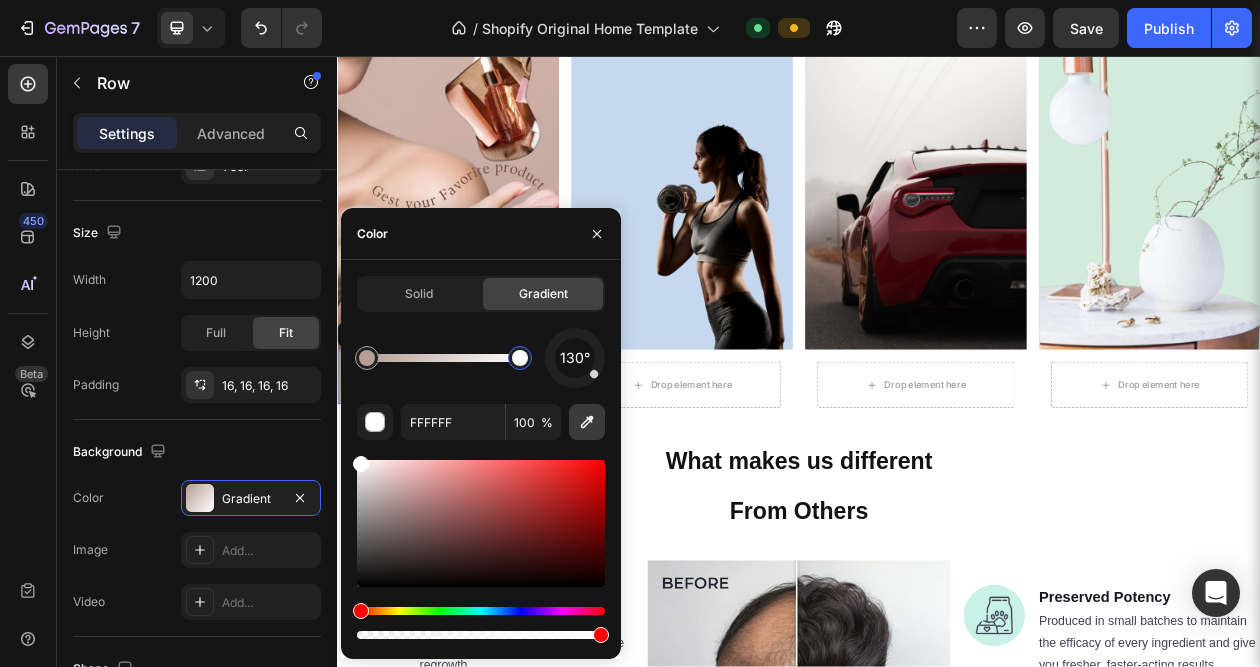 click at bounding box center (587, 422) 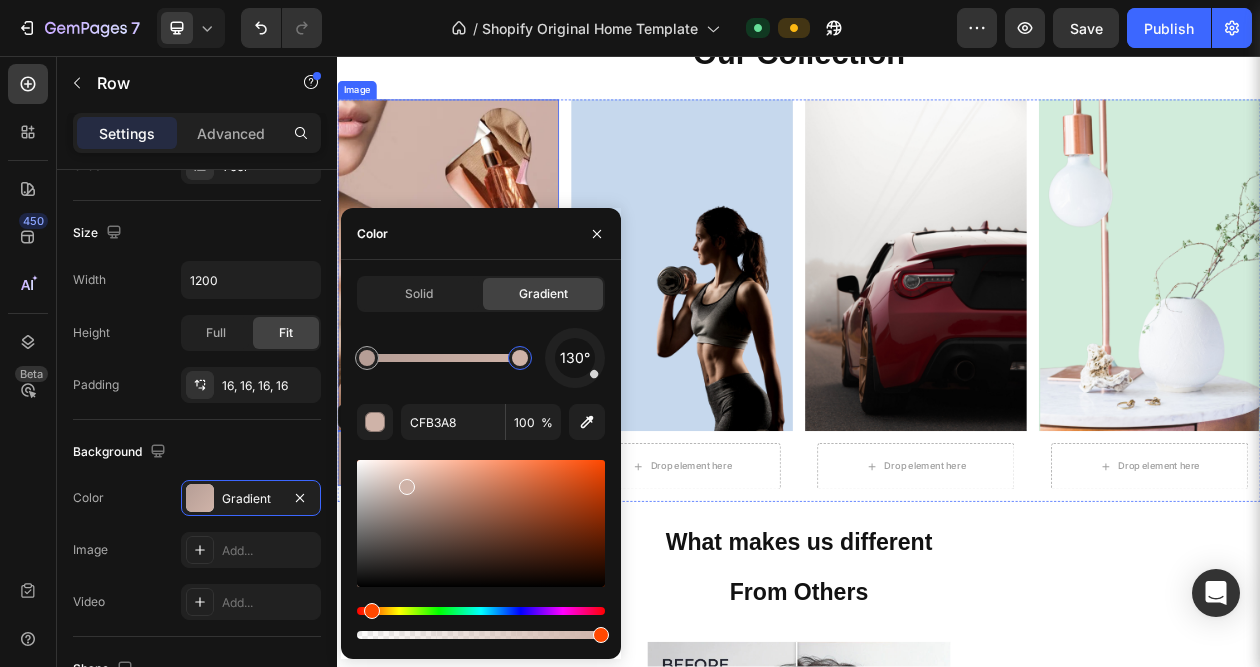 scroll, scrollTop: 200, scrollLeft: 0, axis: vertical 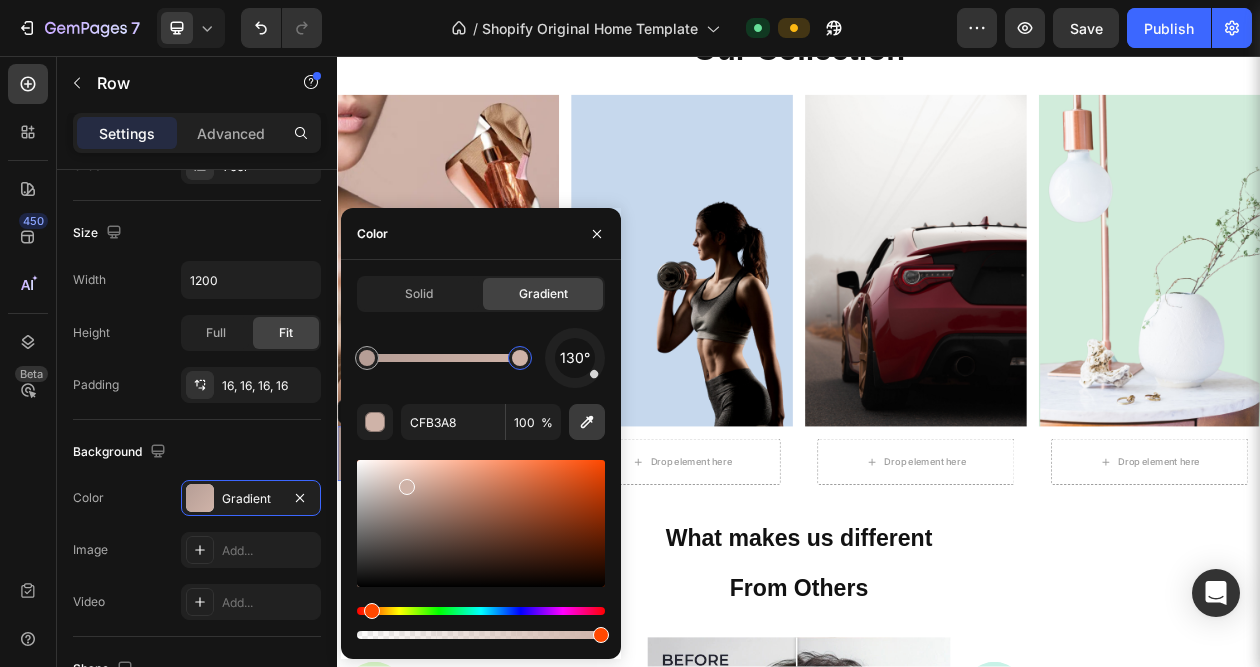 click 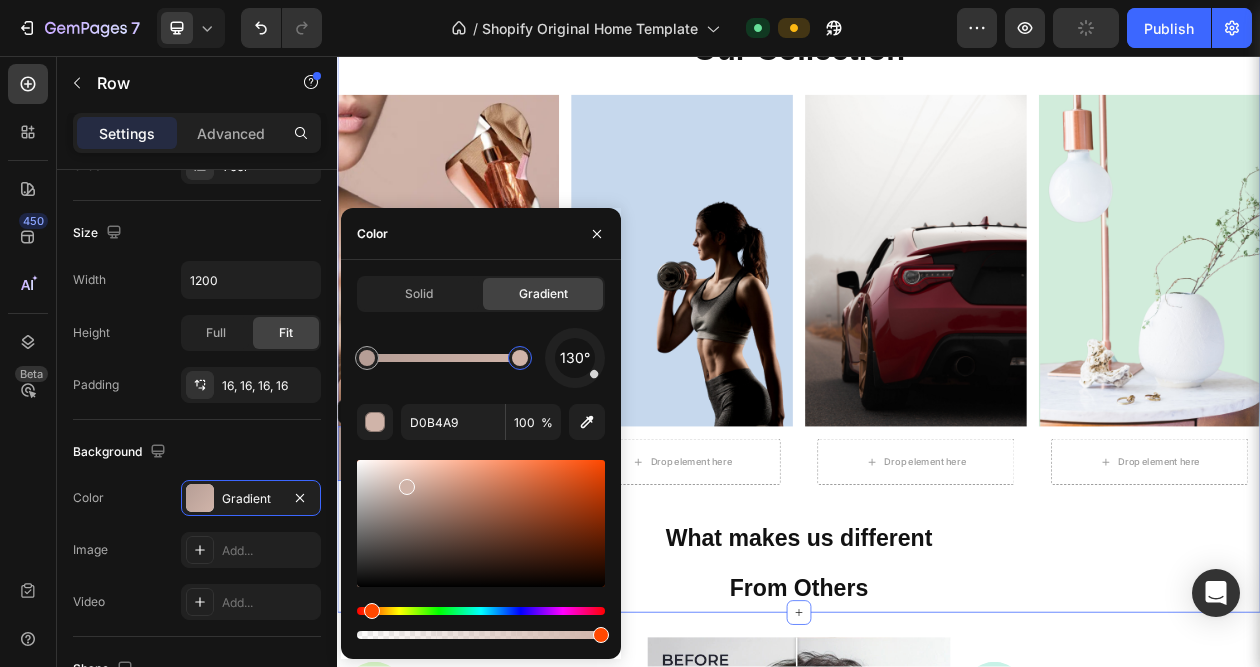 click on "Our Collection Heading Row Image ⁠⁠⁠⁠⁠⁠⁠ Premium Beauty  Products Heading Row   0 Image
Drop element here Row Image
Drop element here Row Image
Drop element here Row Row What makes us different  From Others Heading" at bounding box center [937, 391] 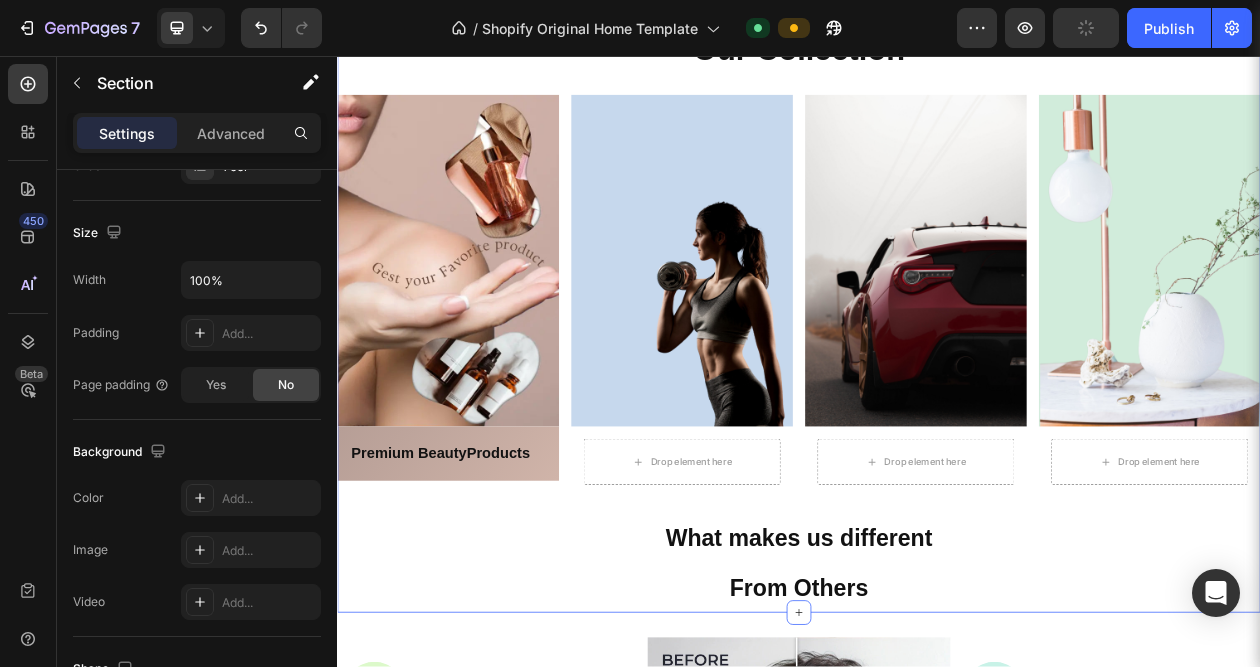 scroll, scrollTop: 0, scrollLeft: 0, axis: both 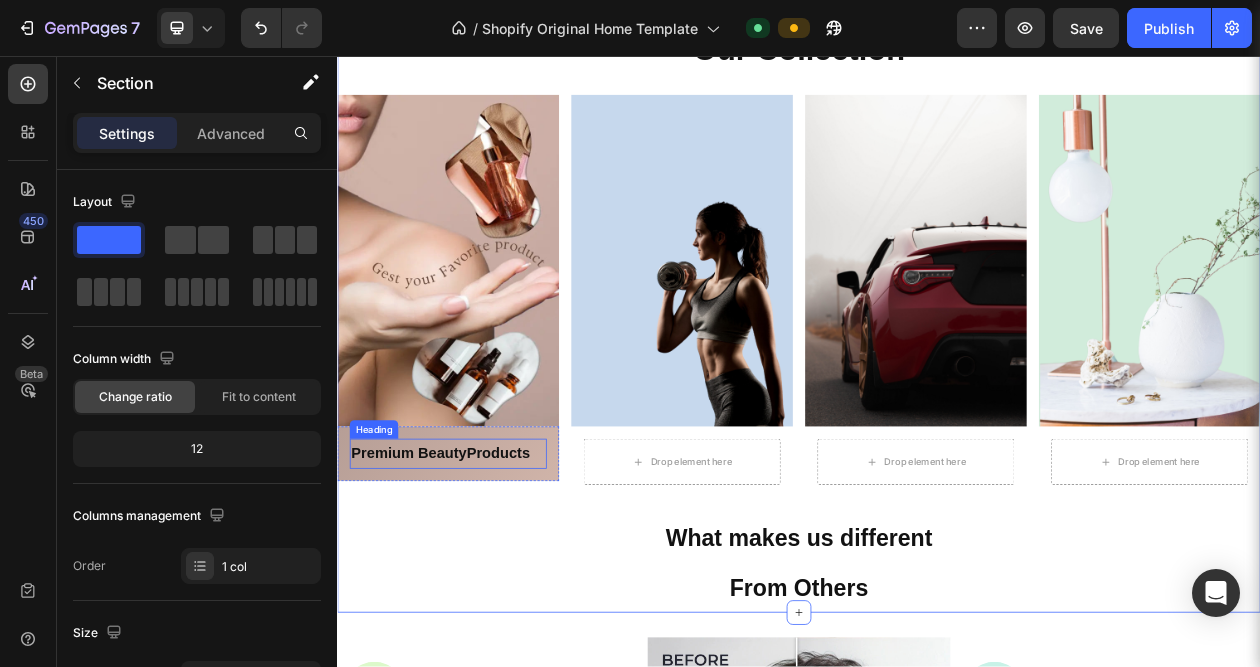 click on "Premium Beauty" at bounding box center [430, 572] 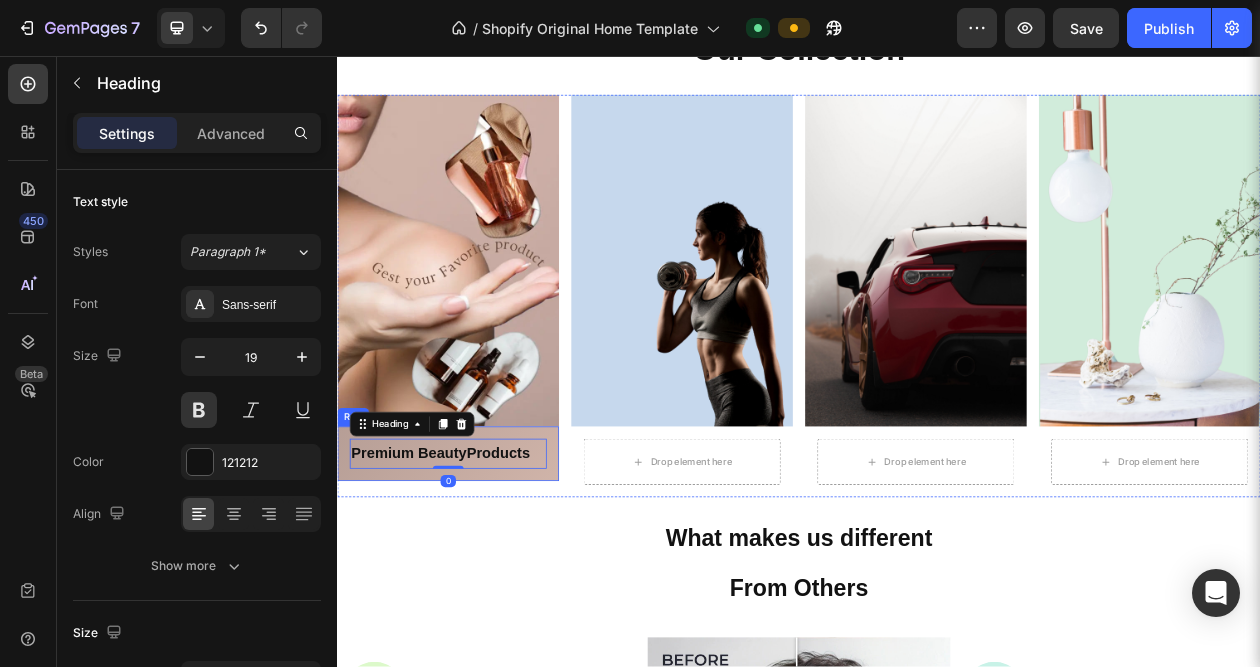 click on "⁠⁠⁠⁠⁠⁠⁠ Premium Beauty  Products Heading   0 Row" at bounding box center (481, 573) 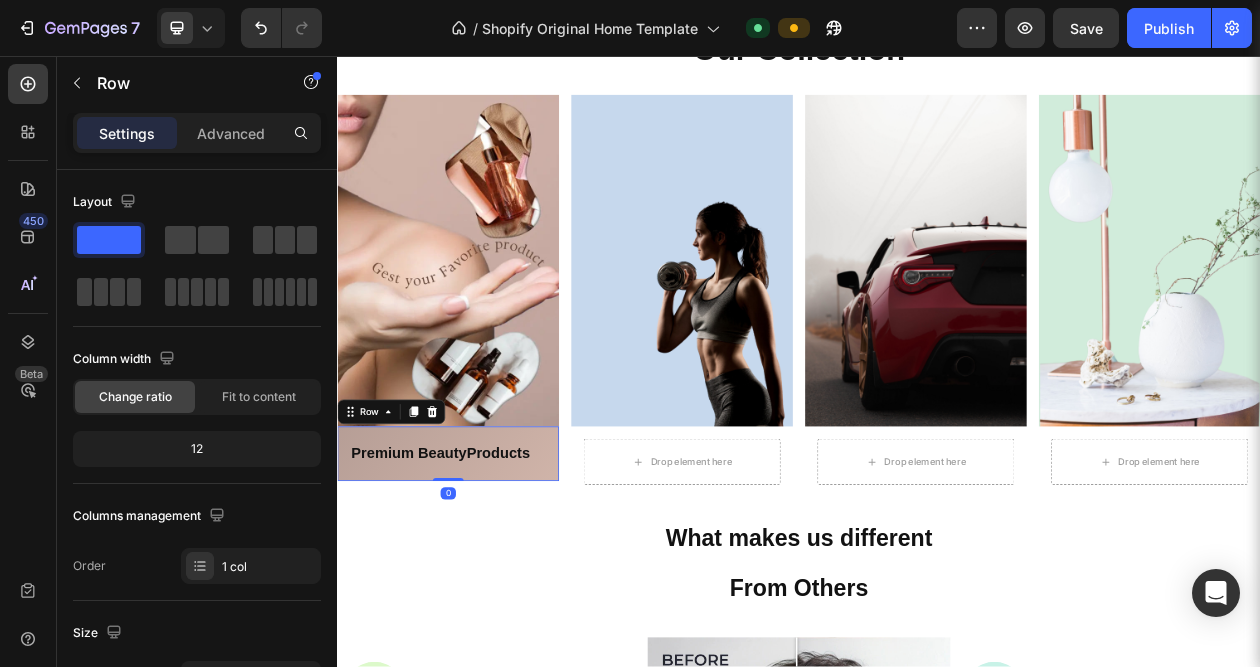click on "⁠⁠⁠⁠⁠⁠⁠ Premium Beauty  Products Heading Row   0" at bounding box center [481, 573] 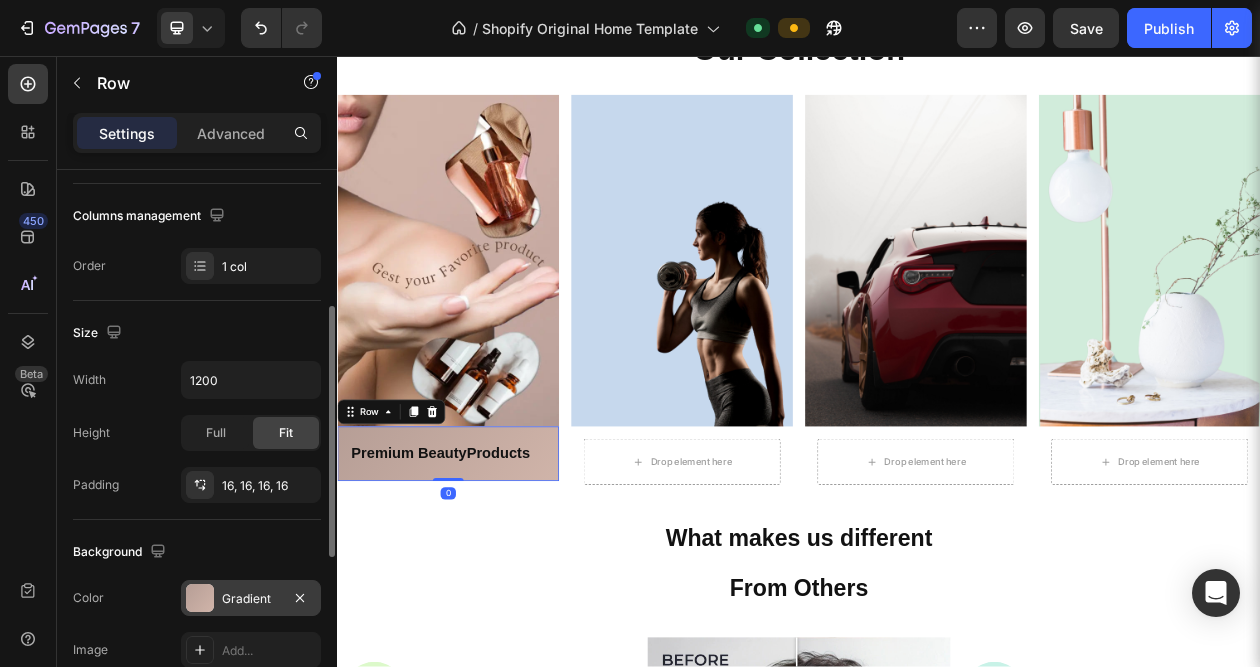 scroll, scrollTop: 400, scrollLeft: 0, axis: vertical 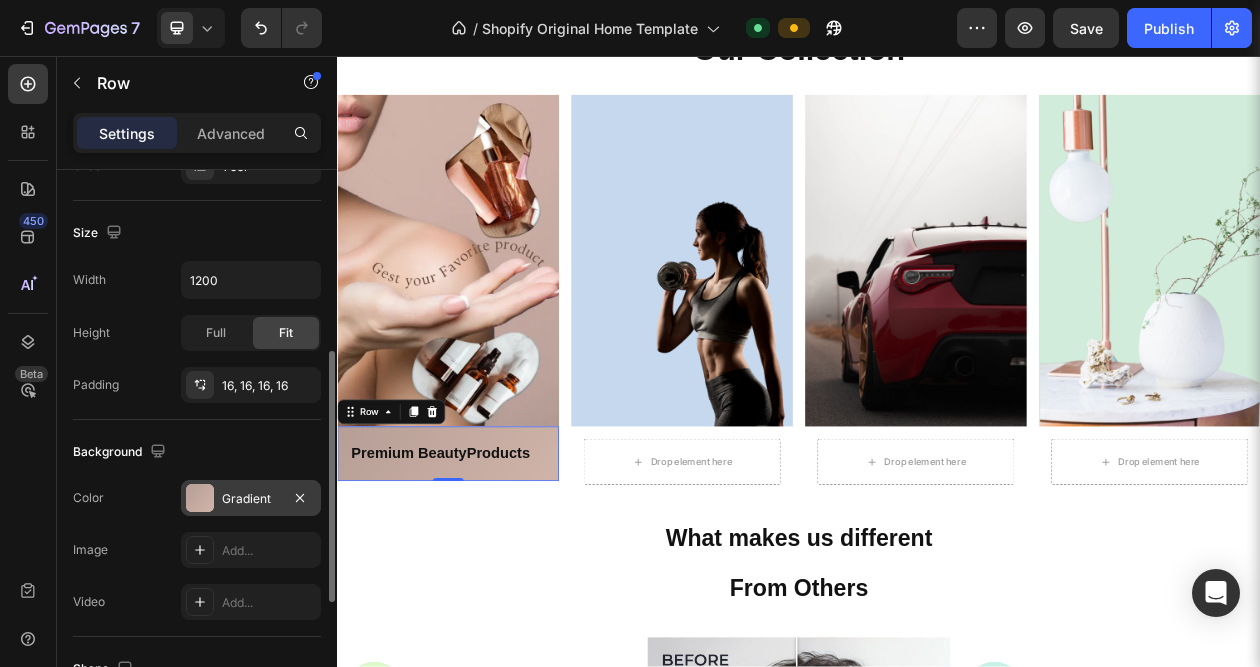 click on "Gradient" at bounding box center (251, 499) 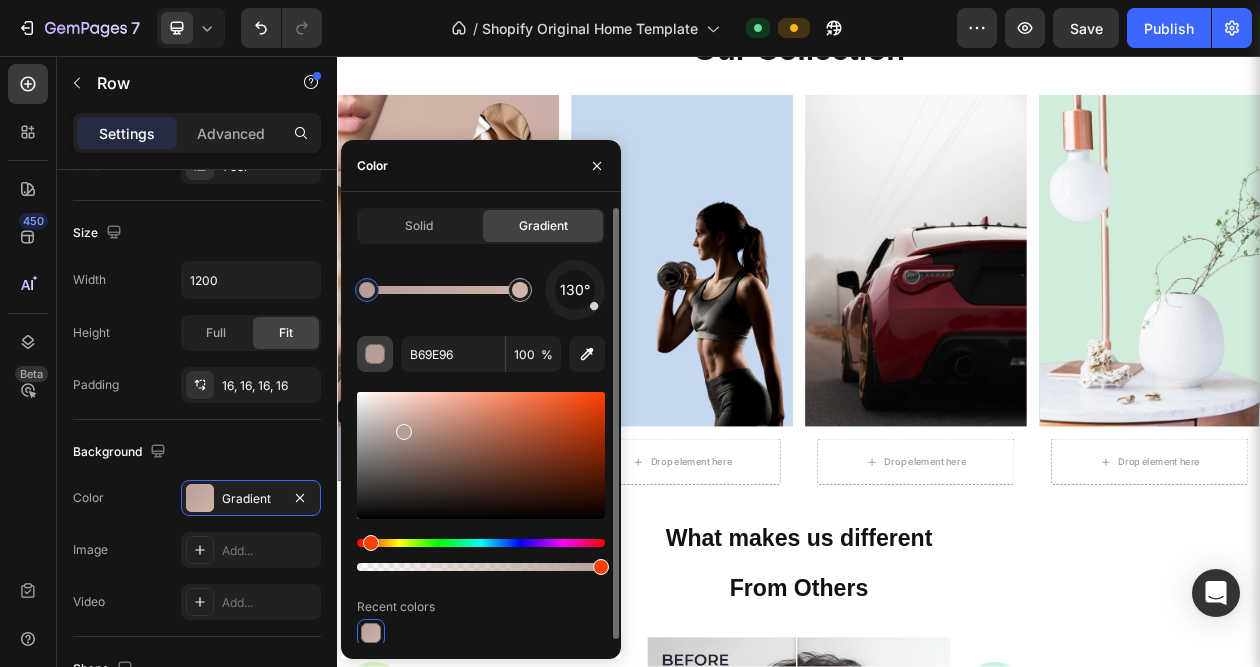 click at bounding box center (376, 355) 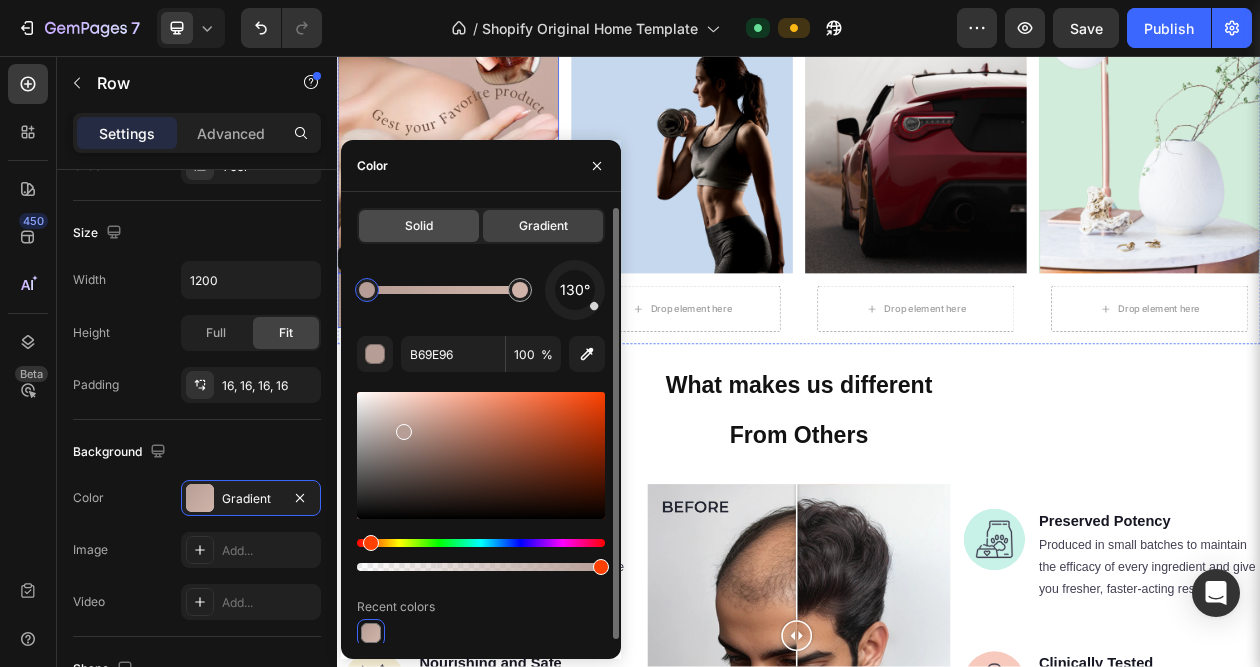 scroll, scrollTop: 400, scrollLeft: 0, axis: vertical 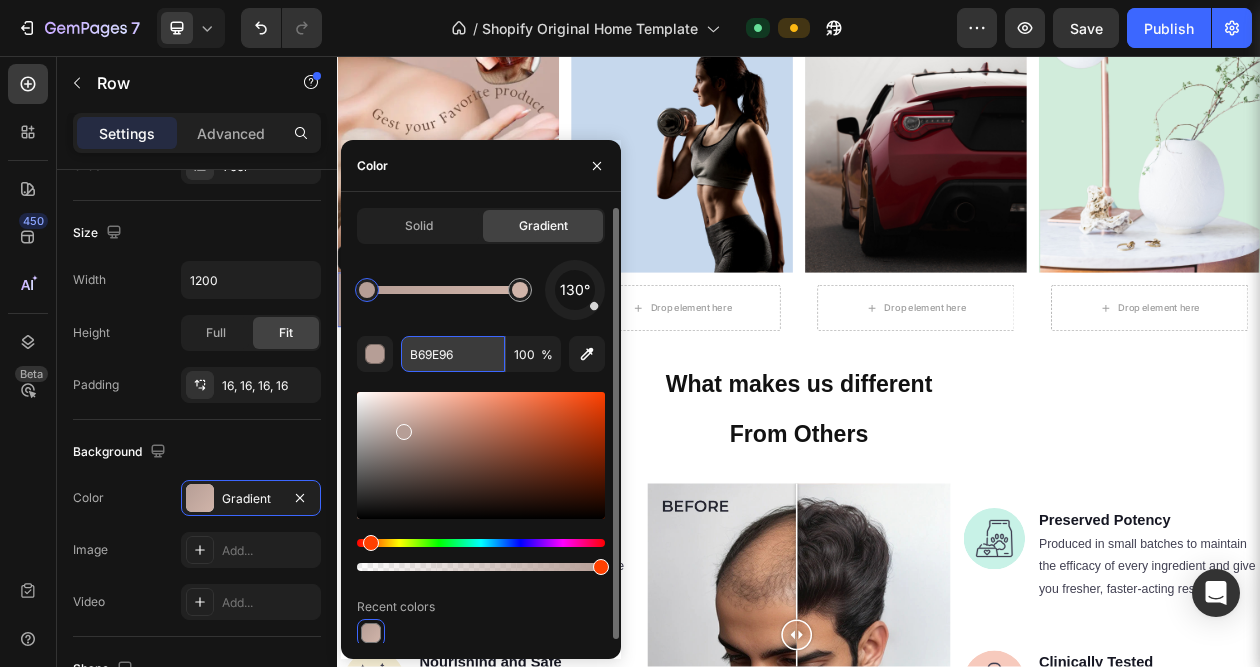 click on "B69E96" at bounding box center (453, 354) 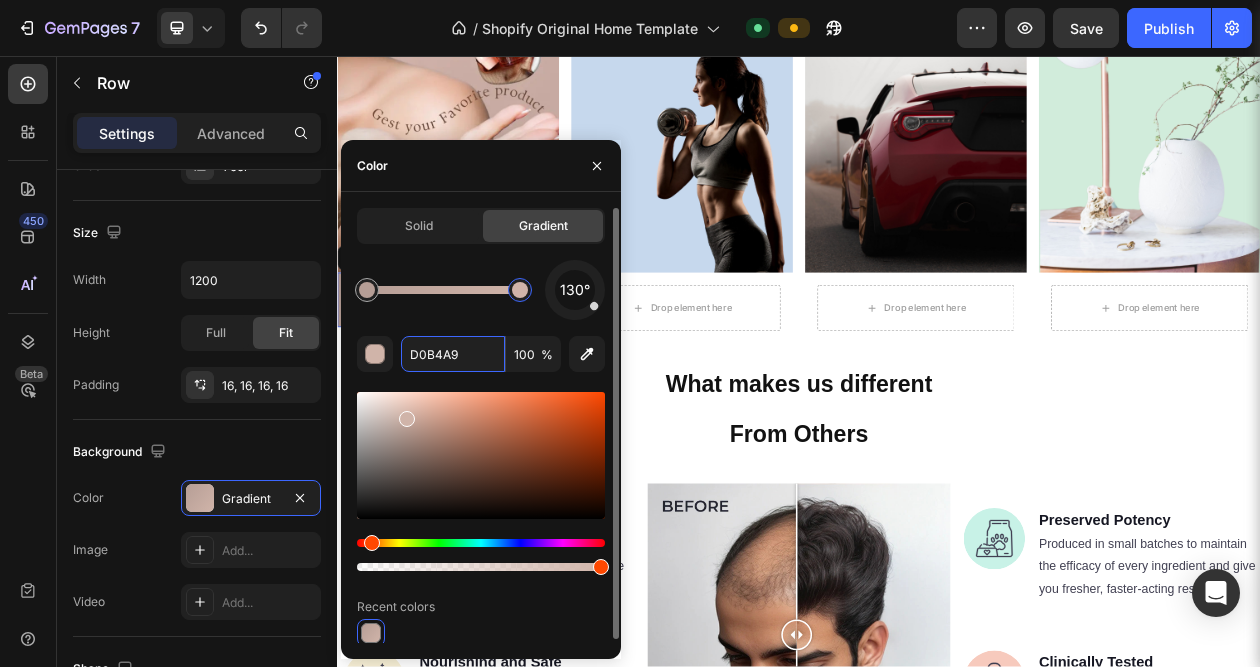 click at bounding box center (520, 290) 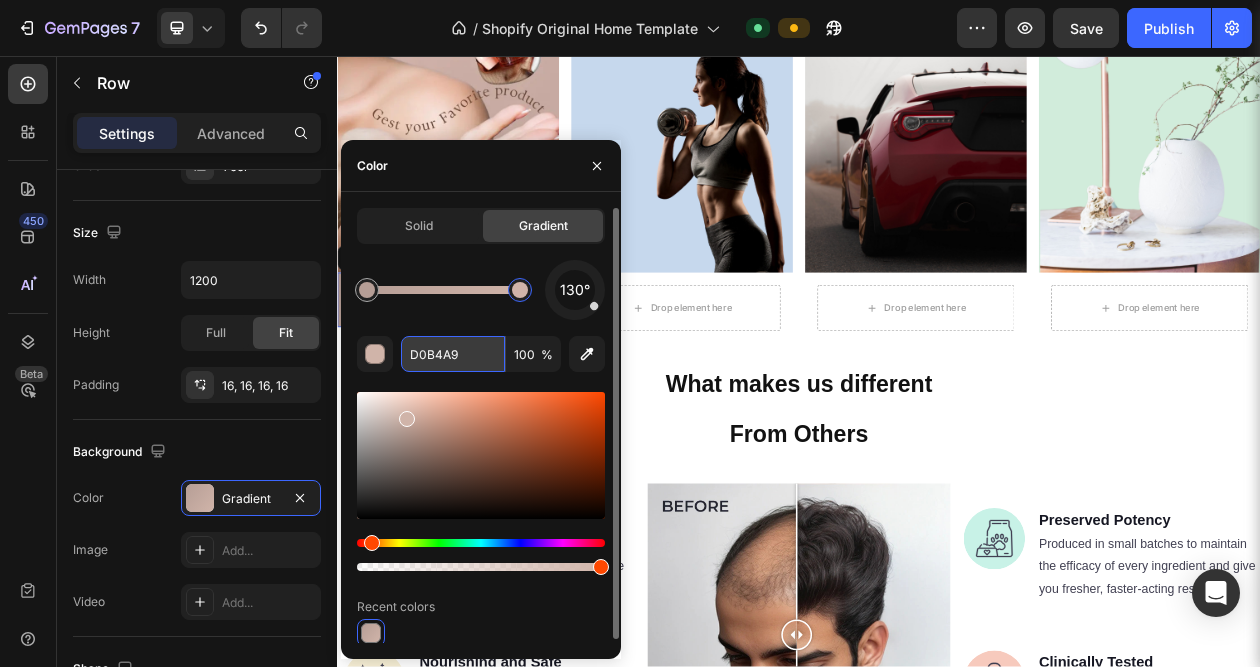 click on "D0B4A9" at bounding box center [453, 354] 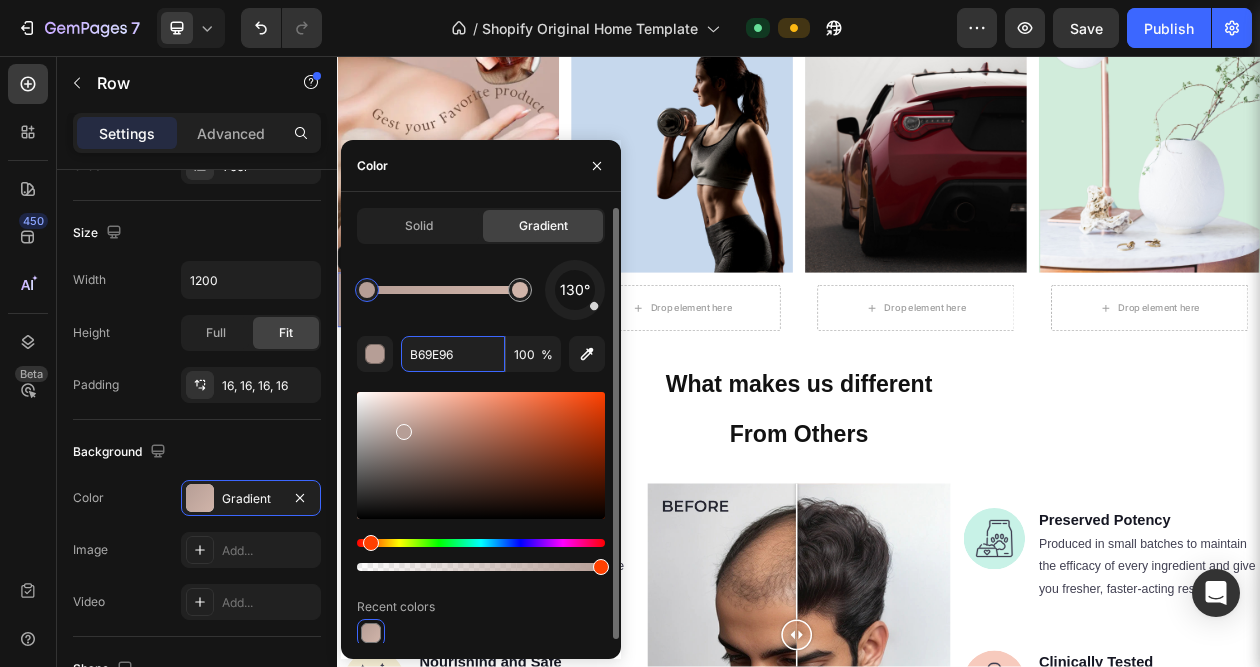 click at bounding box center (367, 290) 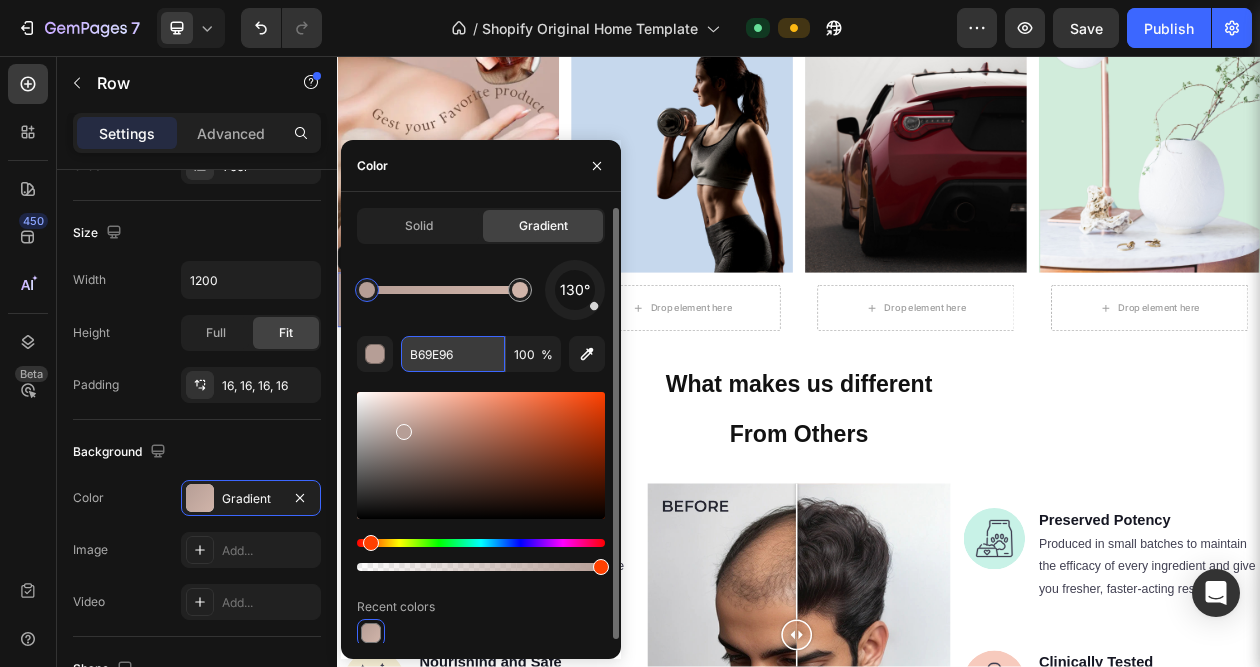 click on "B69E96" at bounding box center (453, 354) 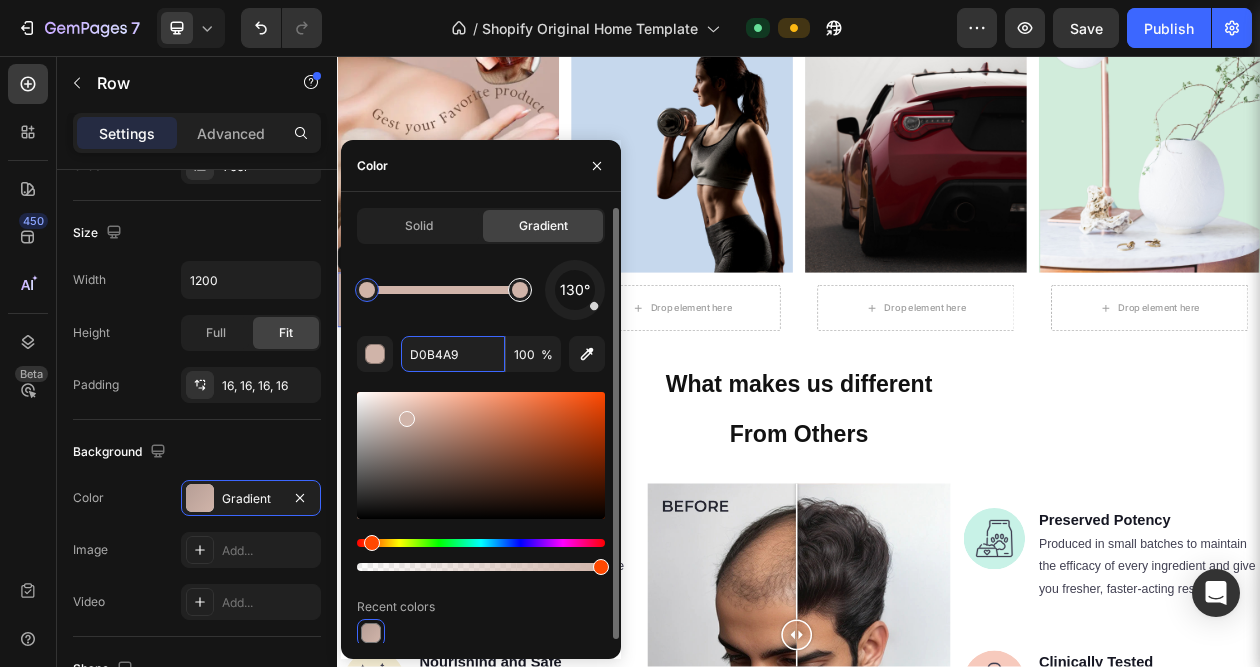 click at bounding box center (520, 290) 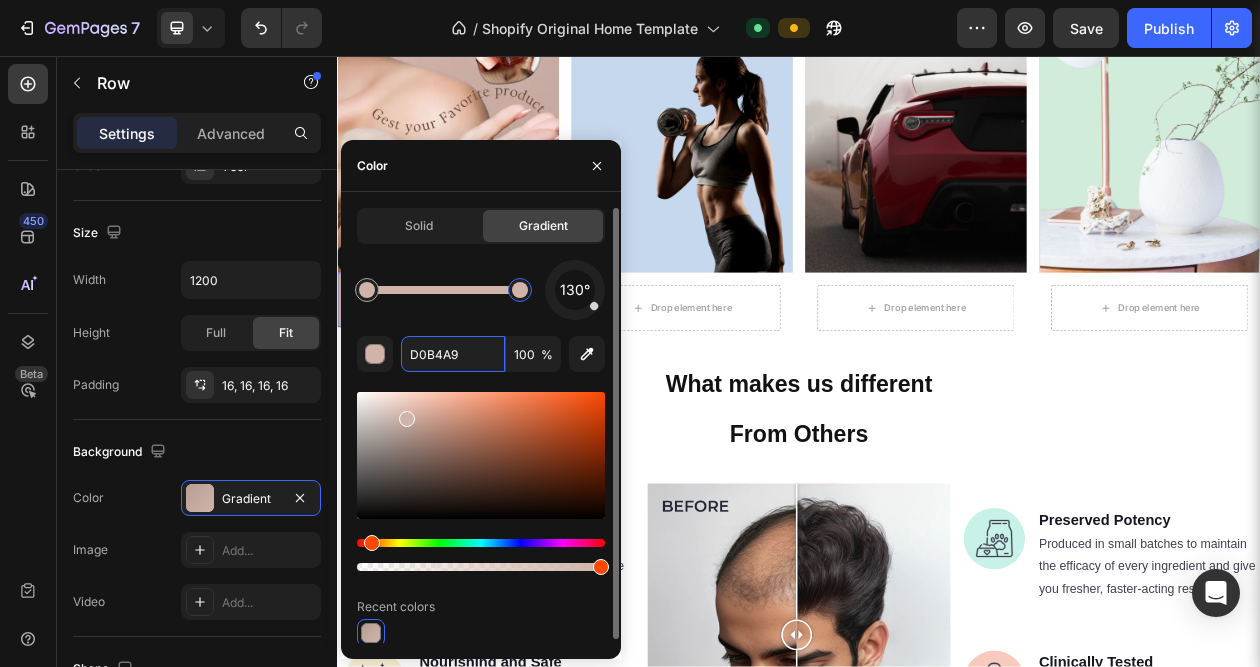 click at bounding box center (520, 290) 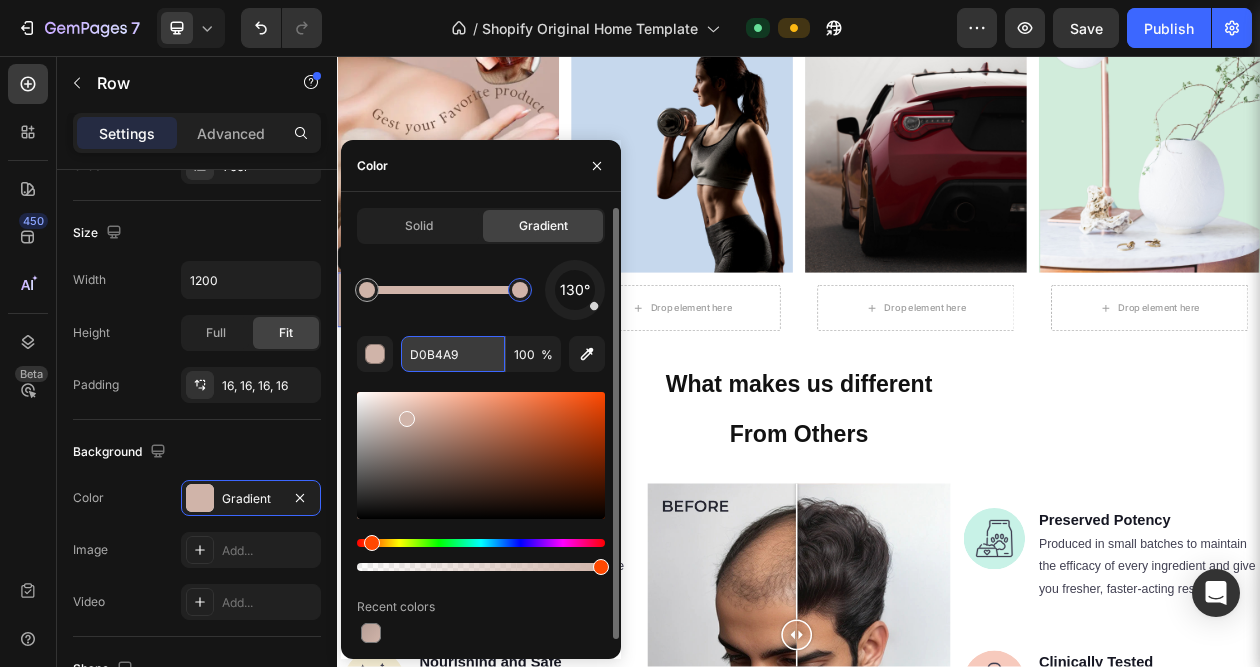 click on "D0B4A9" at bounding box center [453, 354] 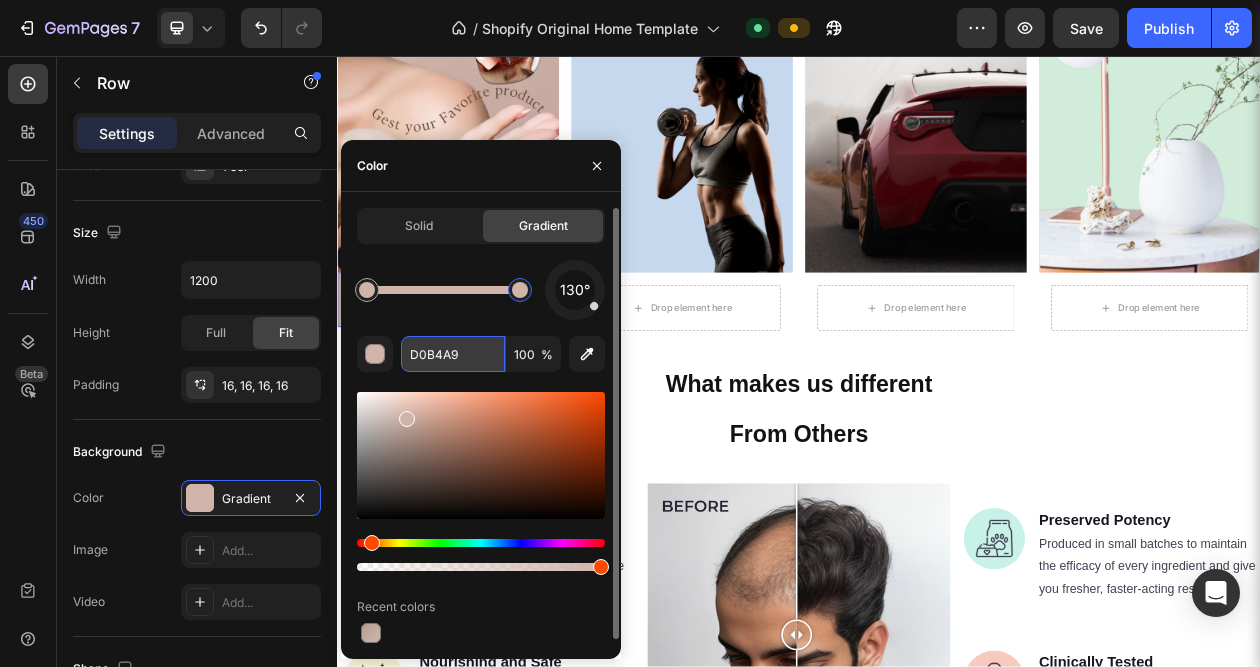 type on "B69E96" 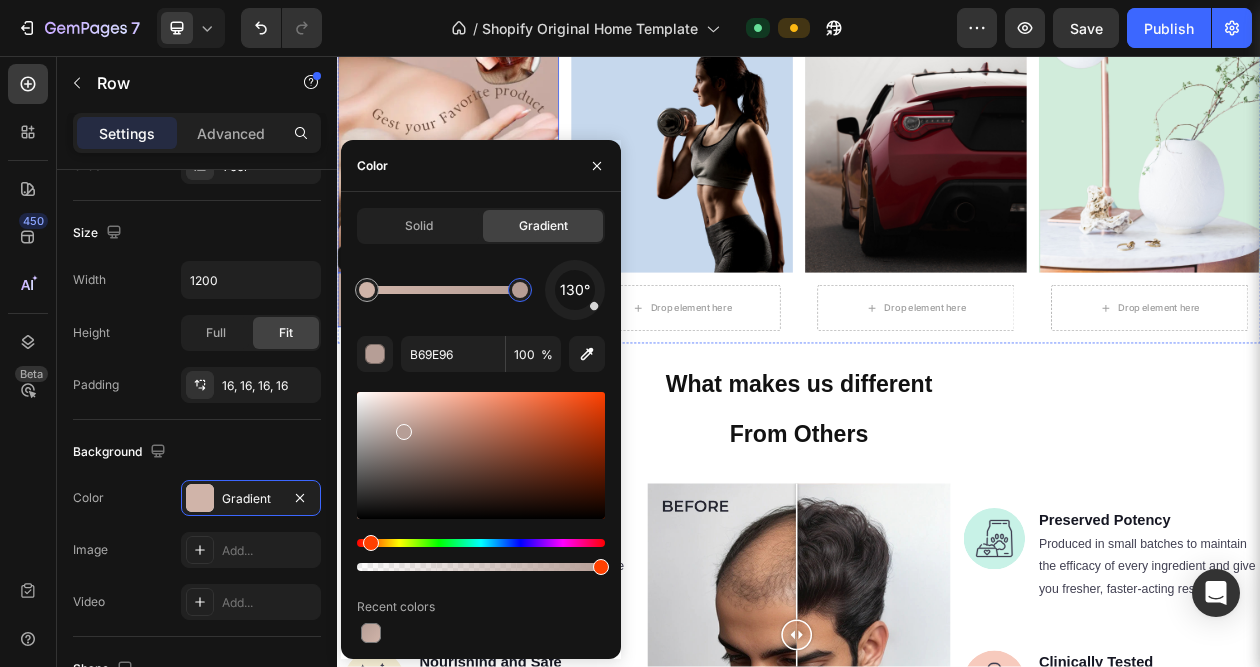 click at bounding box center [481, 122] 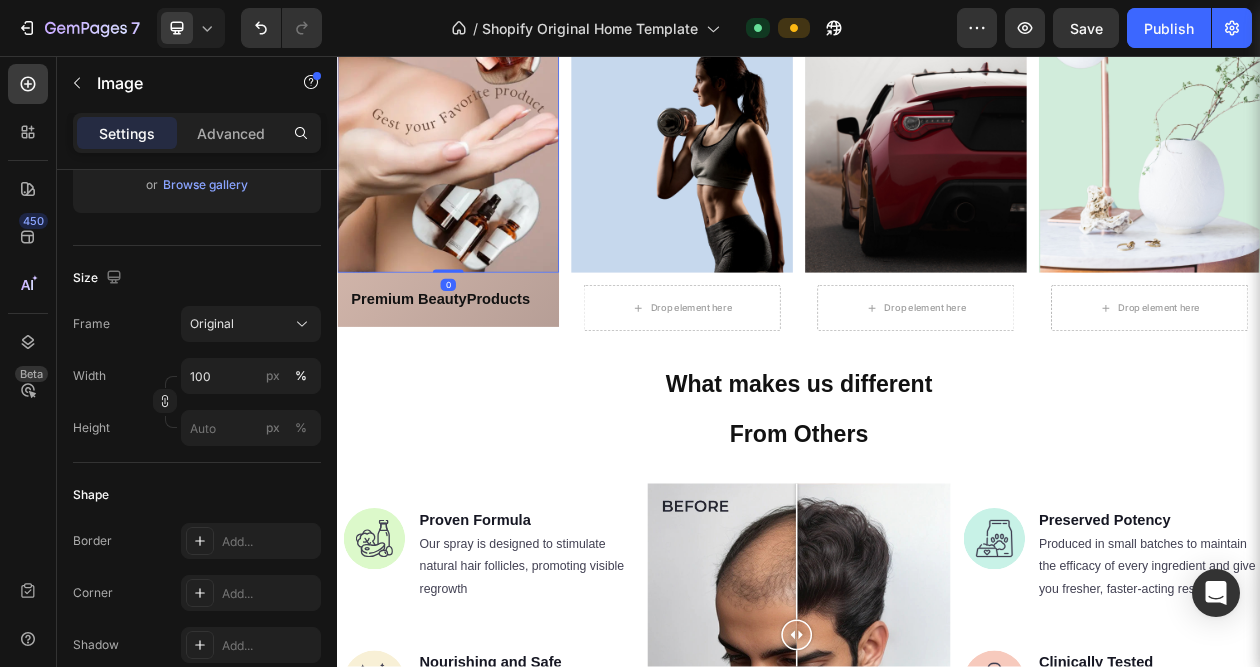 scroll, scrollTop: 0, scrollLeft: 0, axis: both 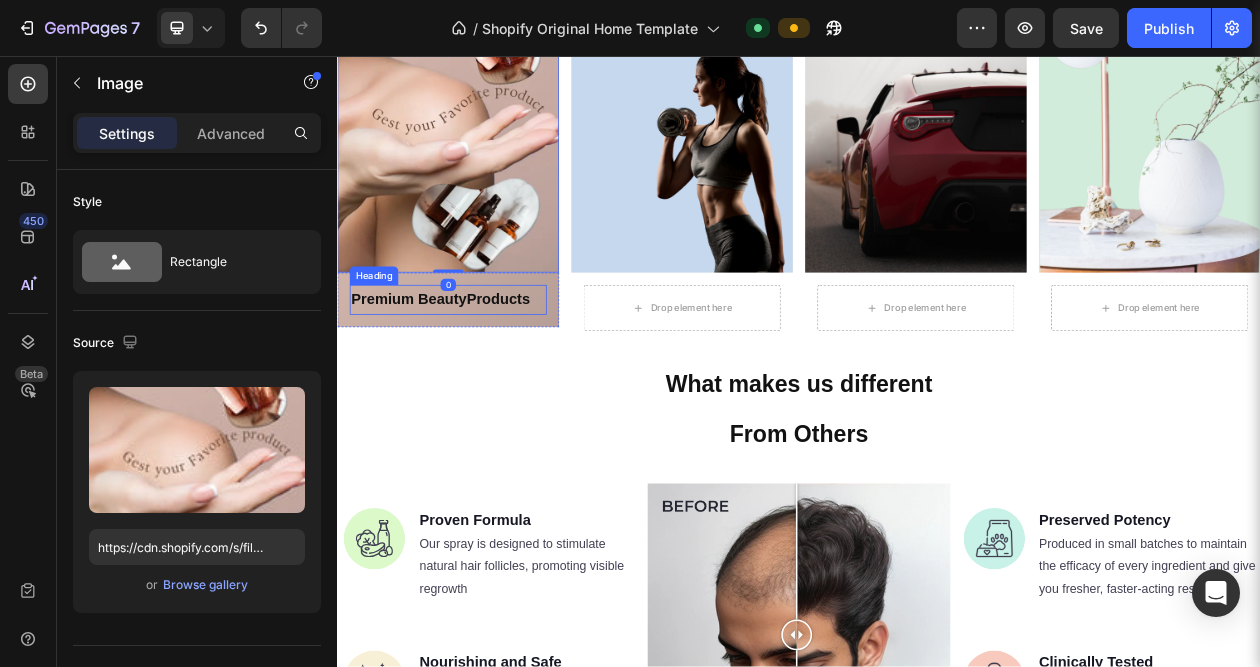 click on "⁠⁠⁠⁠⁠⁠⁠ Premium Beauty  Products" at bounding box center [481, 373] 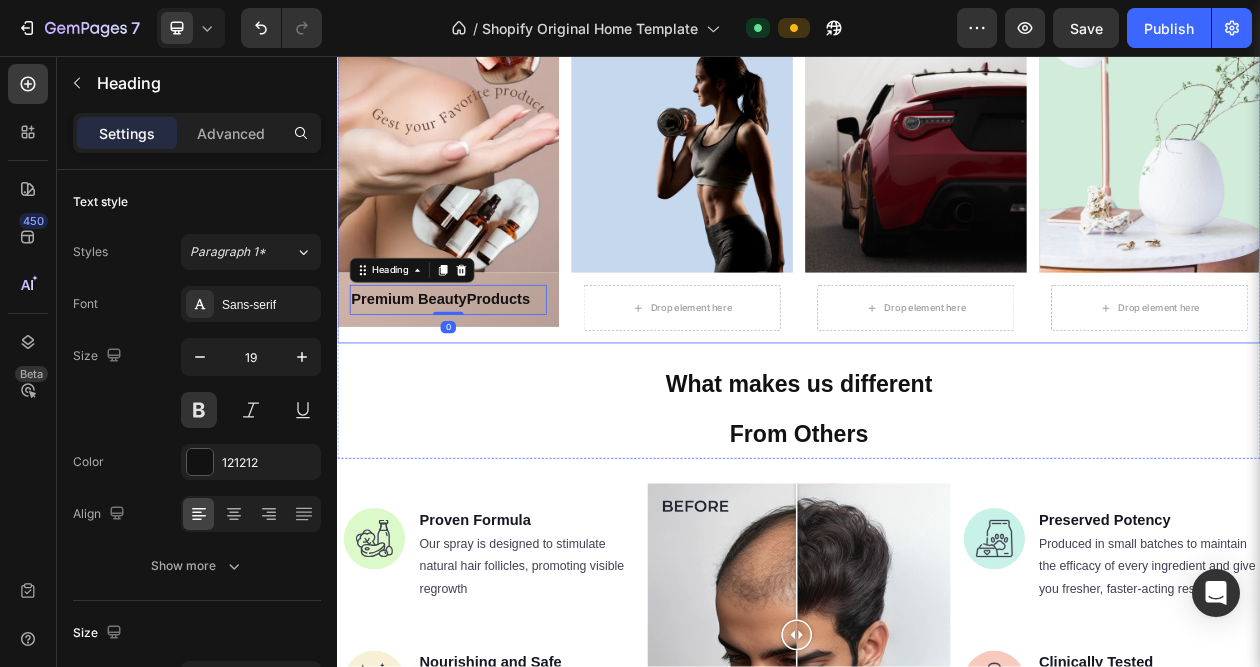 click on "⁠⁠⁠⁠⁠⁠⁠ Premium Beauty  Products Heading   0 Row" at bounding box center [481, 373] 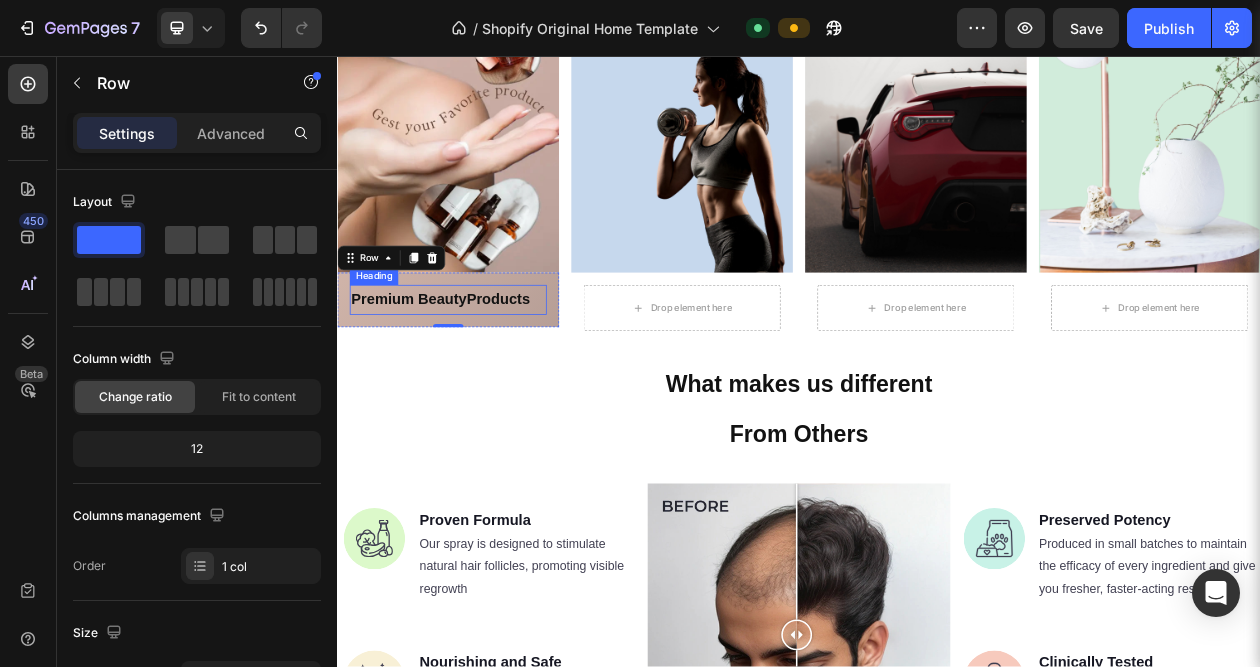 click on "⁠⁠⁠⁠⁠⁠⁠ Premium Beauty  Products" at bounding box center (481, 373) 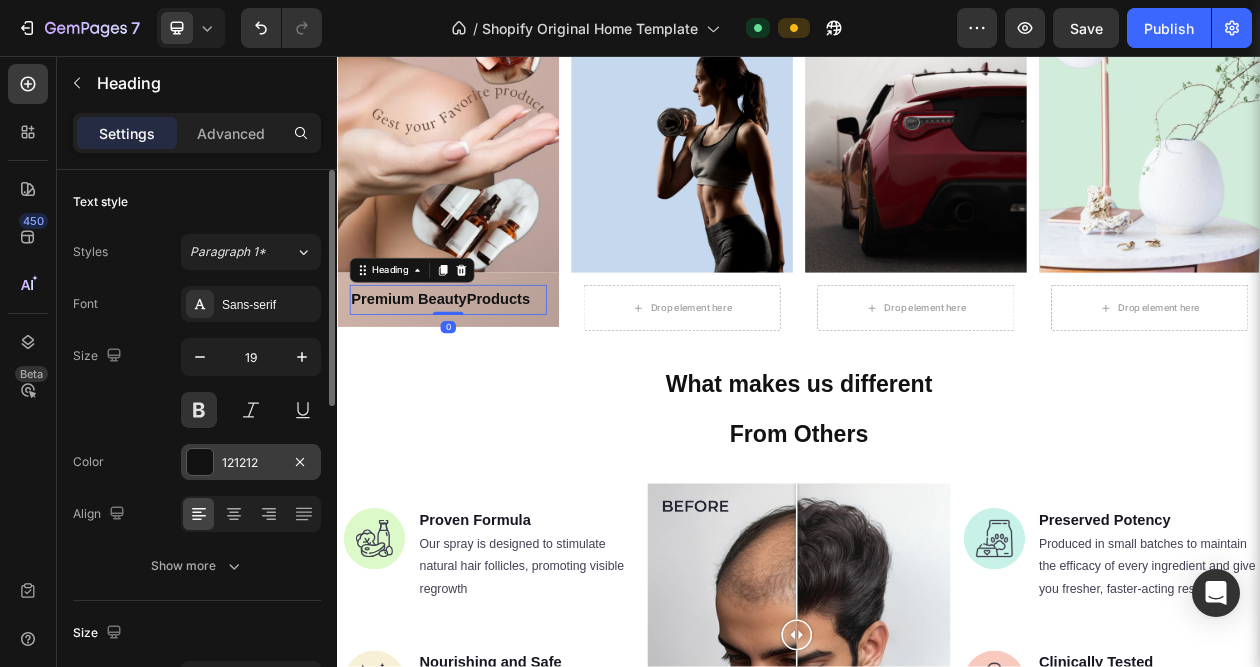 click at bounding box center (200, 462) 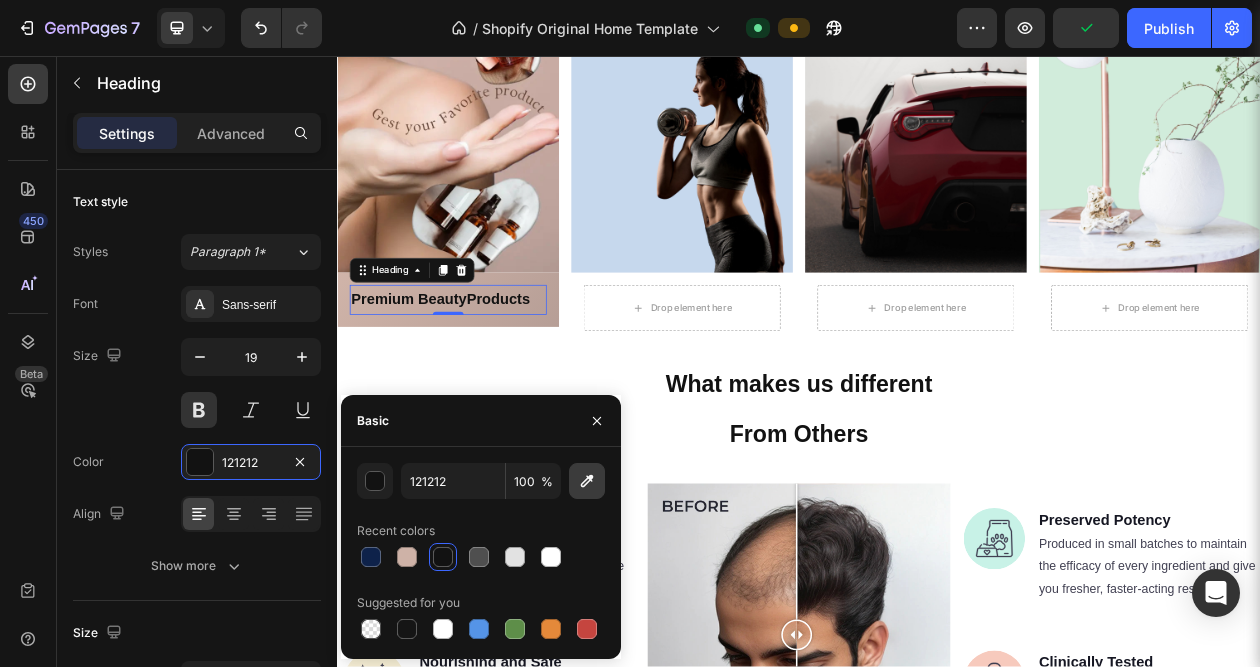click 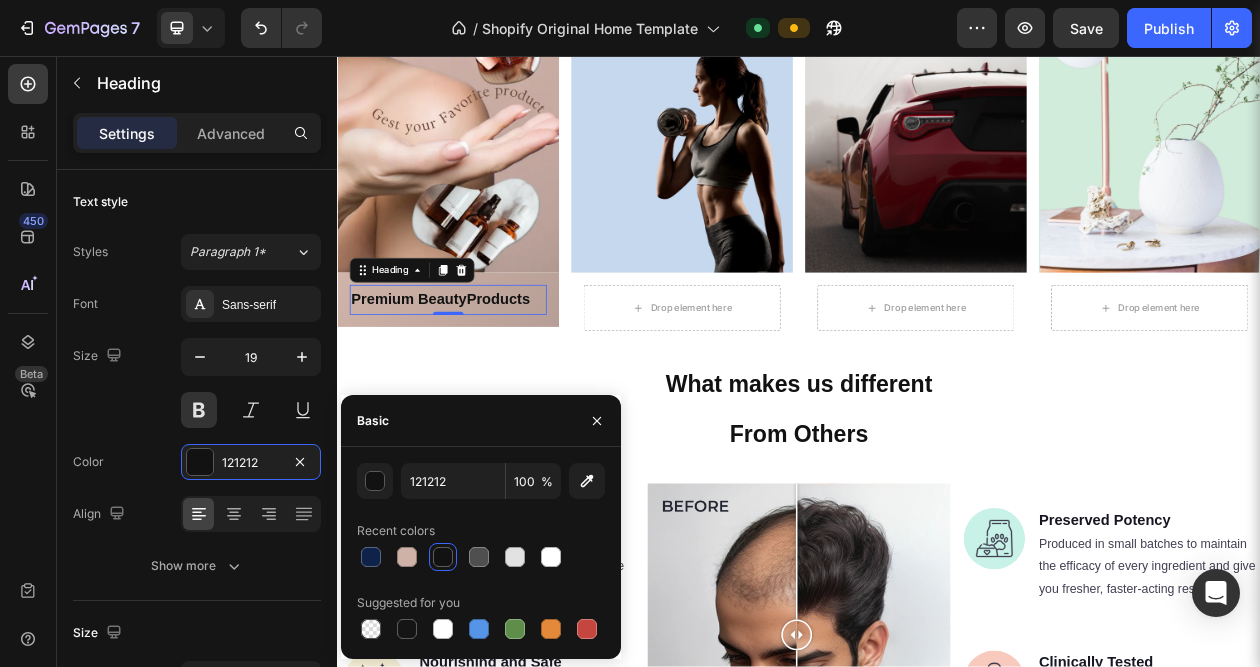 type 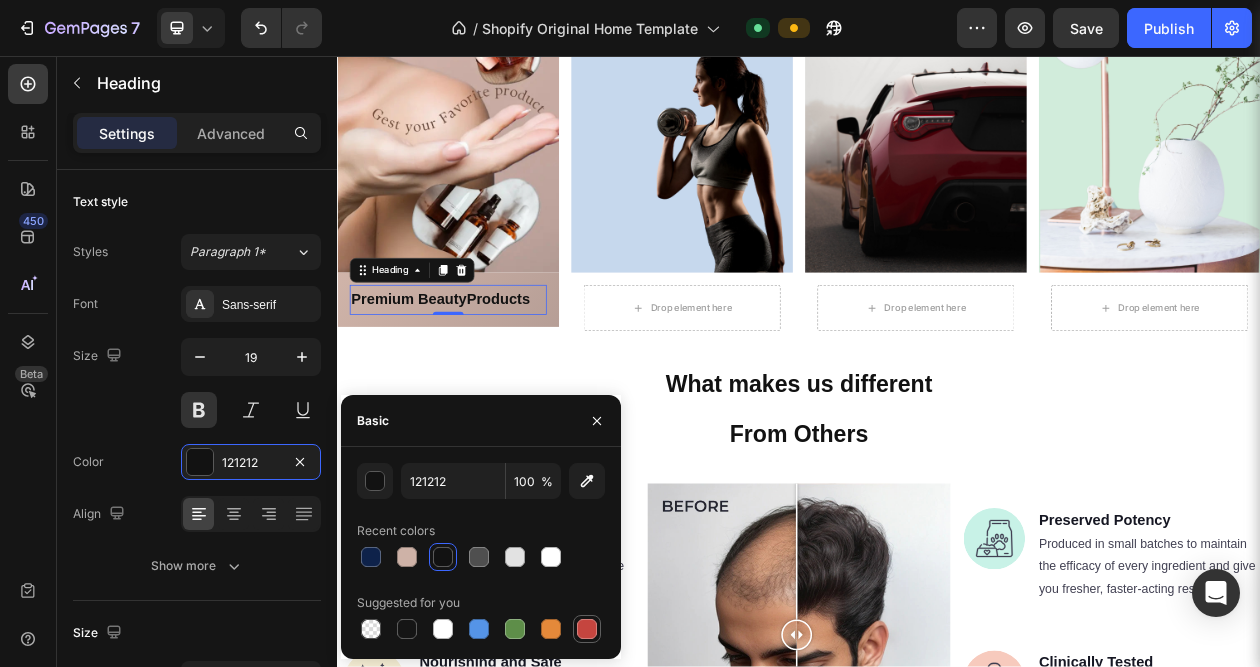 click at bounding box center (587, 629) 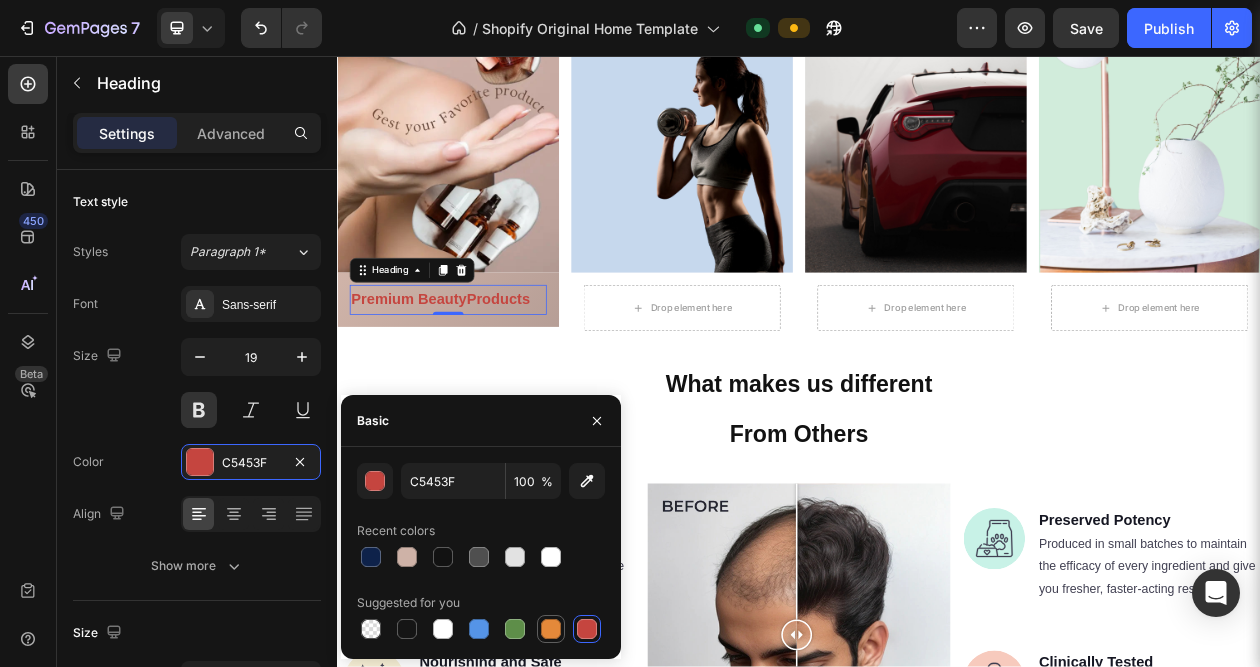 click at bounding box center [551, 629] 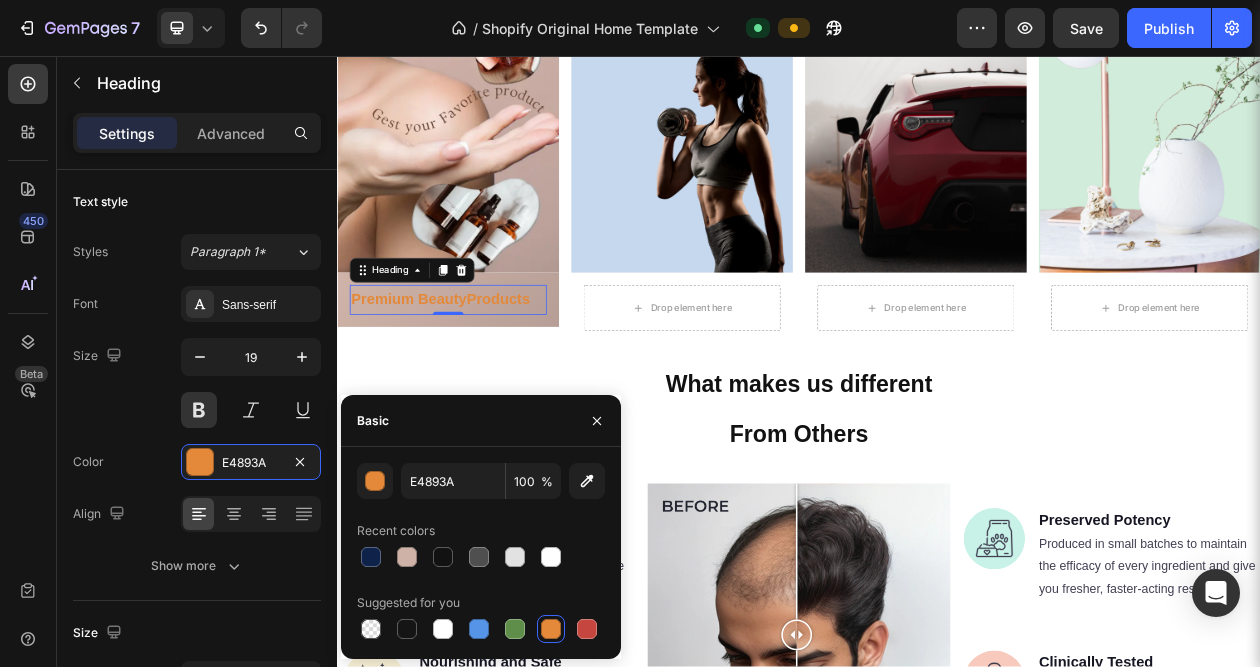 click 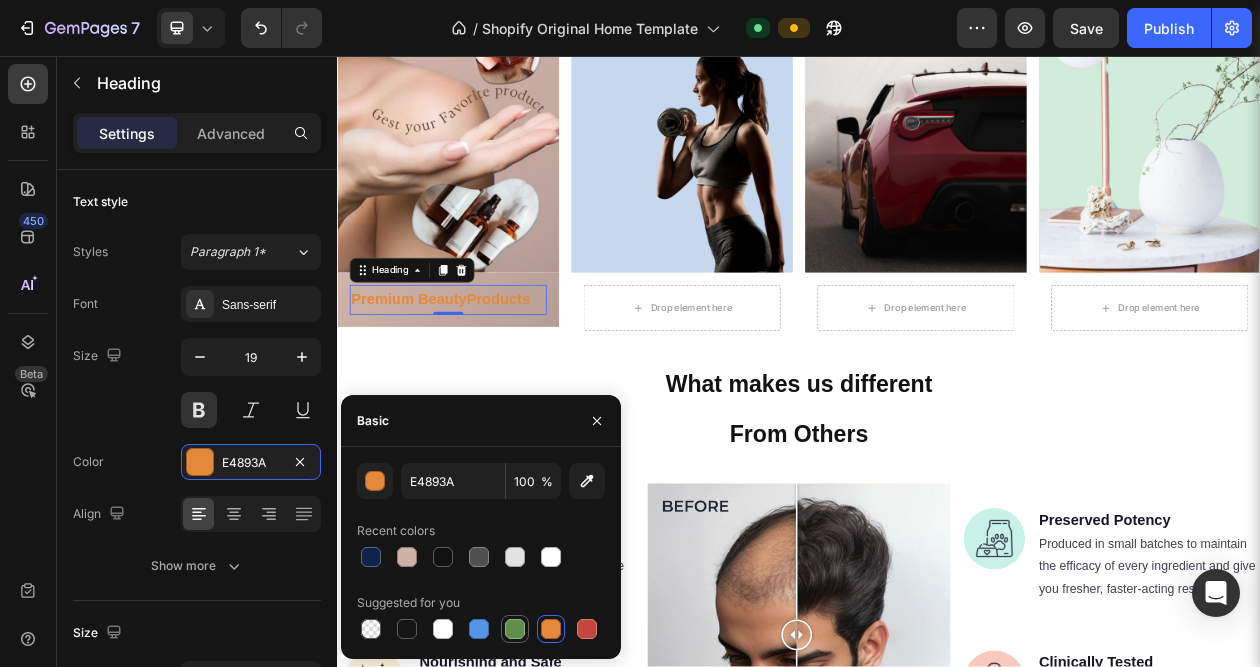 click at bounding box center (515, 629) 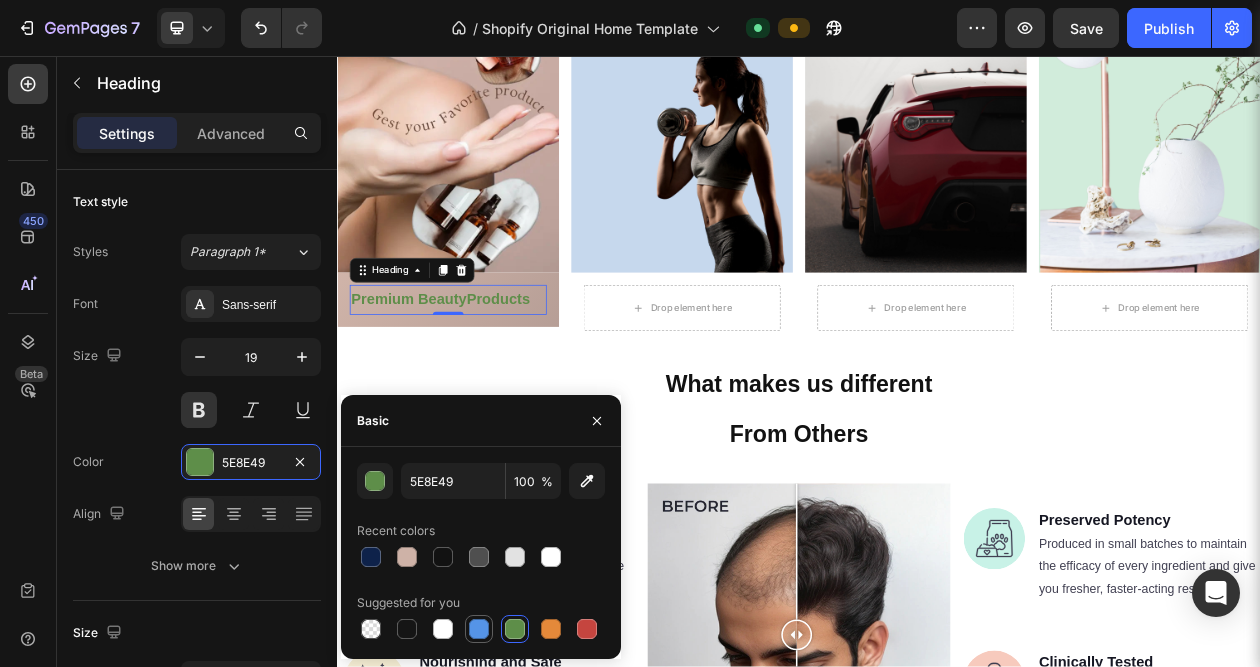click at bounding box center [479, 629] 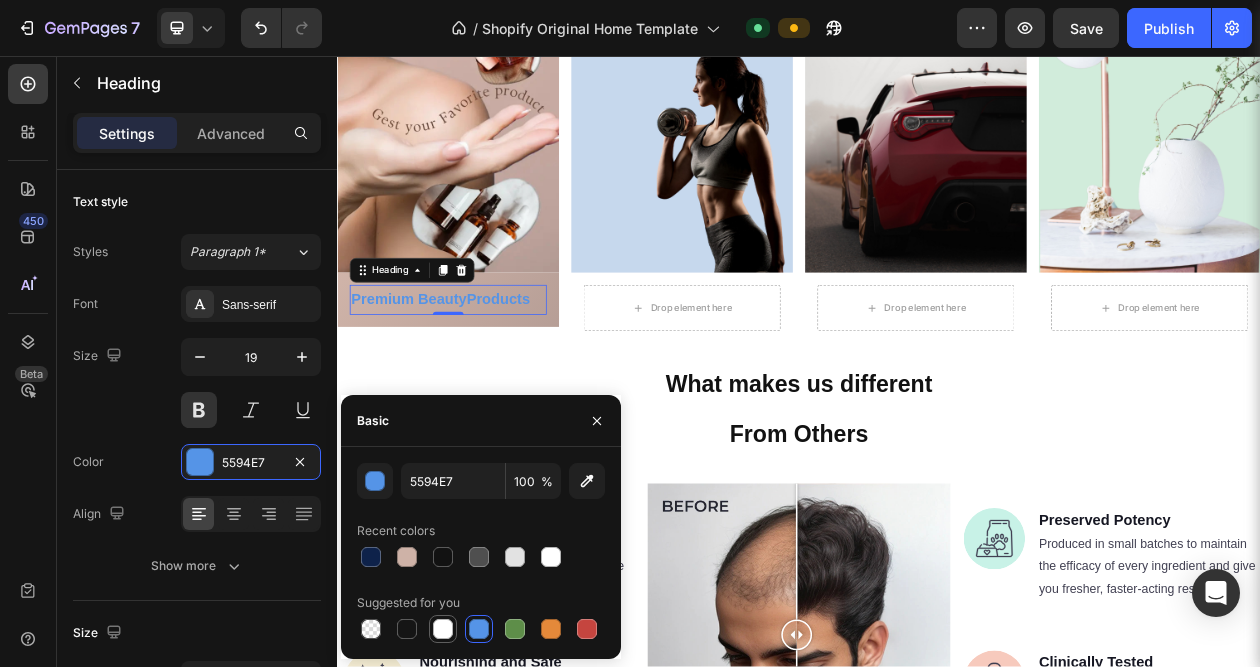 click at bounding box center [443, 629] 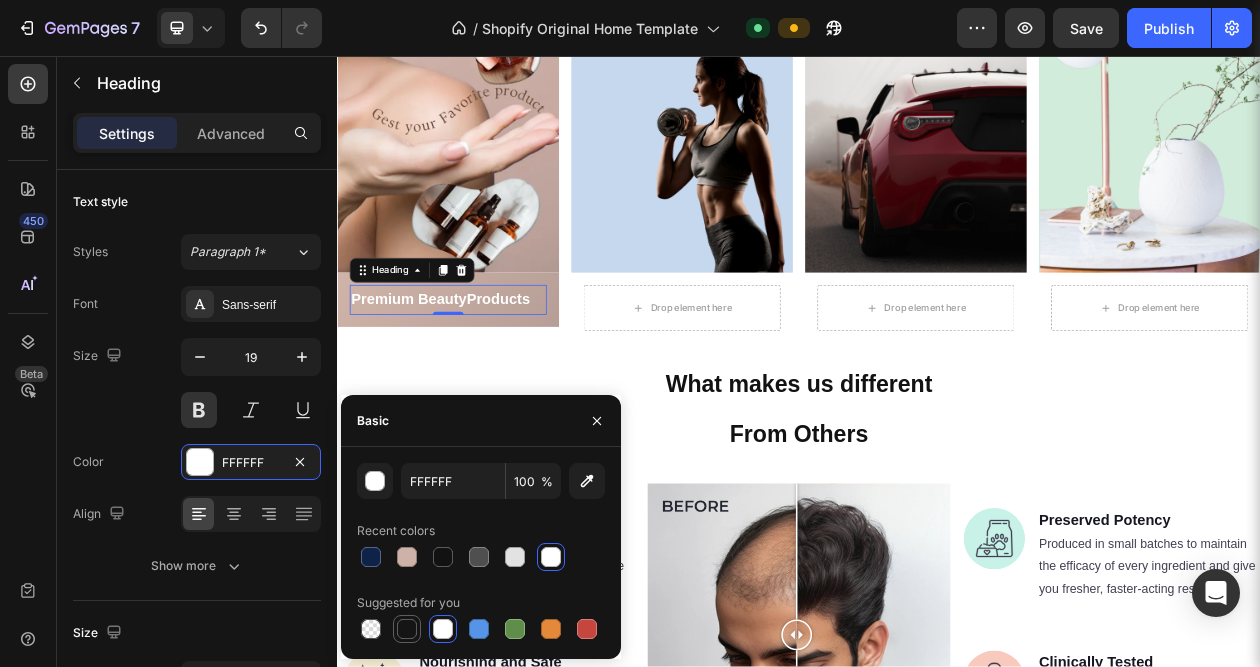 click at bounding box center (407, 629) 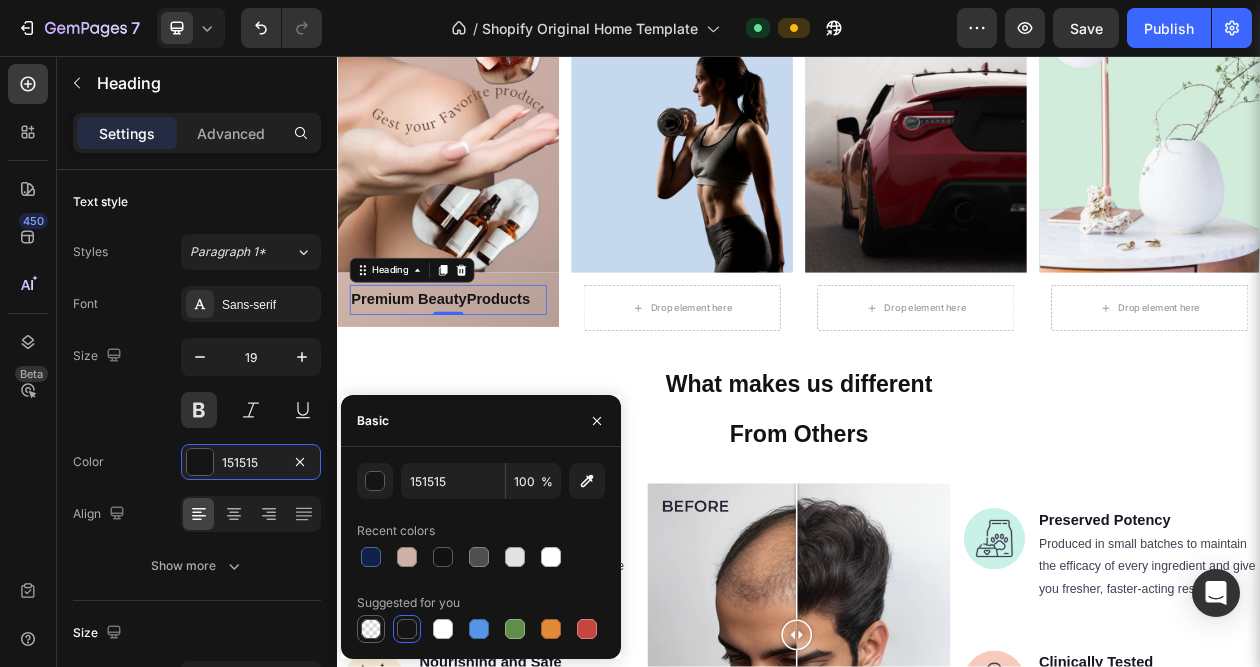 click at bounding box center (371, 629) 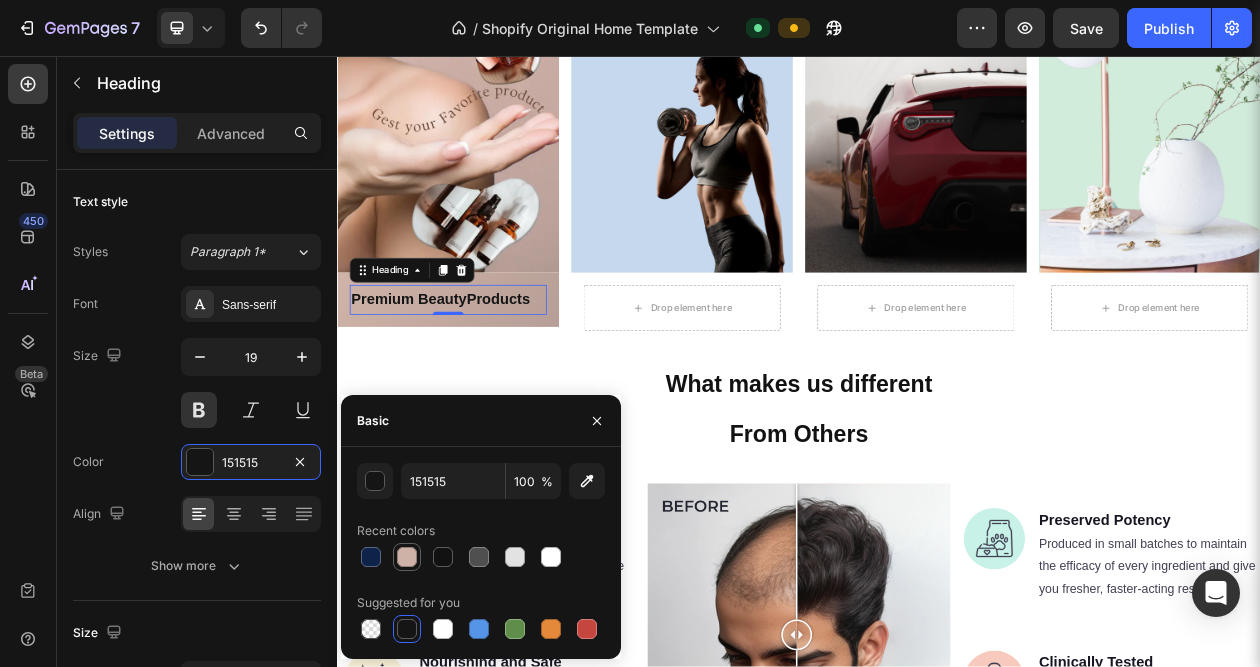 type on "000000" 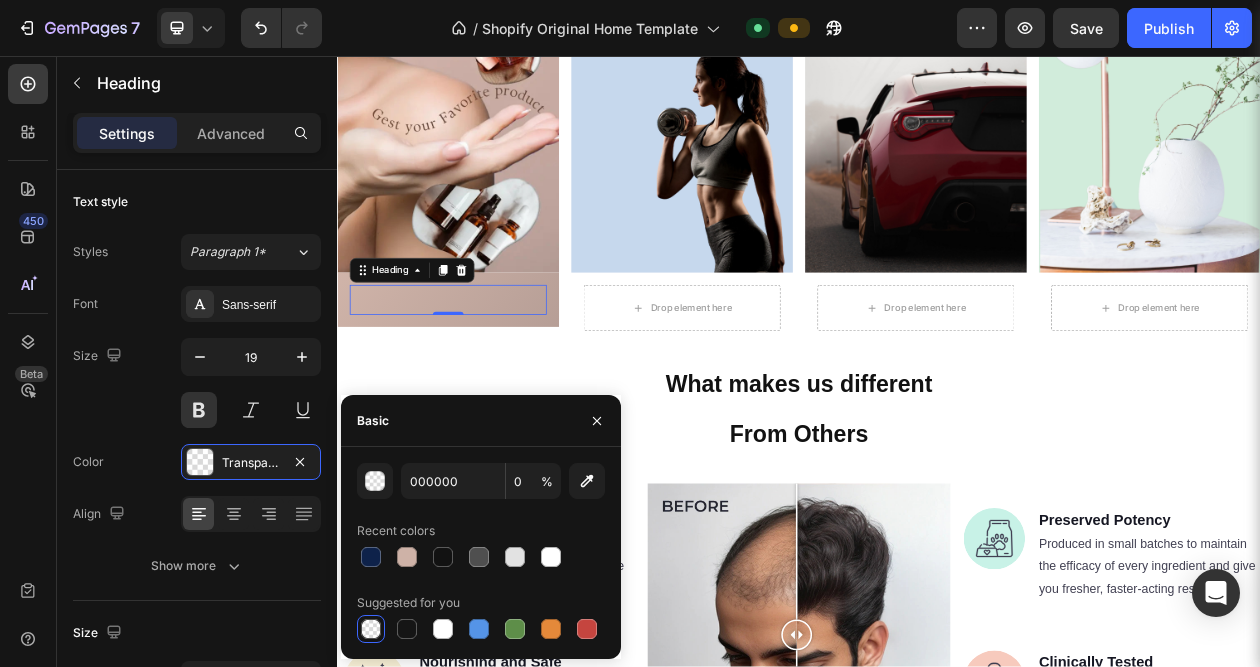 click on "000000 0 % Recent colors Suggested for you" at bounding box center [481, 553] 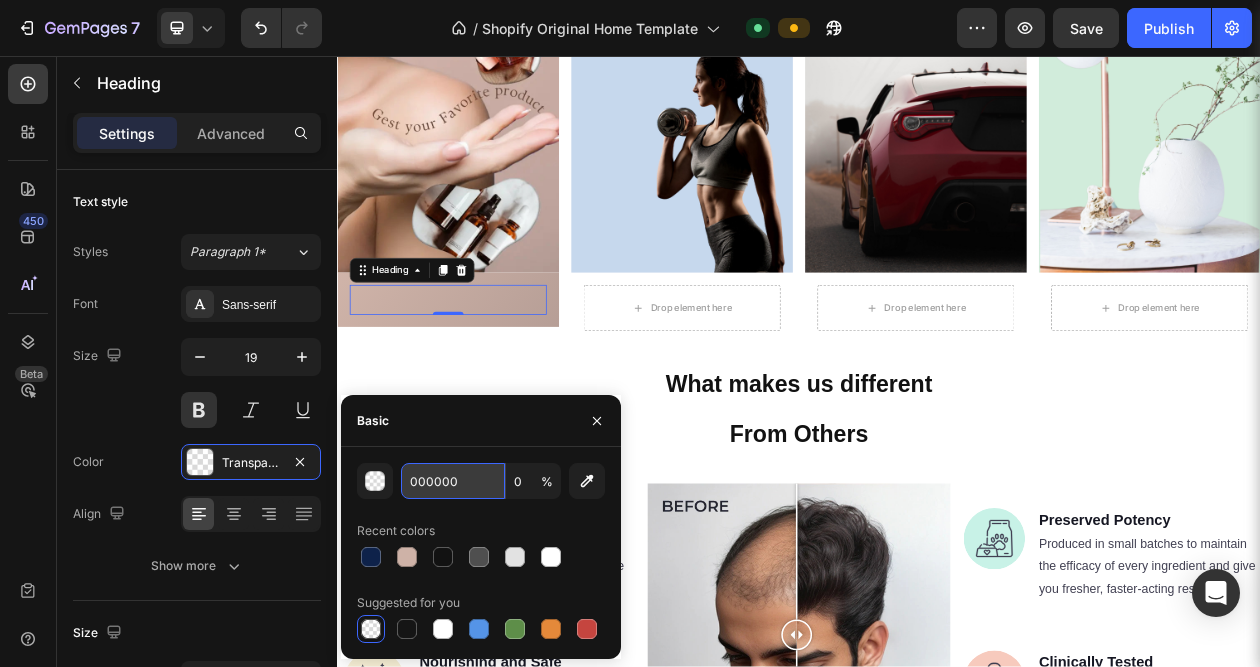 drag, startPoint x: 455, startPoint y: 484, endPoint x: 414, endPoint y: 484, distance: 41 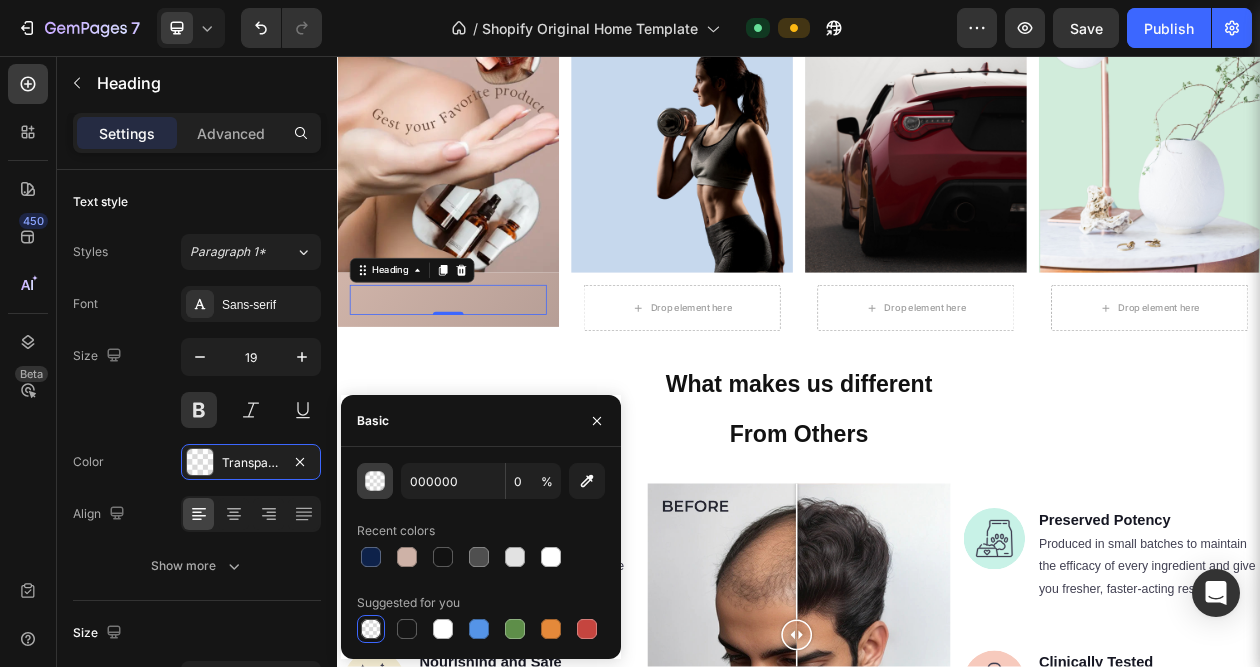 click at bounding box center (375, 481) 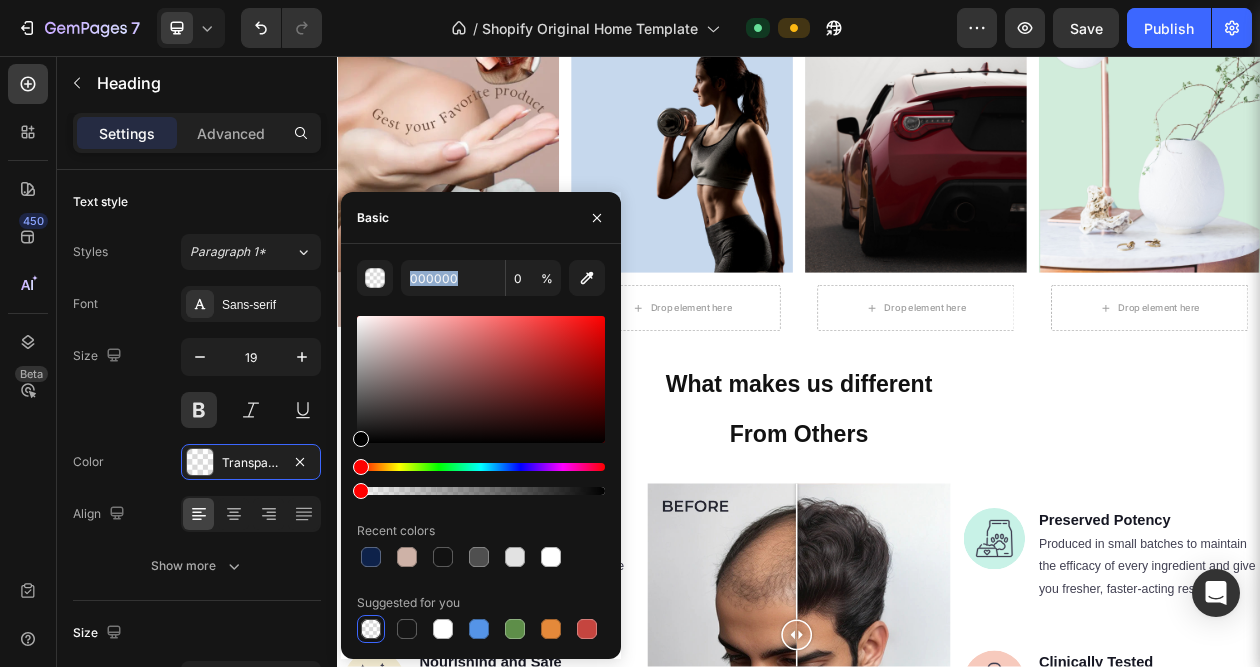 drag, startPoint x: 459, startPoint y: 207, endPoint x: 532, endPoint y: 247, distance: 83.240616 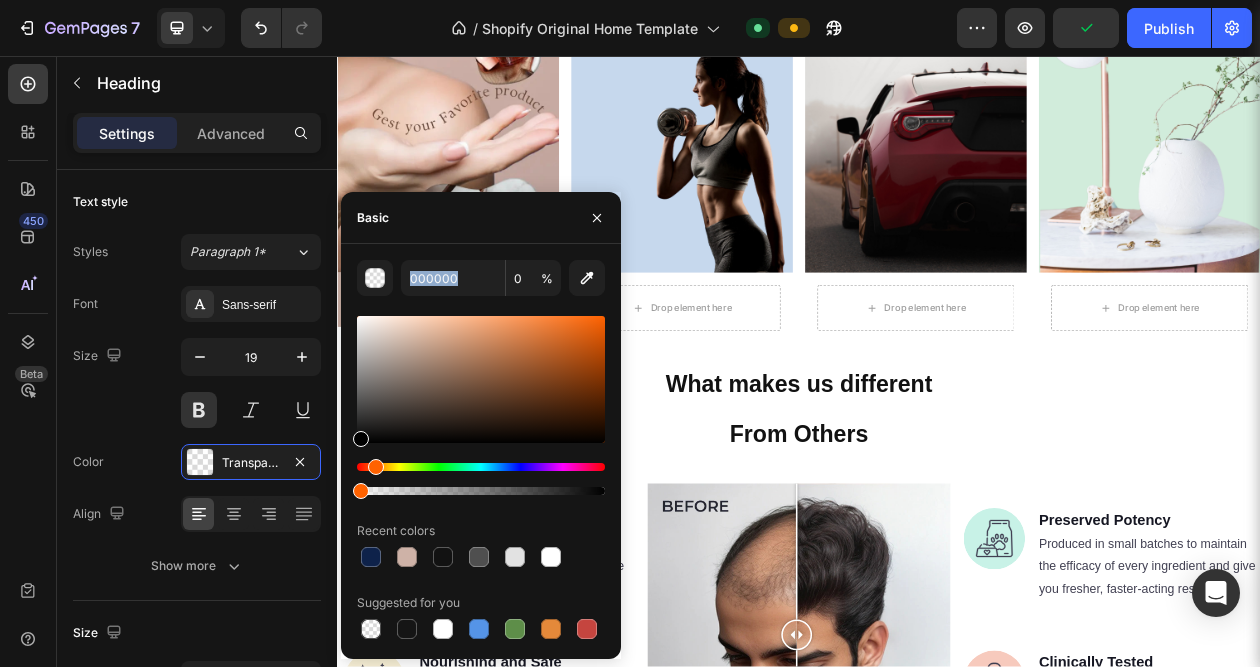 drag, startPoint x: 362, startPoint y: 467, endPoint x: 373, endPoint y: 466, distance: 11.045361 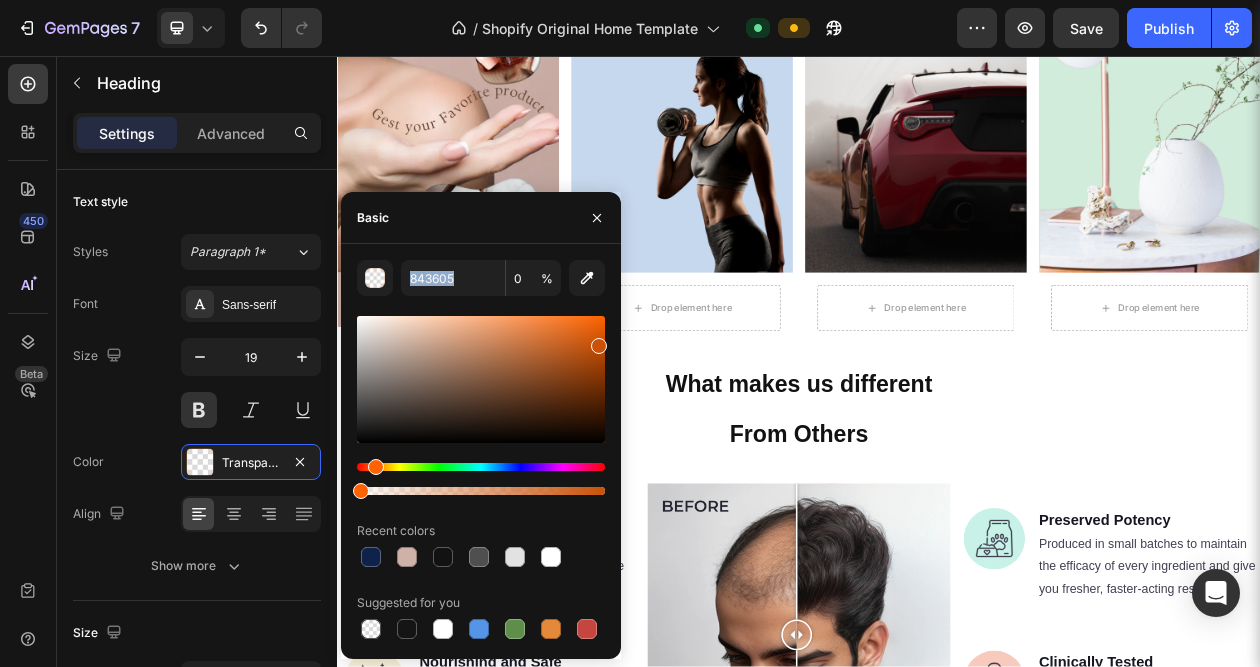 type on "702E05" 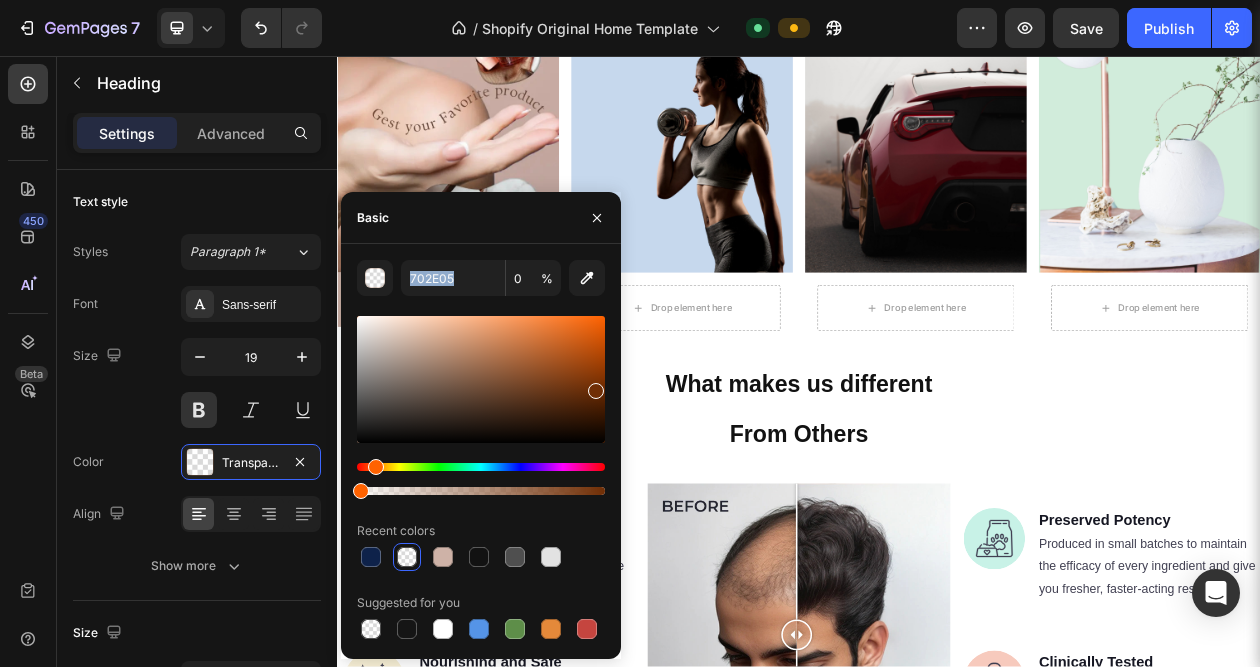drag, startPoint x: 503, startPoint y: 324, endPoint x: 595, endPoint y: 387, distance: 111.503365 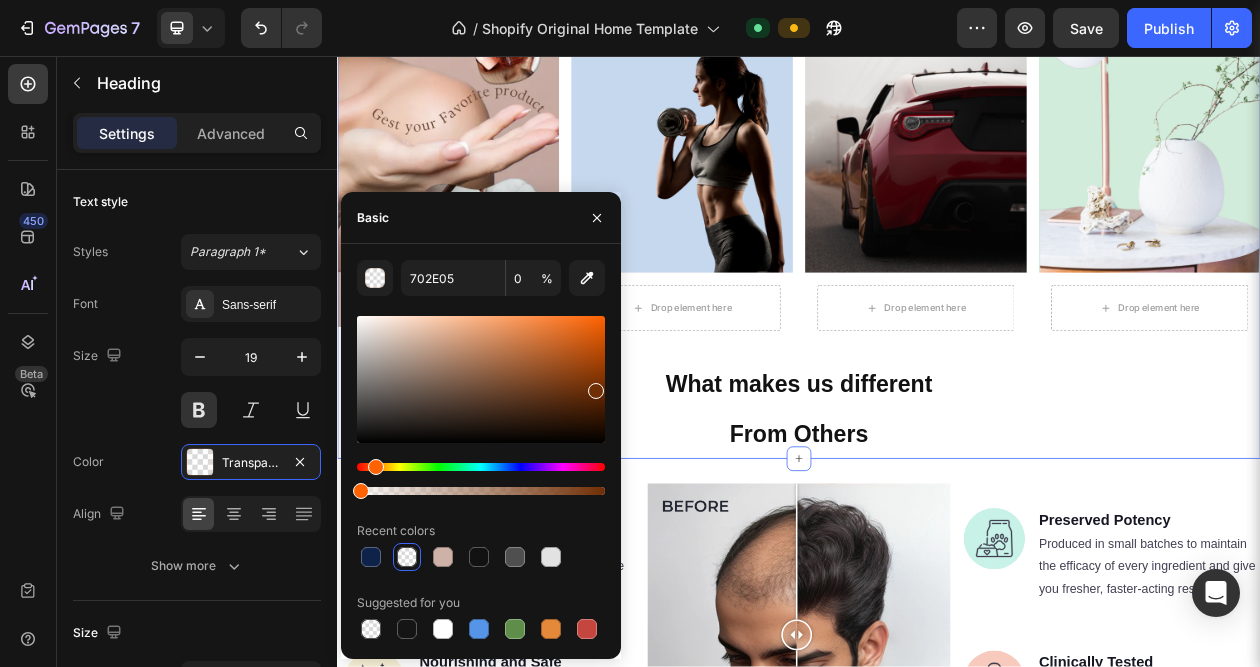 click on "Our Collection Heading Row Image ⁠⁠⁠⁠⁠⁠⁠ Premium Beauty  Products Heading Row Image
Drop element here Row Image
Drop element here Row Image
Drop element here Row Row What makes us different  From Others Heading" at bounding box center [937, 191] 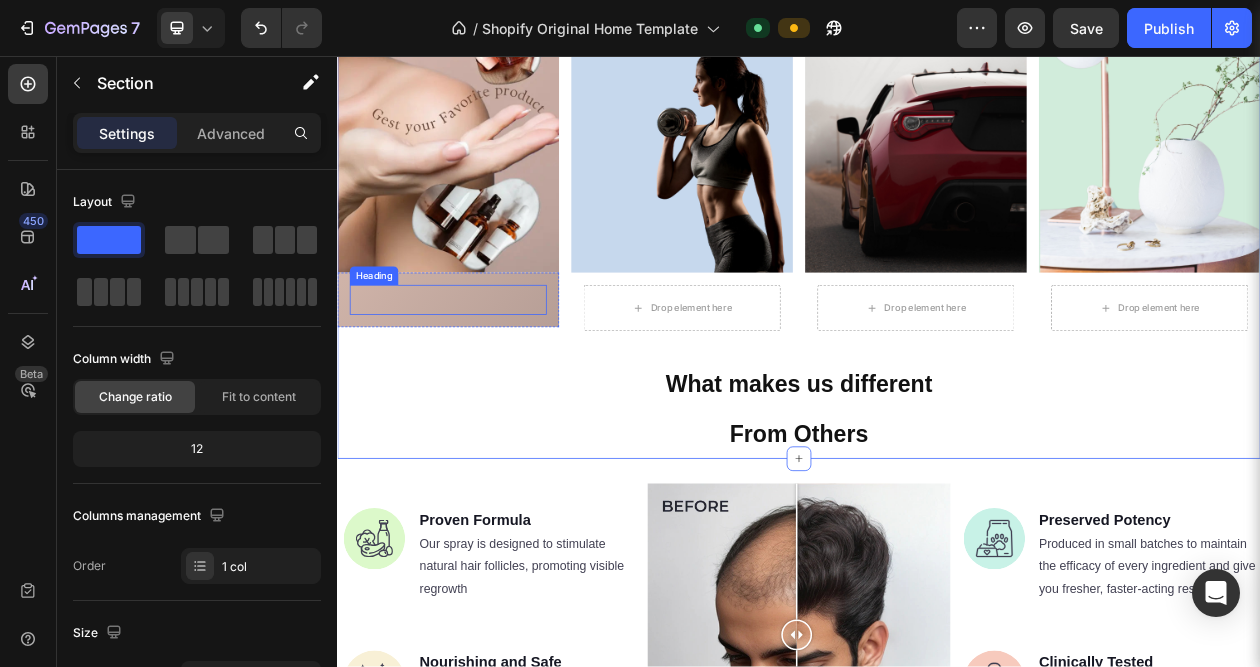 click on "⁠⁠⁠⁠⁠⁠⁠ Premium Beauty  Products" at bounding box center [481, 373] 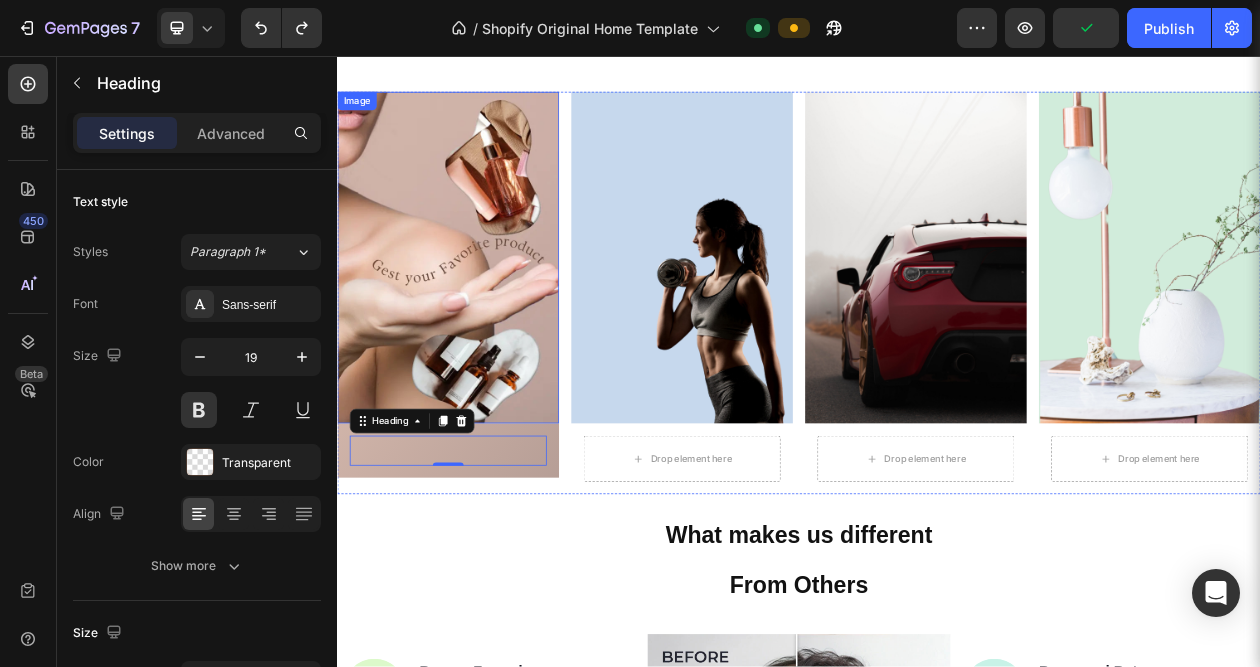 scroll, scrollTop: 200, scrollLeft: 0, axis: vertical 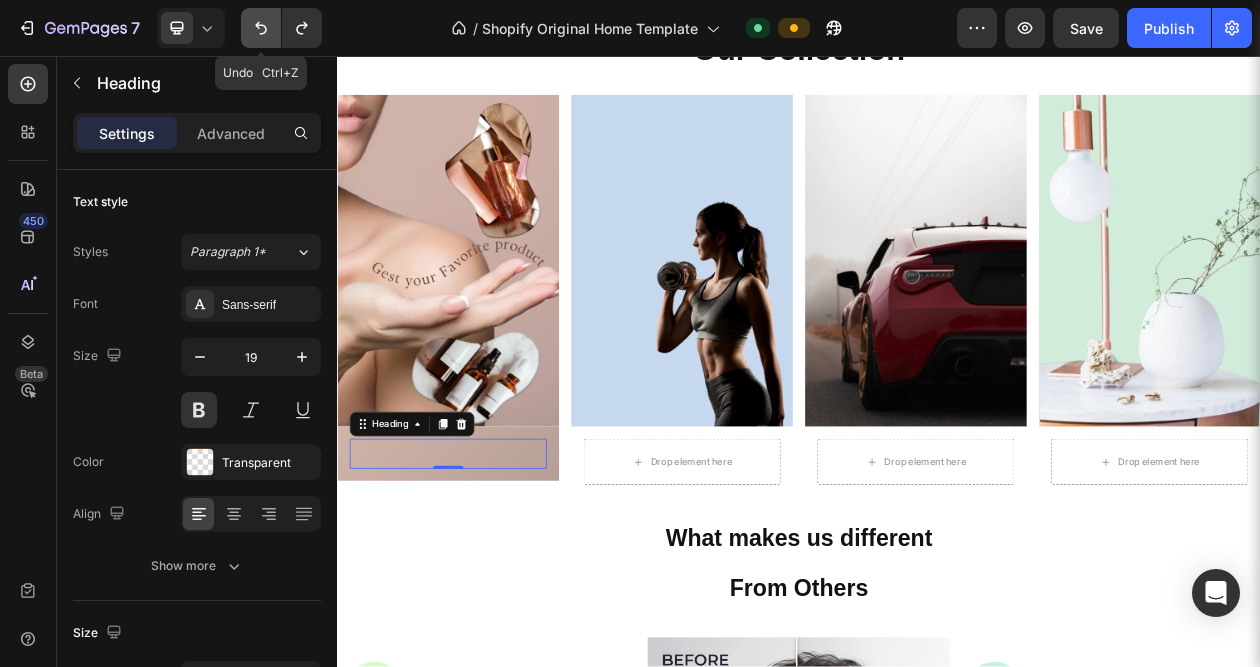 click 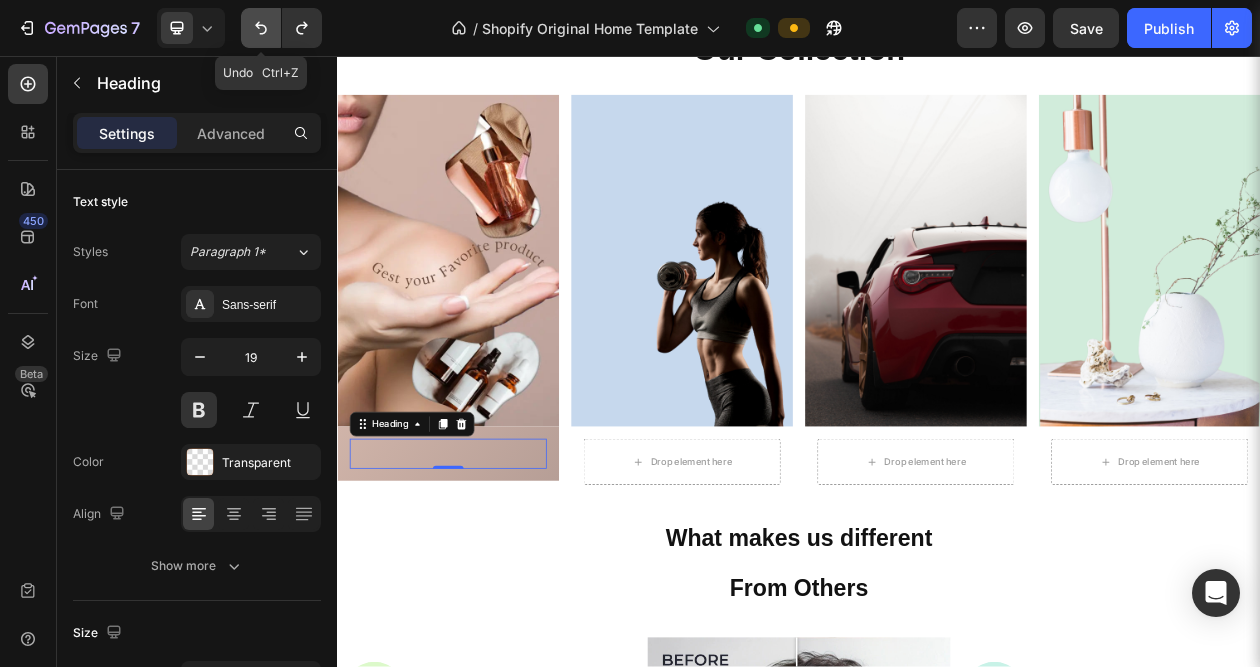 click 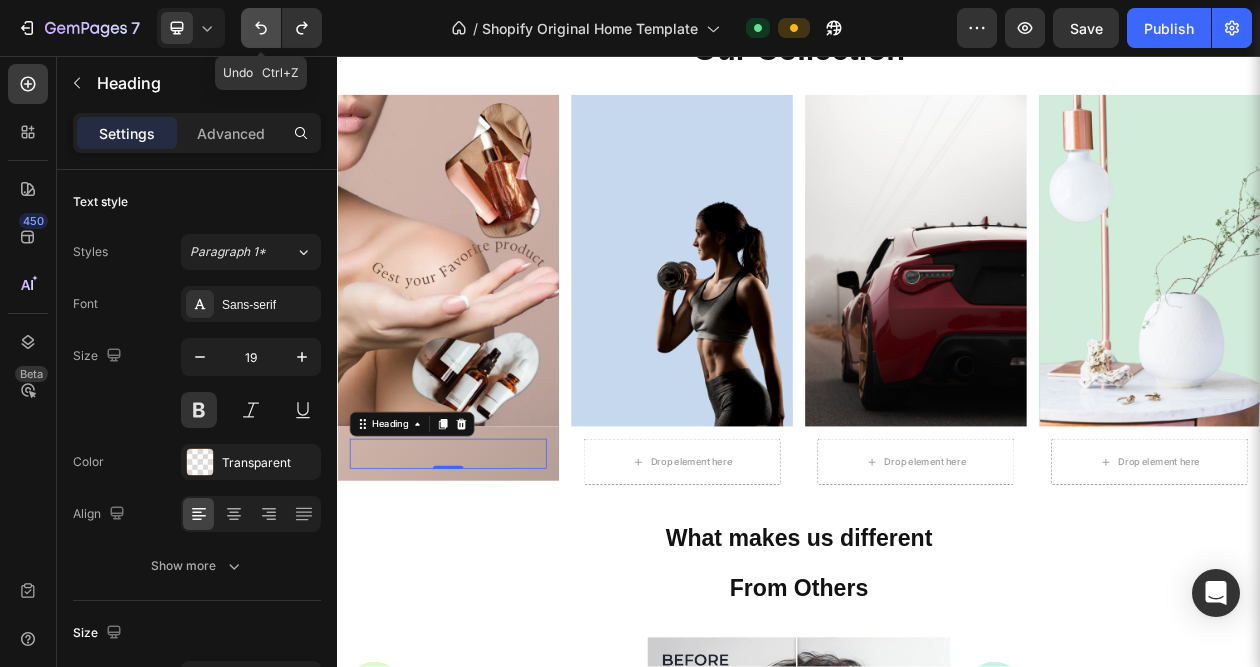 click 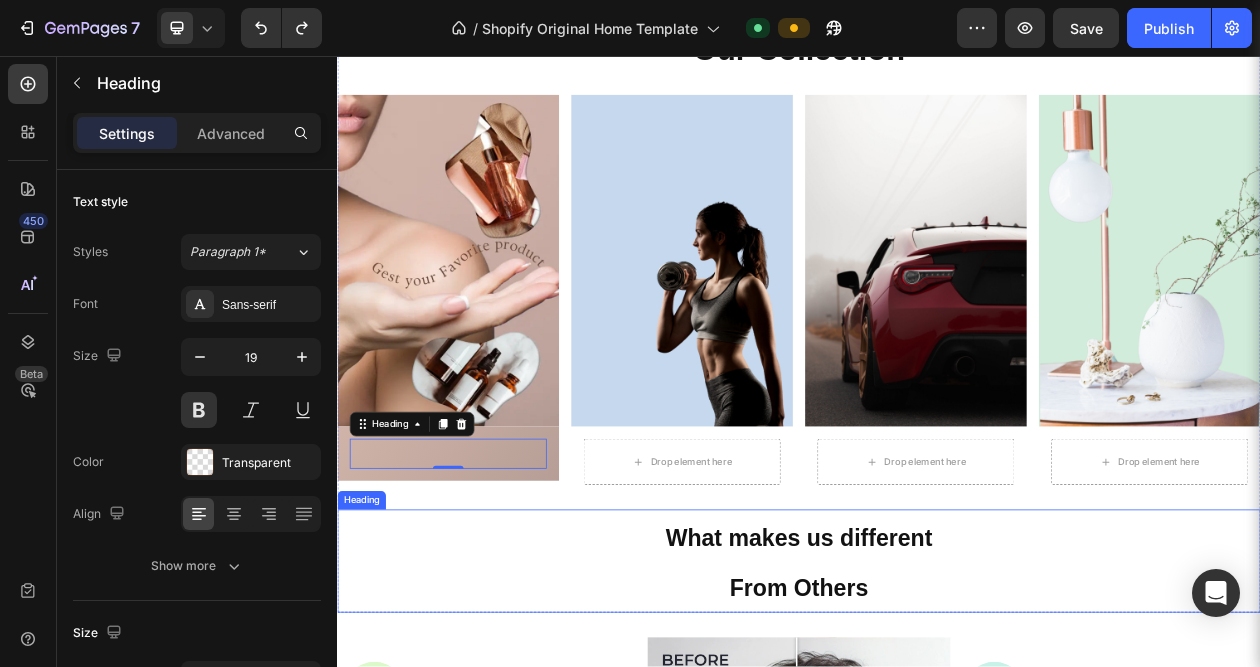 click on "What makes us different  From Others" at bounding box center [937, 713] 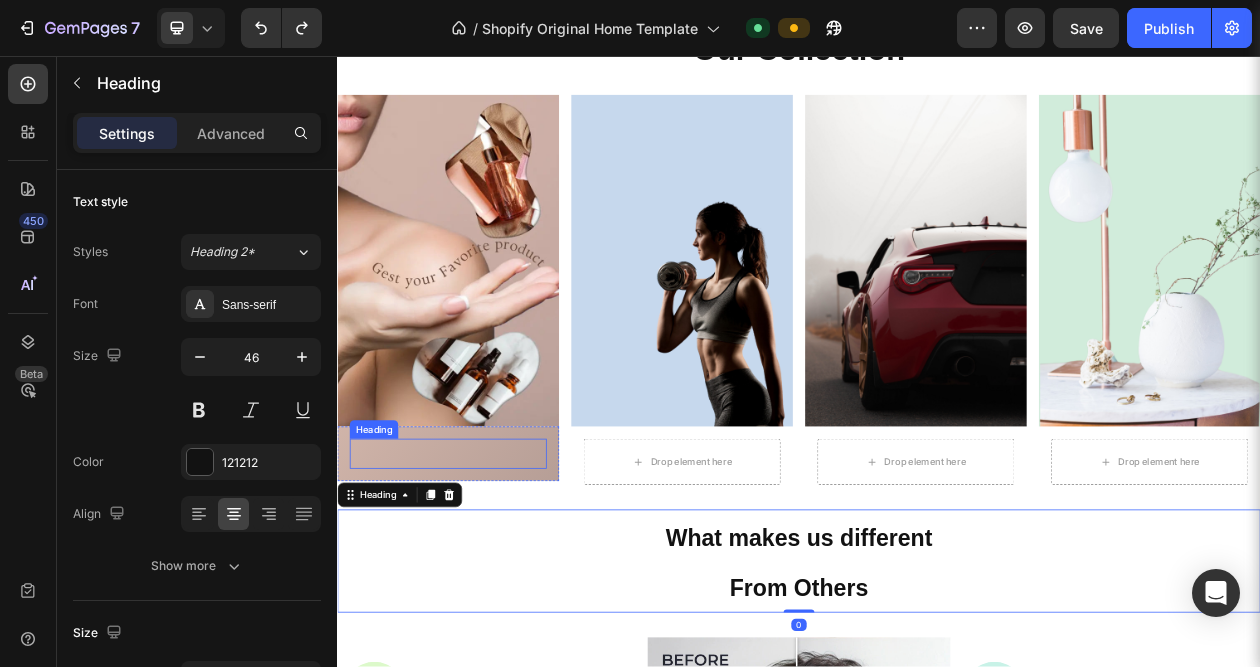 click on "Premium Beauty" at bounding box center (430, 572) 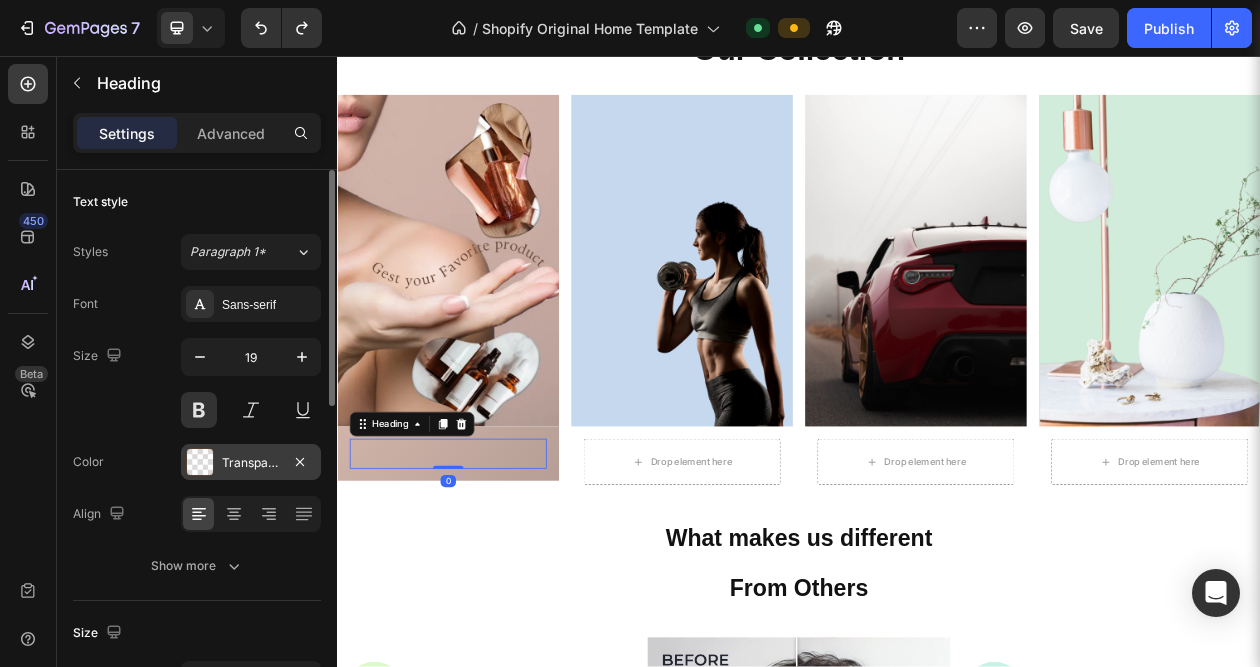 click at bounding box center (200, 462) 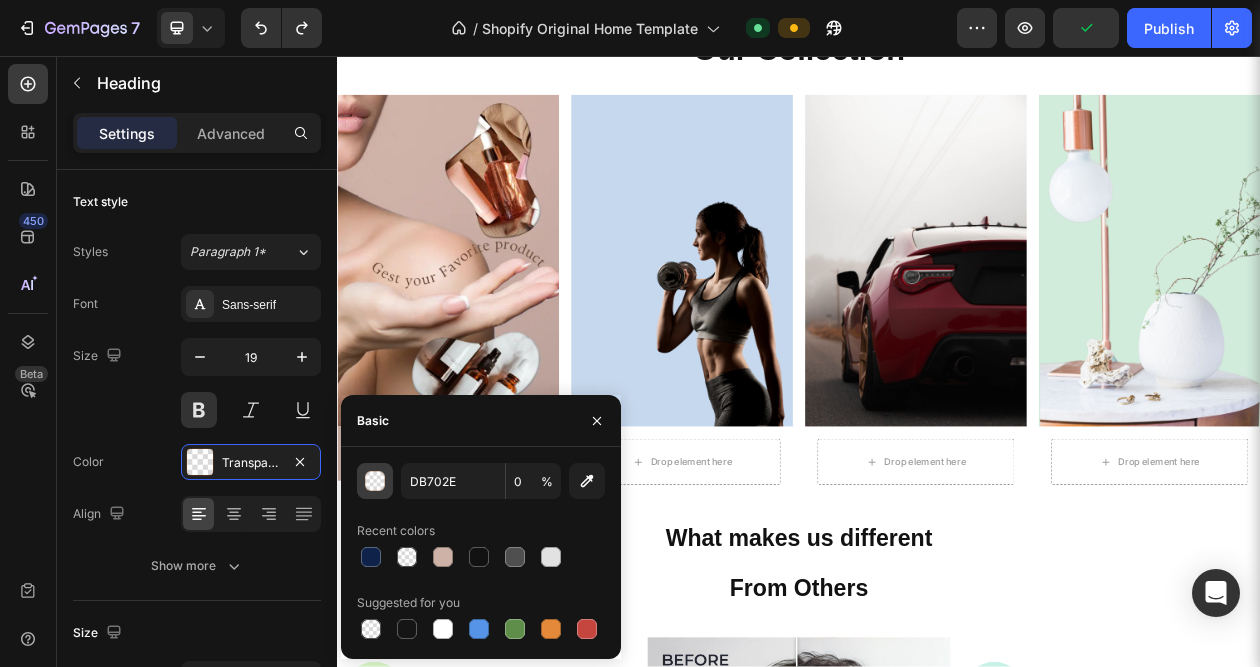 click at bounding box center [376, 482] 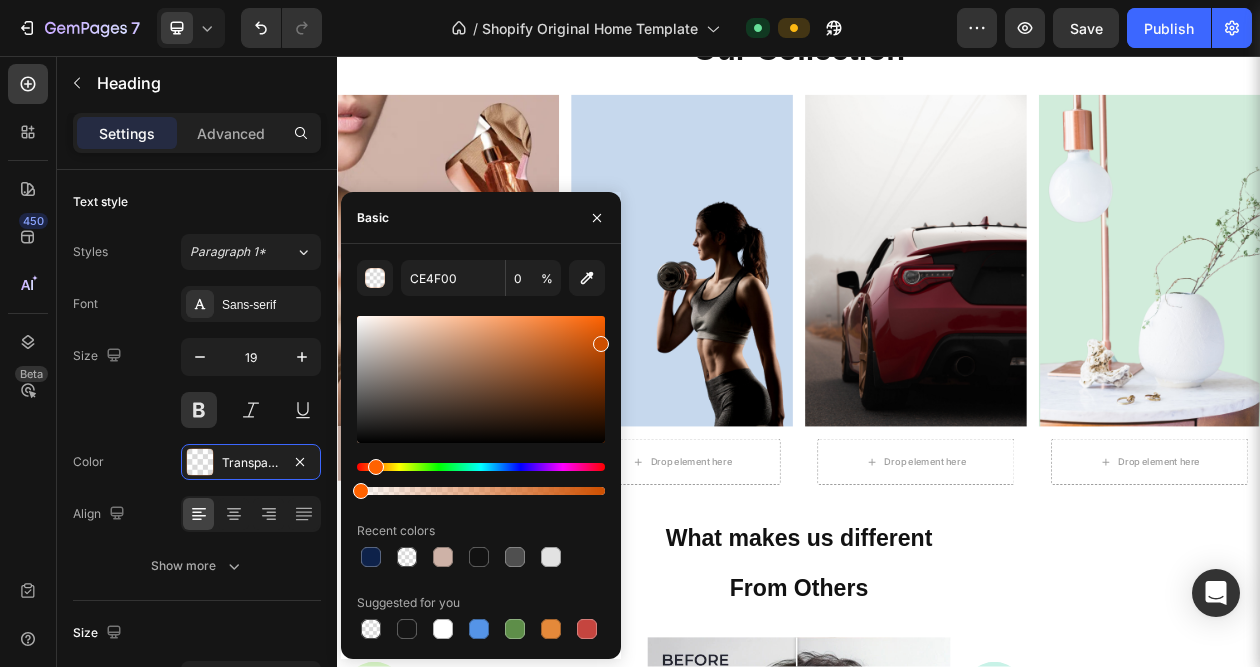 drag, startPoint x: 571, startPoint y: 337, endPoint x: 618, endPoint y: 340, distance: 47.095646 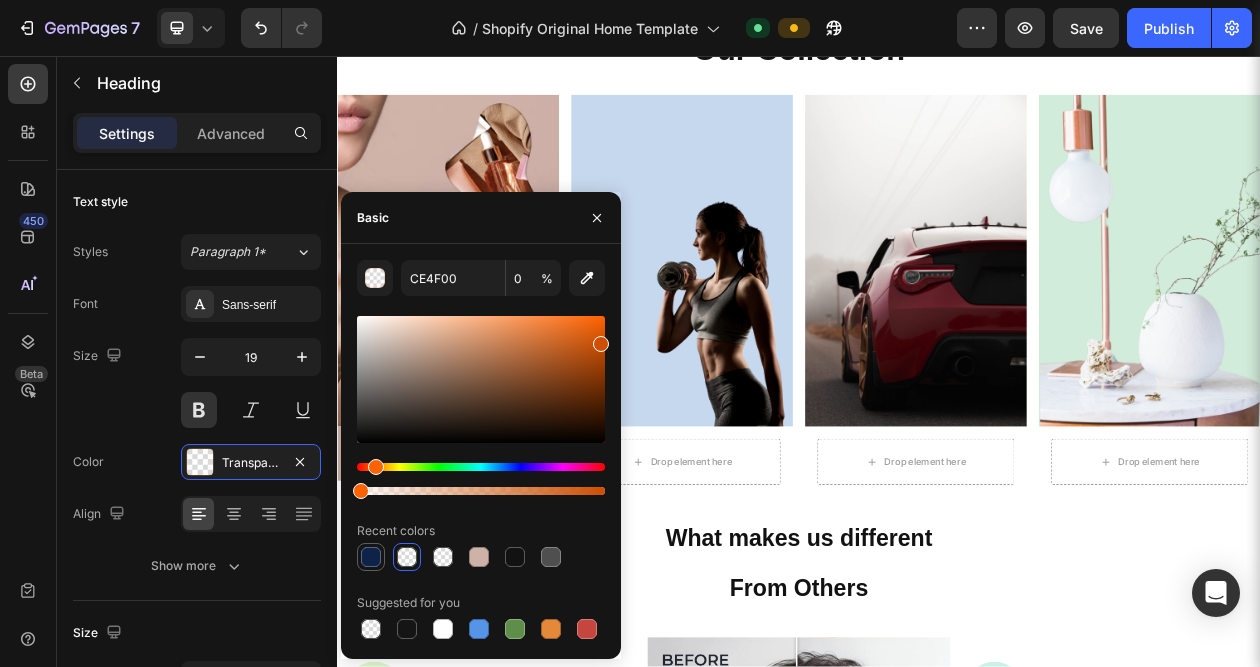 click at bounding box center [371, 557] 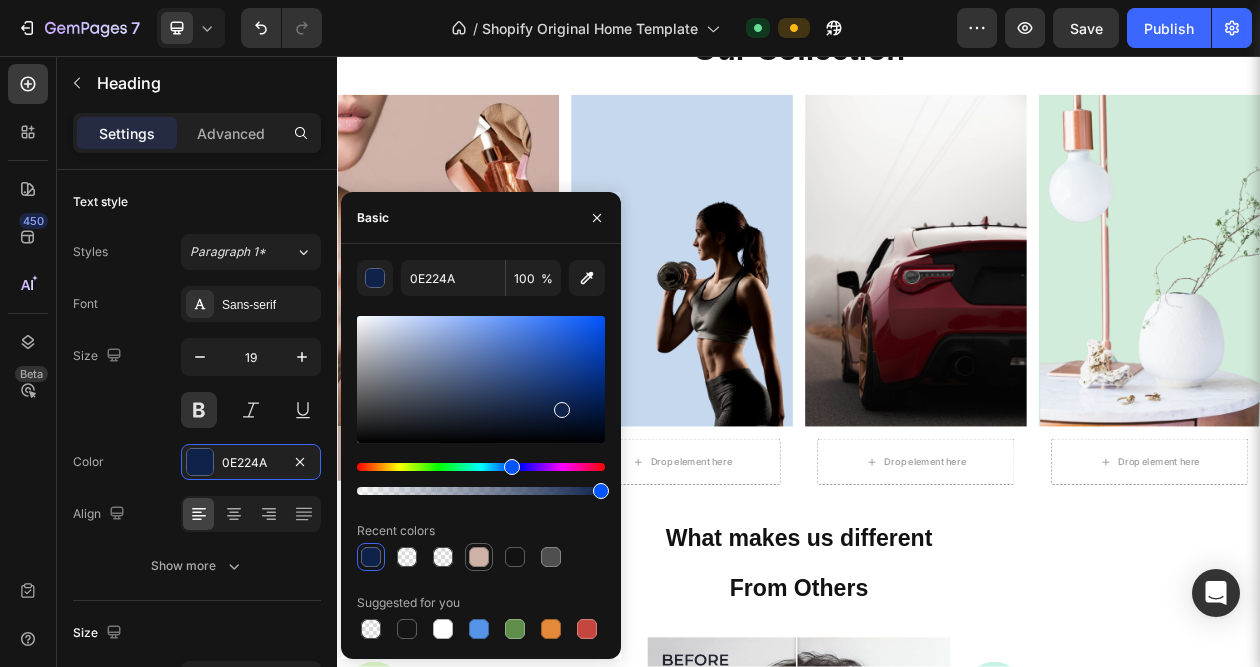 click at bounding box center (479, 557) 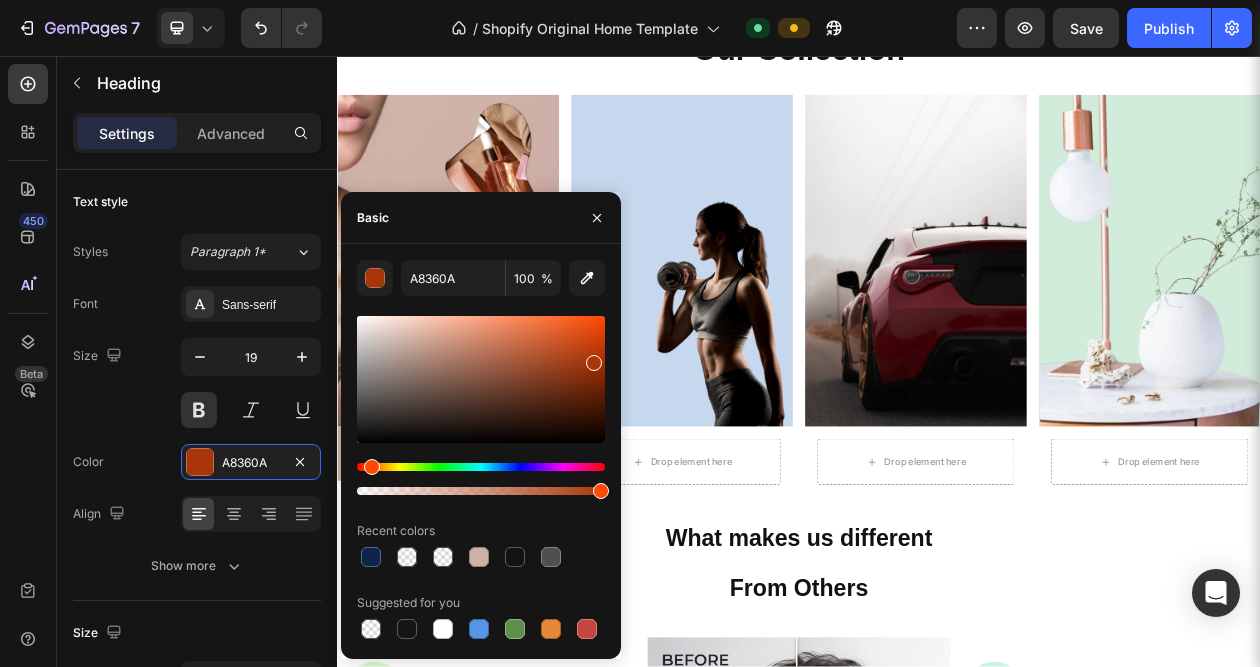 type on "A53408" 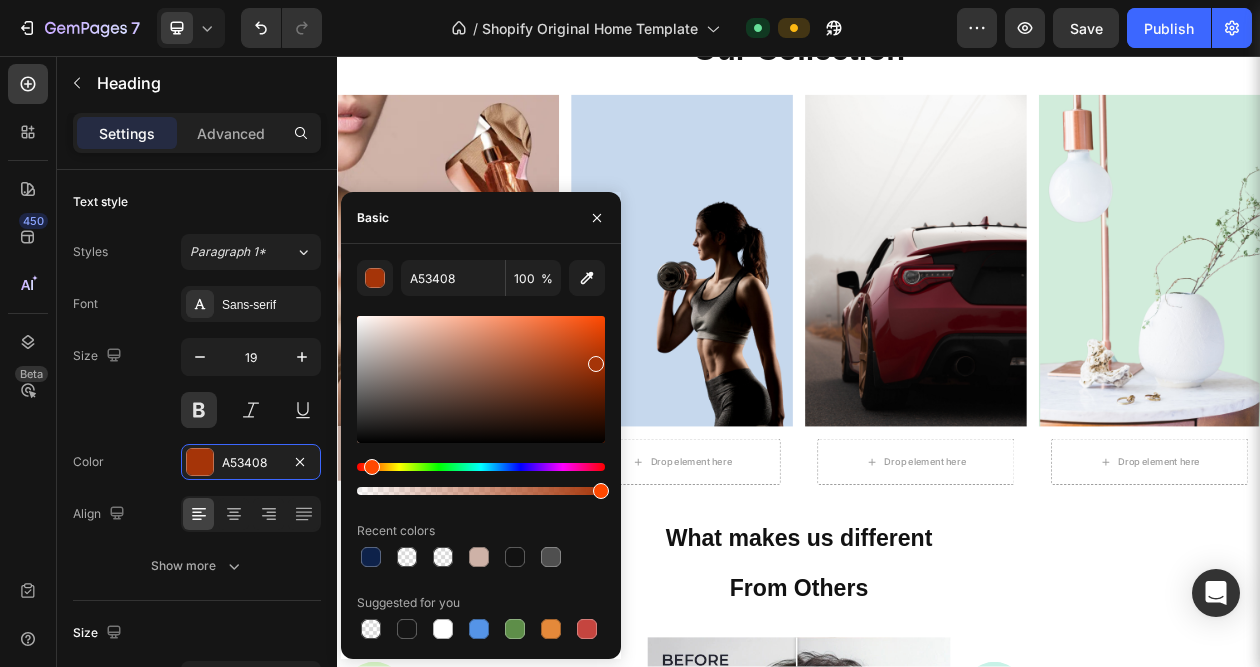 drag, startPoint x: 526, startPoint y: 384, endPoint x: 594, endPoint y: 360, distance: 72.11102 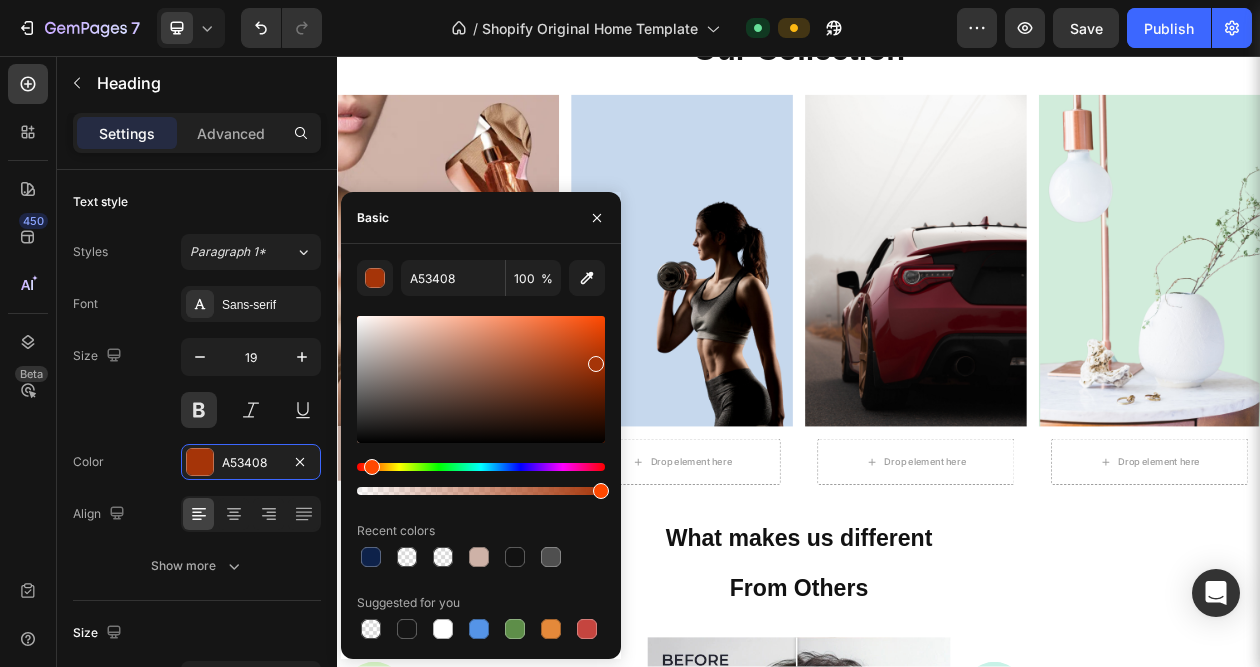click at bounding box center (596, 364) 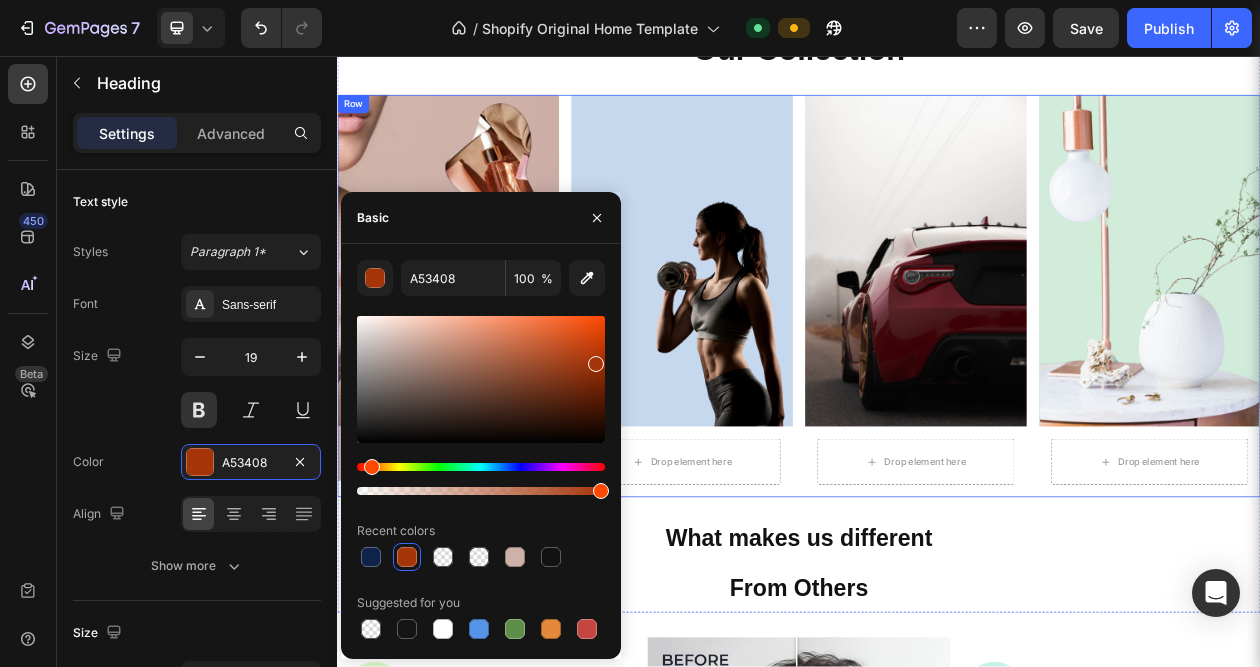 click on "Image ⁠⁠⁠⁠⁠⁠⁠ Premium Beauty  Products Heading   0 Row Image
Drop element here Row Image
Drop element here Row Image
Drop element here Row Row" at bounding box center (937, 368) 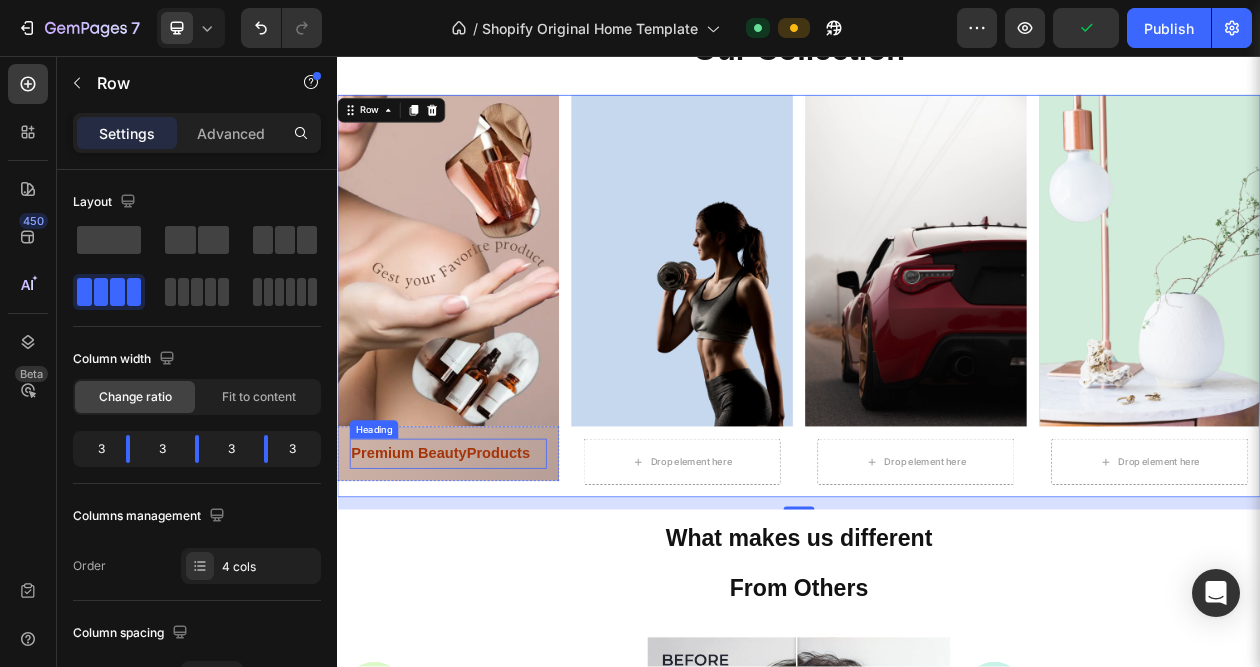 click on "⁠⁠⁠⁠⁠⁠⁠ Premium Beauty  Products" at bounding box center (481, 573) 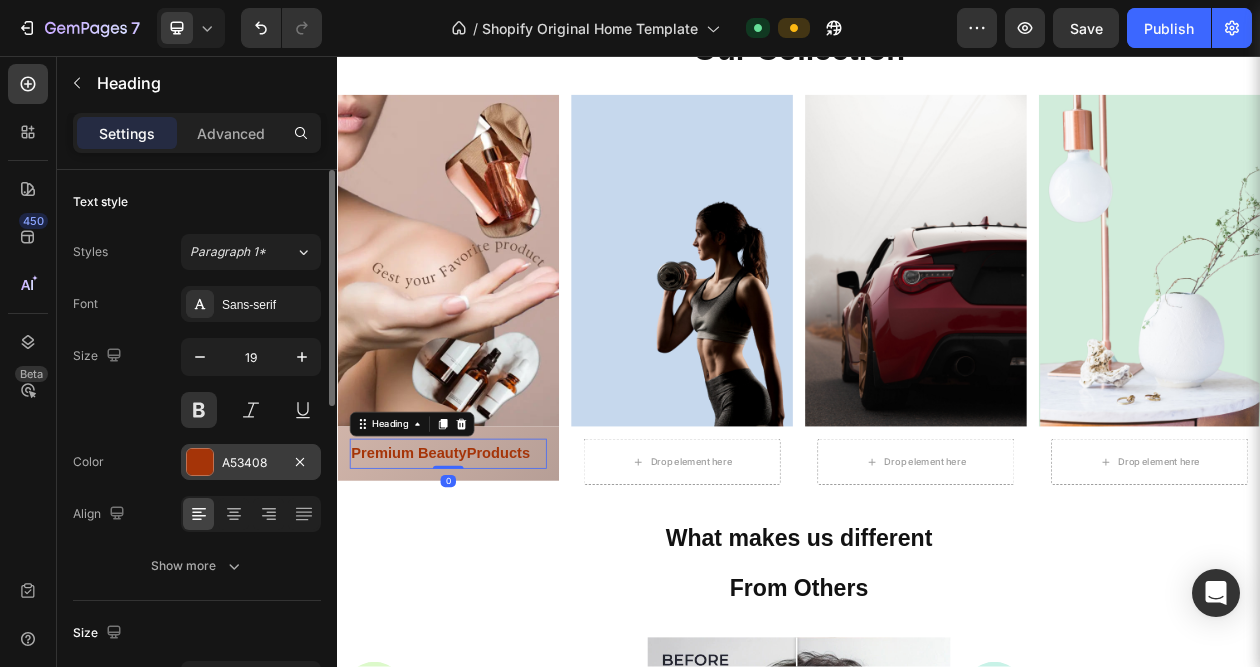 click at bounding box center (200, 462) 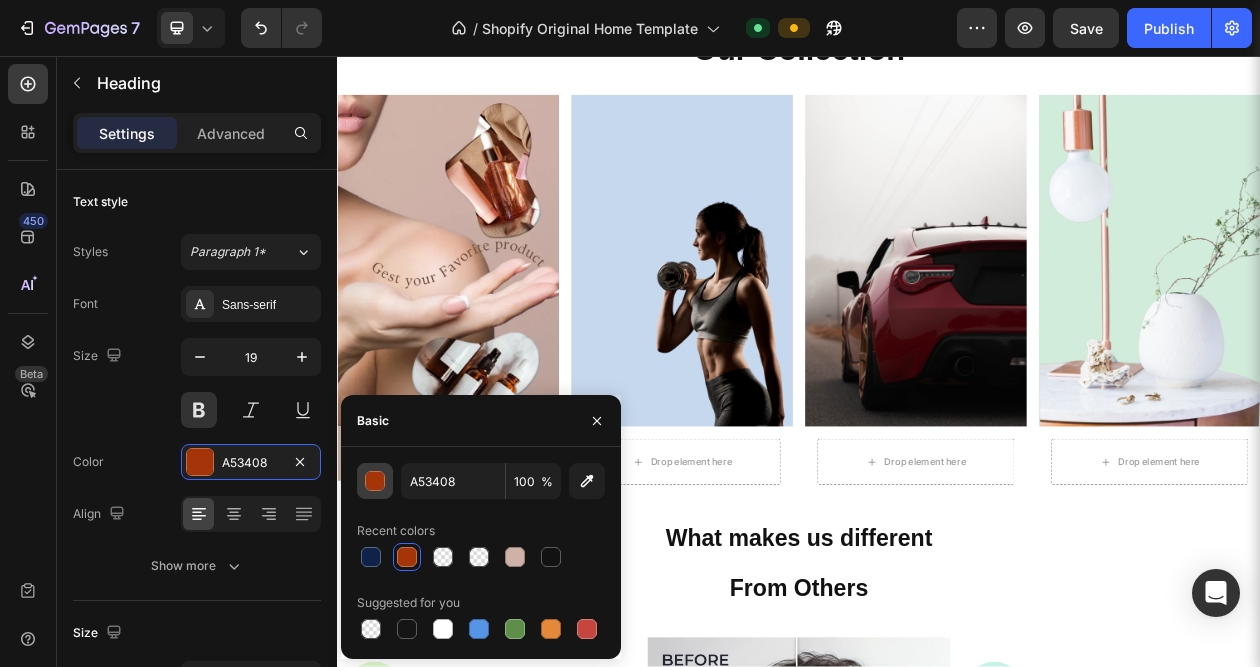 click at bounding box center [376, 482] 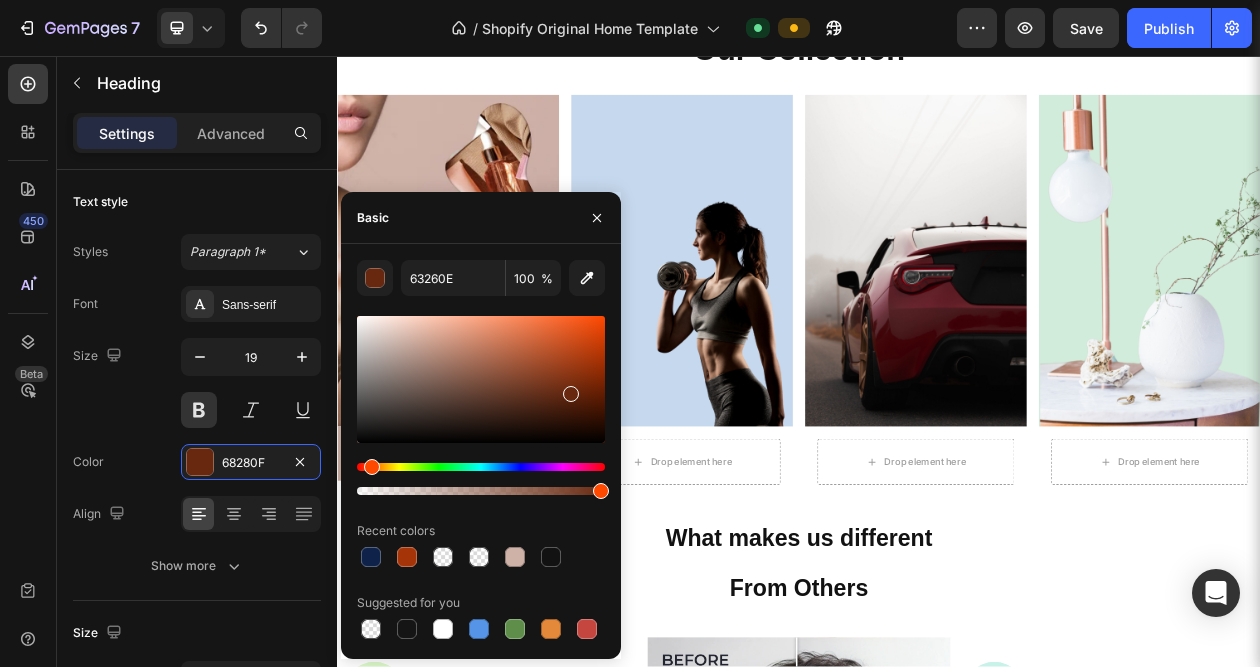 type on "5E240E" 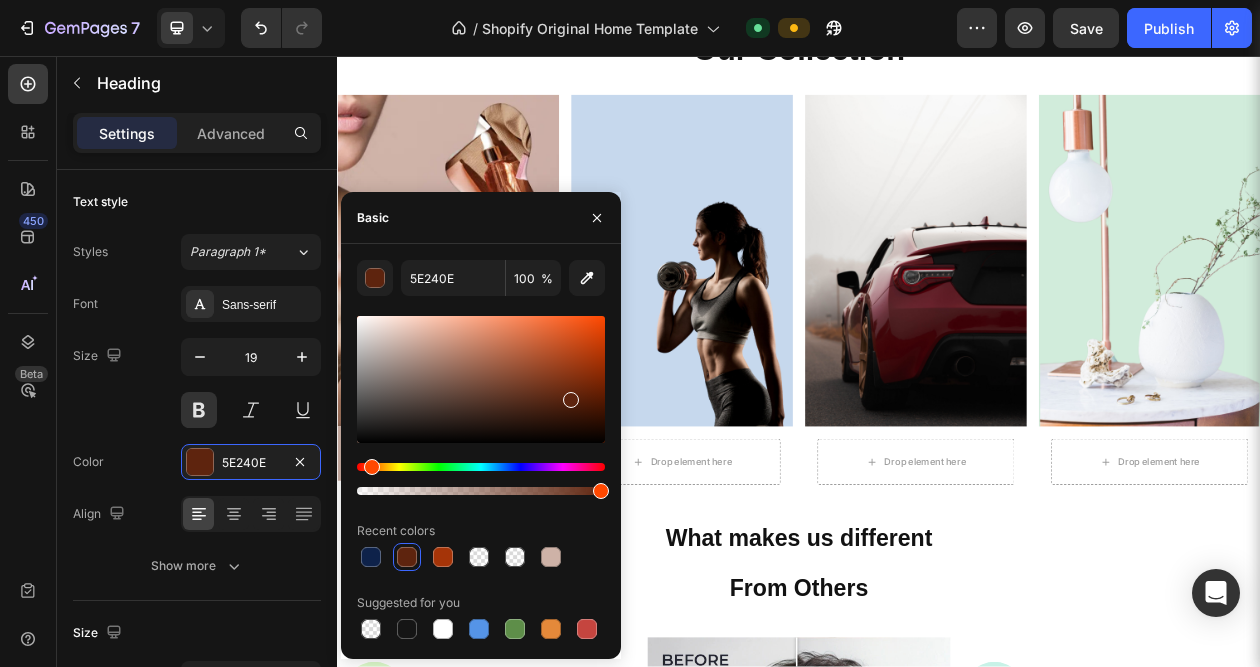 drag, startPoint x: 581, startPoint y: 374, endPoint x: 568, endPoint y: 395, distance: 24.698177 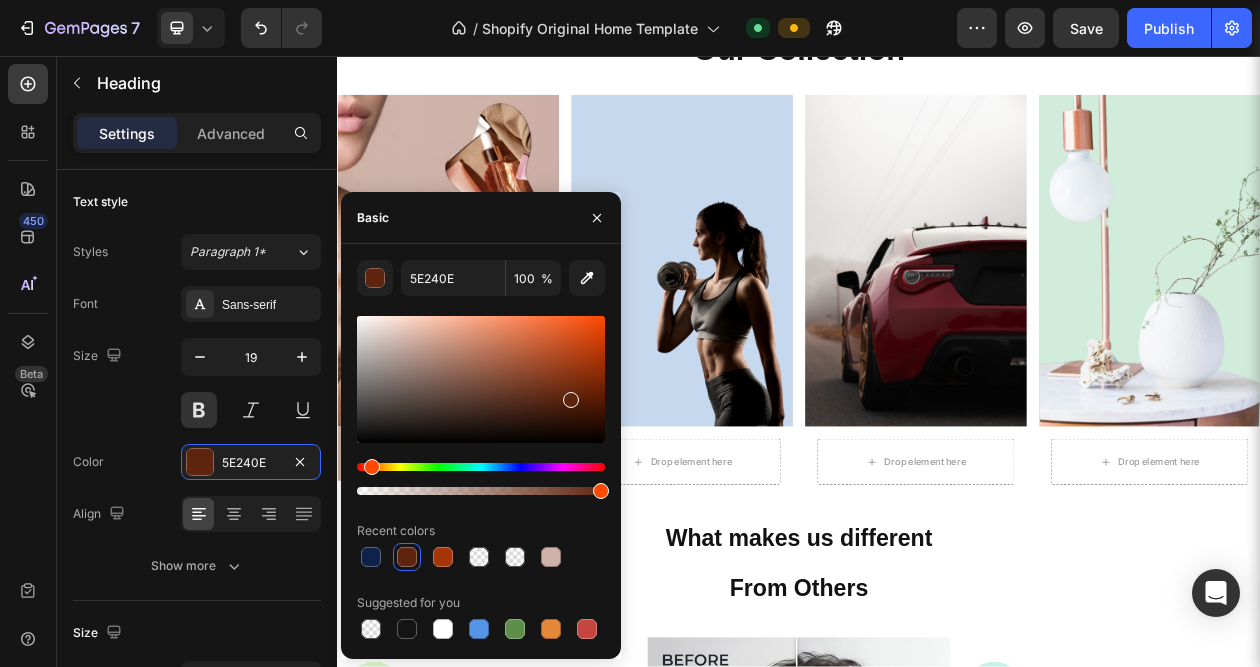 click at bounding box center [571, 400] 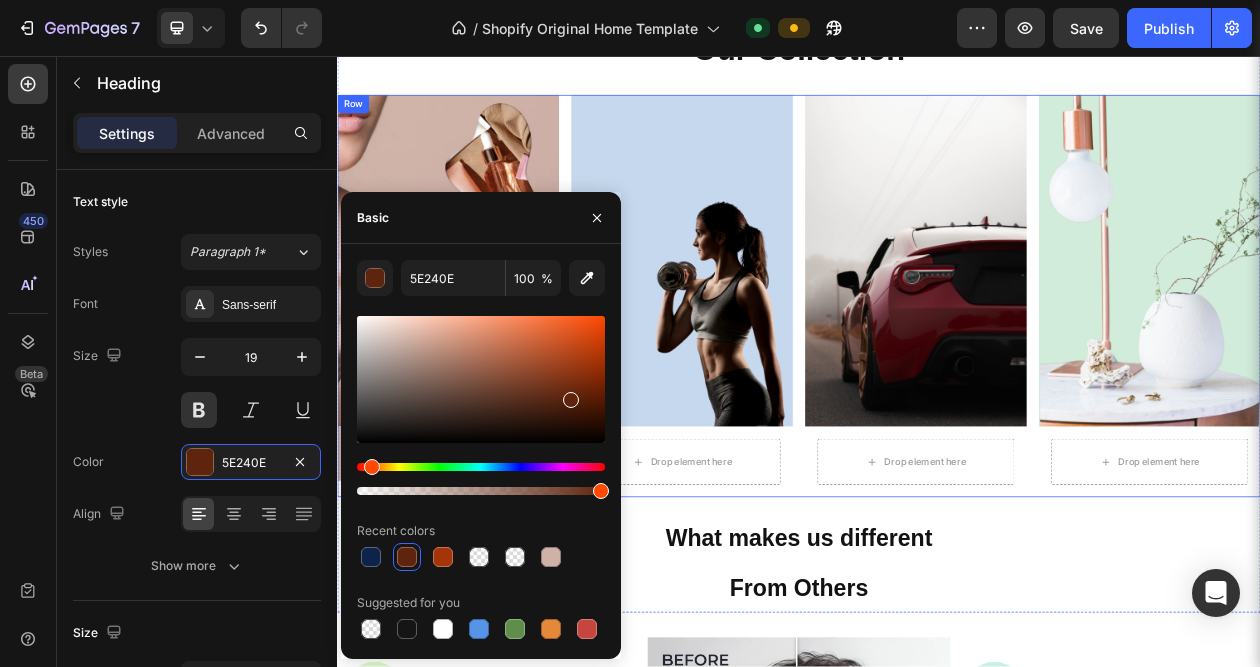 click on "Image ⁠⁠⁠⁠⁠⁠⁠ Premium Beauty  Products Heading   0 Row Image
Drop element here Row Image
Drop element here Row Image
Drop element here Row Row" at bounding box center [937, 368] 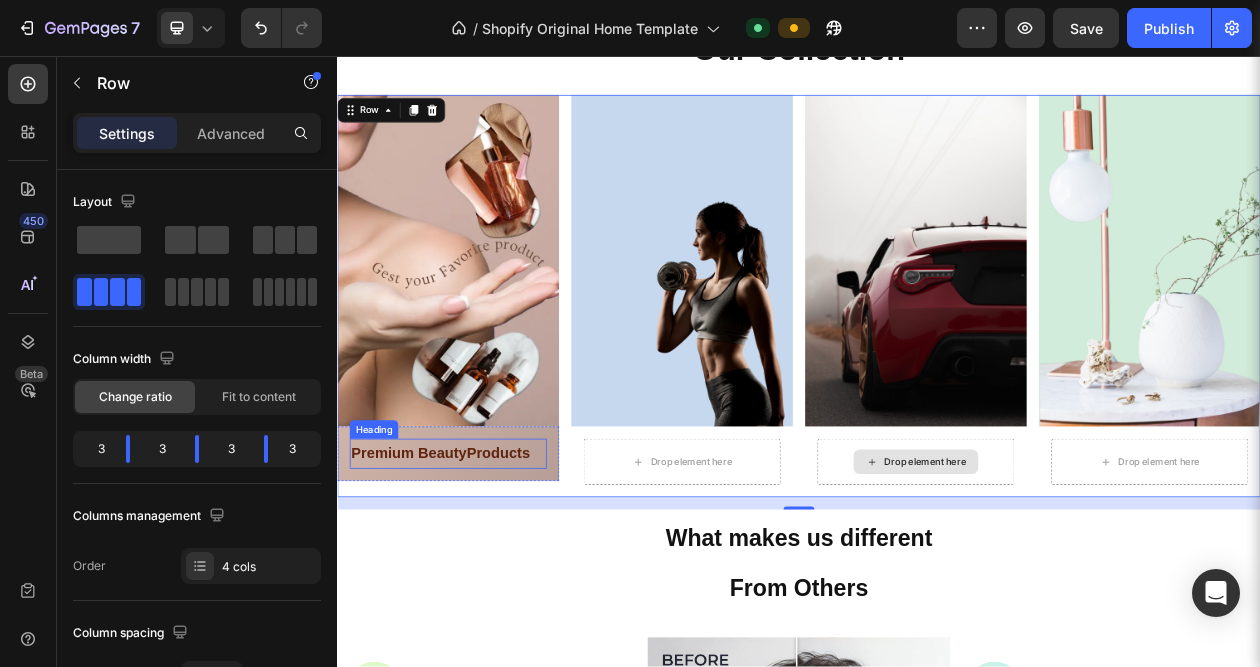 click on "Premium Beauty" at bounding box center [430, 572] 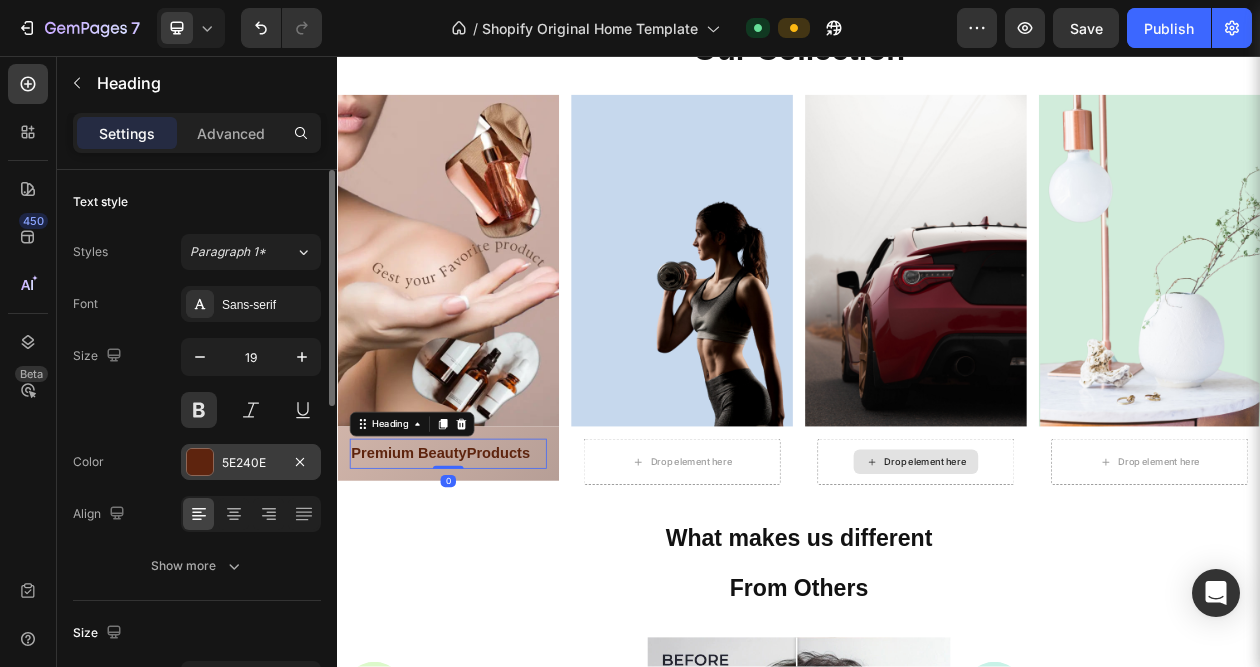 click on "5E240E" at bounding box center (251, 463) 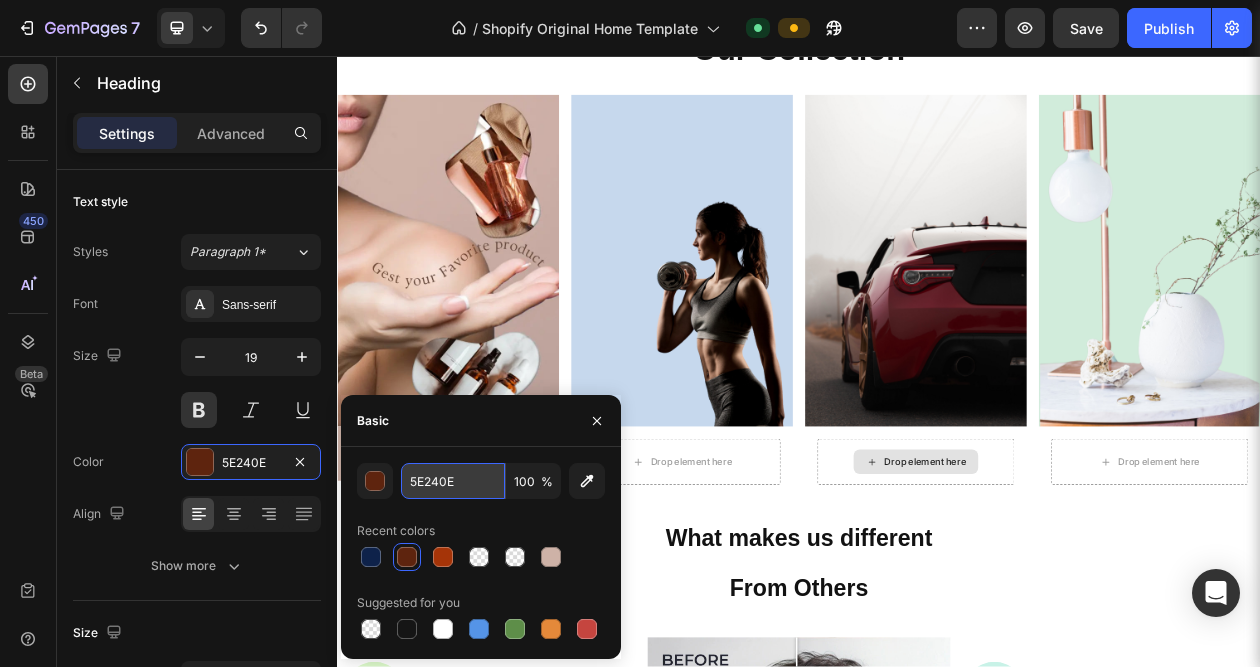 click on "5E240E" at bounding box center (453, 481) 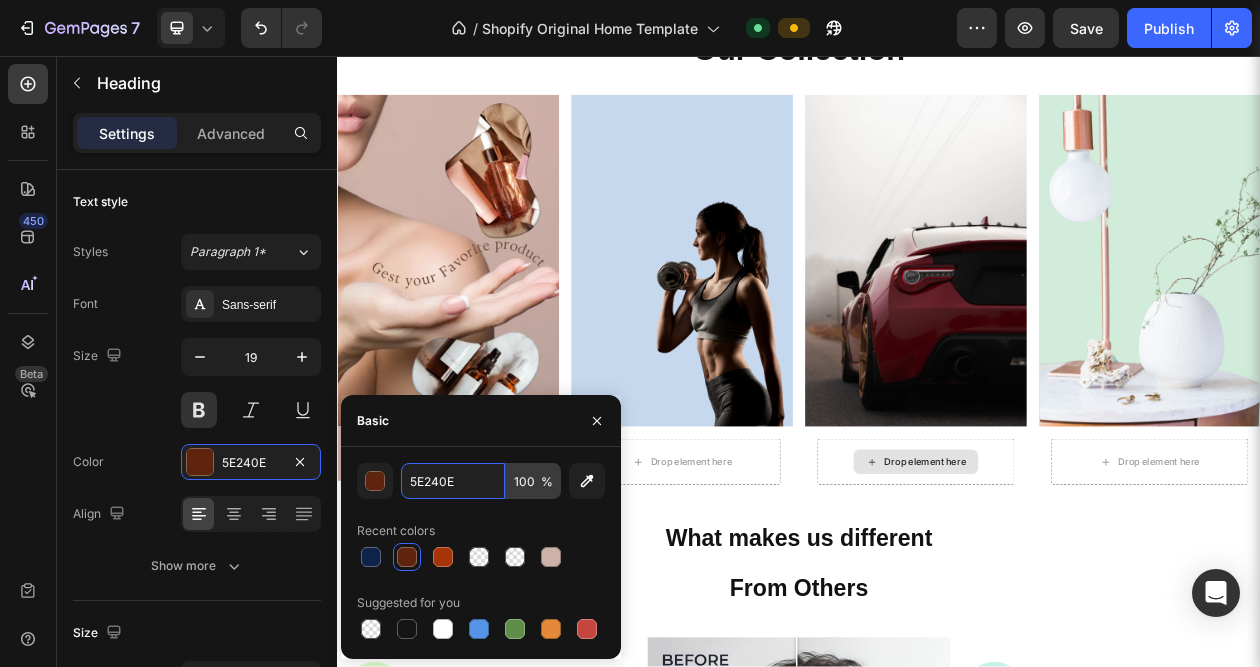 paste on "6B4937" 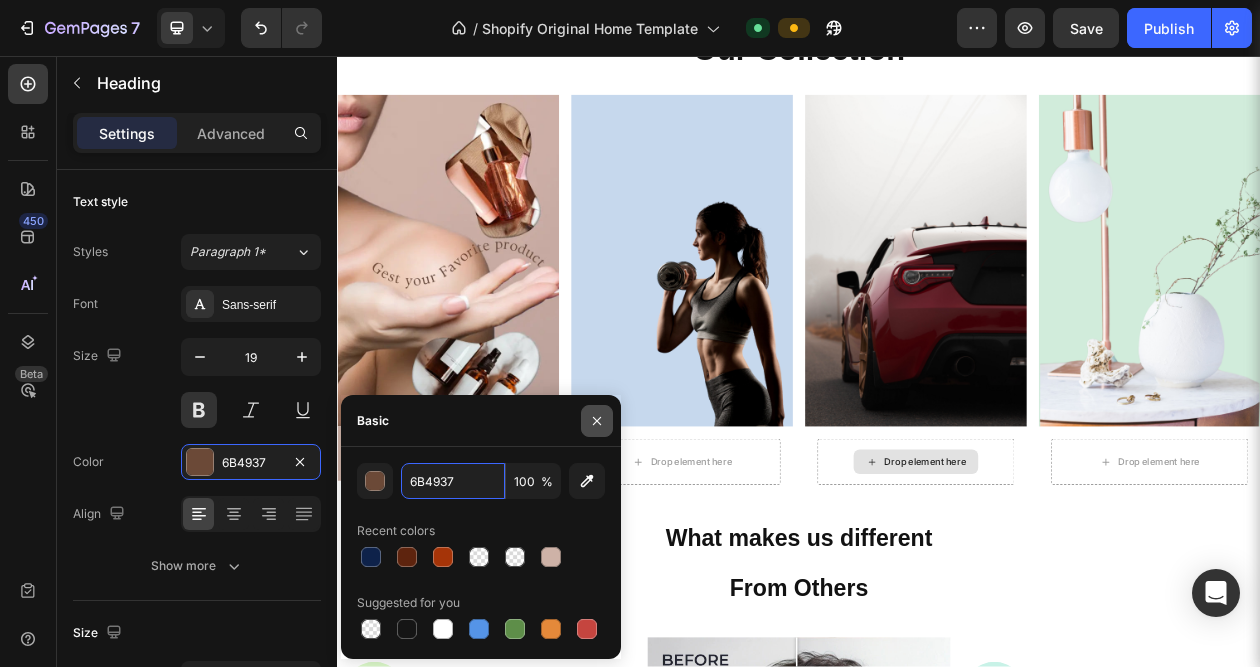 type on "6B4937" 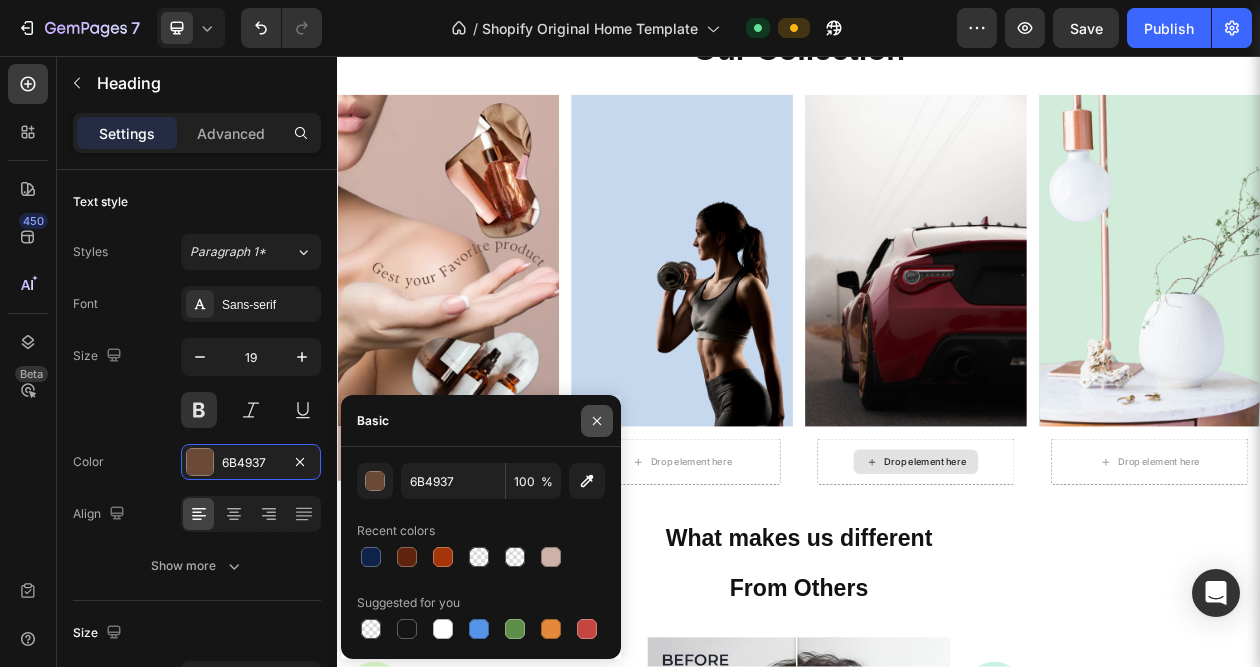 drag, startPoint x: 600, startPoint y: 423, endPoint x: 266, endPoint y: 504, distance: 343.68155 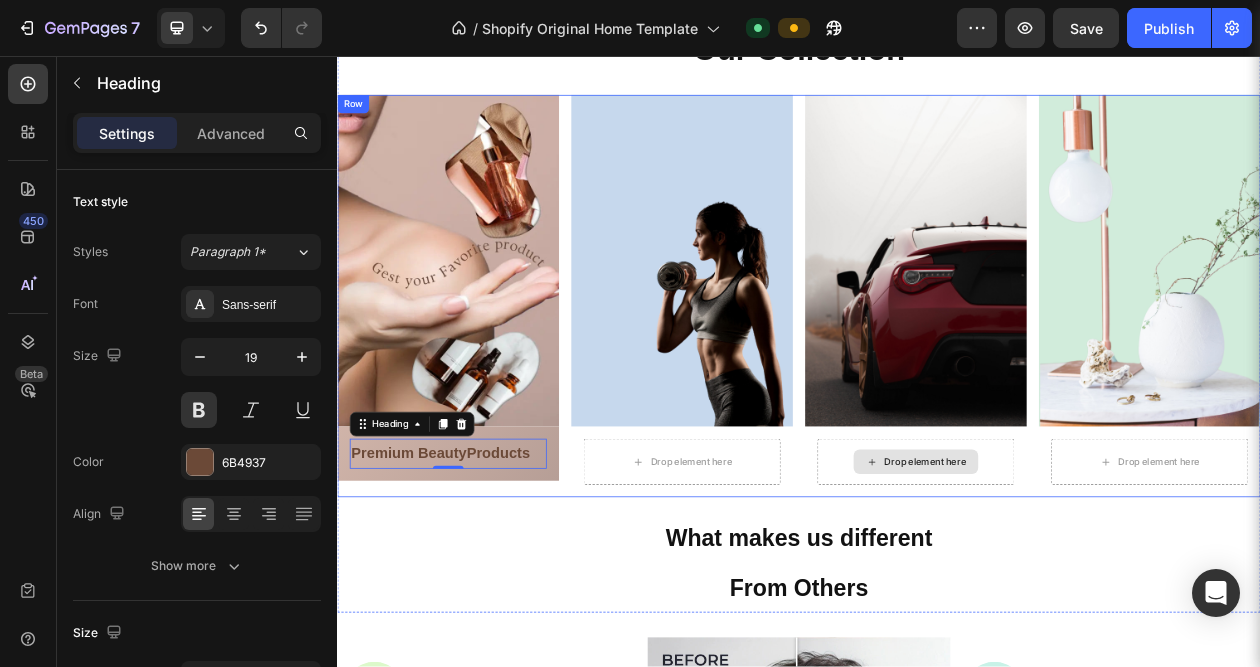 click on "What makes us different  From Others" at bounding box center (937, 713) 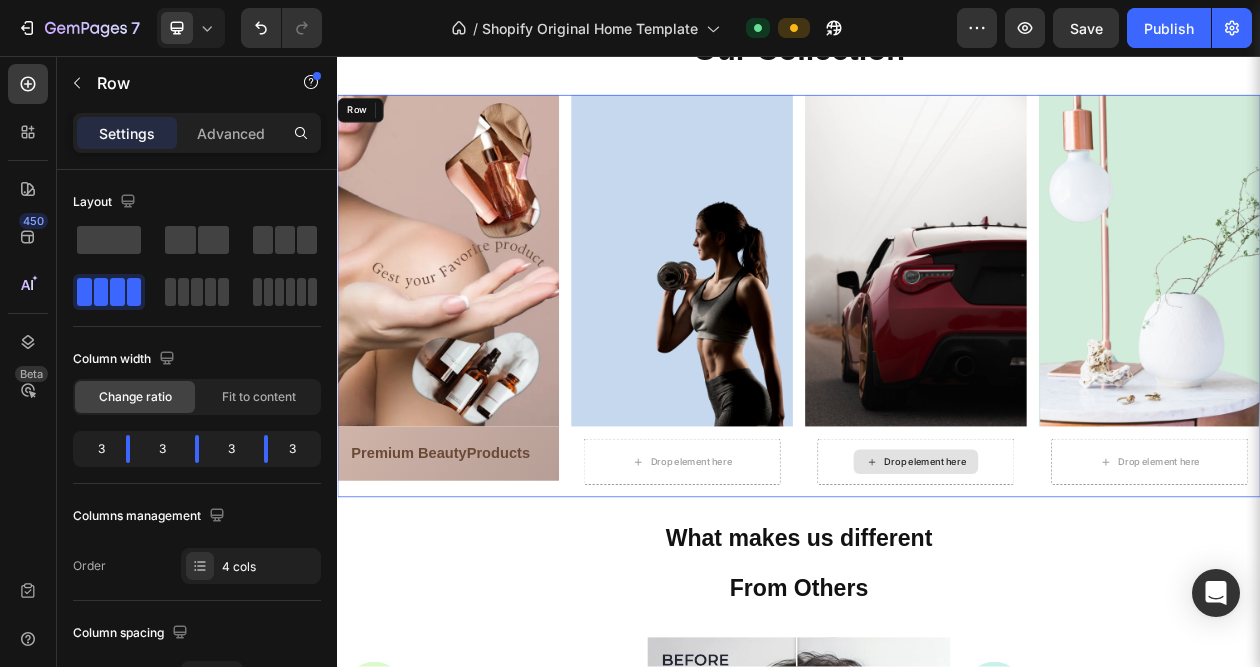 click on "Image ⁠⁠⁠⁠⁠⁠⁠ Premium Beauty  Products Heading Row Image
Drop element here Row Image
Drop element here Row Image
Drop element here Row Row" at bounding box center (937, 368) 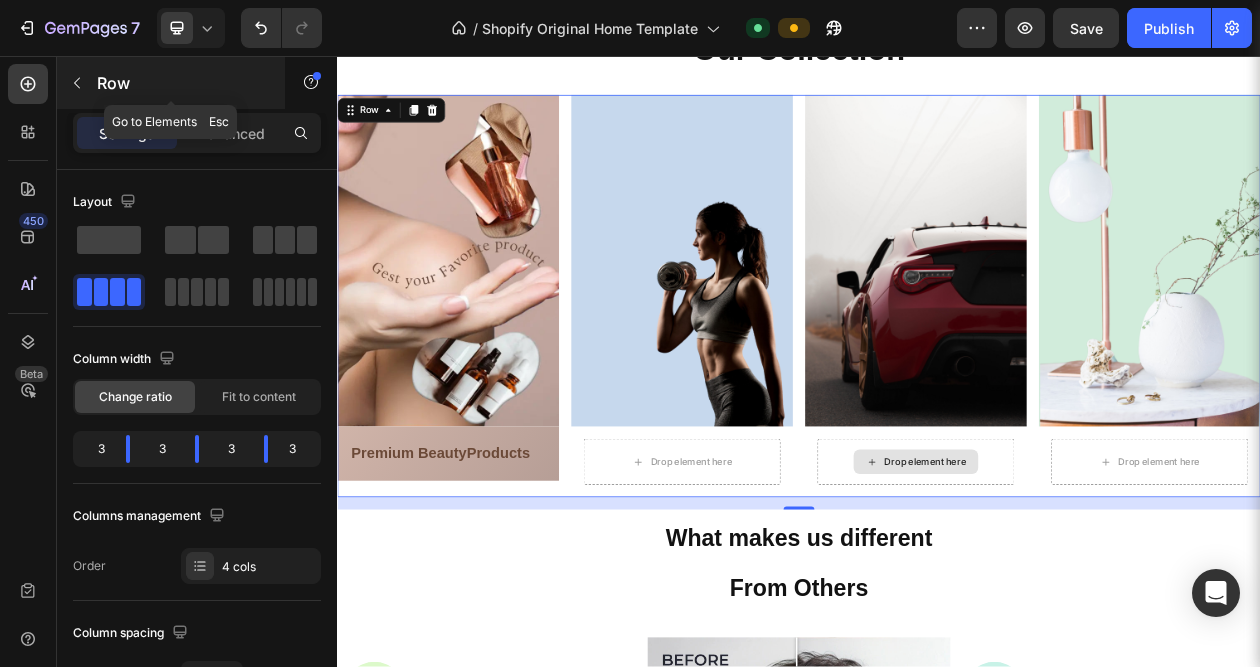click 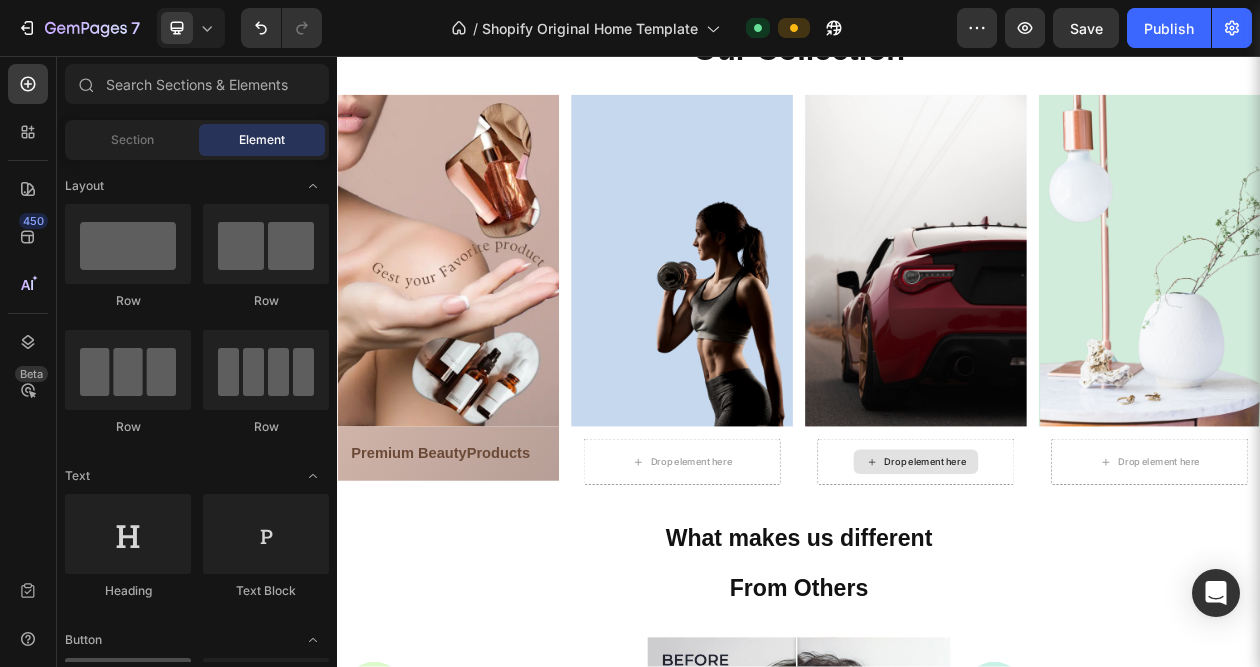 scroll, scrollTop: 300, scrollLeft: 0, axis: vertical 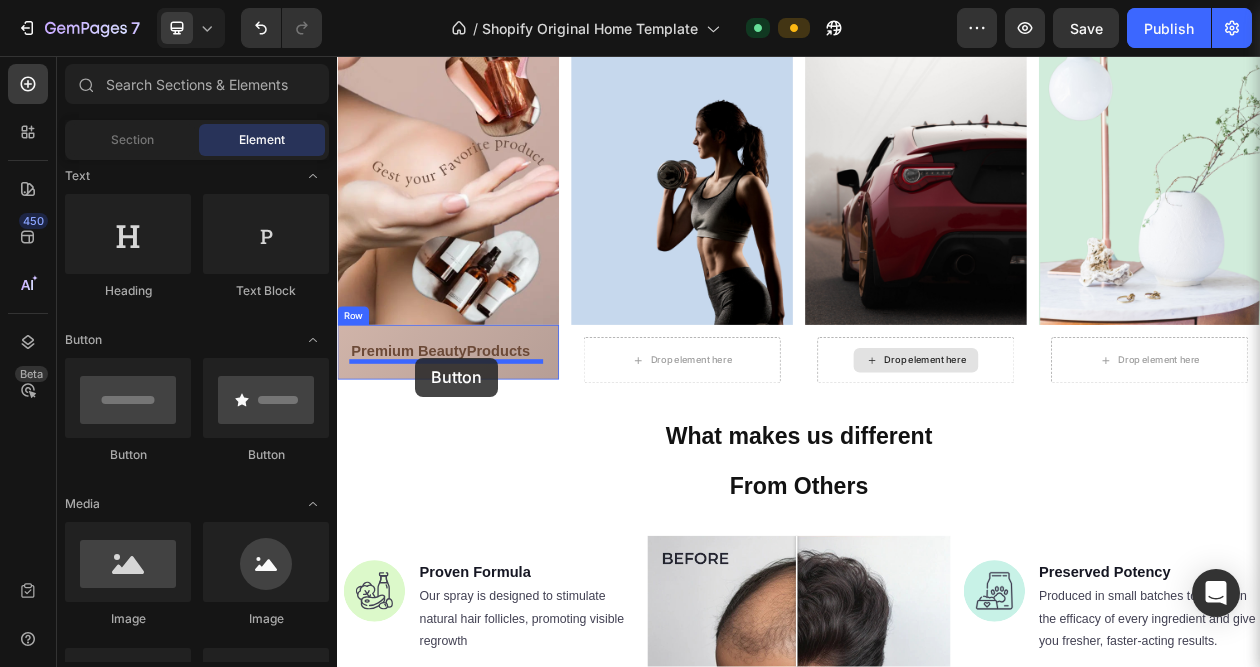 drag, startPoint x: 546, startPoint y: 473, endPoint x: 438, endPoint y: 448, distance: 110.85576 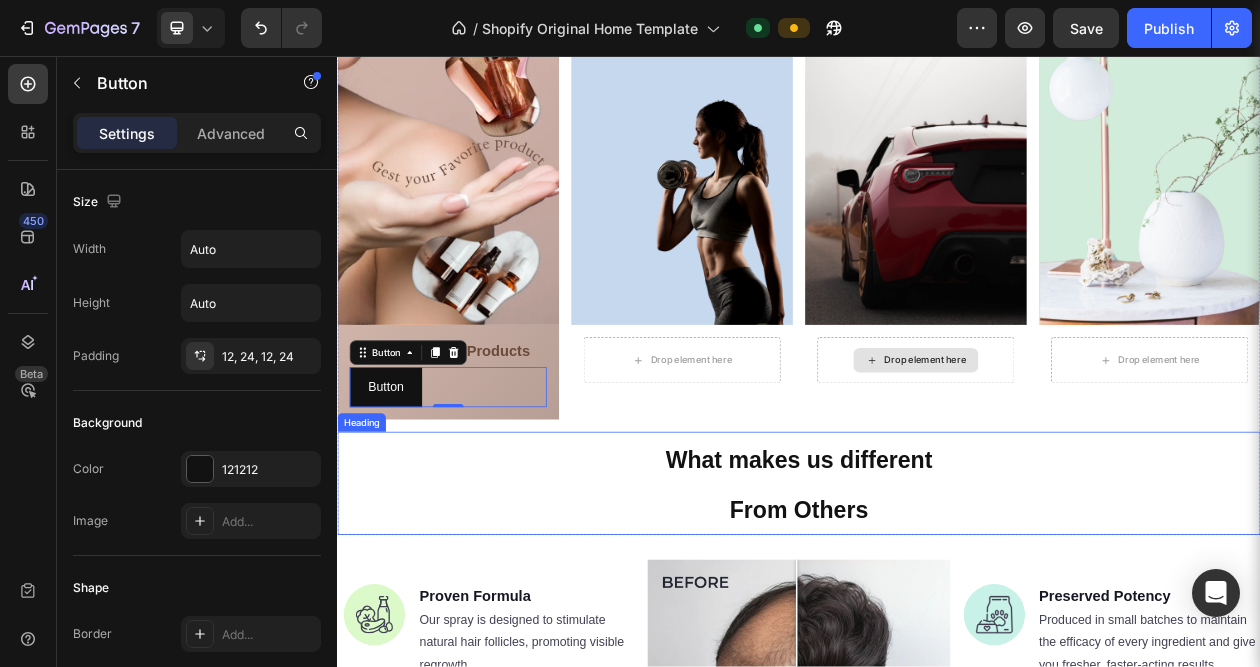 click on "What makes us different  From Others" at bounding box center (937, 612) 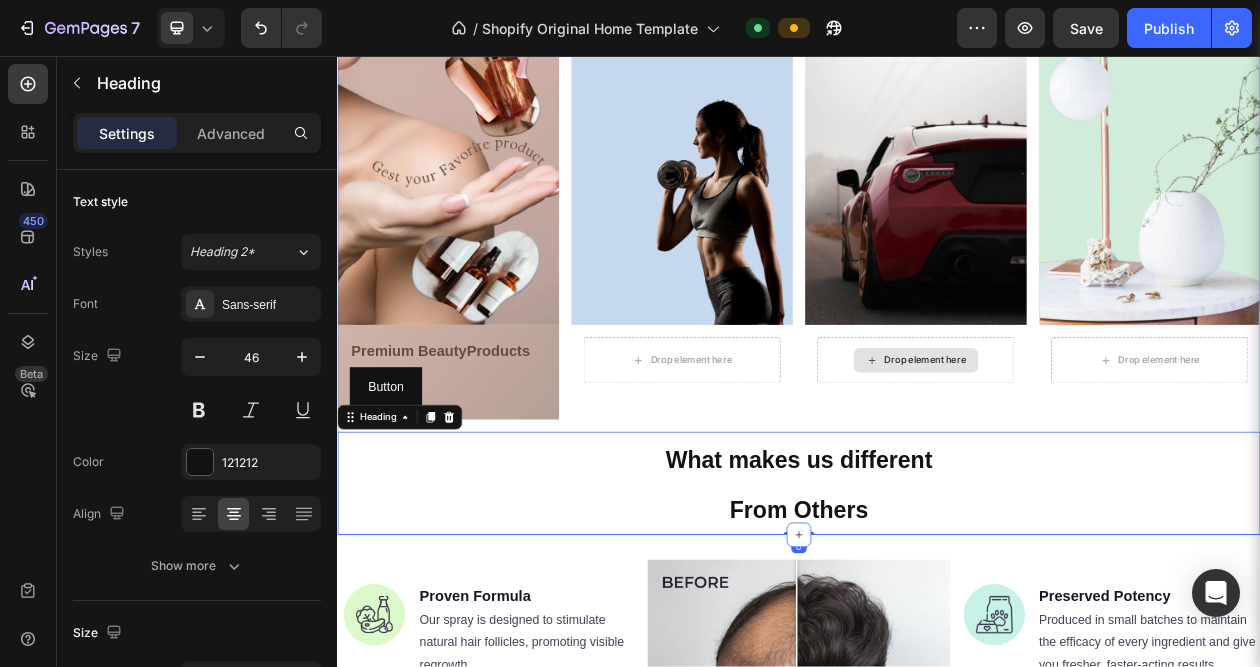 drag, startPoint x: 658, startPoint y: 525, endPoint x: 671, endPoint y: 518, distance: 14.764823 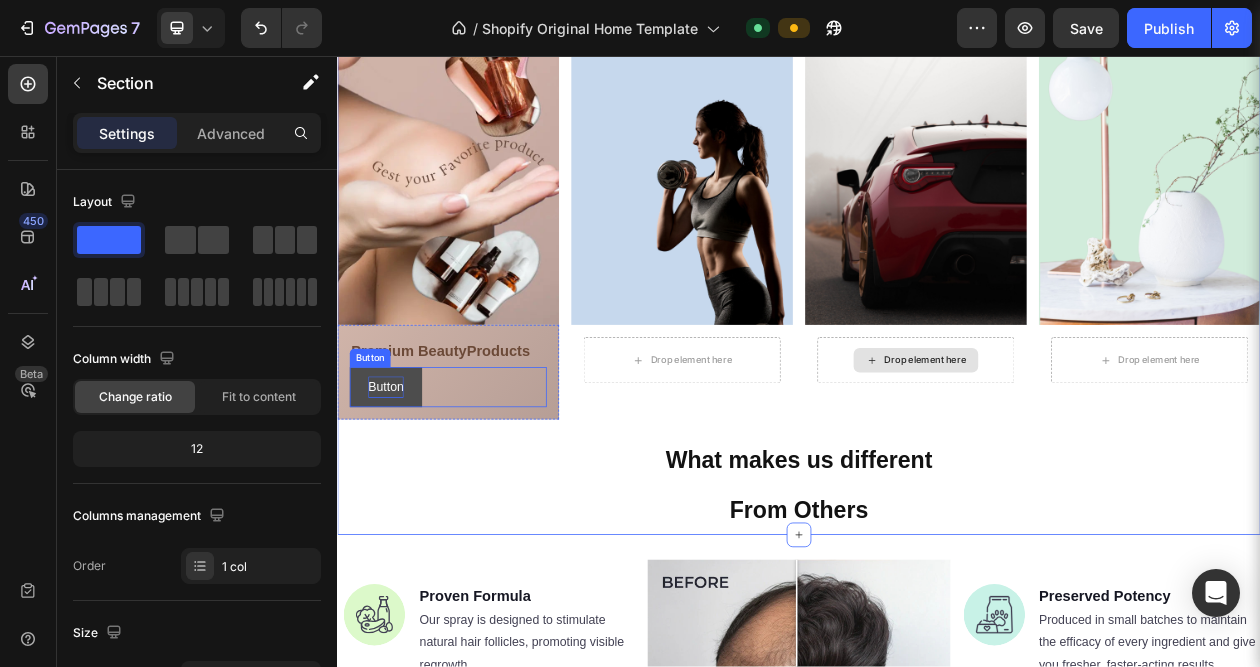 click on "Button" at bounding box center [400, 487] 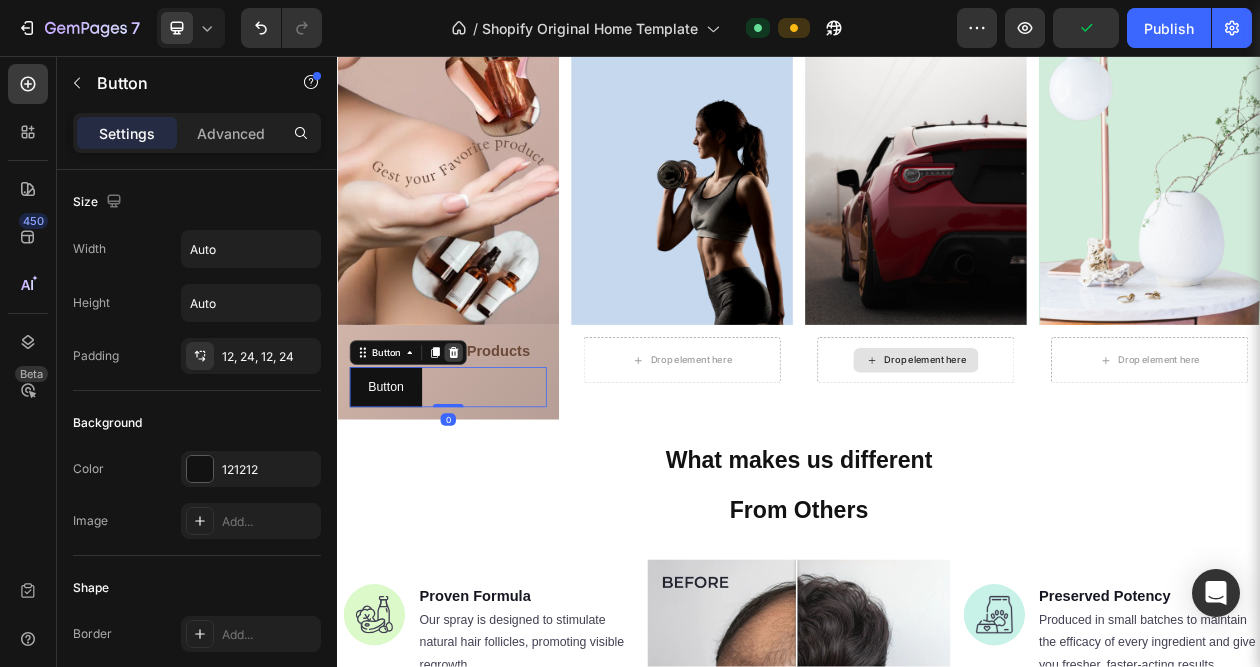 click 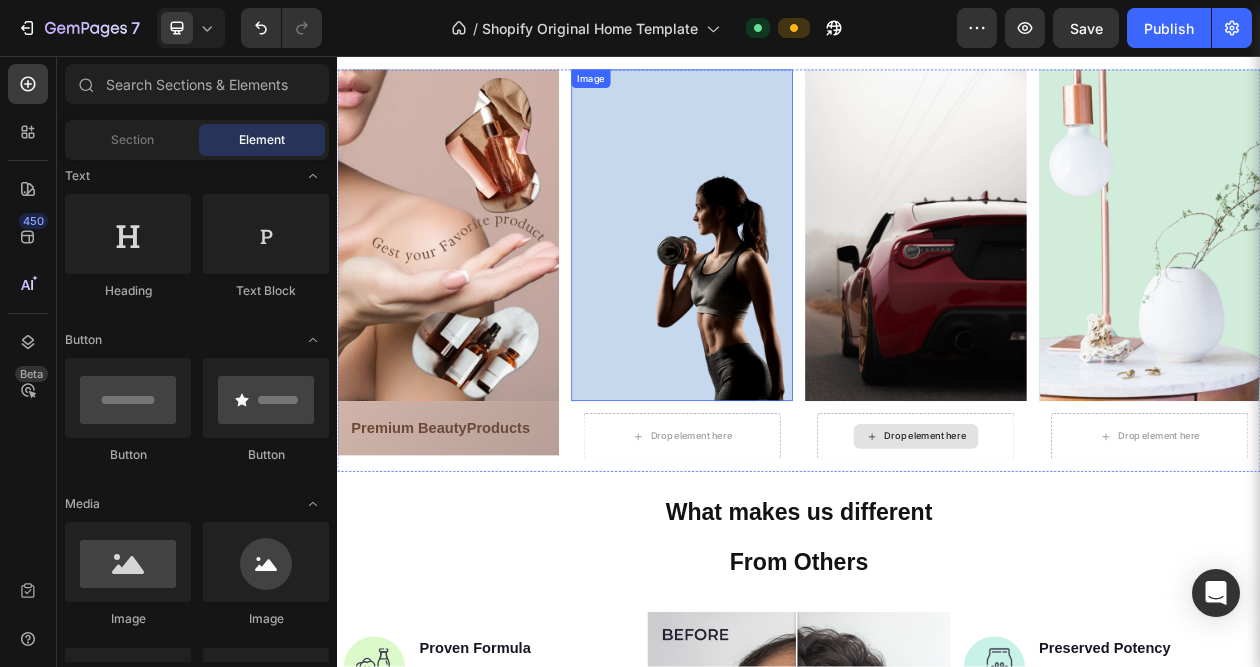 scroll, scrollTop: 232, scrollLeft: 0, axis: vertical 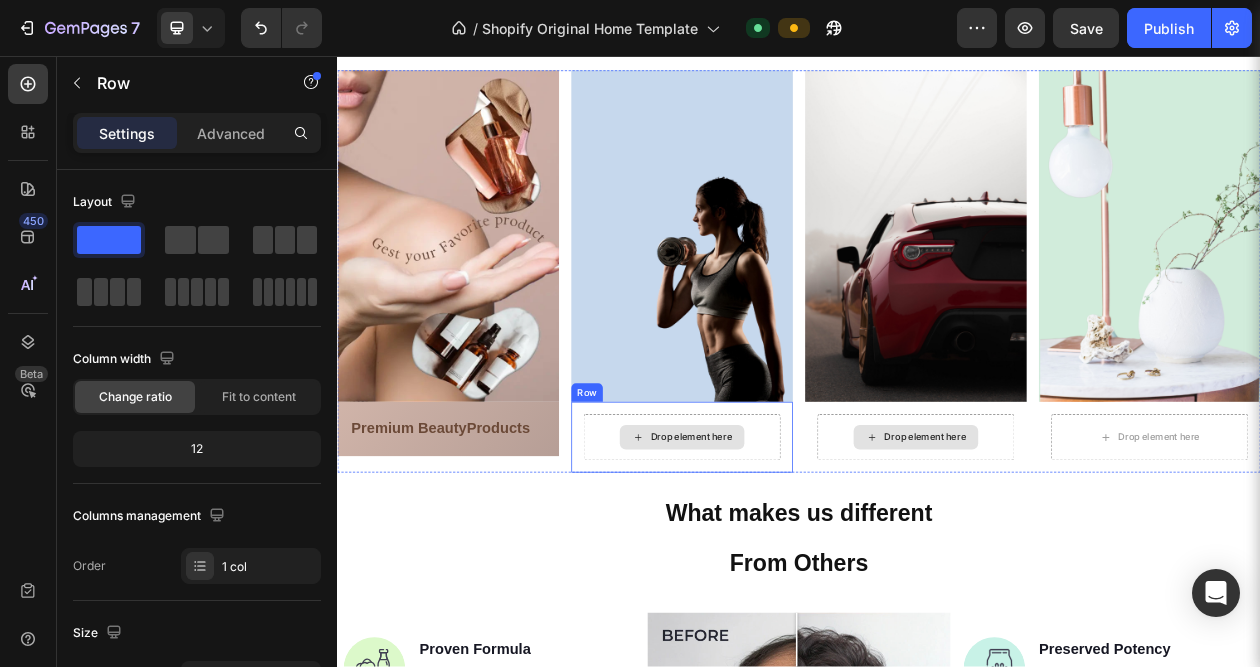 click on "Drop element here" at bounding box center [785, 552] 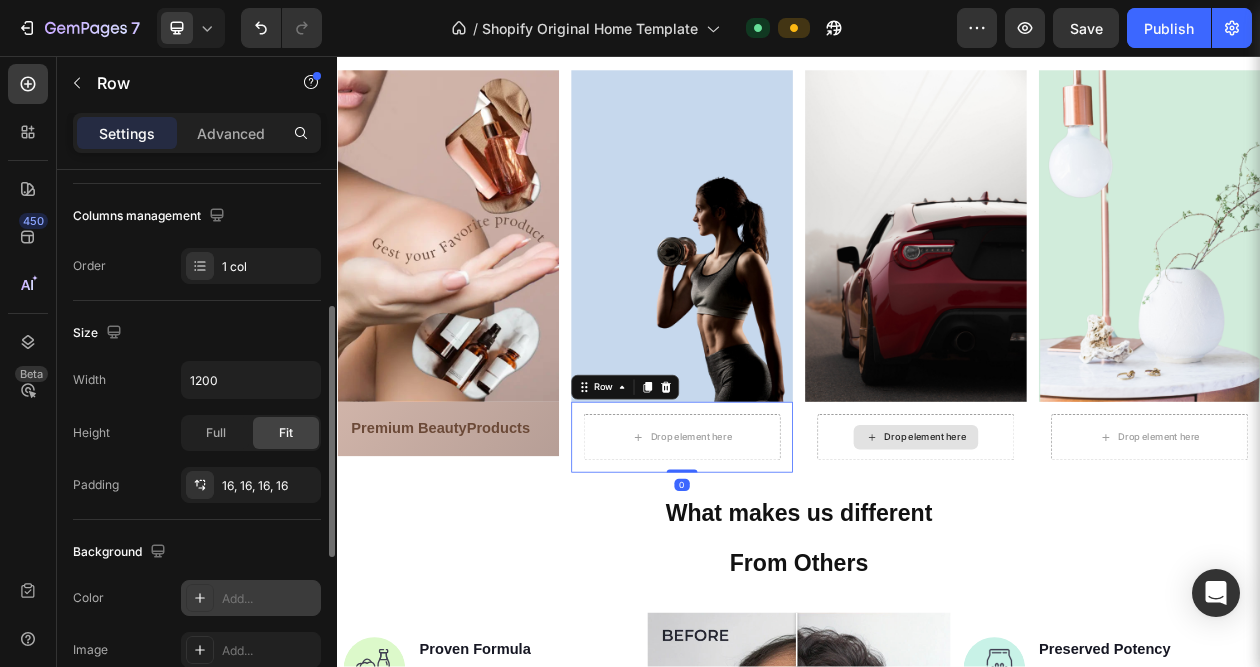 scroll, scrollTop: 400, scrollLeft: 0, axis: vertical 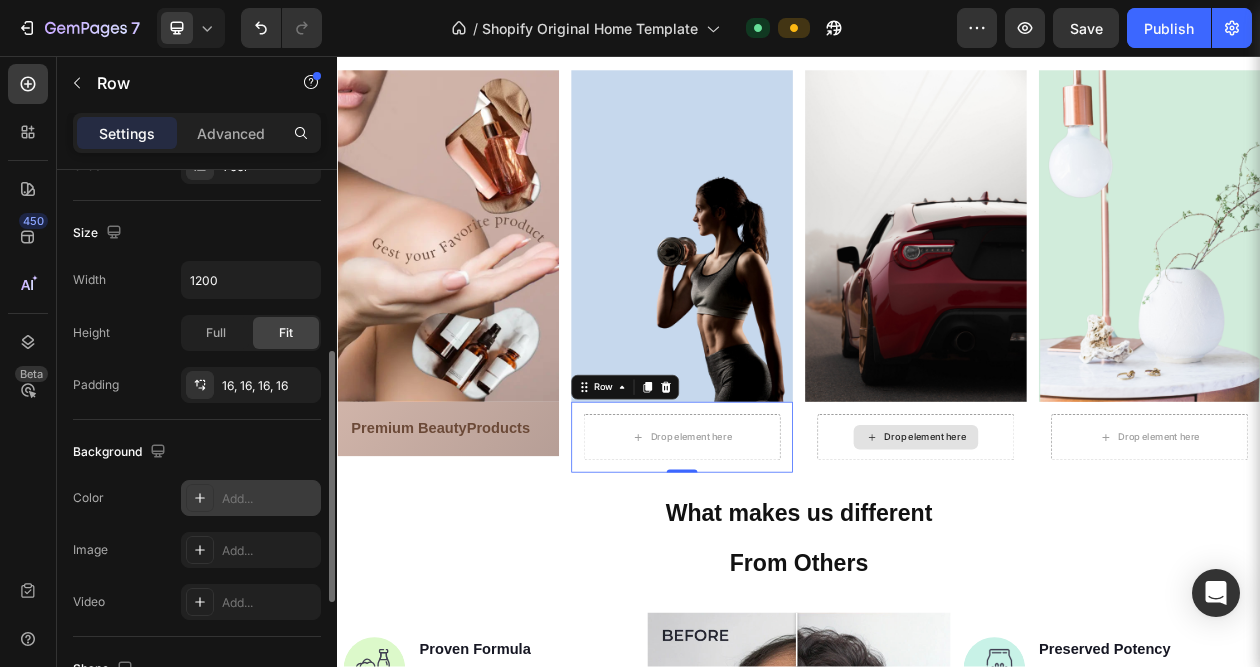 click on "Add..." at bounding box center [251, 498] 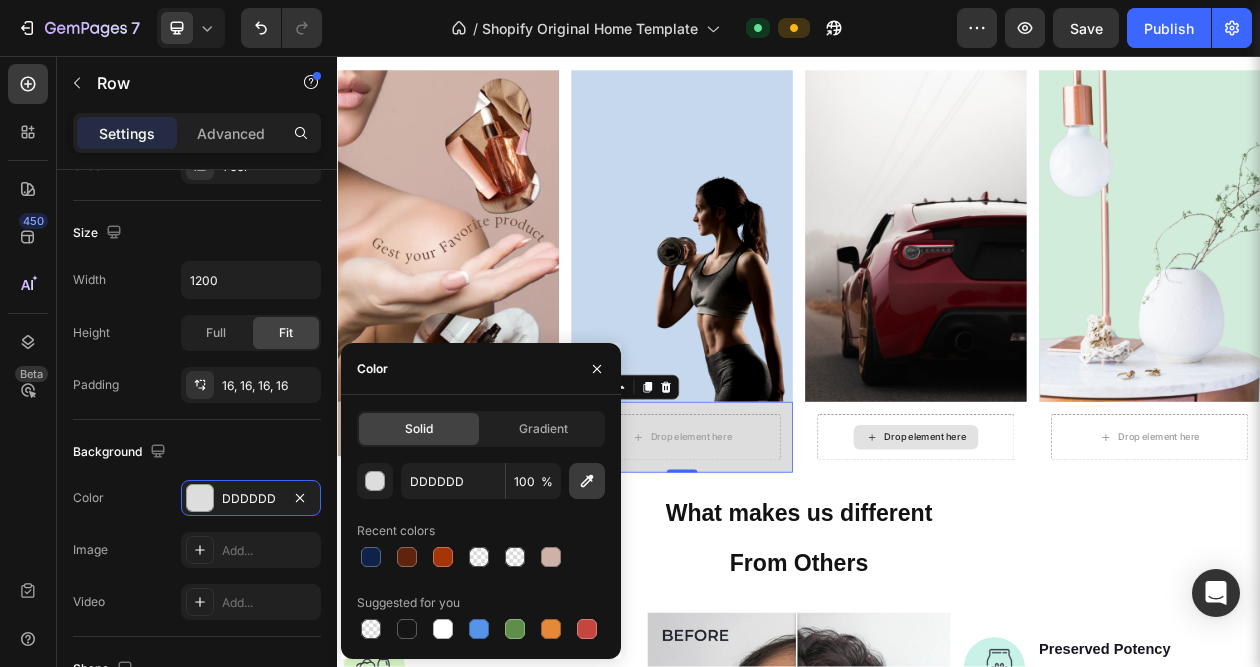 click 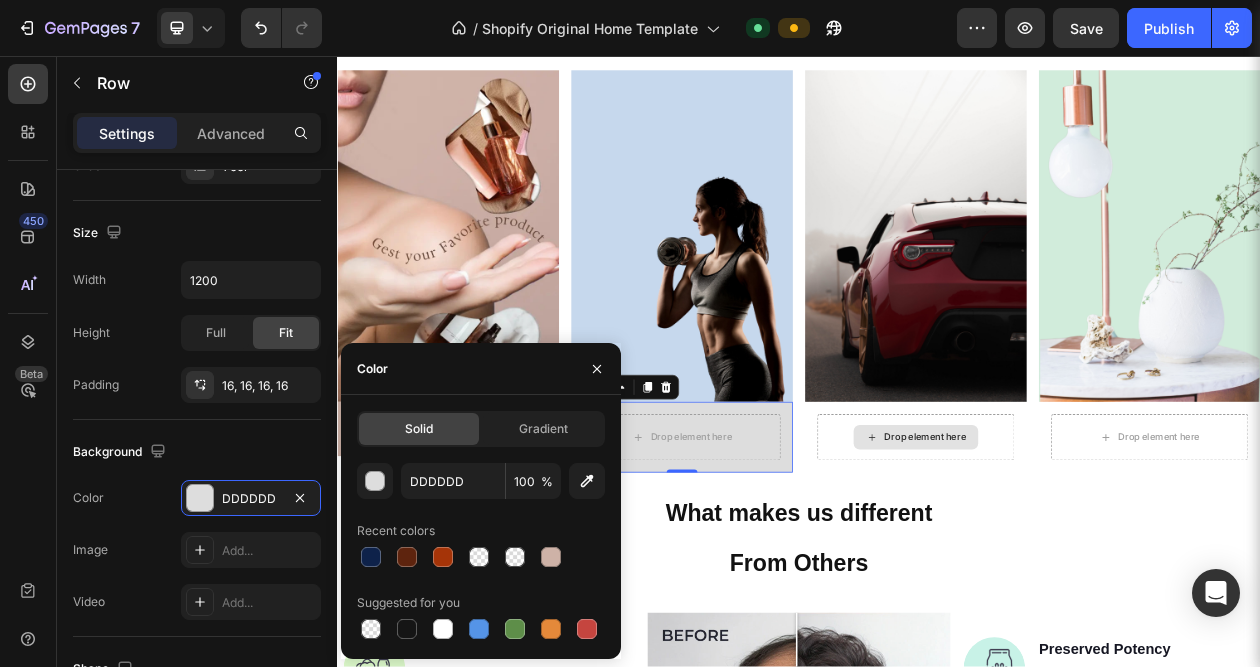 type on "C7D8ED" 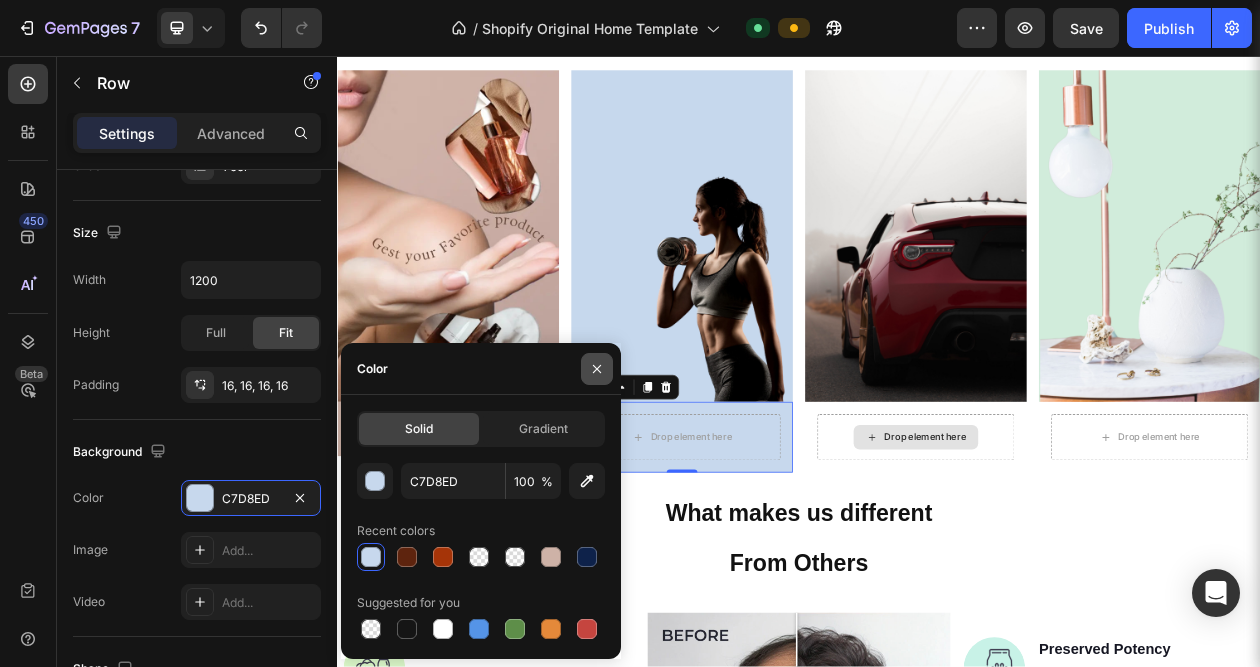 click 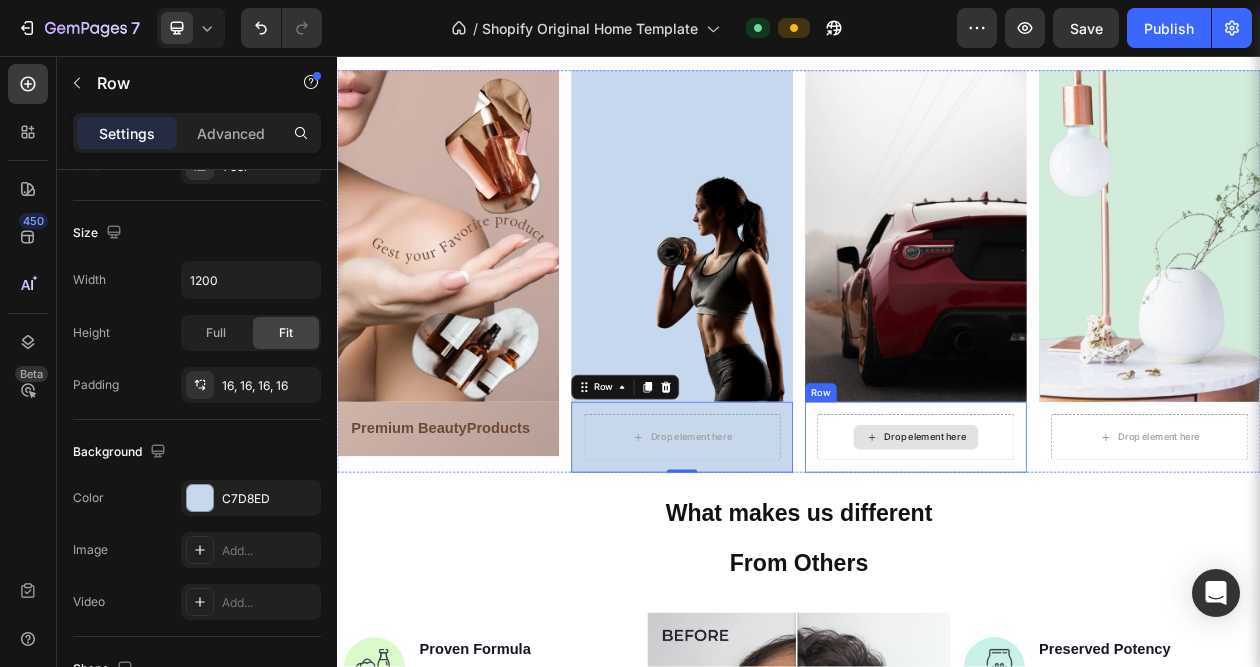click on "Drop element here" at bounding box center (1089, 552) 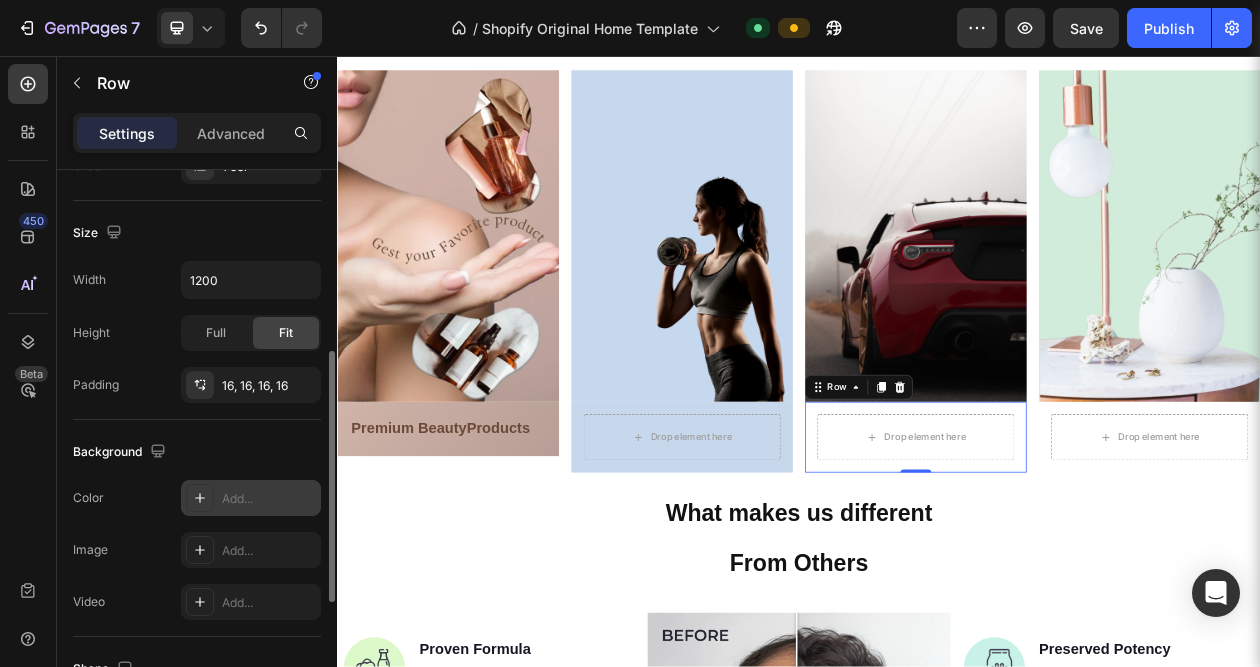 click on "Add..." at bounding box center [269, 499] 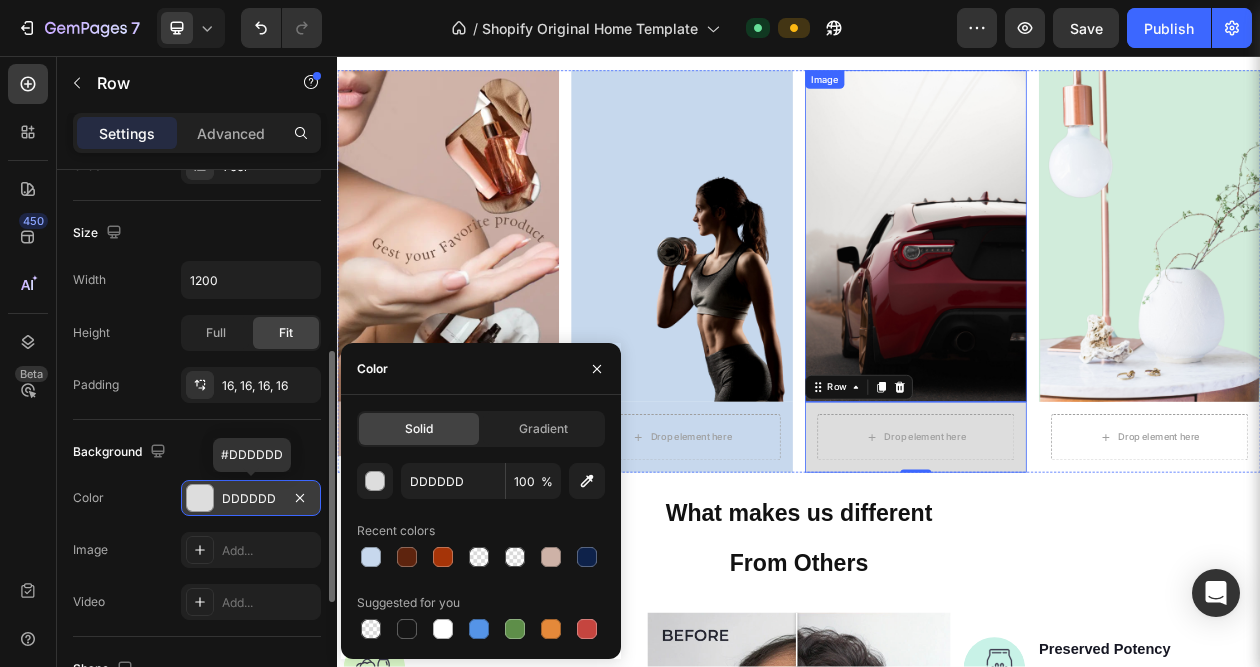 scroll, scrollTop: 0, scrollLeft: 0, axis: both 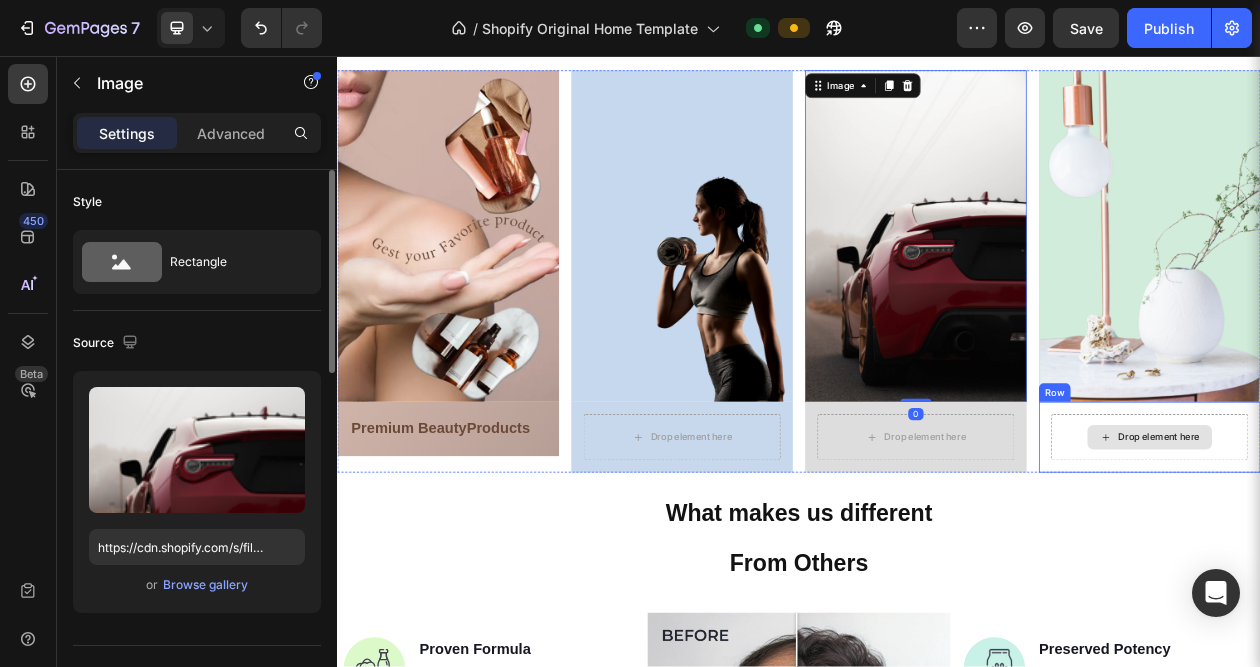 click on "Drop element here" at bounding box center [1393, 552] 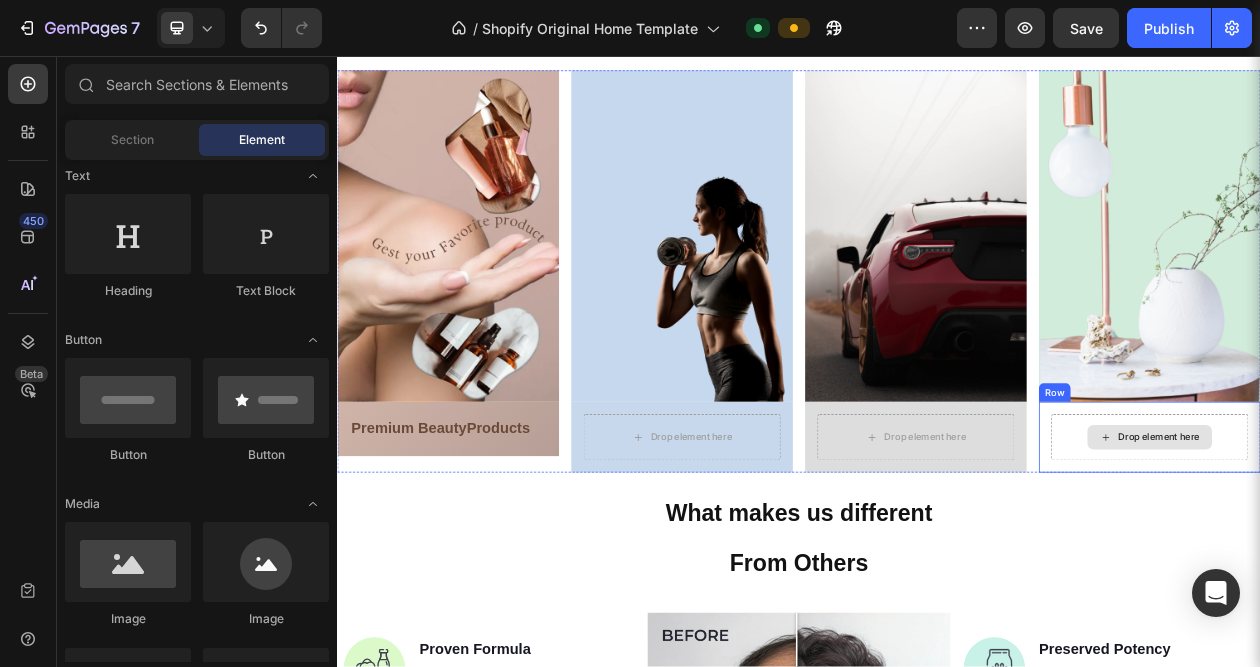 click on "Drop element here" at bounding box center (1393, 552) 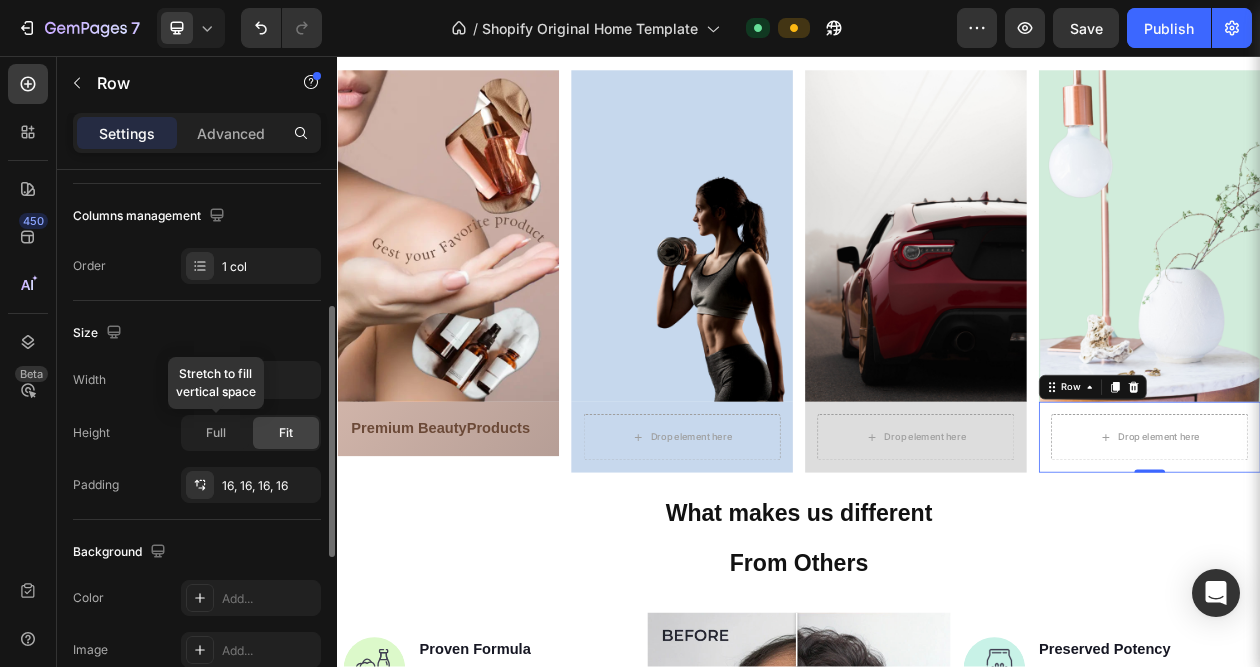 scroll, scrollTop: 500, scrollLeft: 0, axis: vertical 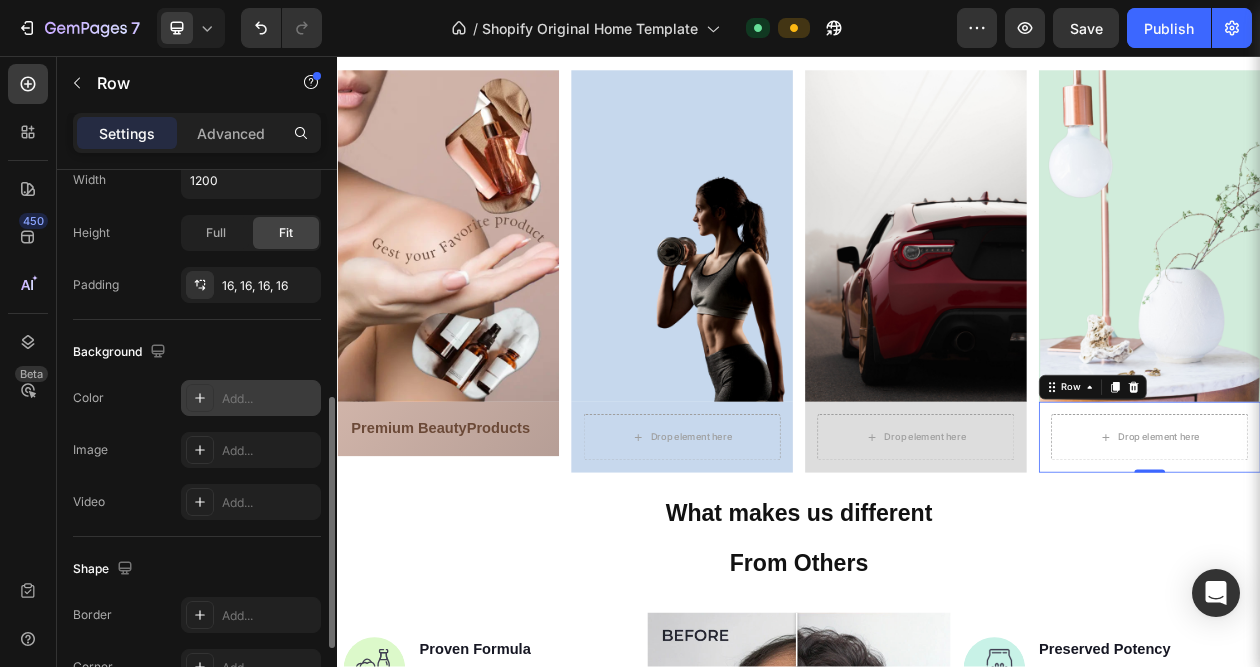 click on "Add..." at bounding box center [269, 399] 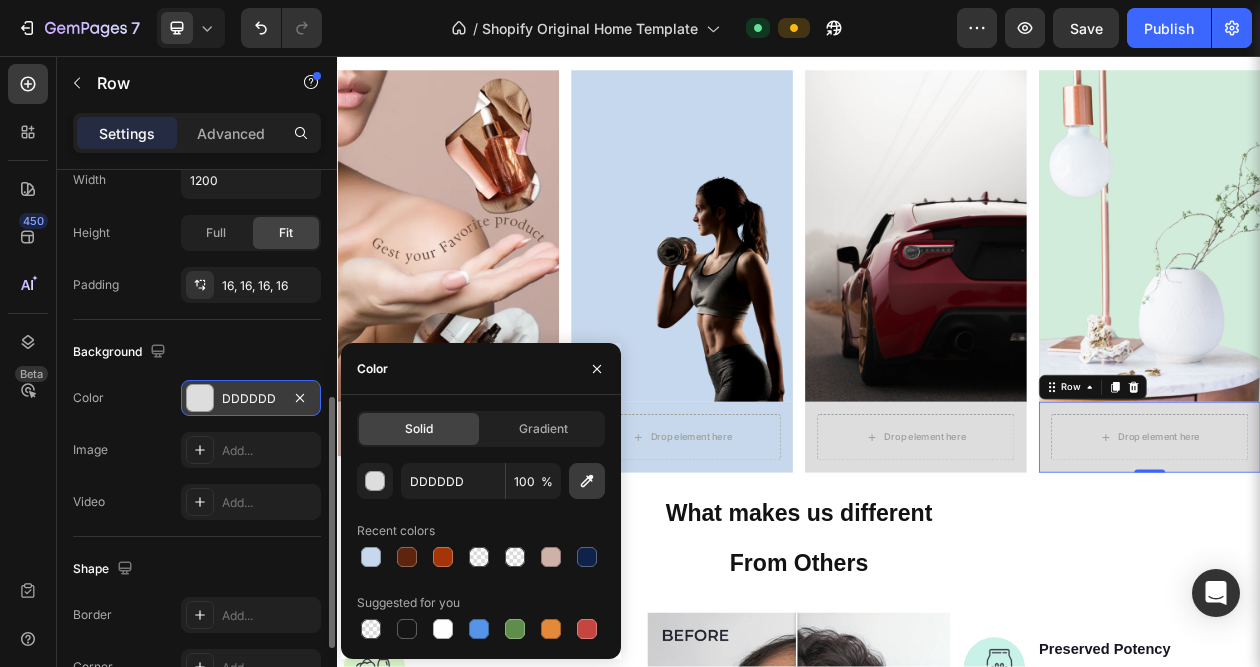 click 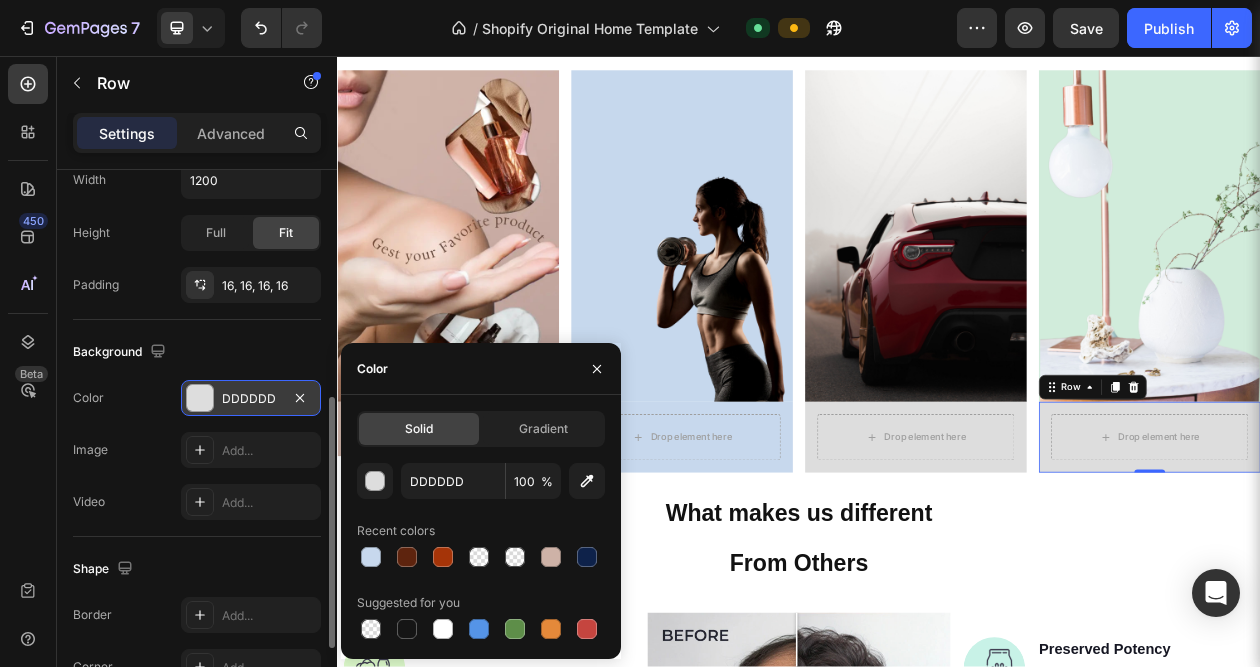 type on "D0ECDC" 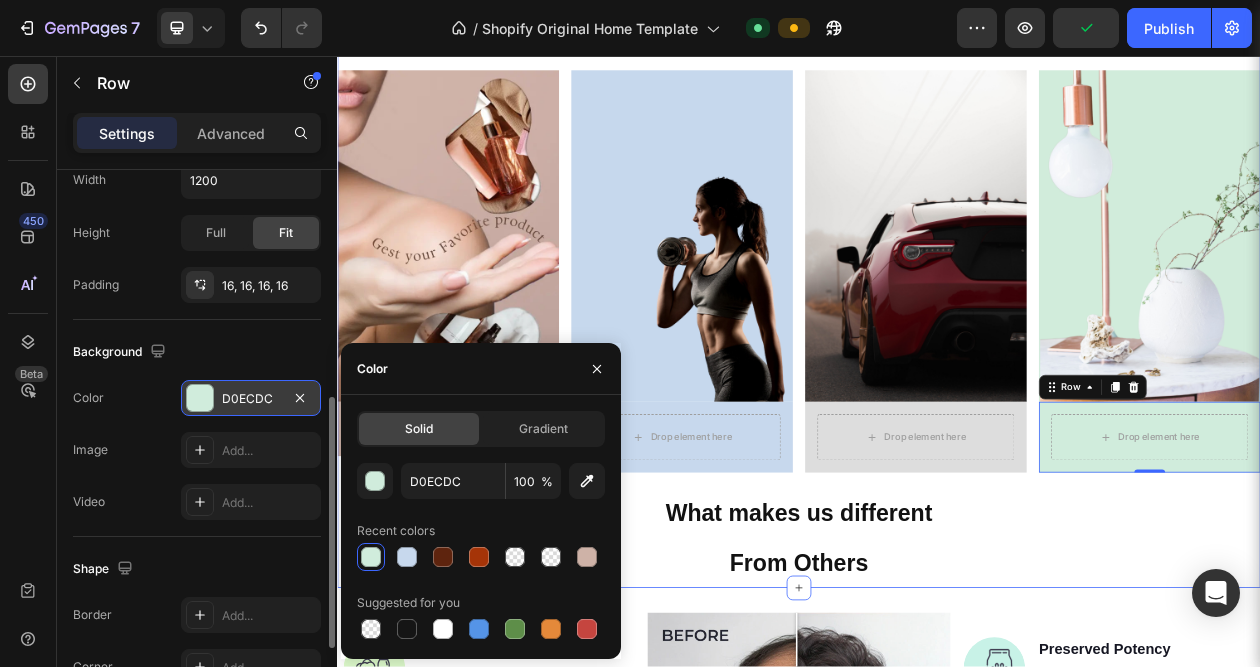 click on "Our Collection Heading Row Image ⁠⁠⁠⁠⁠⁠⁠ Premium Beauty  Products Heading Row Image
Drop element here Row Image
Drop element here Row Image
Drop element here Row   0 Row What makes us different  From Others Heading" at bounding box center [937, 359] 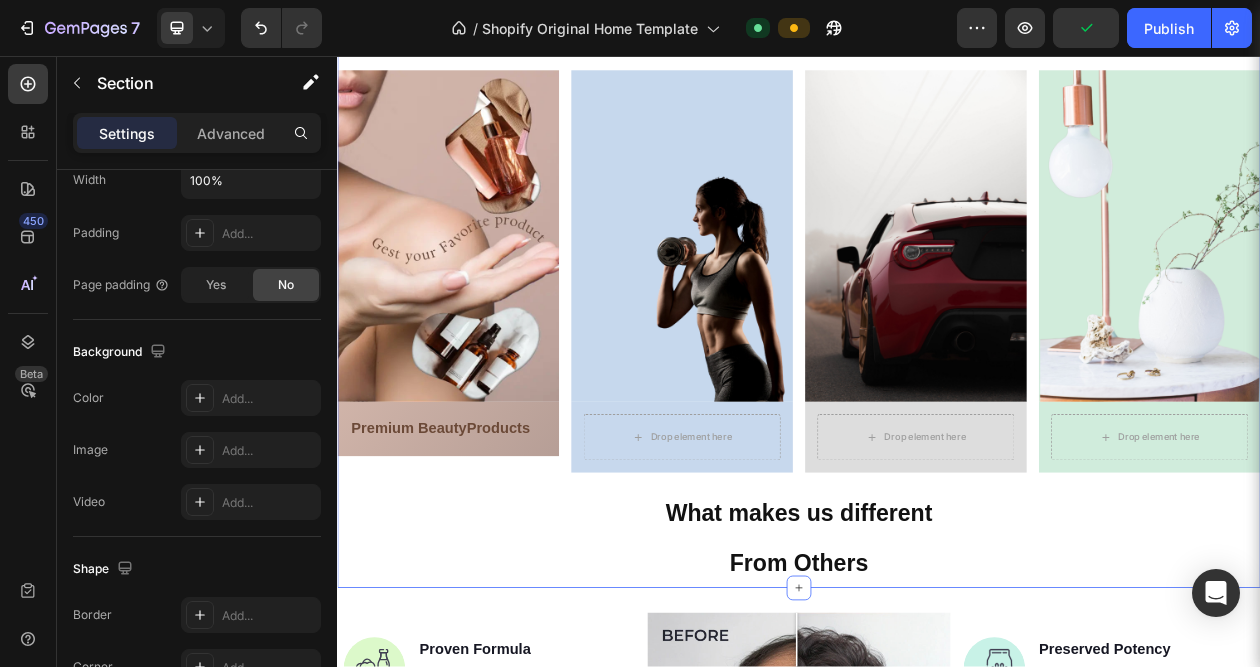 scroll, scrollTop: 0, scrollLeft: 0, axis: both 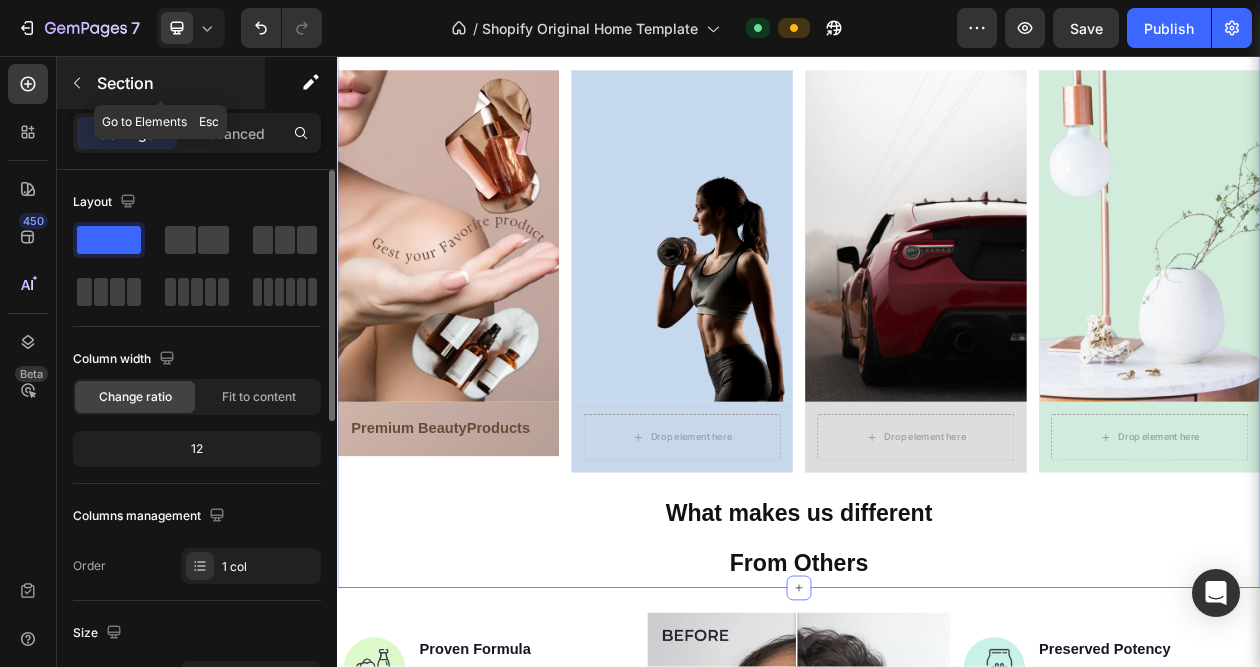 click 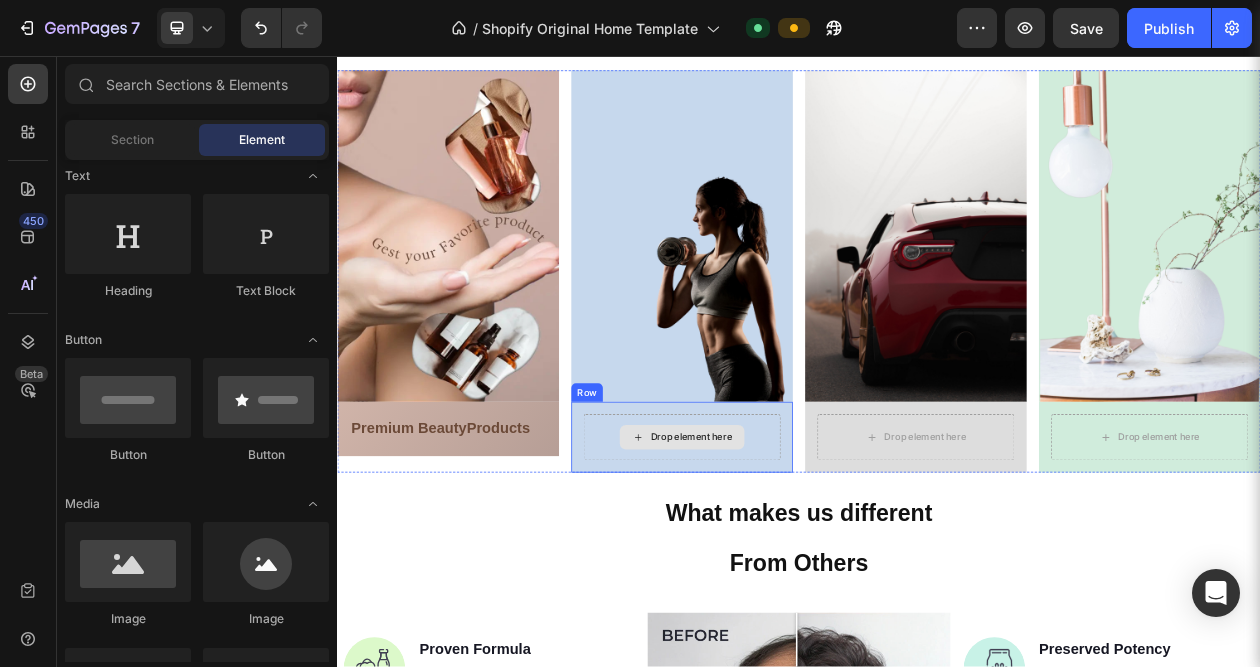 click on "Drop element here" at bounding box center [785, 552] 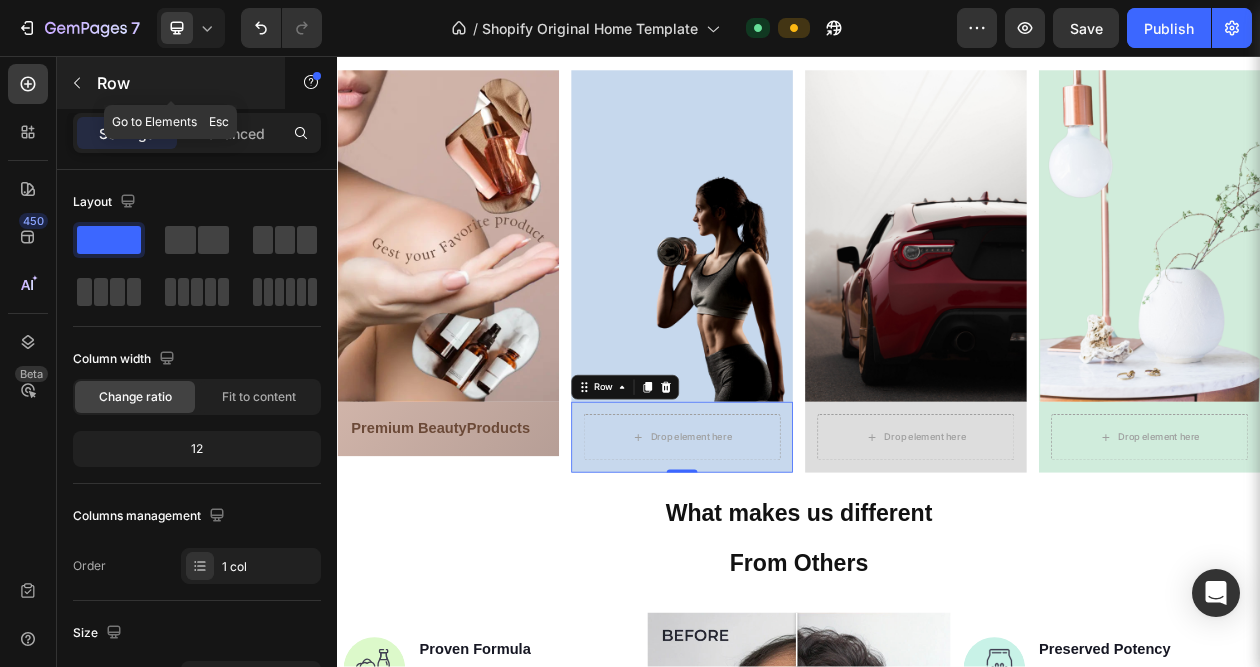 click 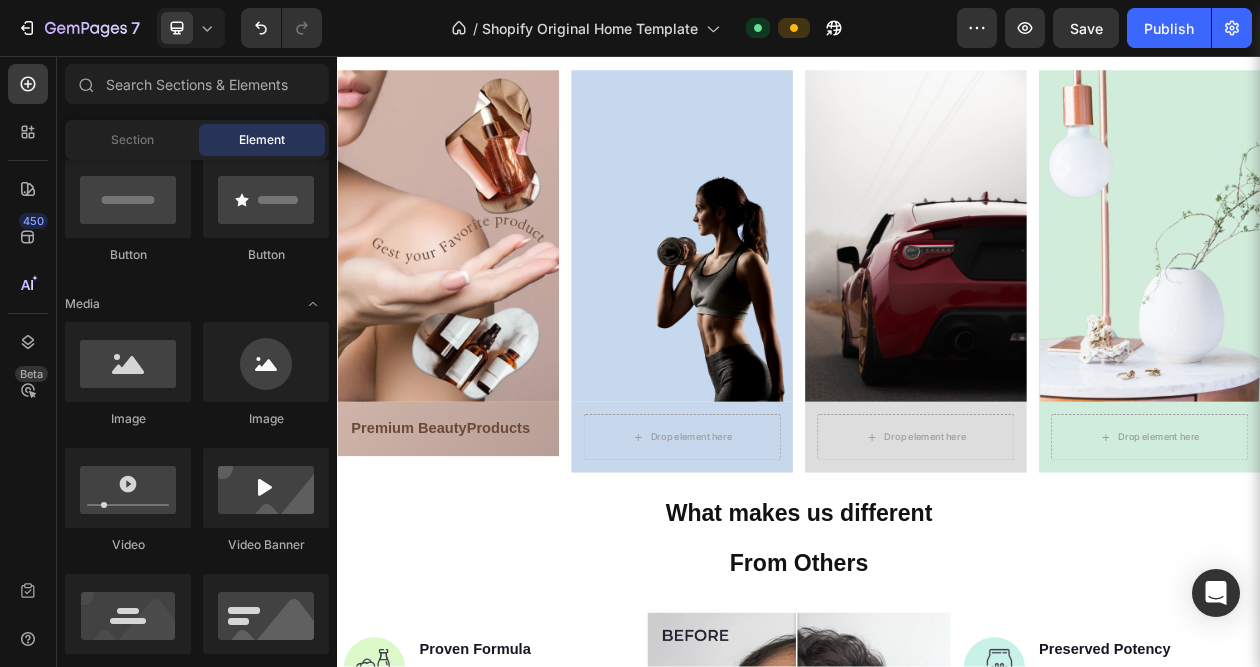 scroll, scrollTop: 300, scrollLeft: 0, axis: vertical 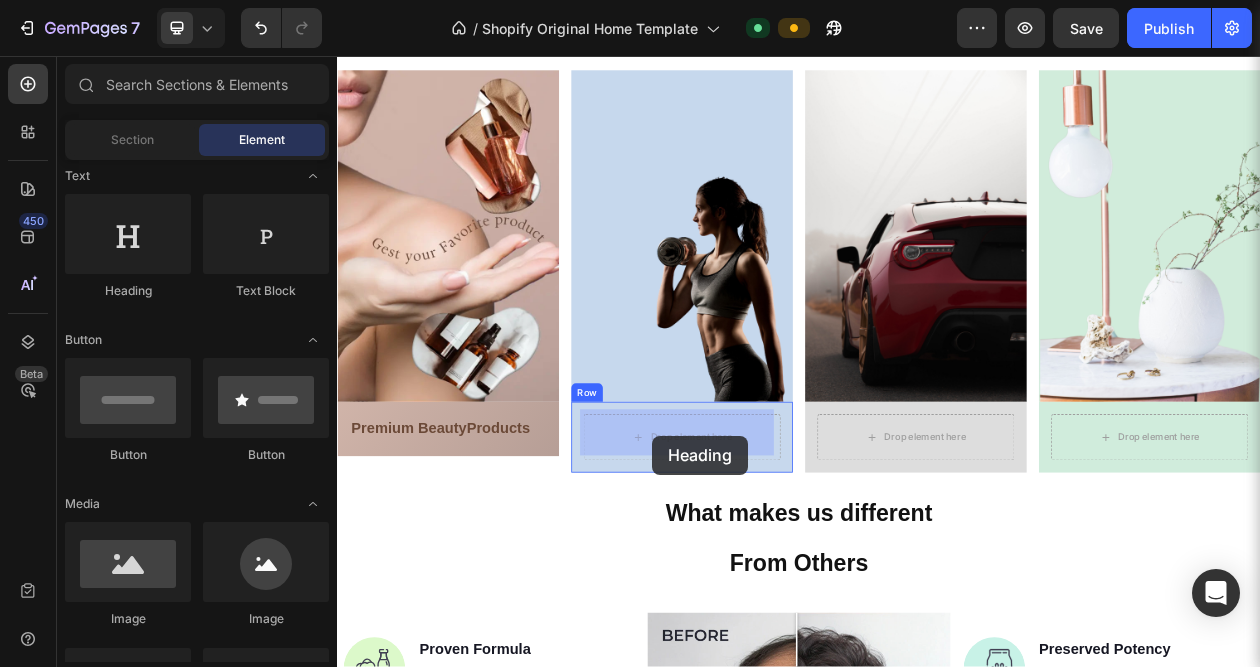 drag, startPoint x: 483, startPoint y: 316, endPoint x: 747, endPoint y: 550, distance: 352.77756 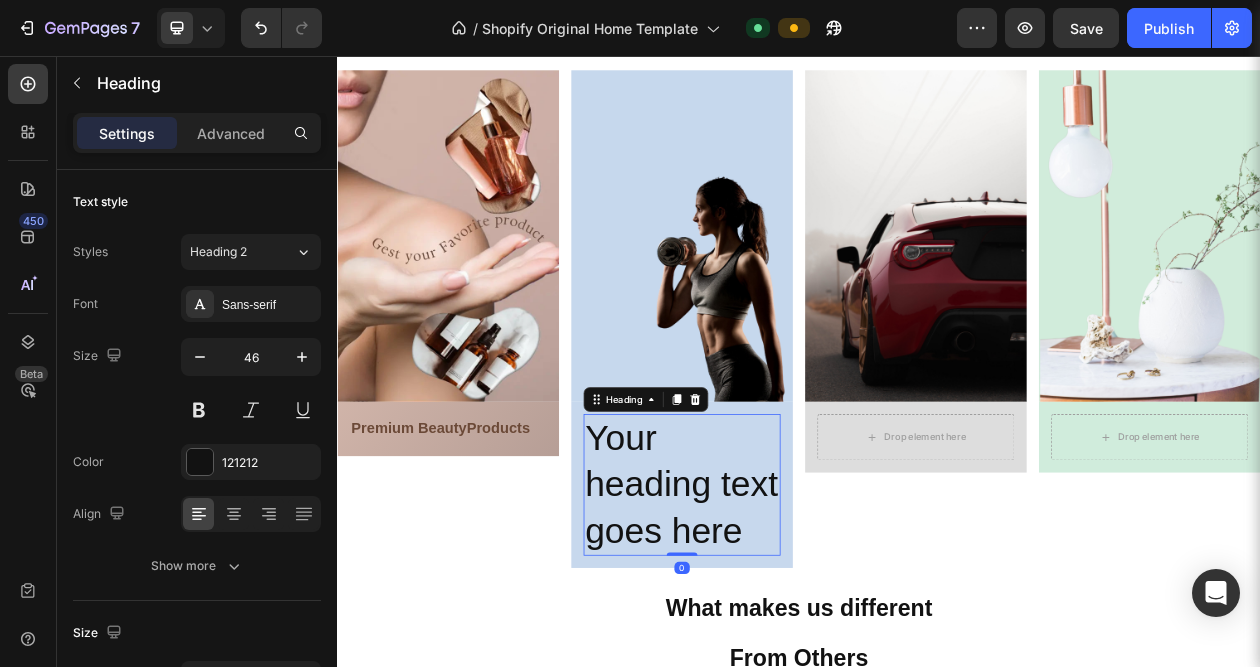 click on "Your heading text goes here" at bounding box center (785, 613) 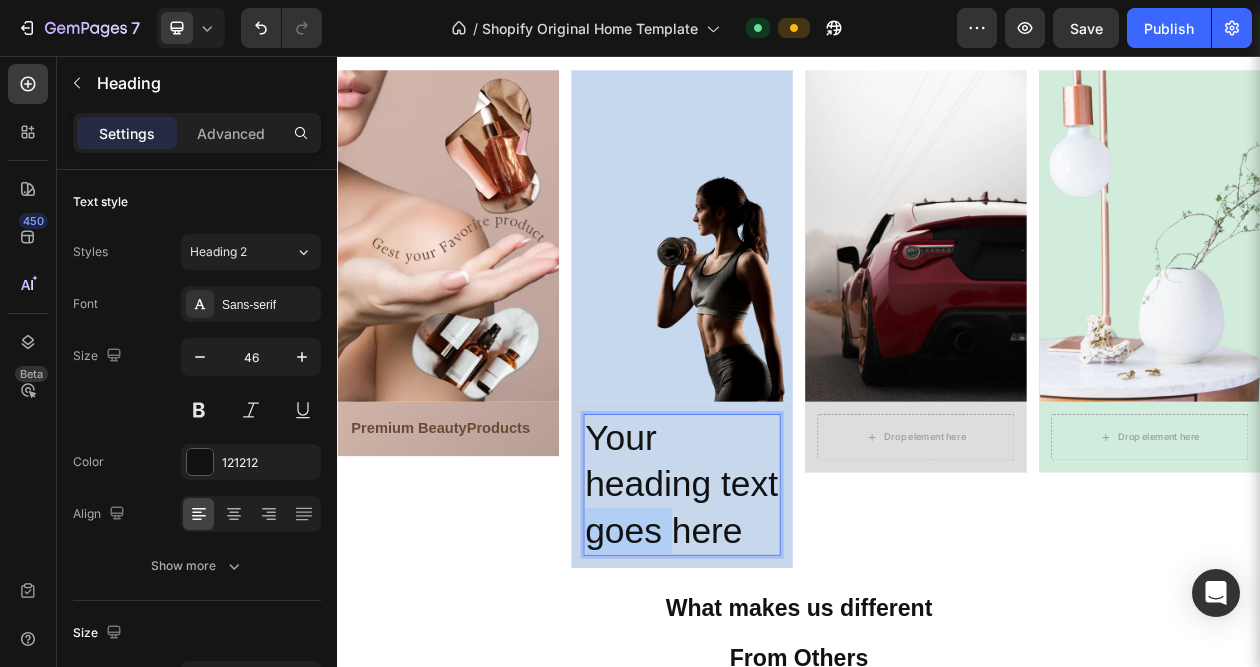 click on "Your heading text goes here" at bounding box center (785, 613) 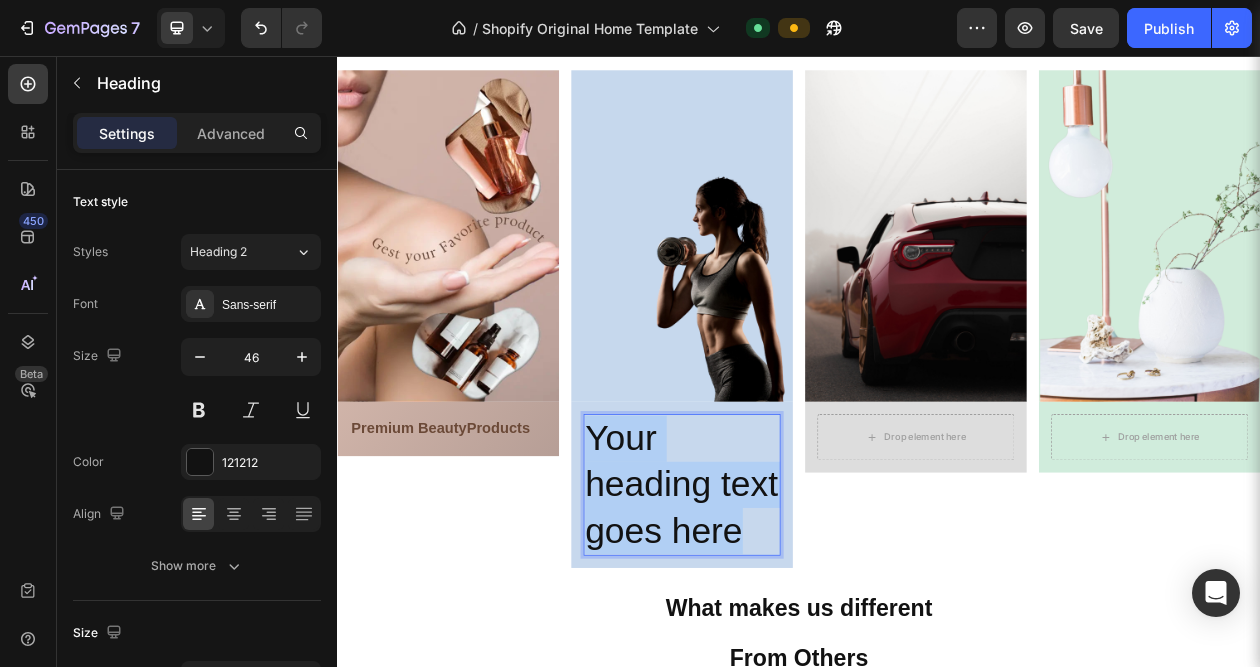 click on "Your heading text goes here" at bounding box center (785, 613) 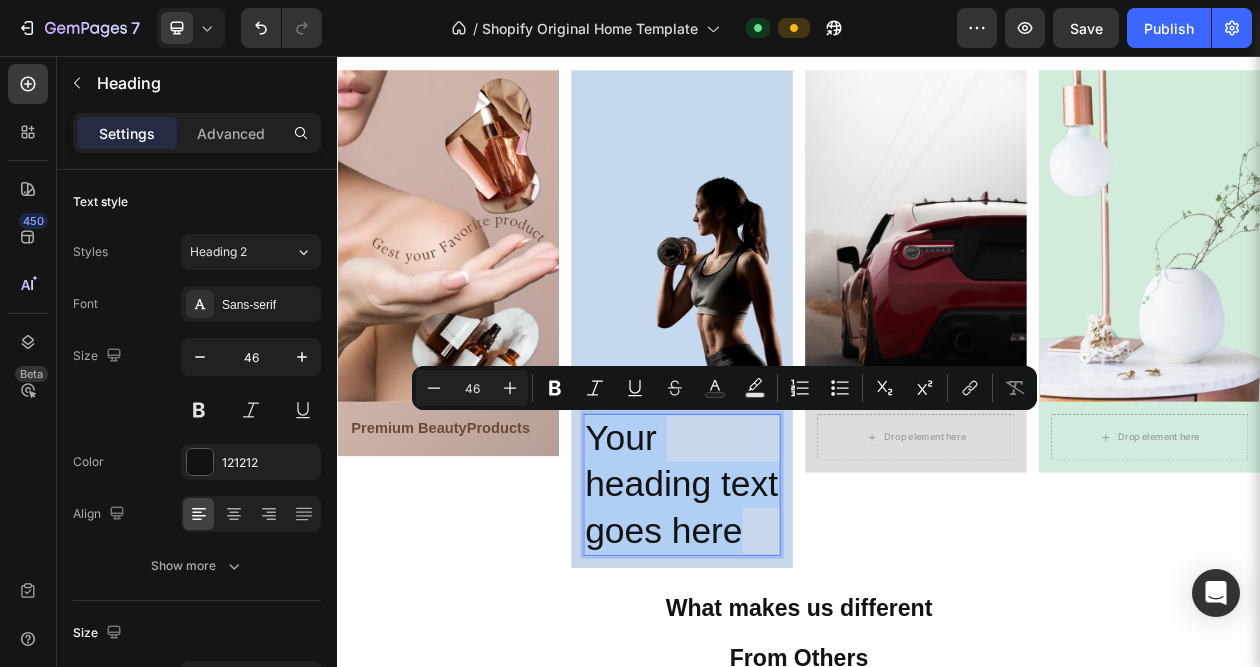 click on "Minus 46 Plus Bold Italic Underline       Strikethrough
Text Color
Text Background Color Numbered List Bulleted List Subscript Superscript       link Remove Format" at bounding box center (724, 388) 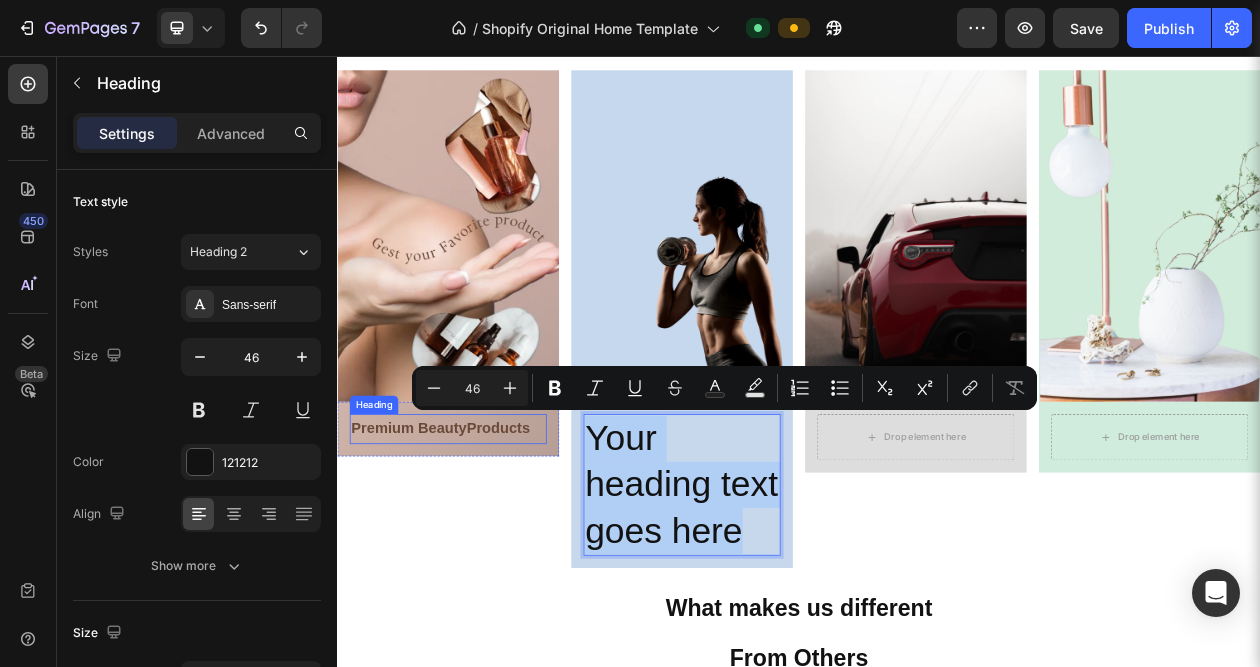 click on "Premium Beauty" at bounding box center [430, 540] 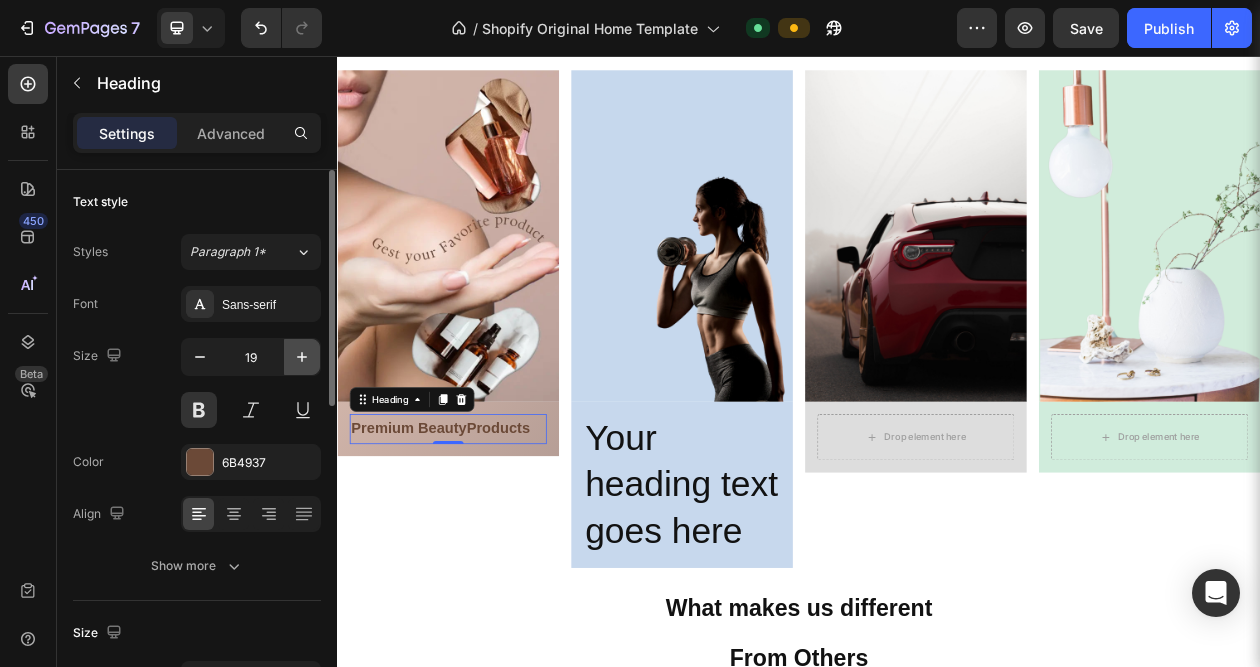 click 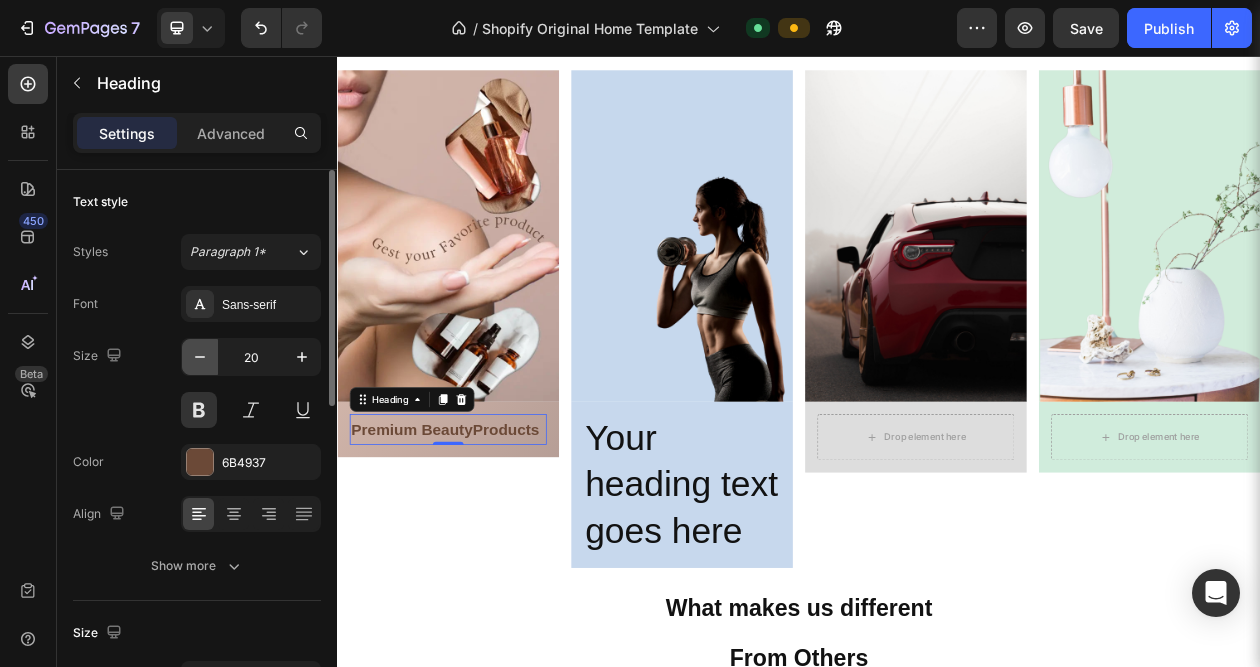 click 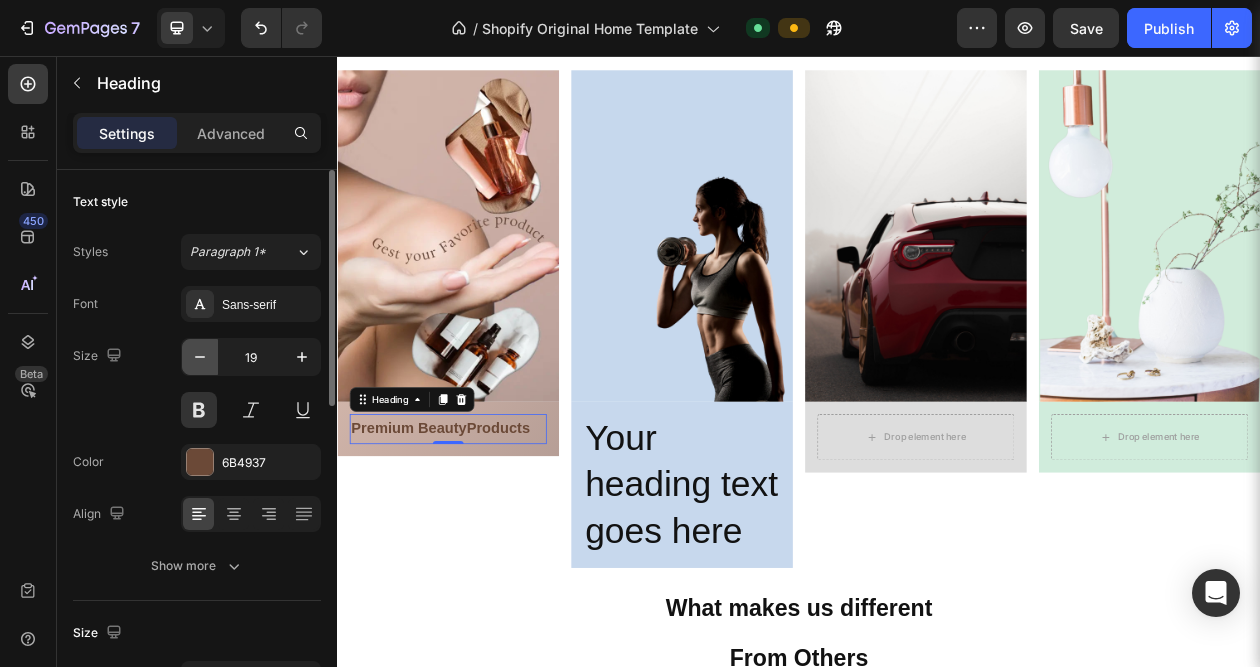 click 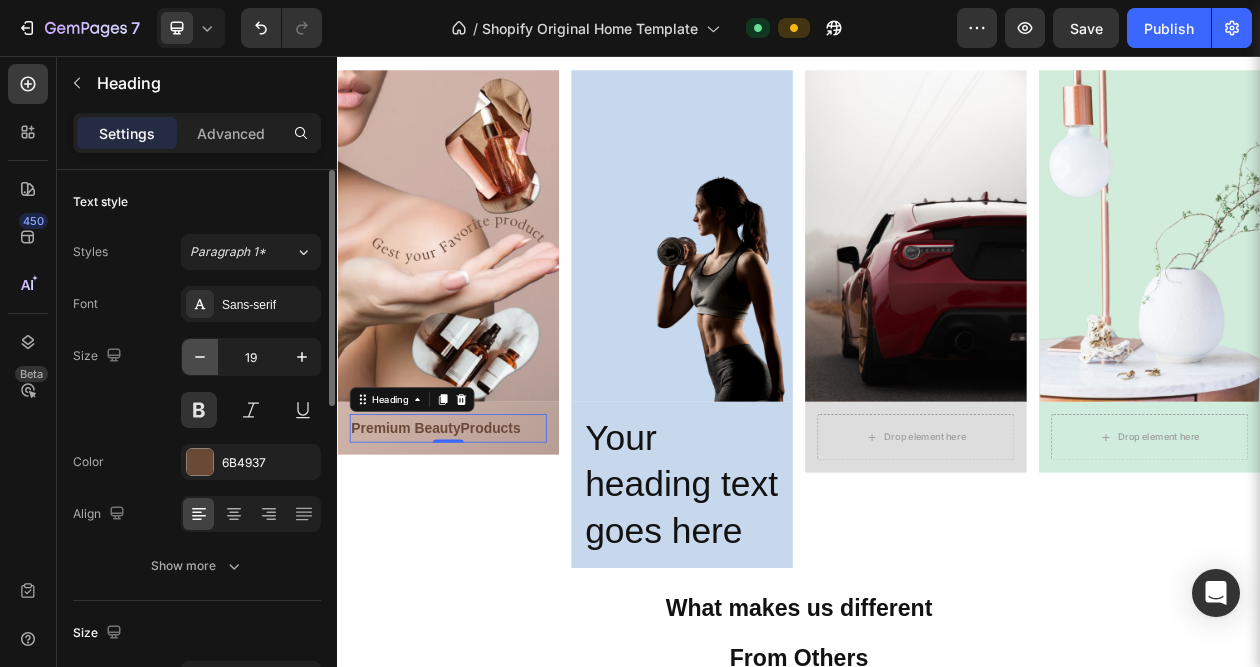 type on "18" 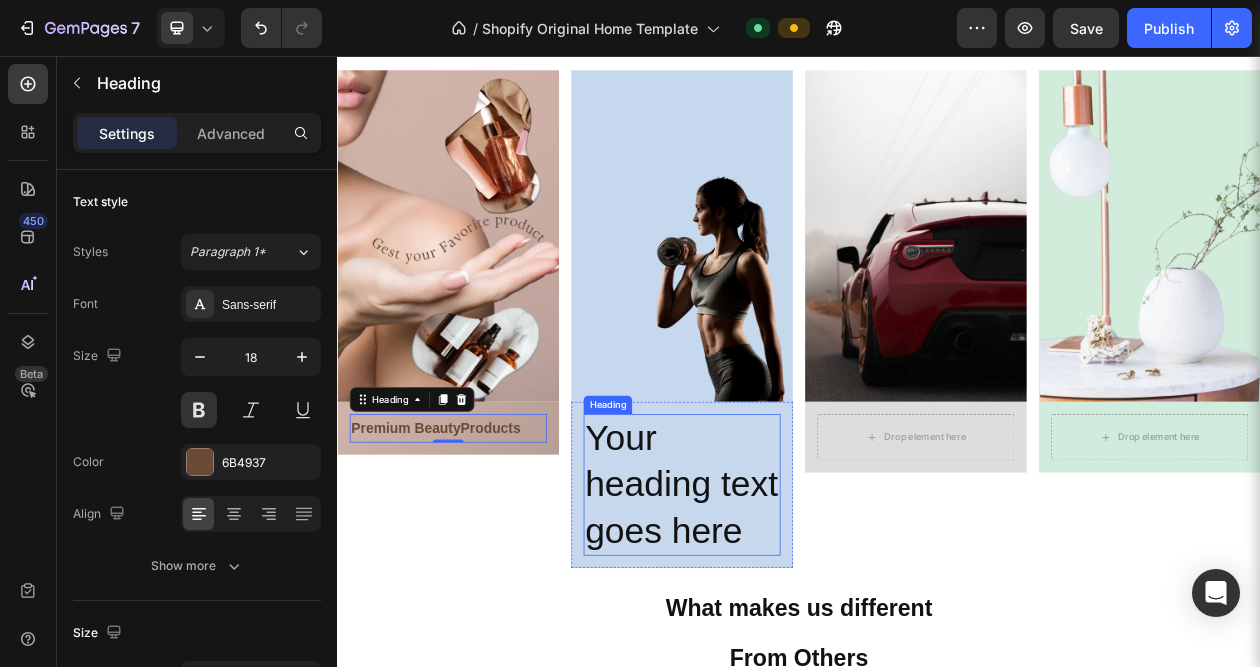 click on "Your heading text goes here" at bounding box center (785, 613) 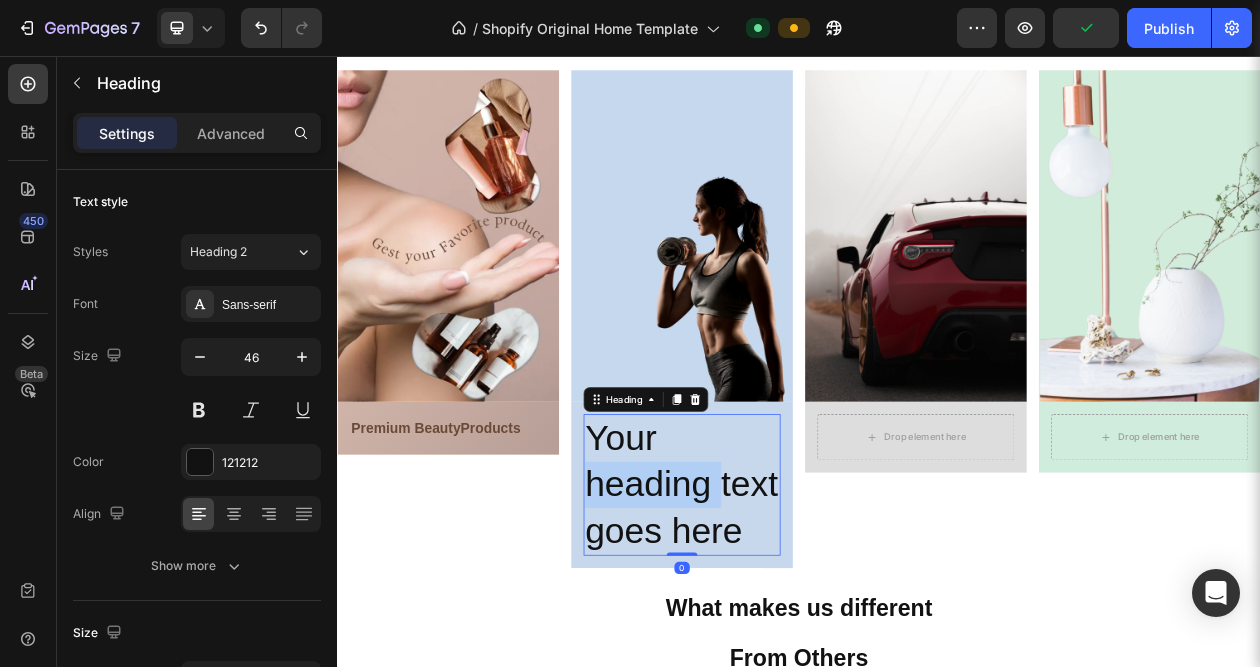 click on "Your heading text goes here" at bounding box center [785, 613] 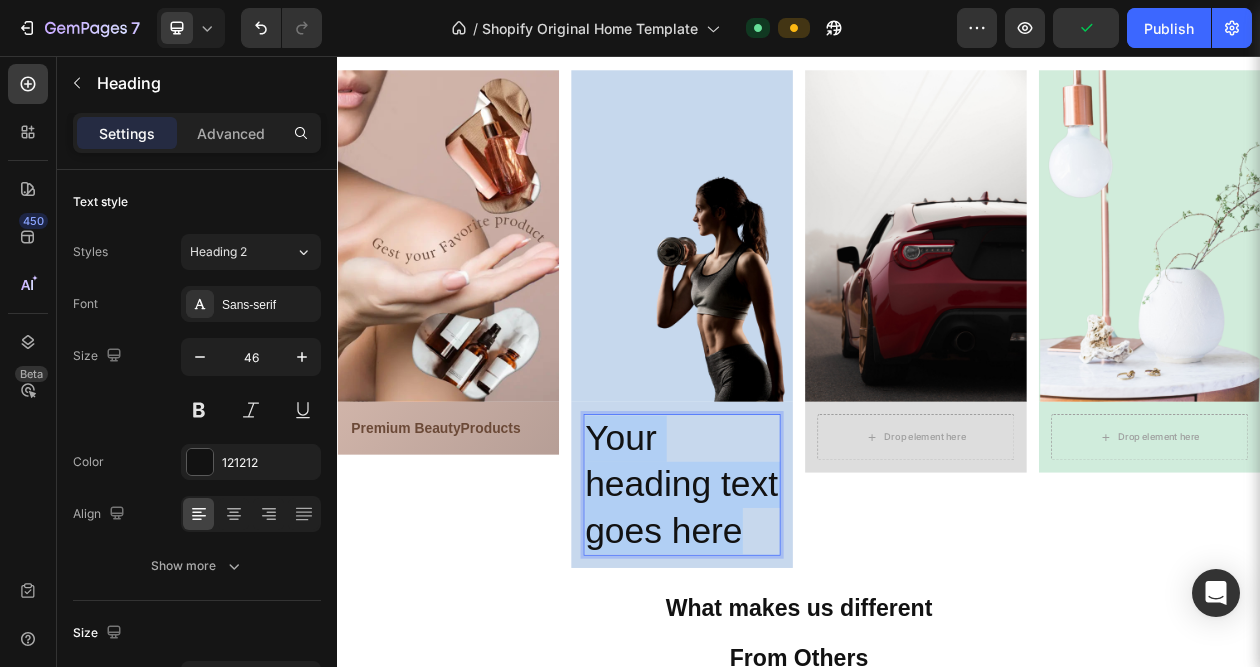 click on "Your heading text goes here" at bounding box center (785, 613) 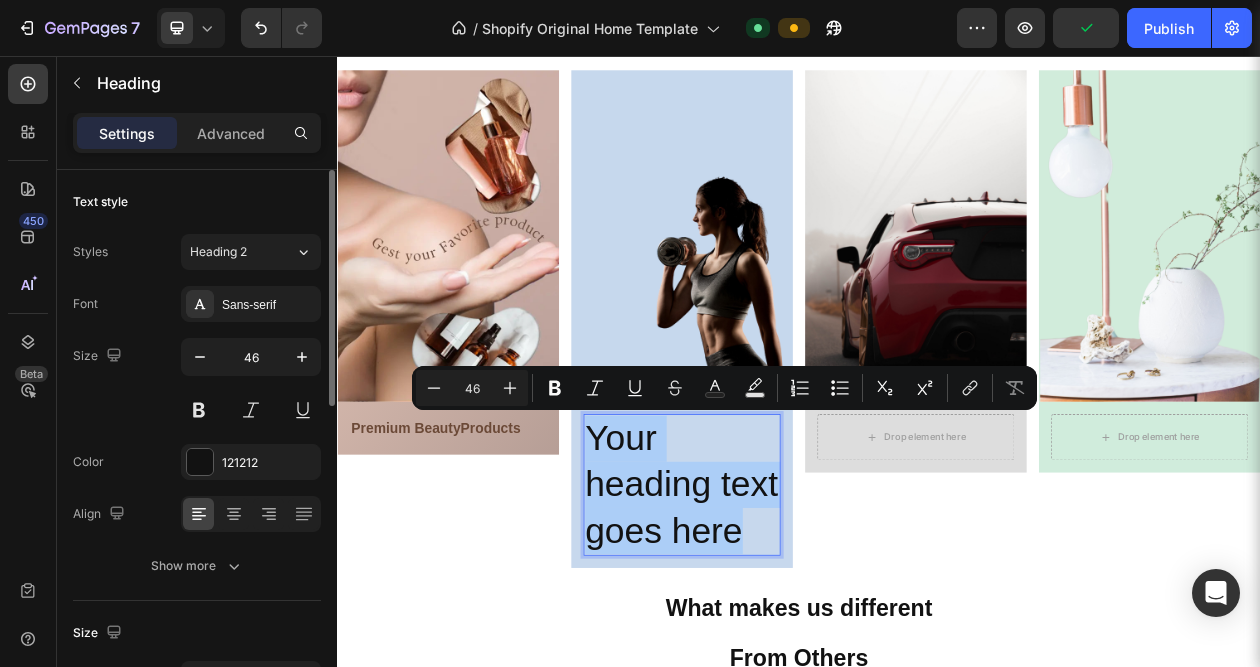 click on "46" at bounding box center (251, 357) 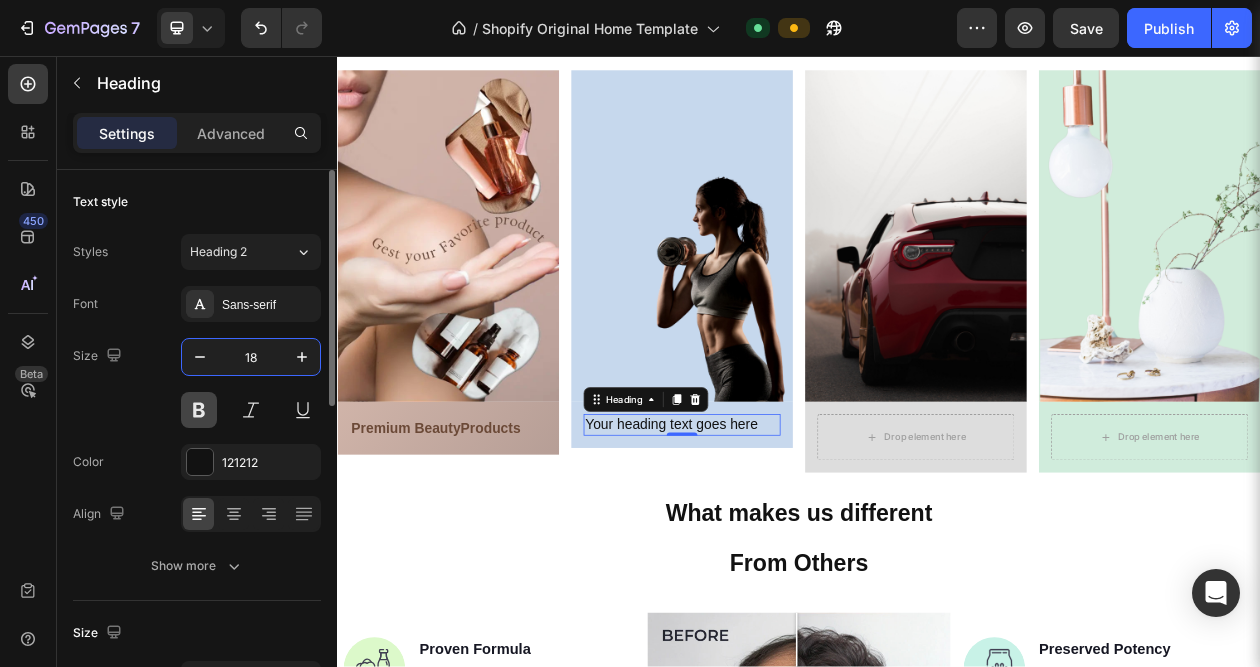 click at bounding box center [199, 410] 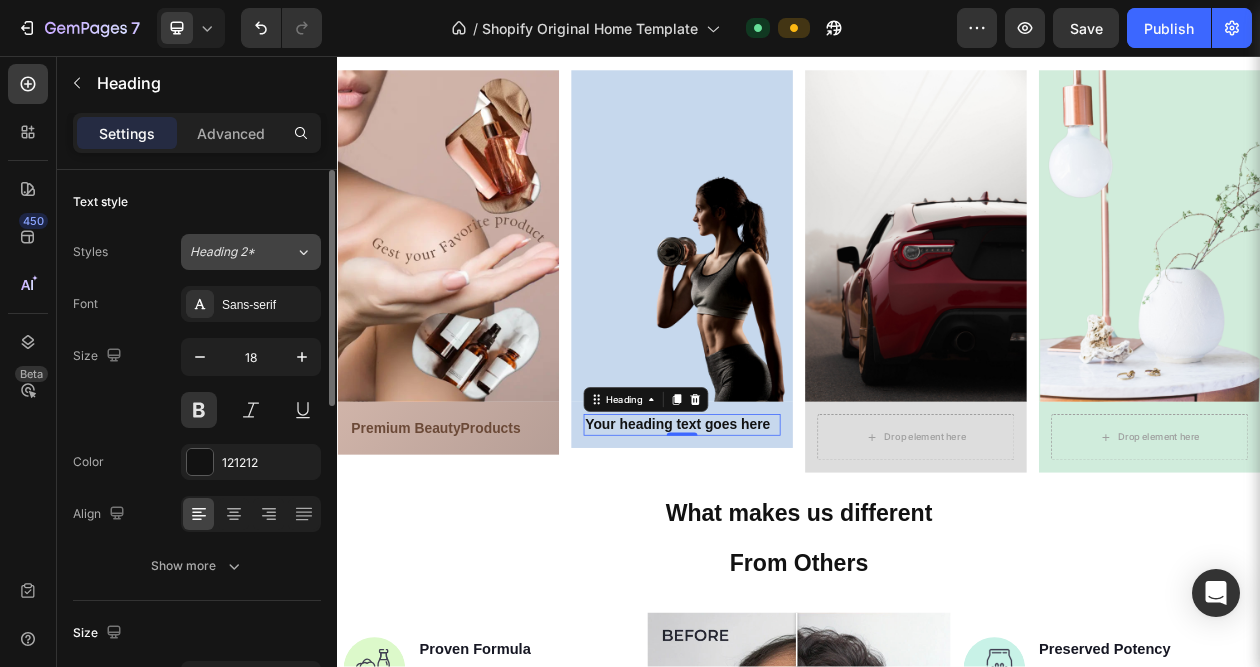 click on "Heading 2*" 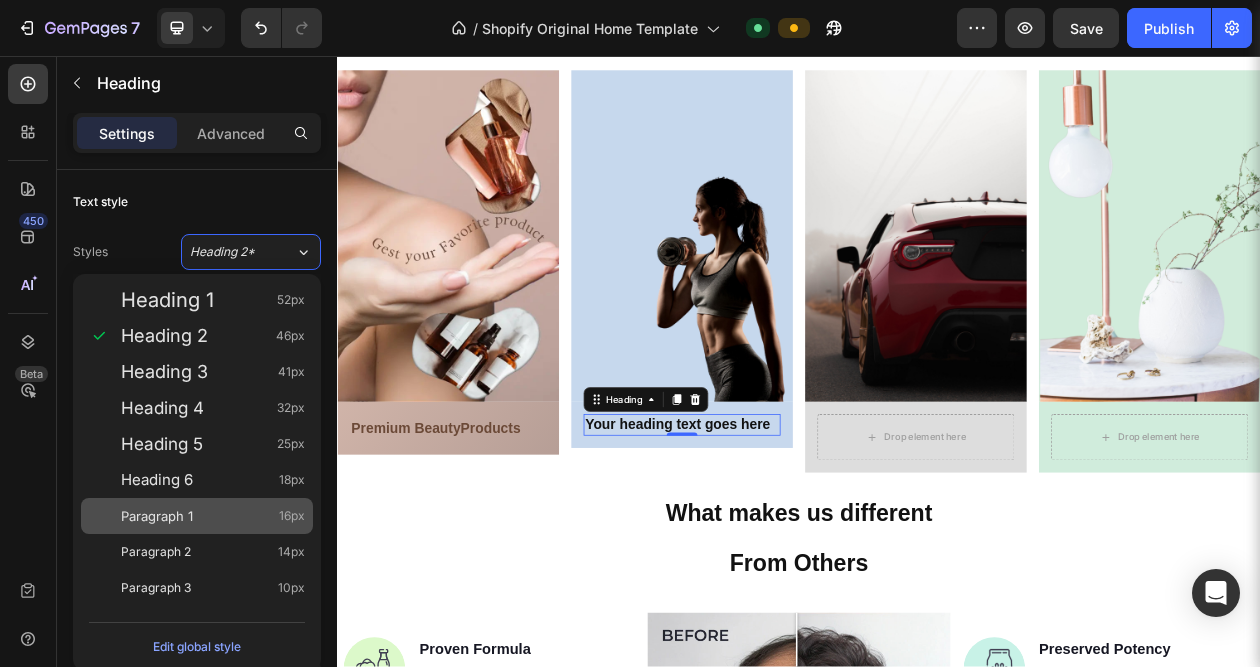 click on "Paragraph 1 16px" at bounding box center (197, 516) 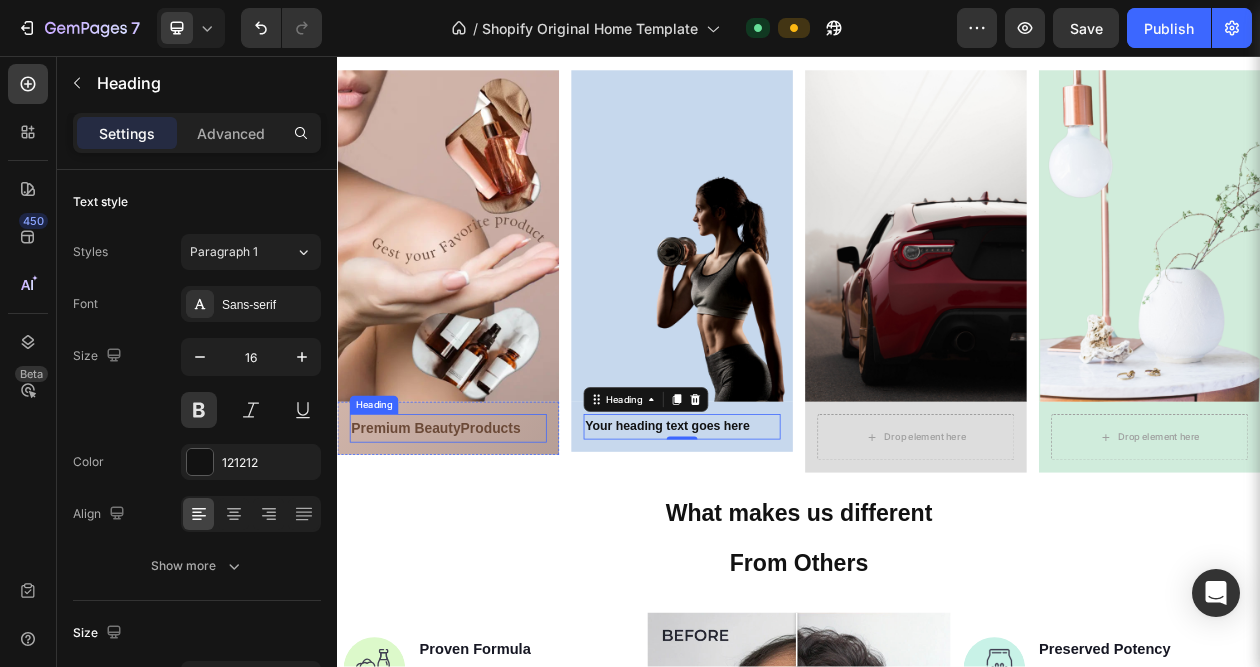 click on "Premium Beauty" at bounding box center (426, 540) 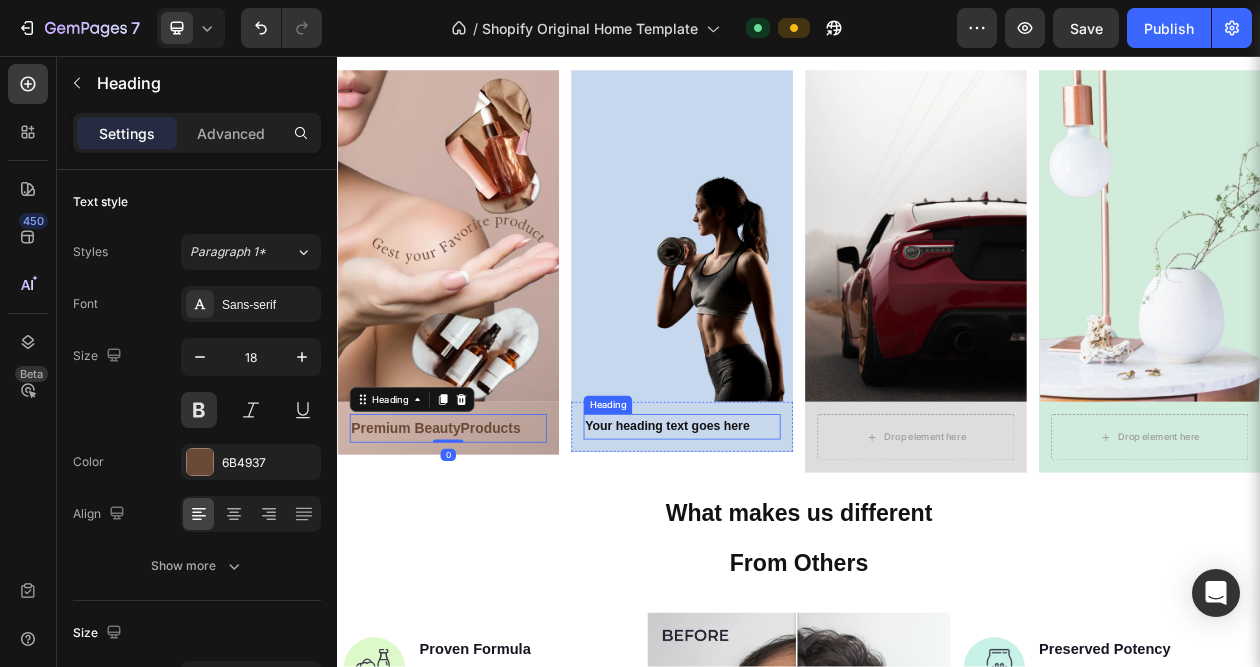 click on "Your heading text goes here" at bounding box center (785, 538) 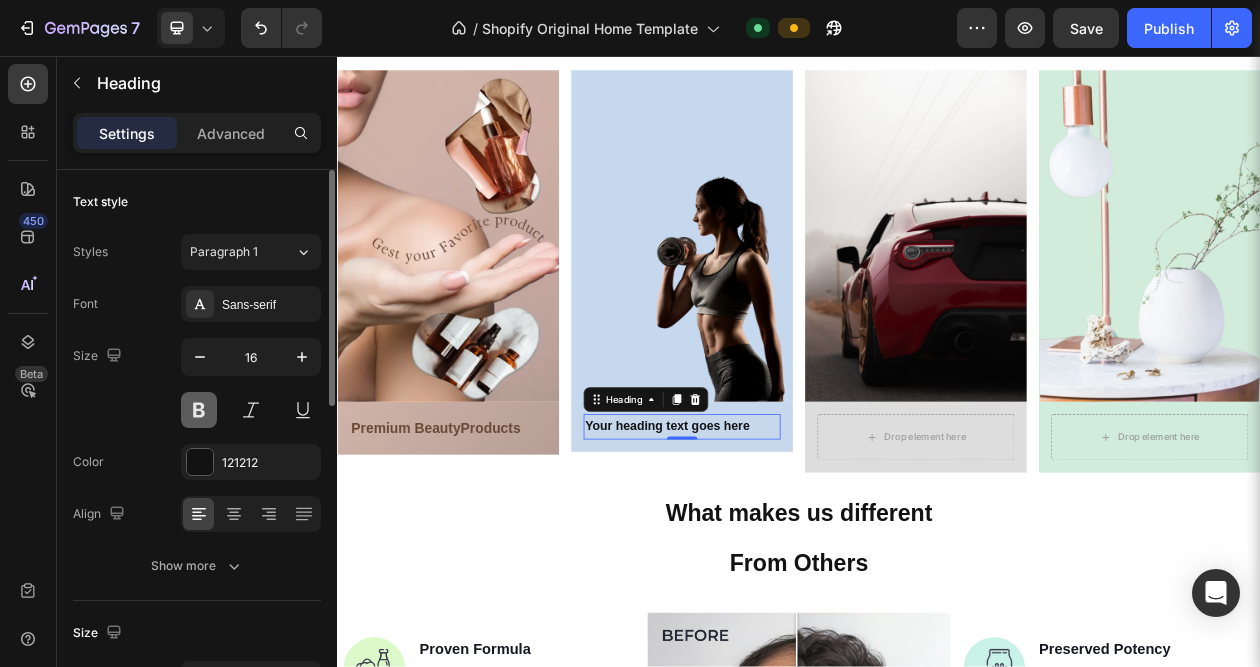 click at bounding box center (199, 410) 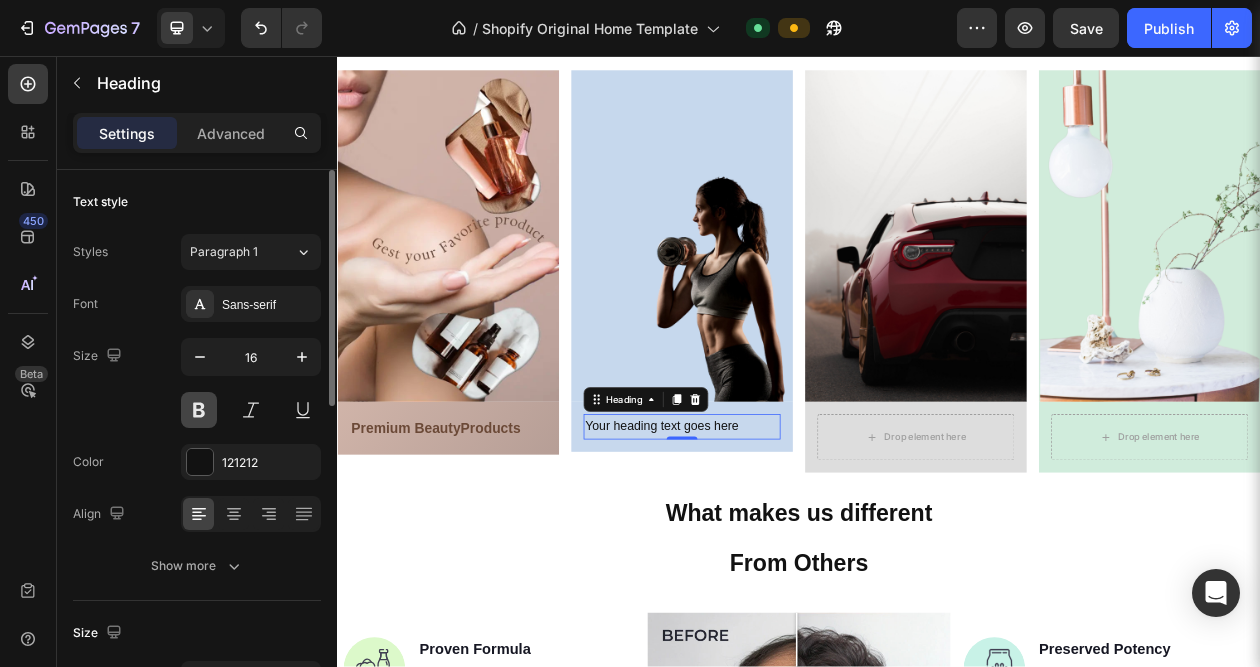 click at bounding box center [199, 410] 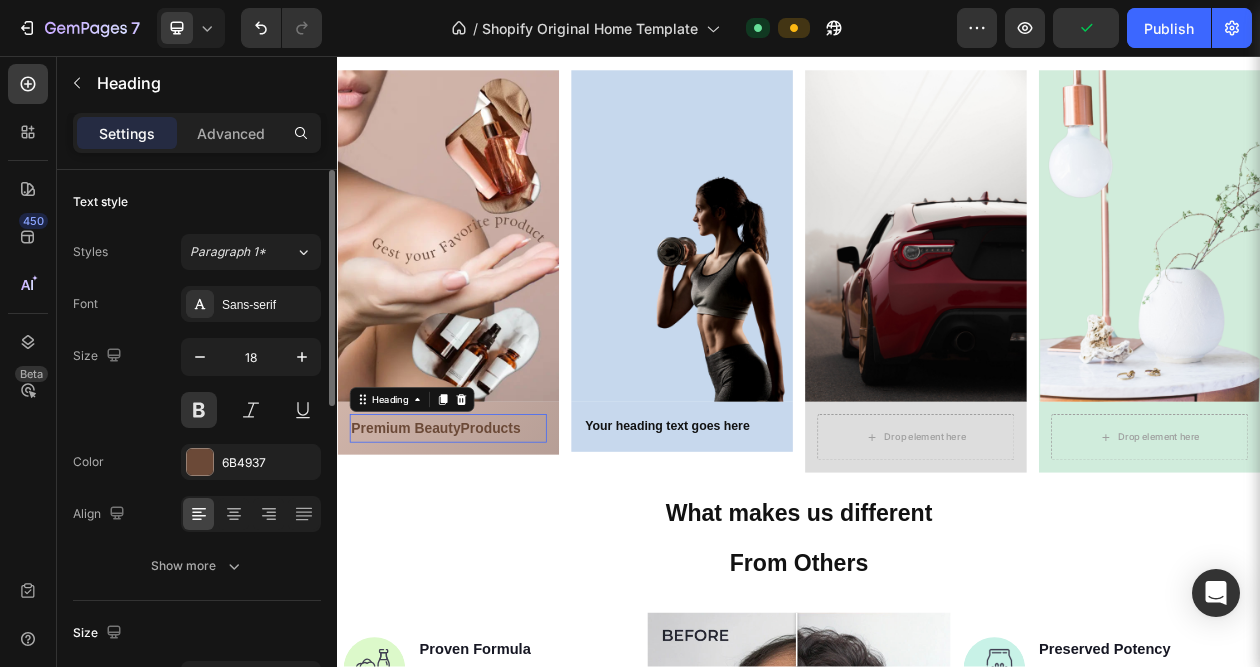 click on "⁠⁠⁠⁠⁠⁠⁠ Premium Beauty  Products" at bounding box center [481, 540] 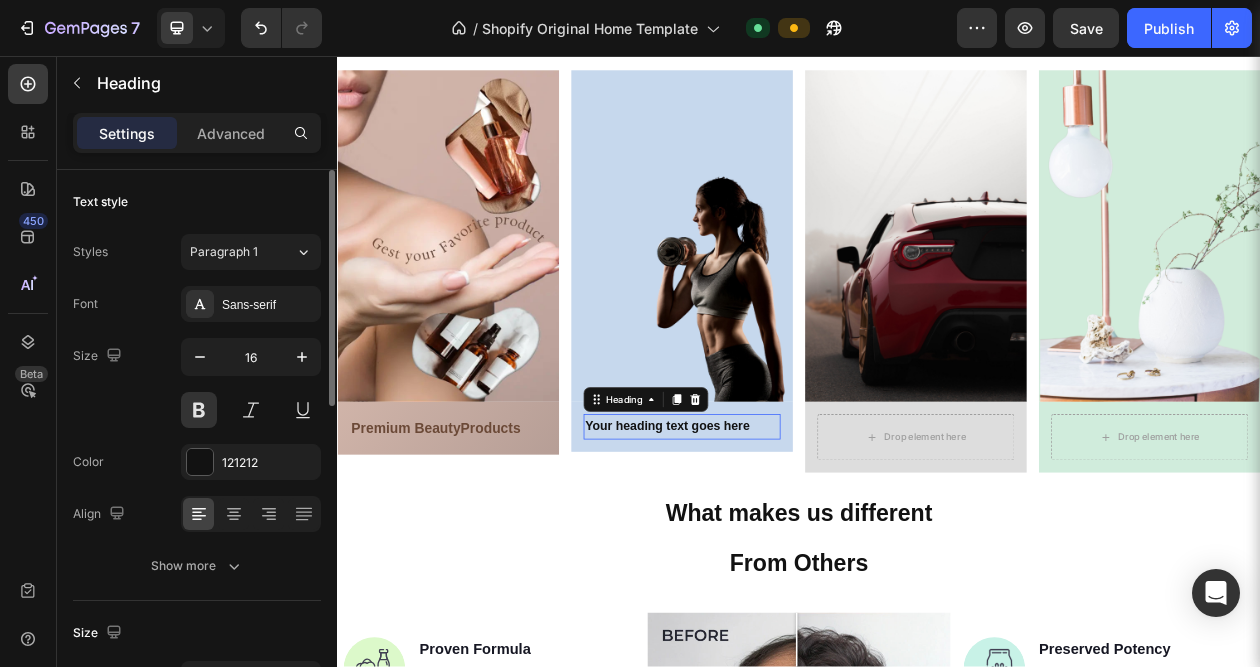click on "Your heading text goes here" at bounding box center (785, 538) 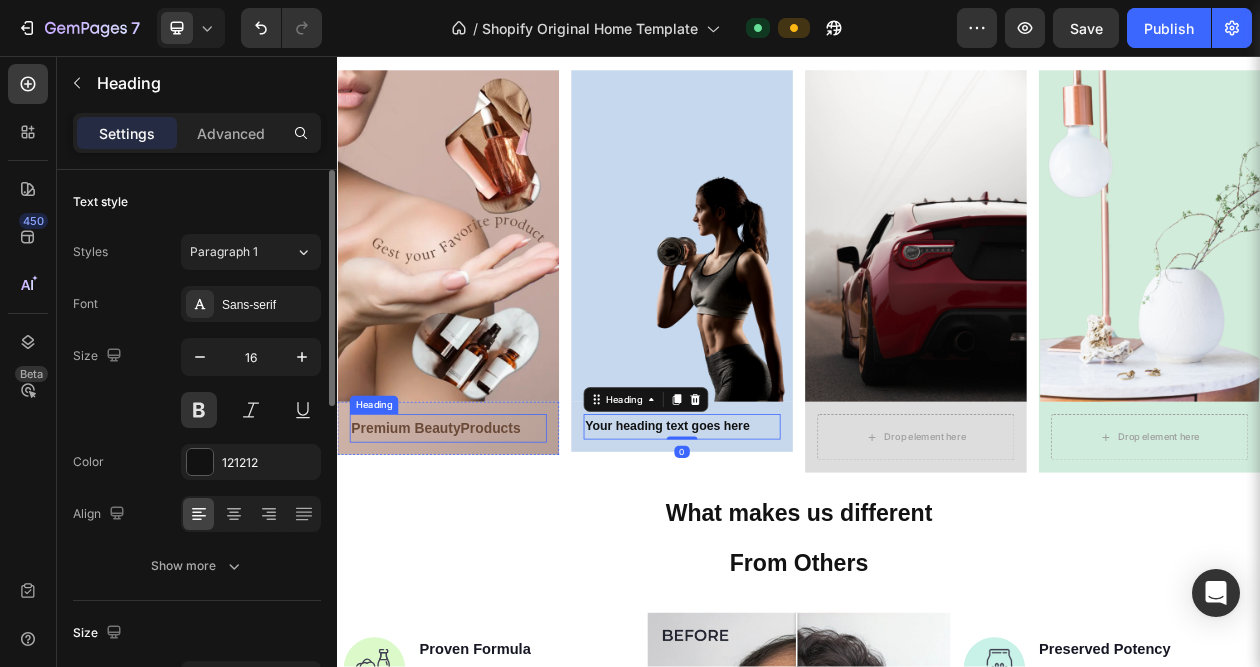 click on "⁠⁠⁠⁠⁠⁠⁠ Premium Beauty  Products" at bounding box center (481, 540) 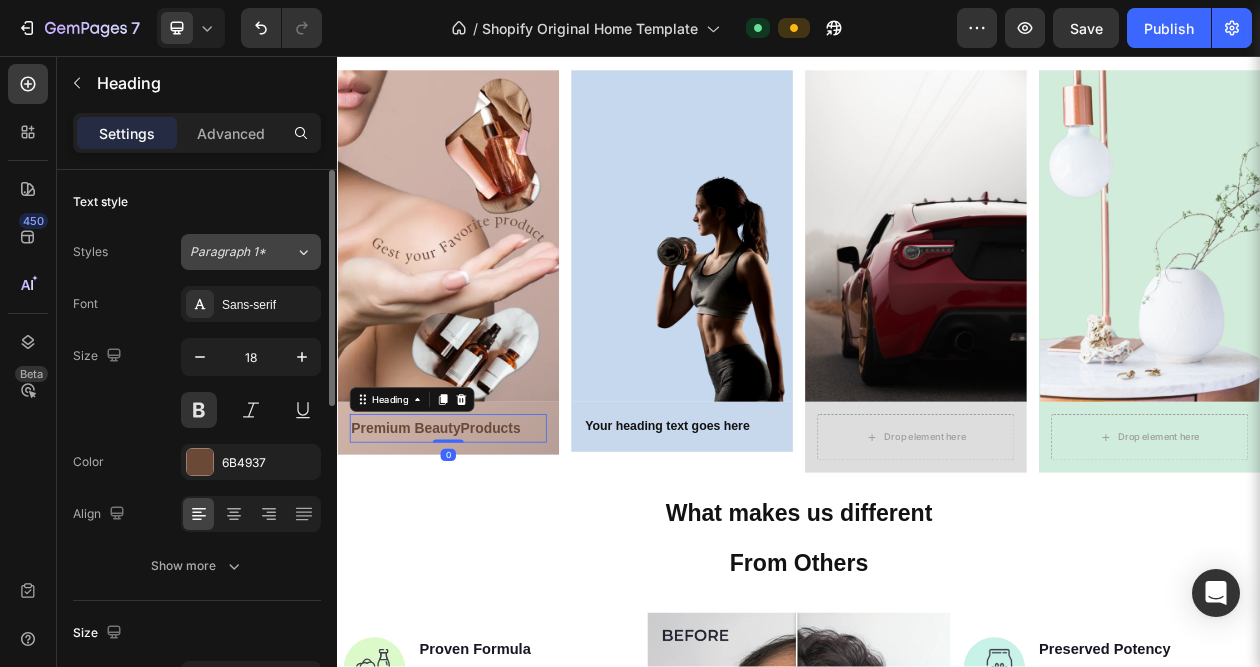 click on "Paragraph 1*" 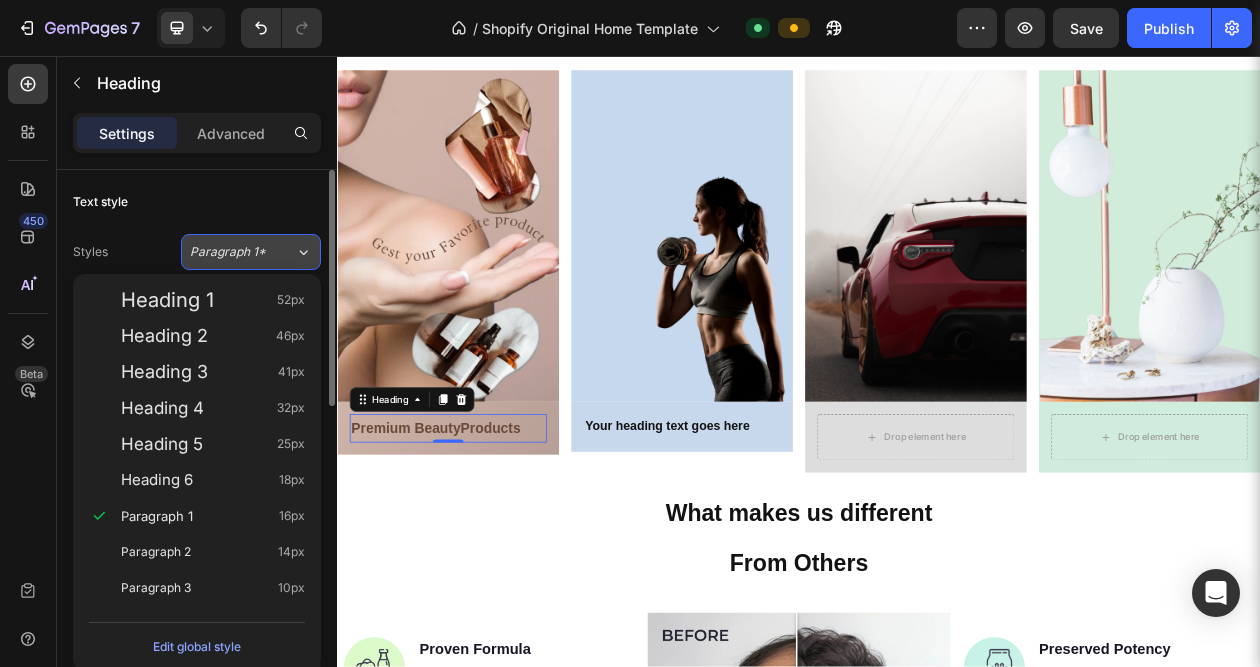 click on "Paragraph 1*" 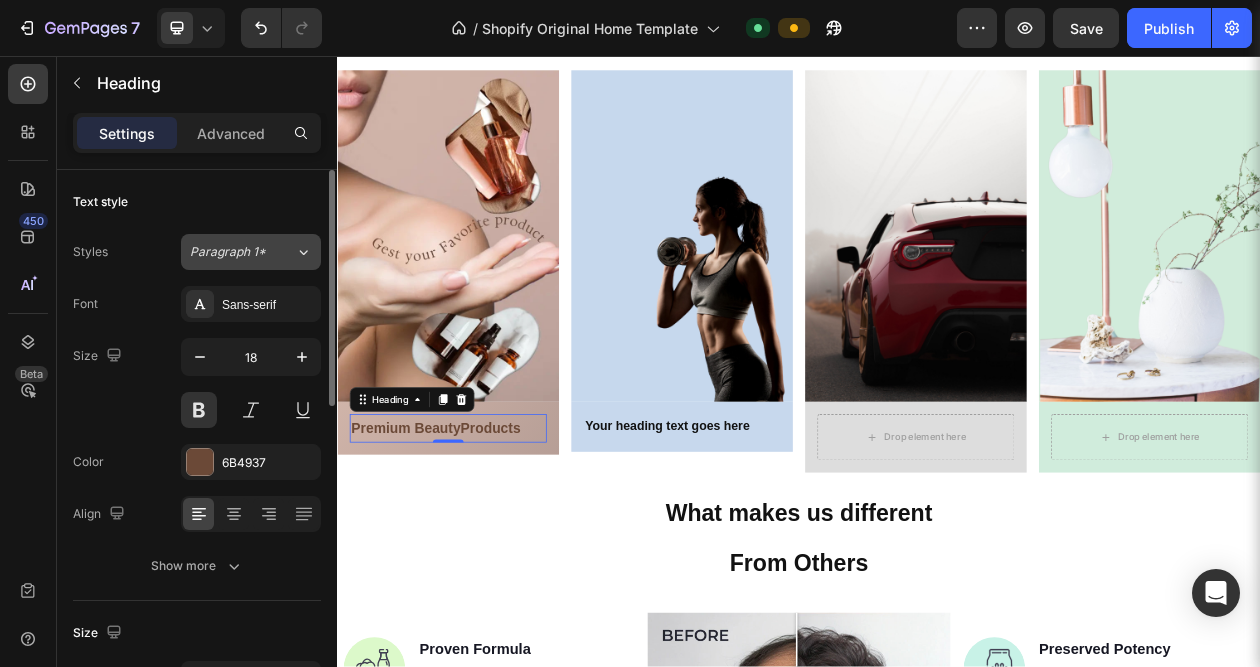 click on "Paragraph 1*" at bounding box center [230, 252] 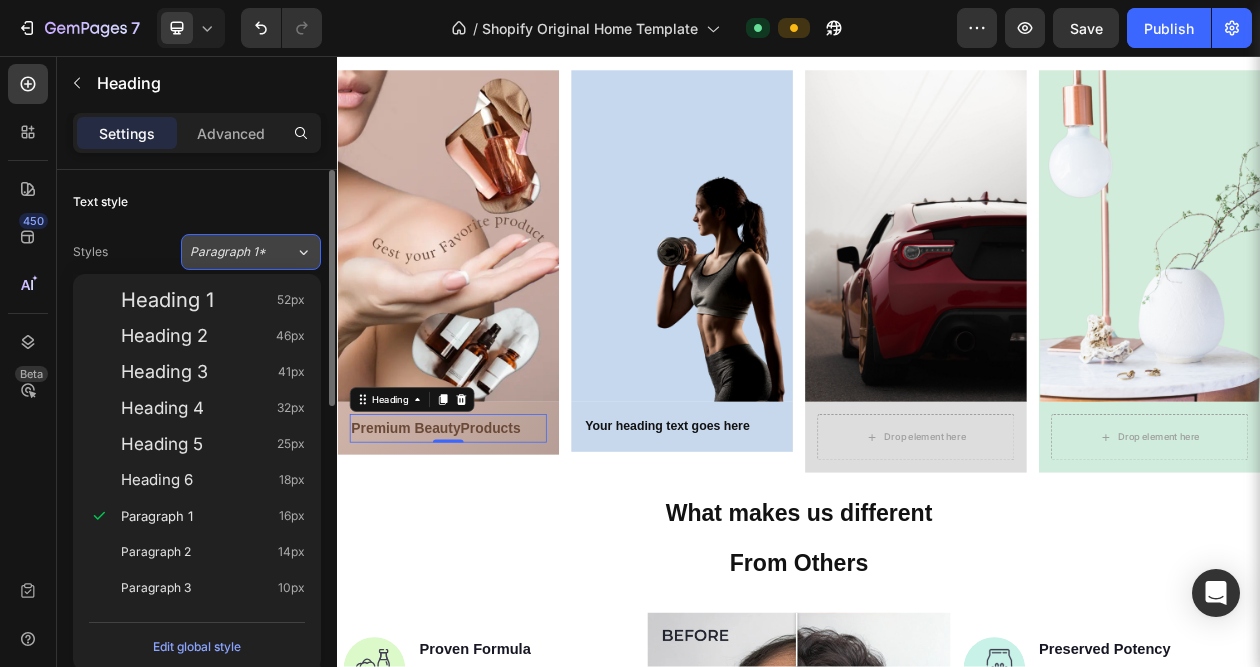 click on "Paragraph 1*" at bounding box center [230, 252] 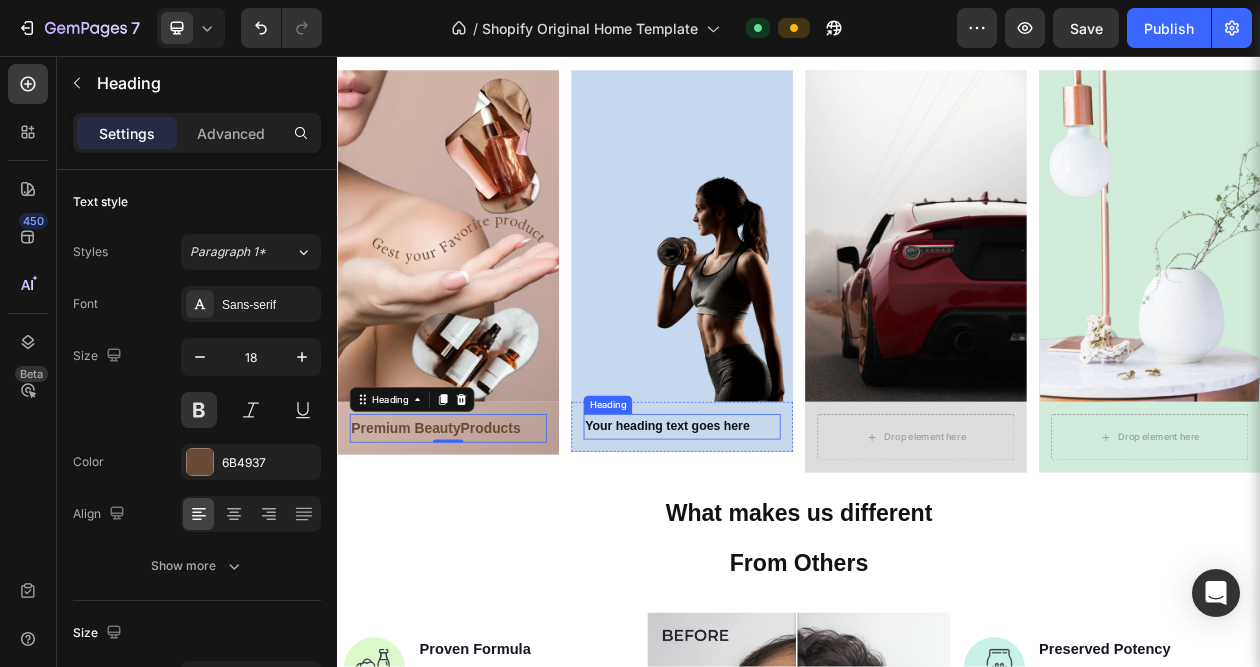 click on "Your heading text goes here" at bounding box center (785, 538) 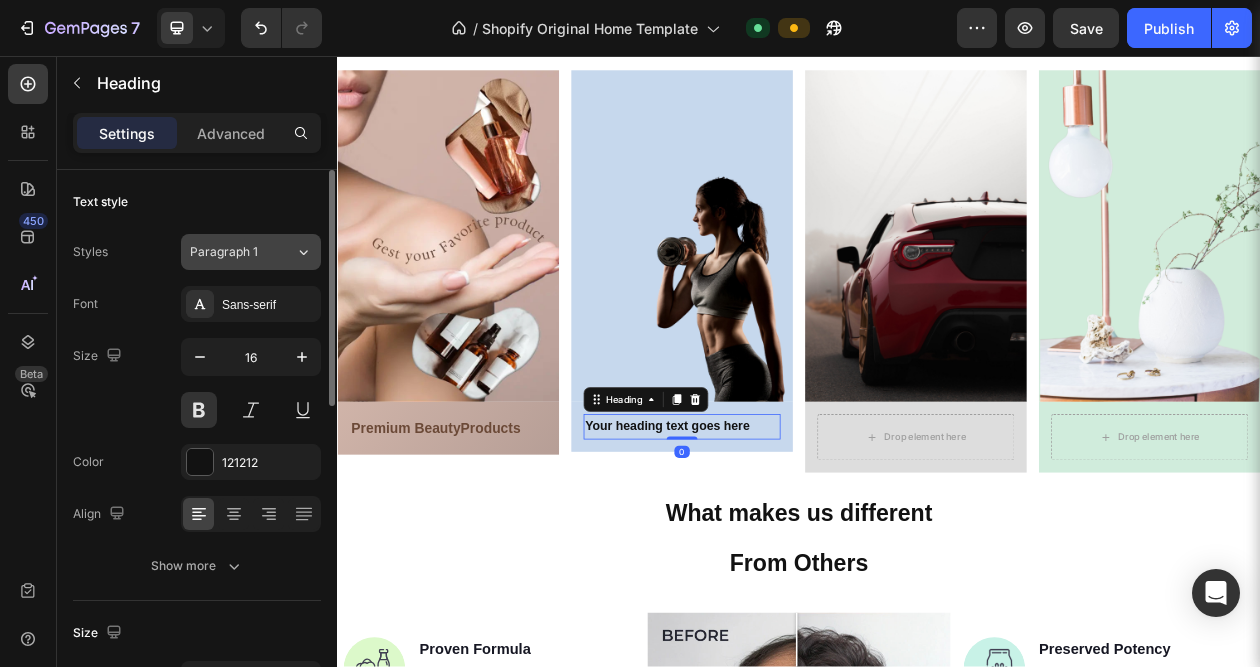 click on "Paragraph 1" at bounding box center [230, 252] 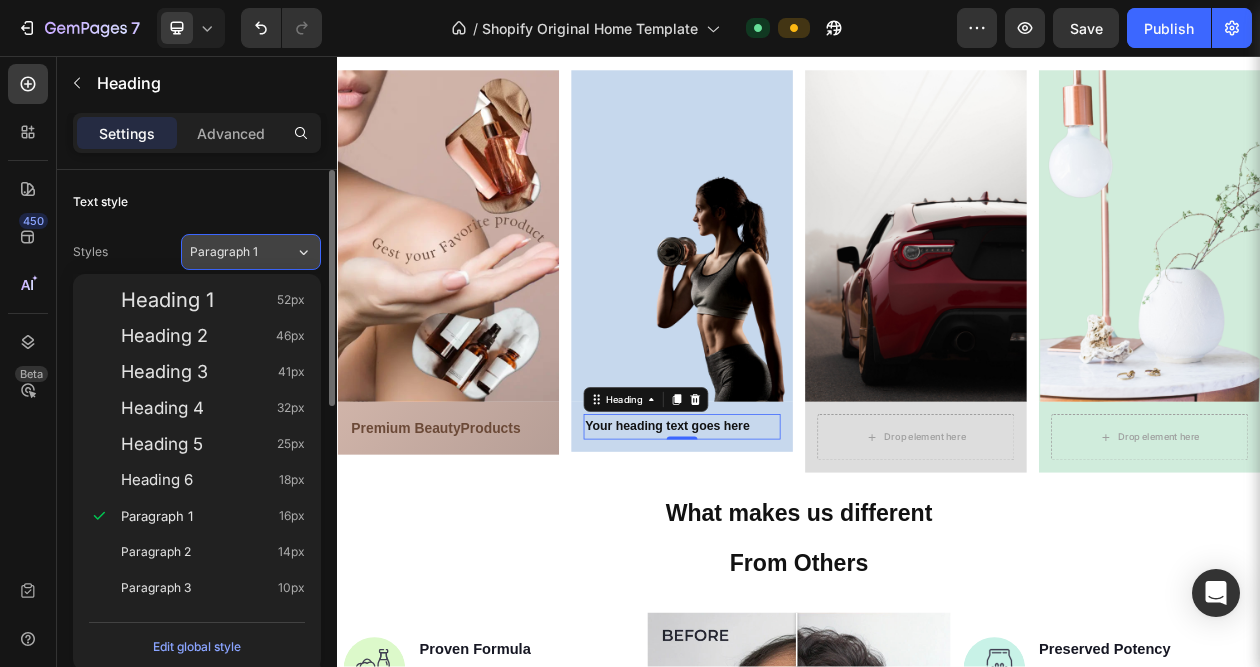 click on "Paragraph 1" at bounding box center (230, 252) 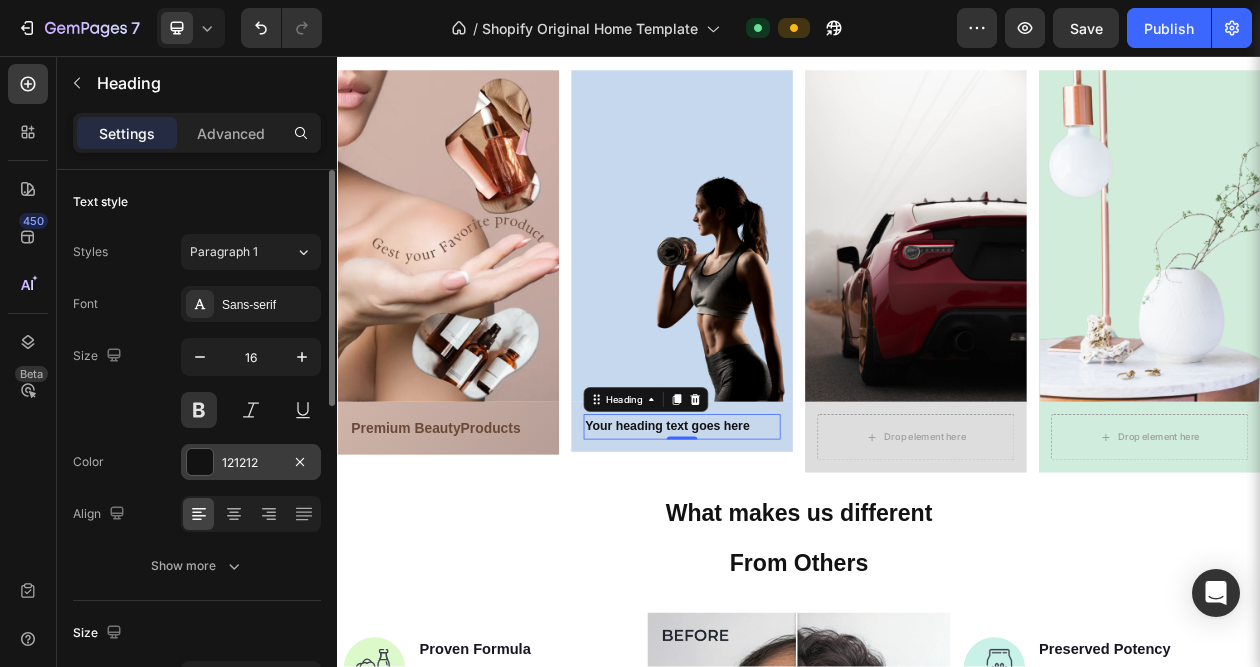 click at bounding box center [200, 462] 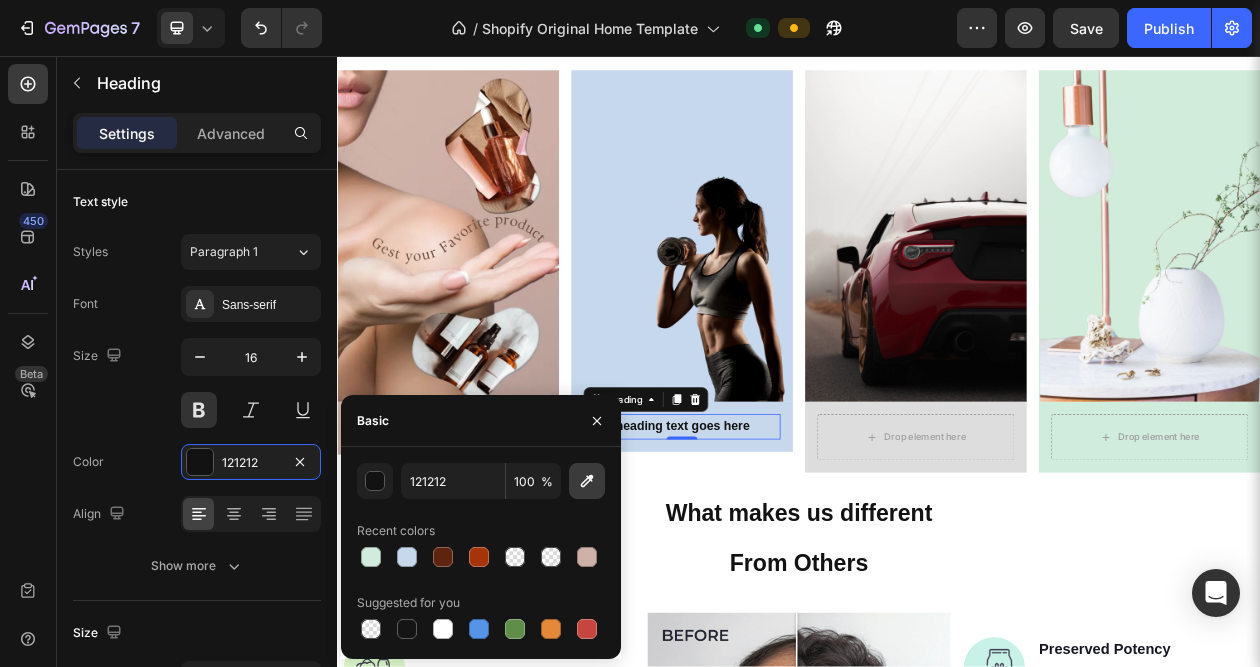 click 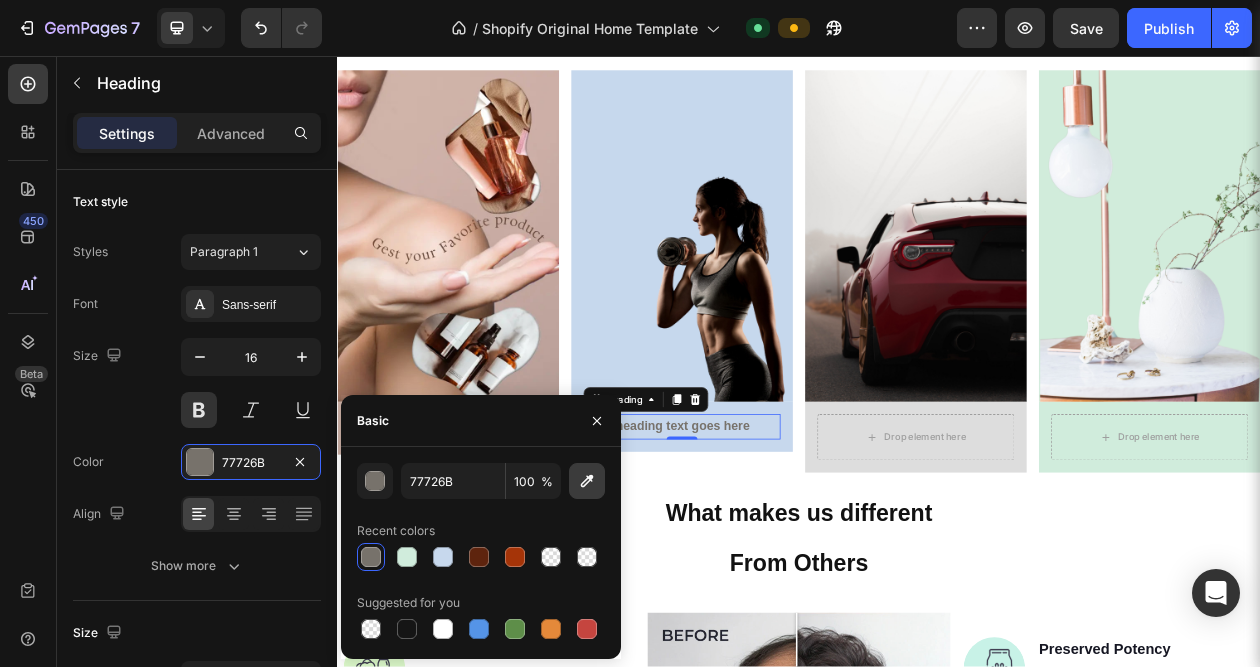 click 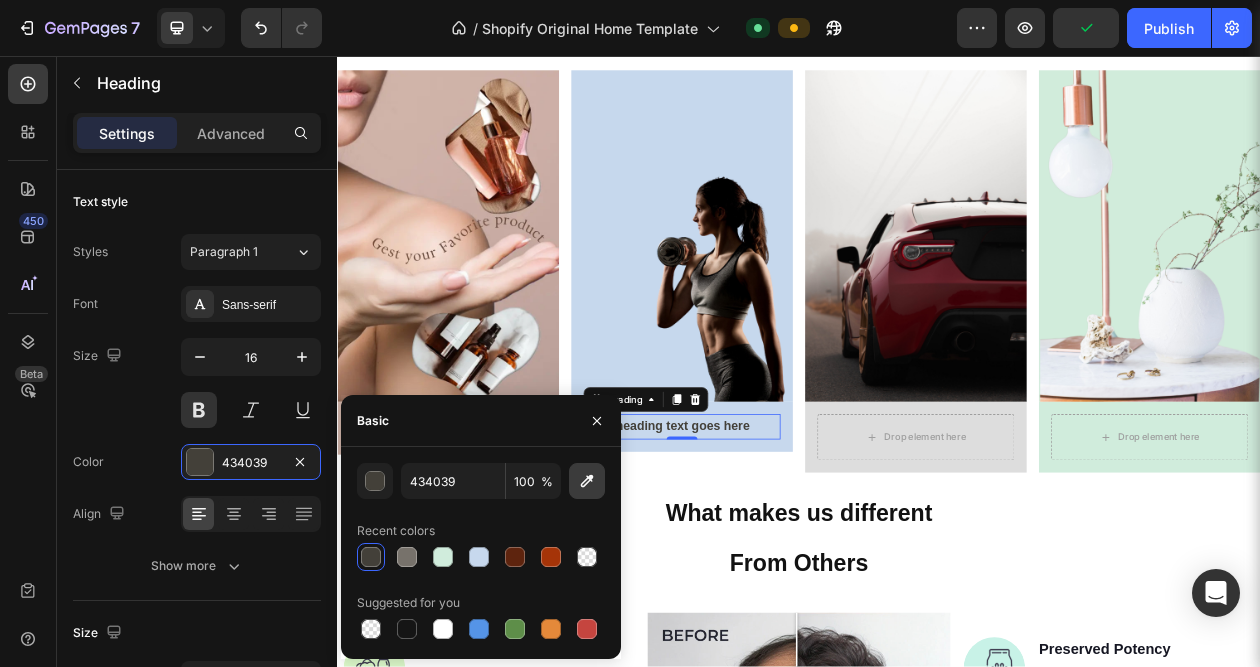 click 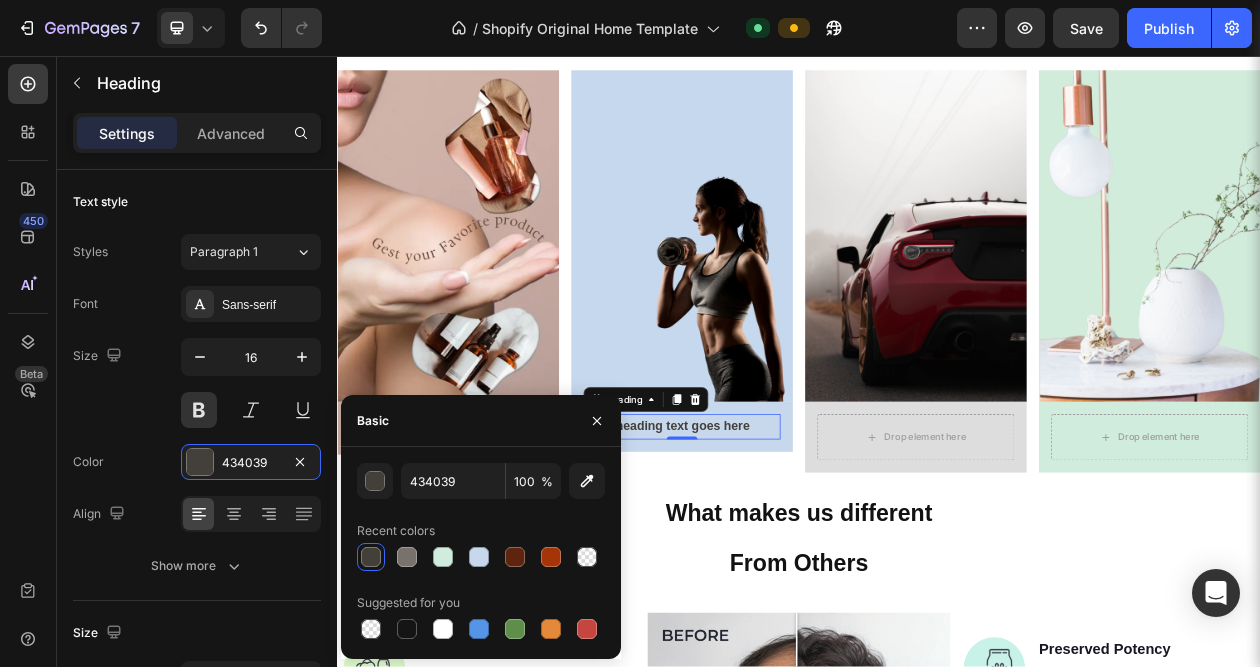 type on "78726C" 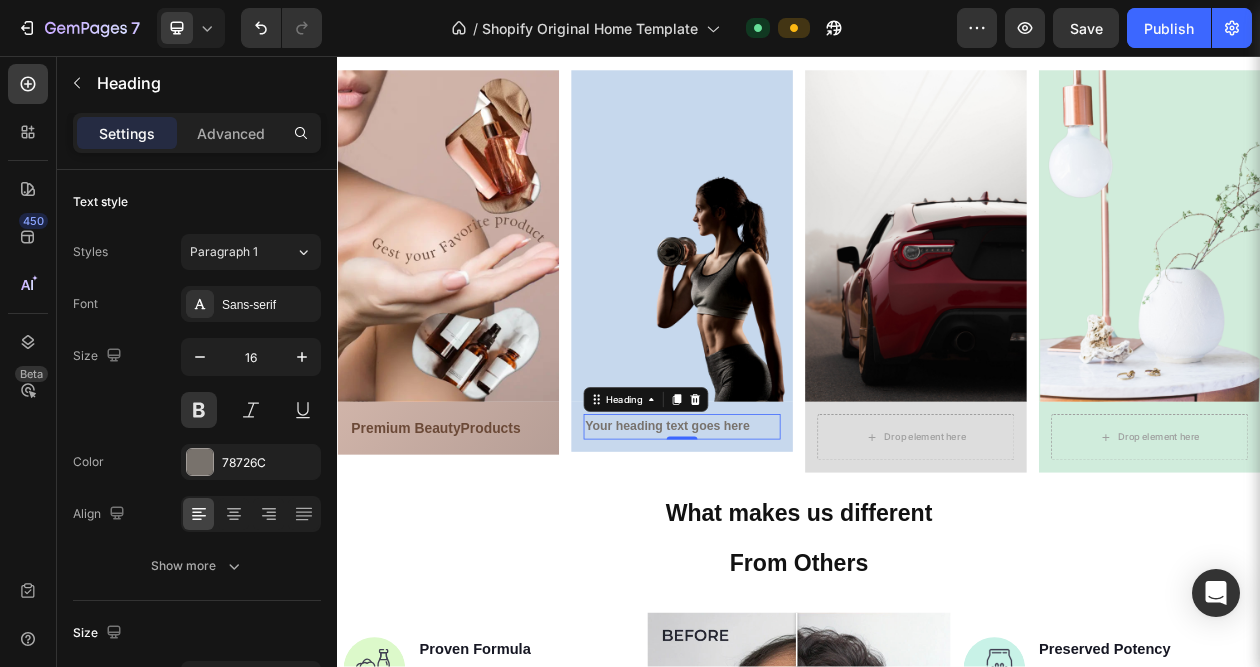 click on "Your heading text goes here" at bounding box center [785, 538] 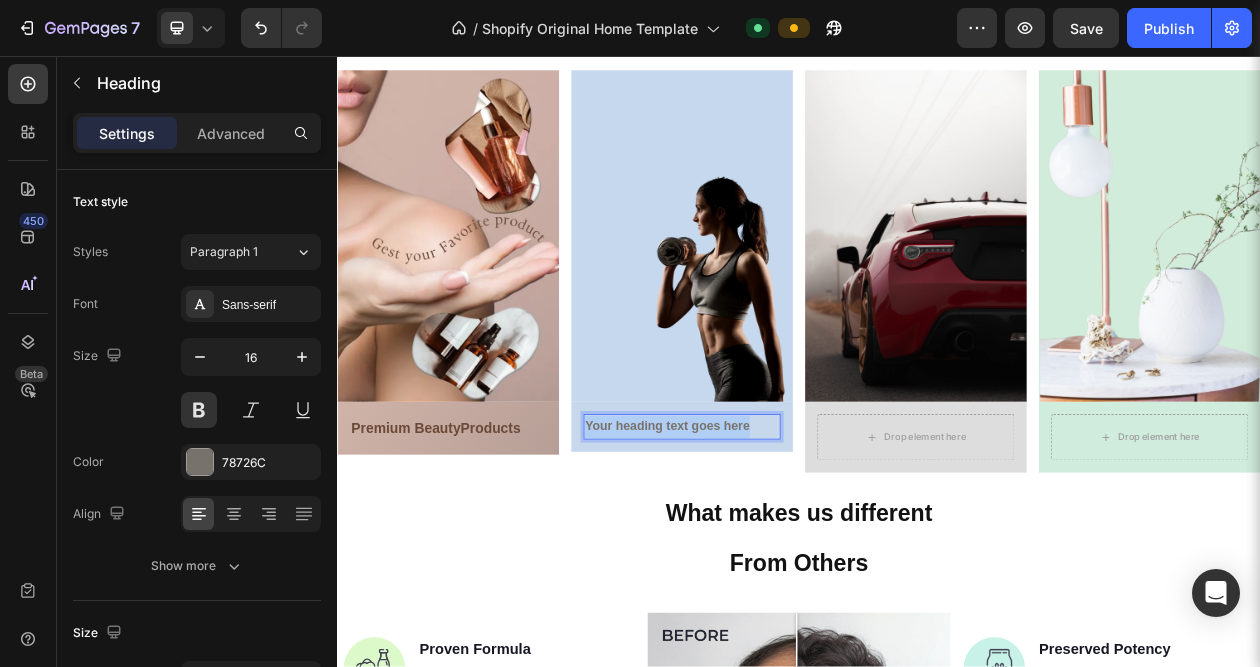 click on "Your heading text goes here" at bounding box center (785, 538) 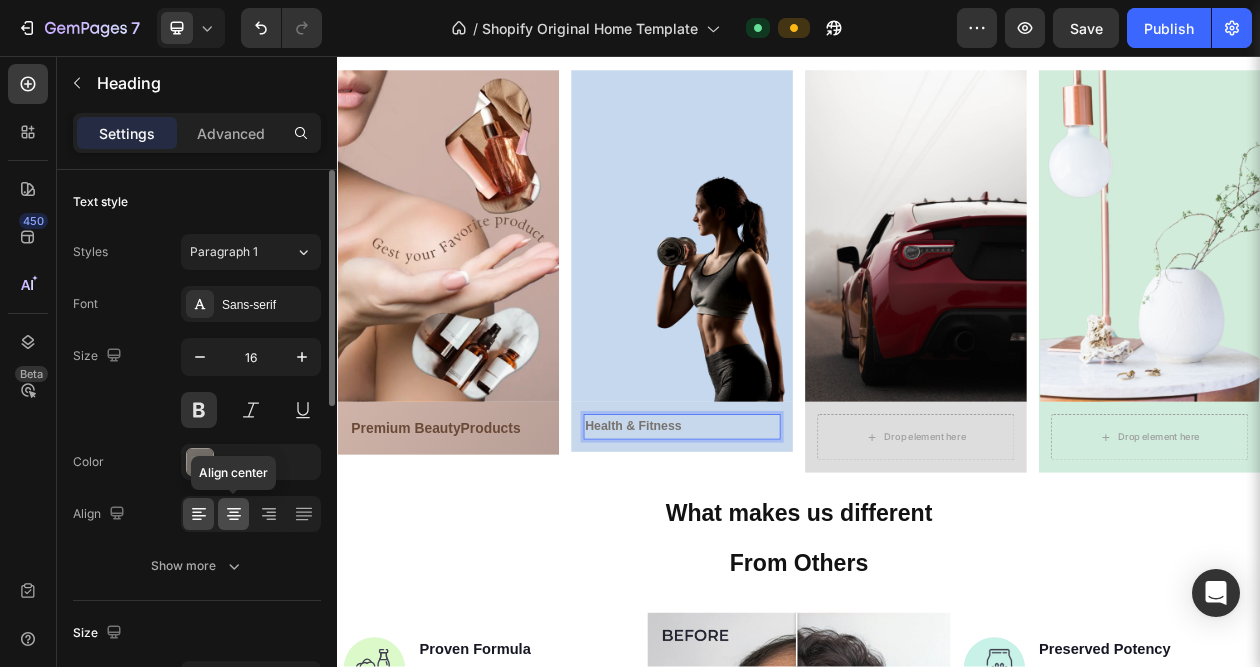click 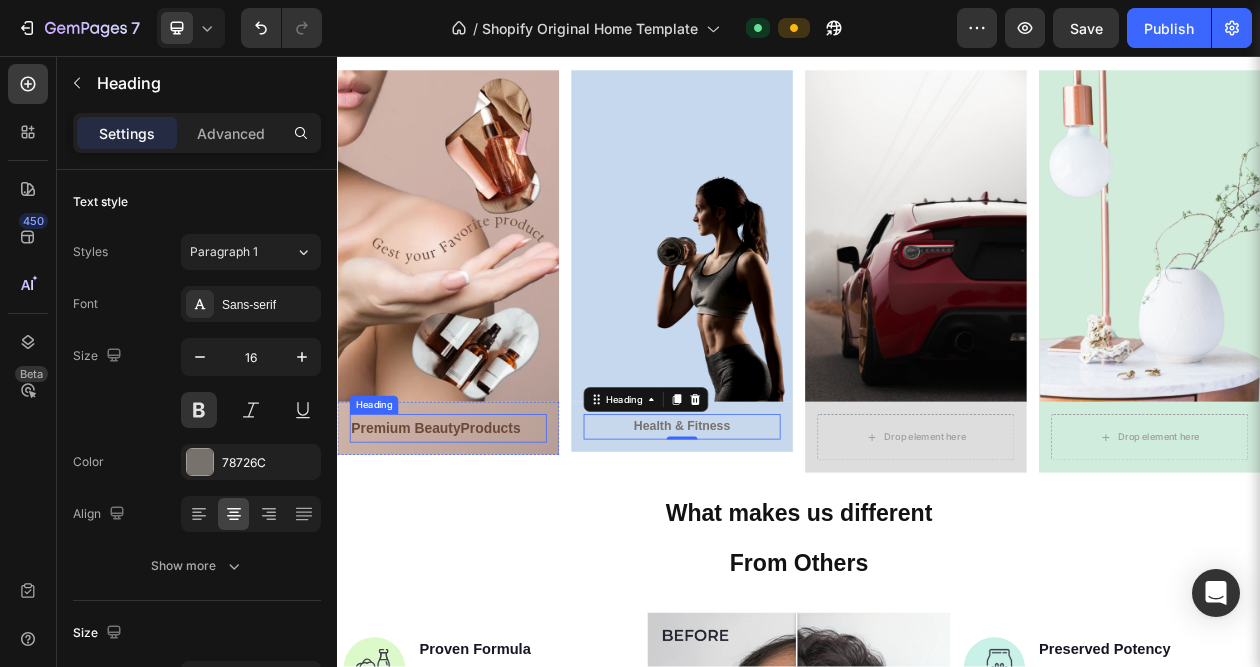 click on "⁠⁠⁠⁠⁠⁠⁠ Premium Beauty  Products" at bounding box center (481, 540) 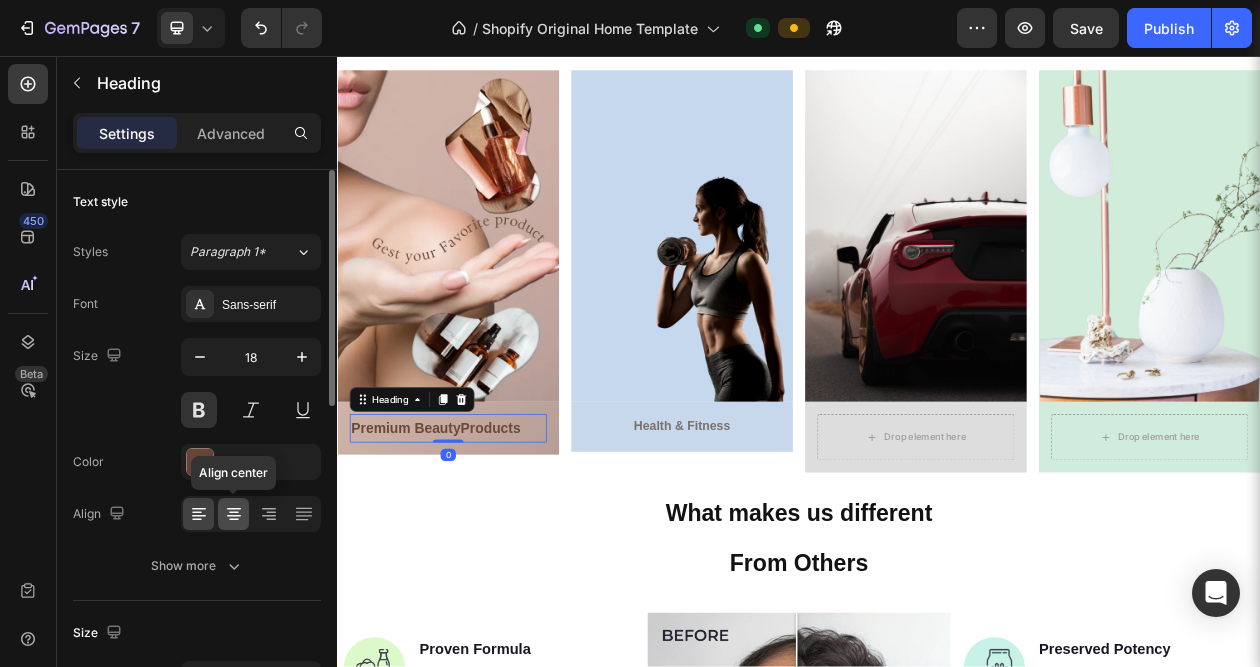 click 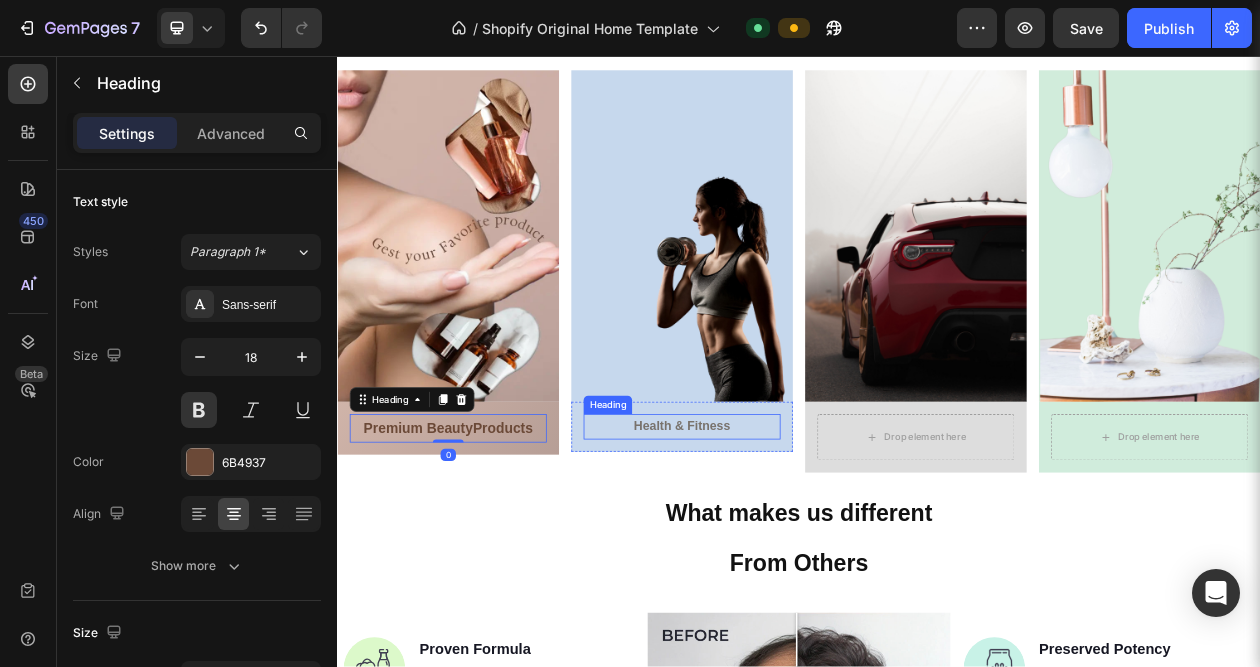 click on "Health & Fitness" at bounding box center (784, 537) 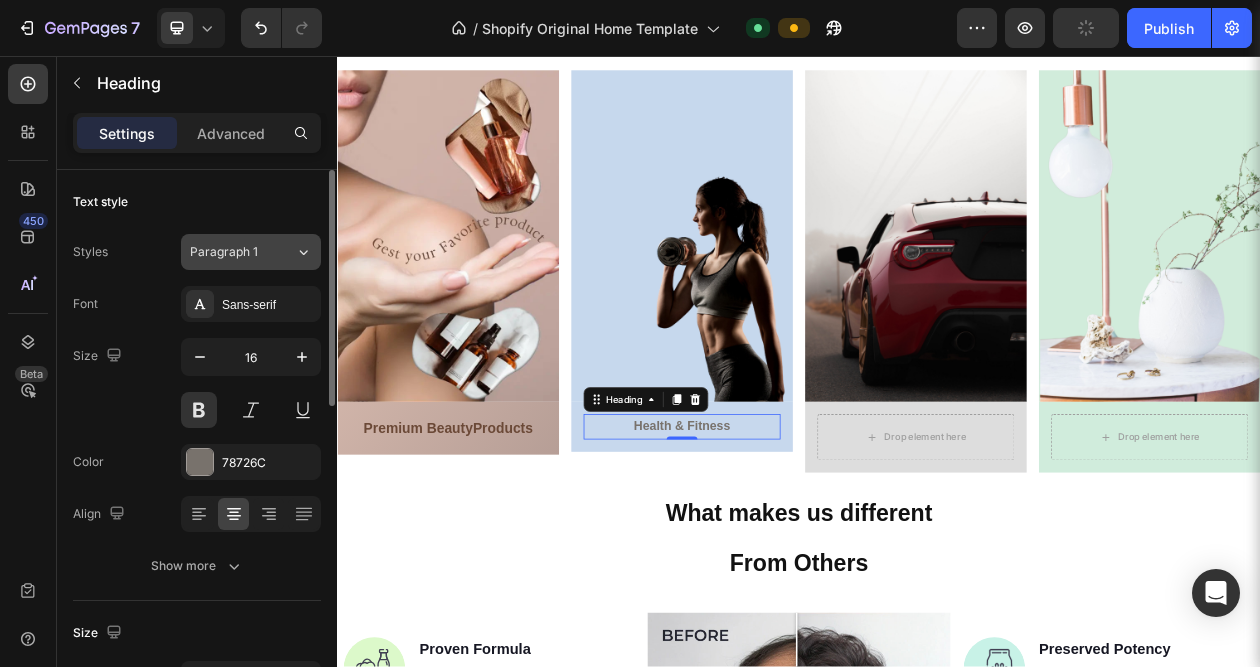 click on "Paragraph 1" at bounding box center (242, 252) 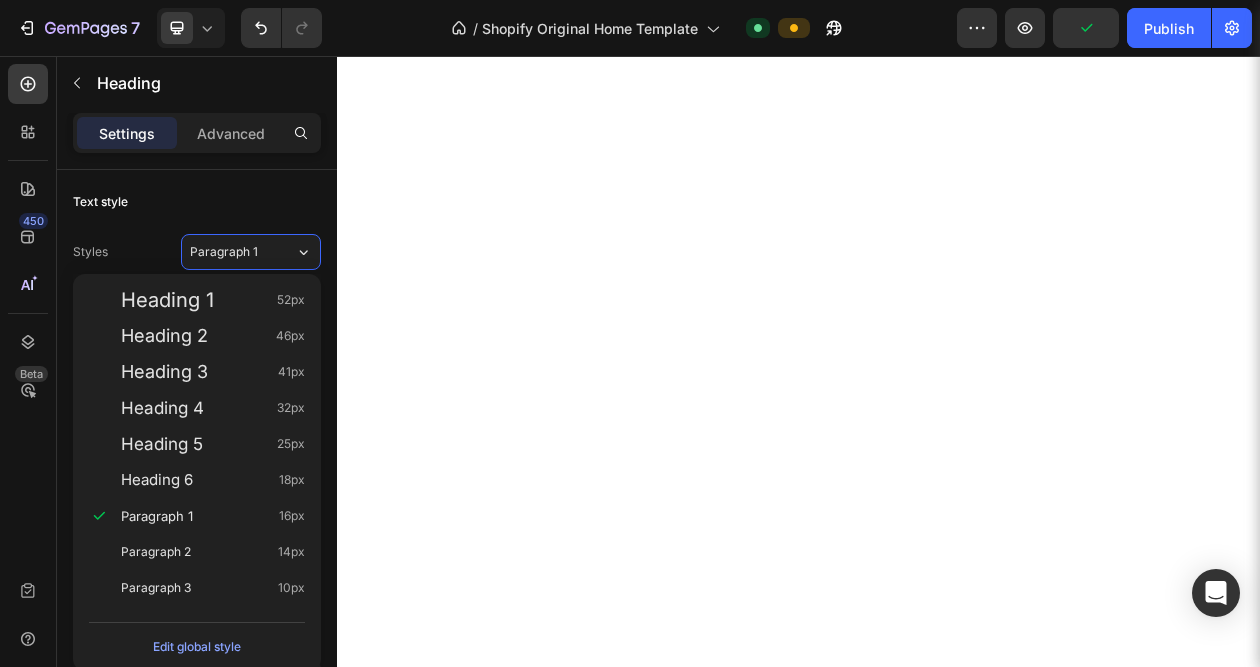 scroll, scrollTop: 0, scrollLeft: 0, axis: both 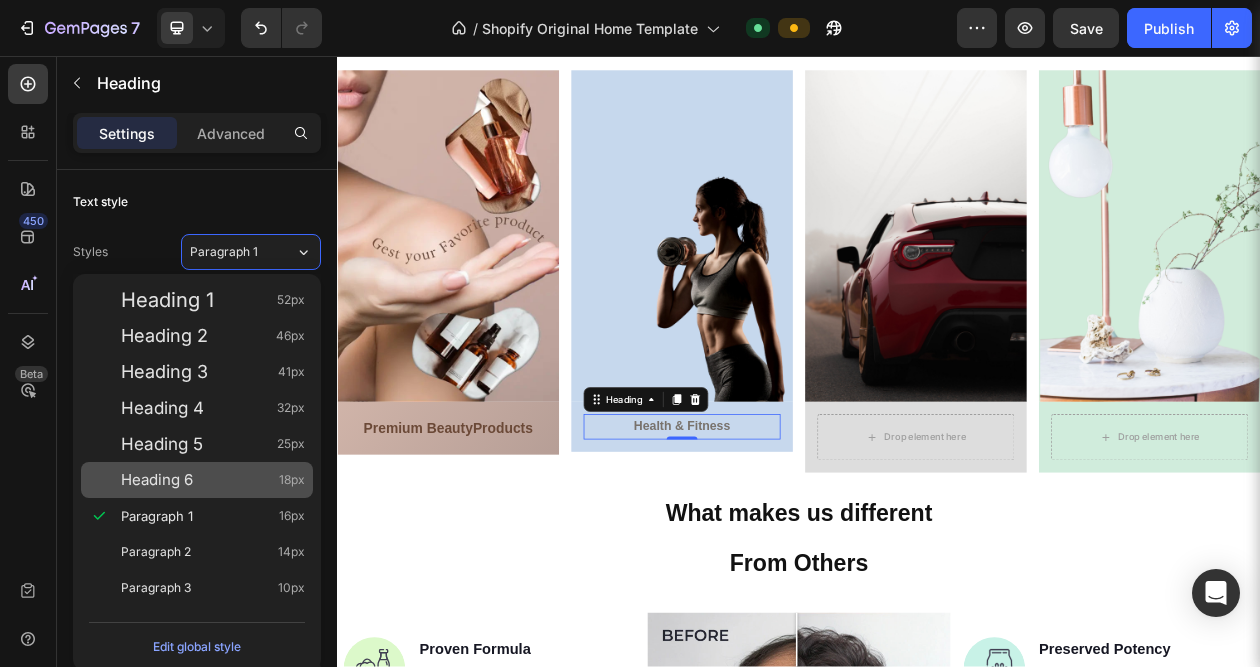 click on "Heading 6" at bounding box center [157, 480] 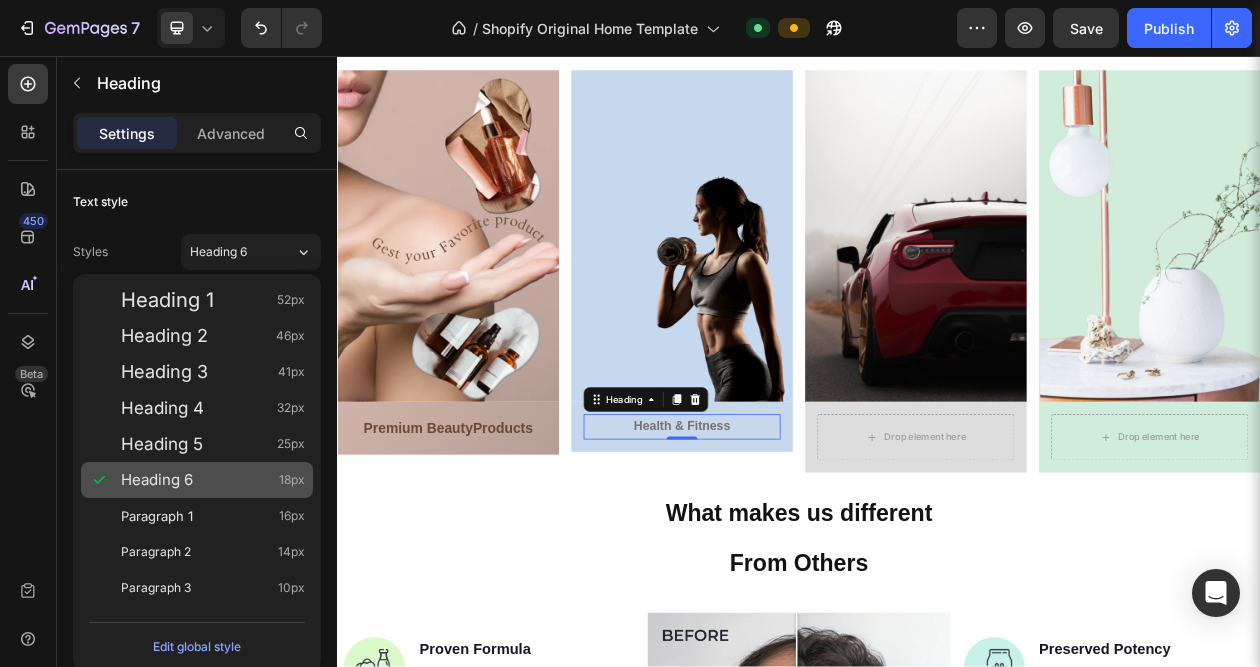 type on "18" 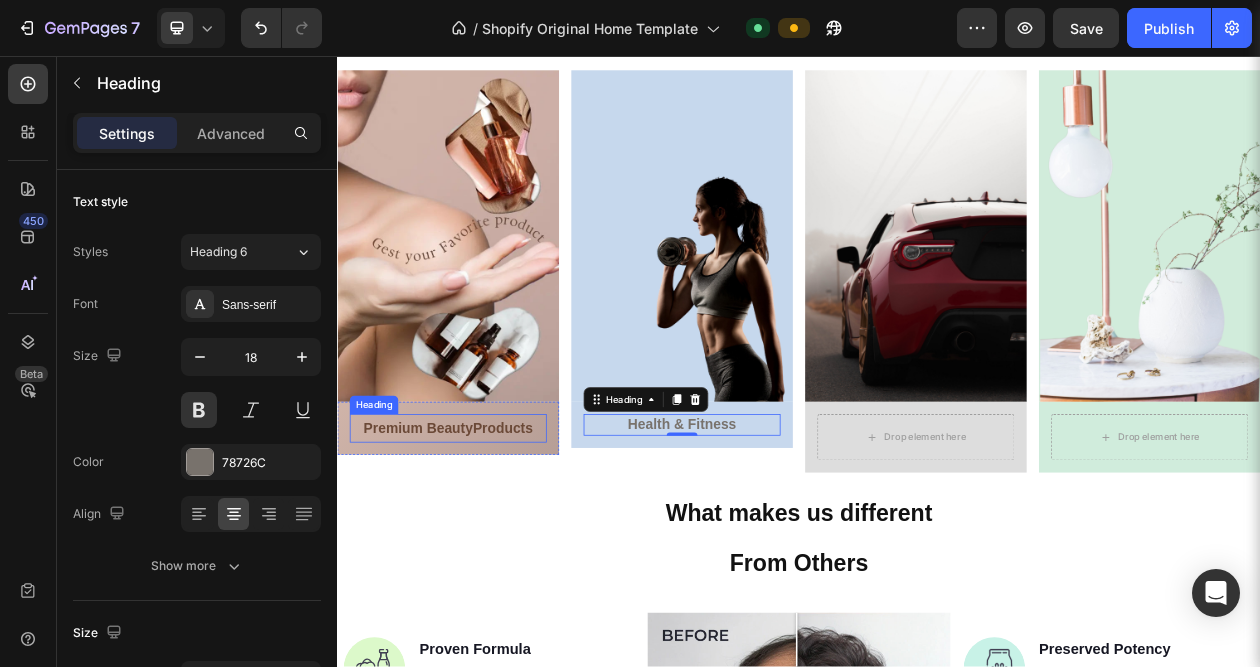 click on "Premium Beauty" at bounding box center [442, 540] 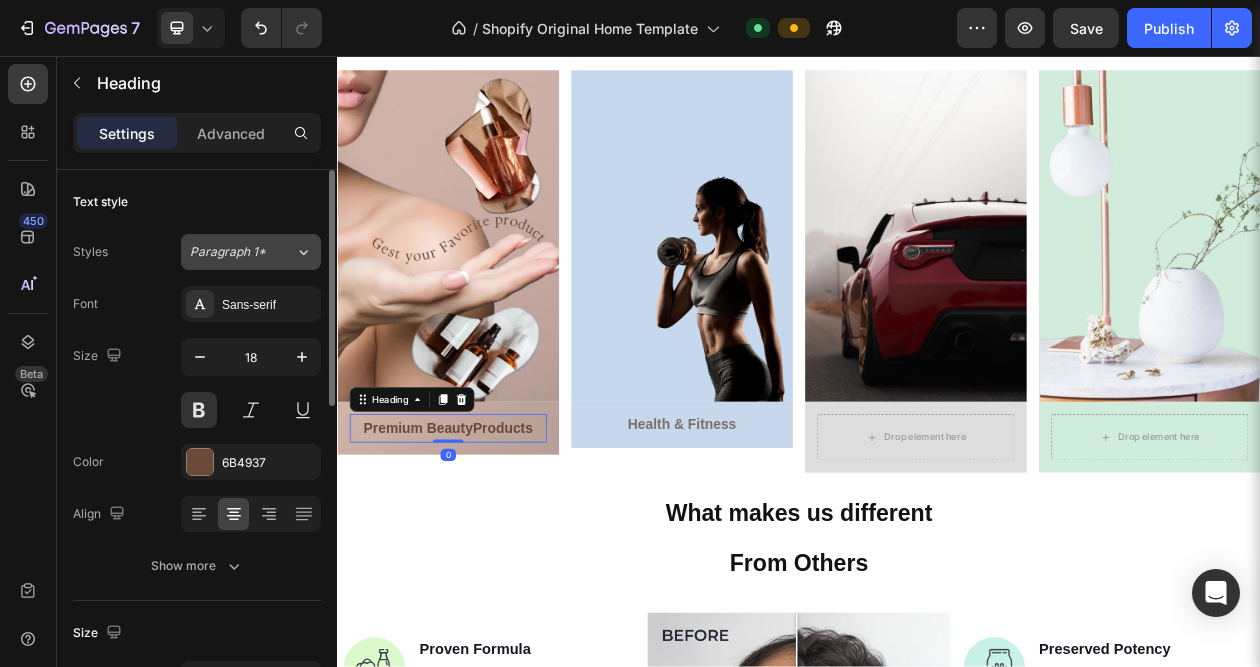 click on "Paragraph 1*" 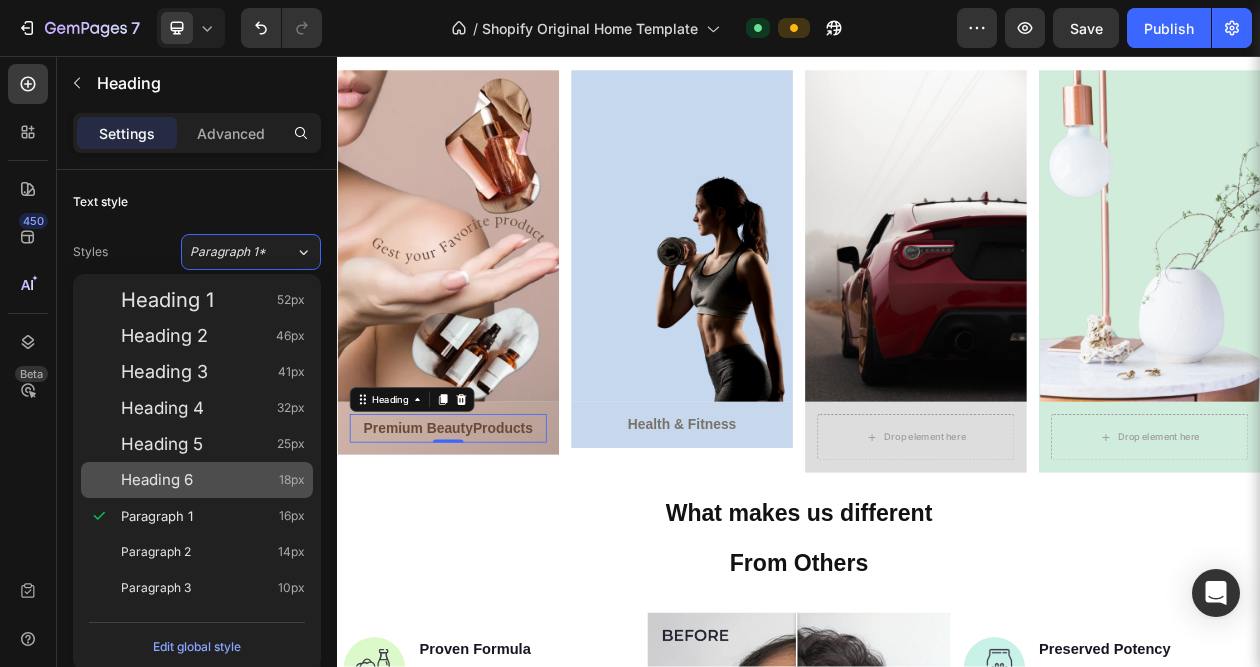 click on "Heading 6 18px" at bounding box center [213, 480] 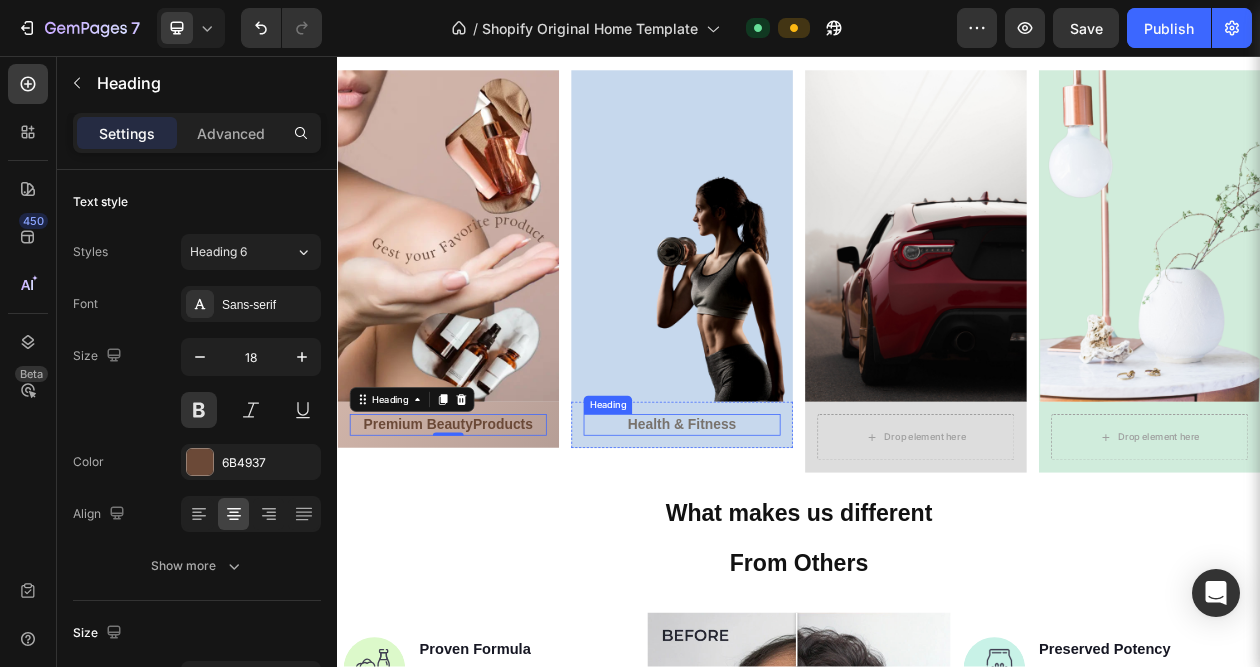 click on "Health & Fitness" at bounding box center [784, 535] 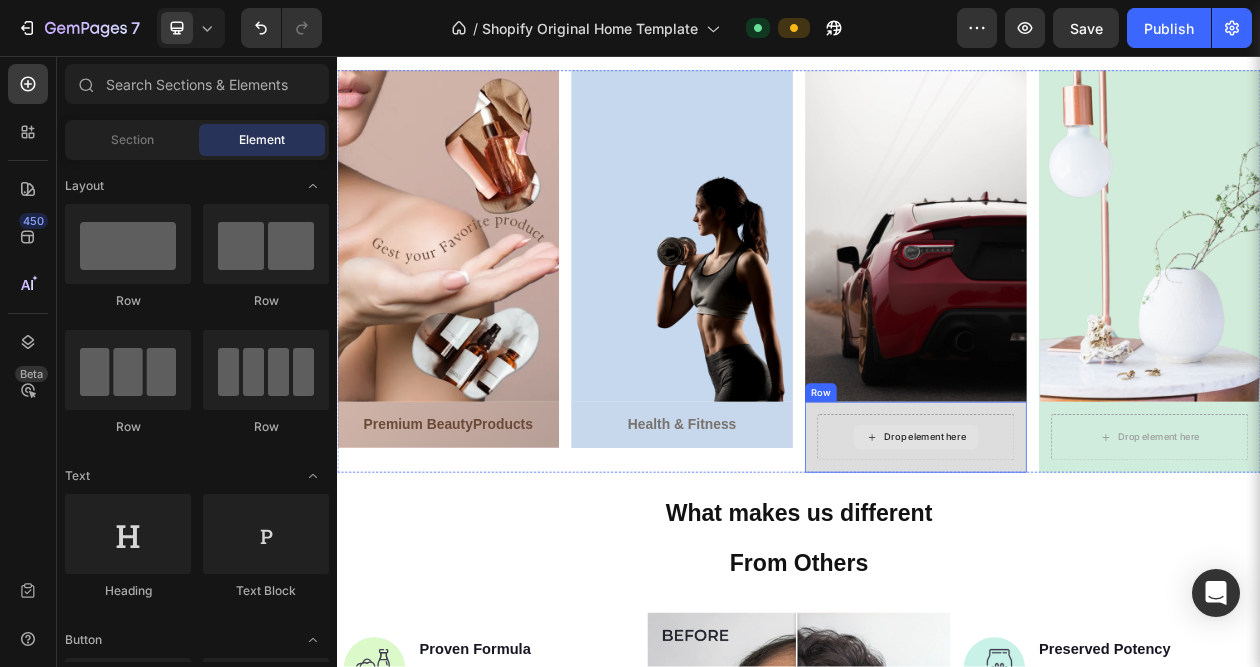 click on "Drop element here" at bounding box center [1101, 552] 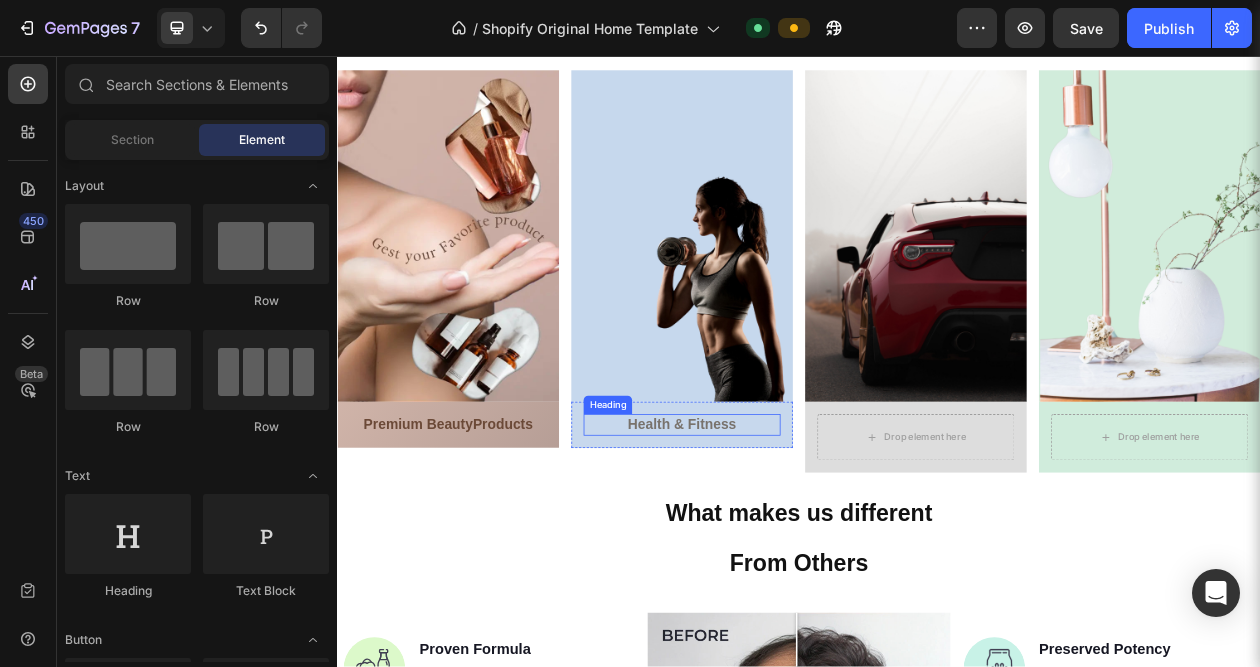 click on "Health & Fitness" at bounding box center [784, 535] 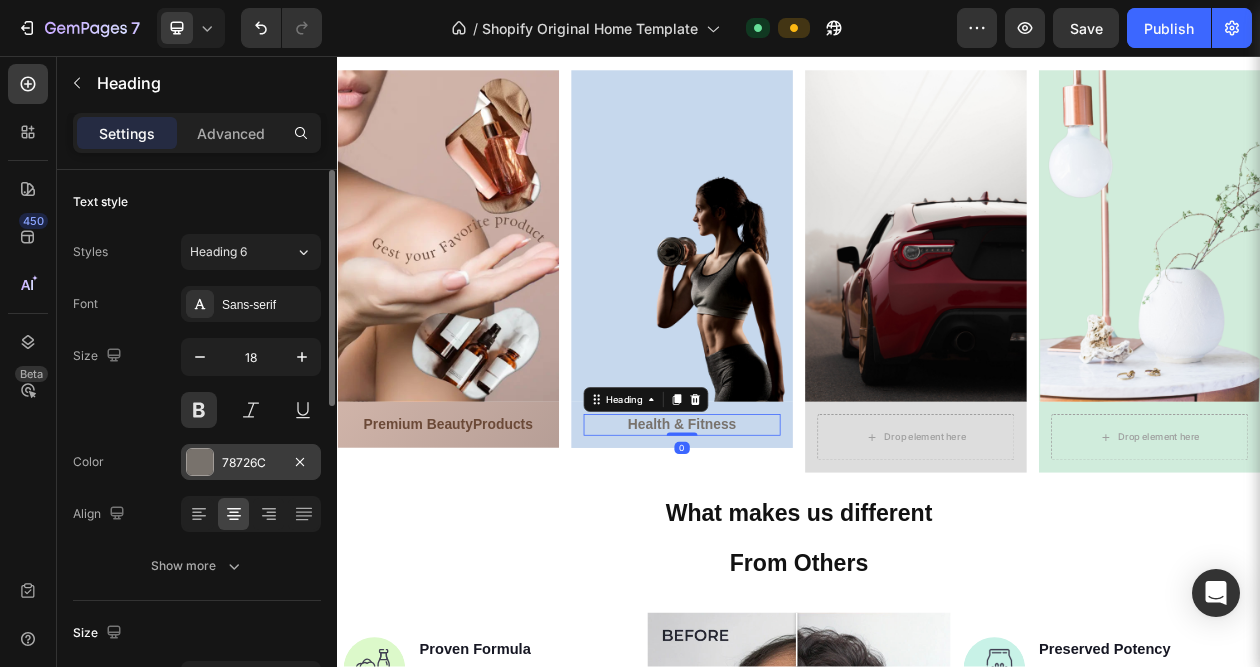 click at bounding box center (200, 462) 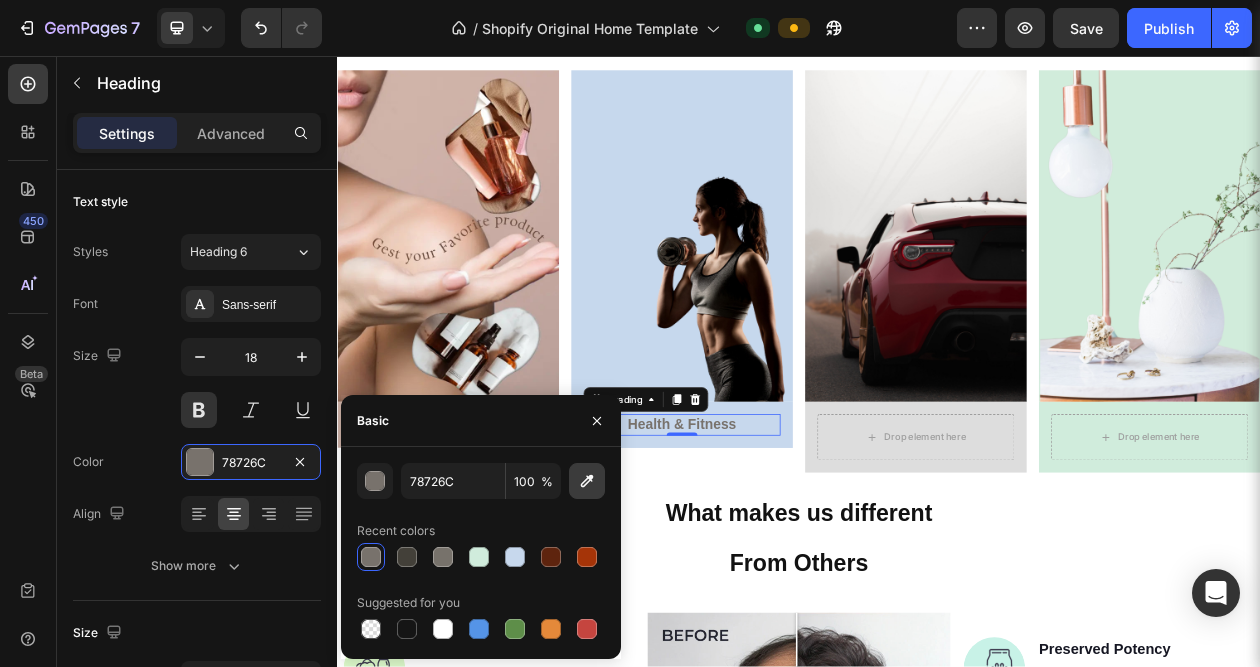 click at bounding box center [587, 481] 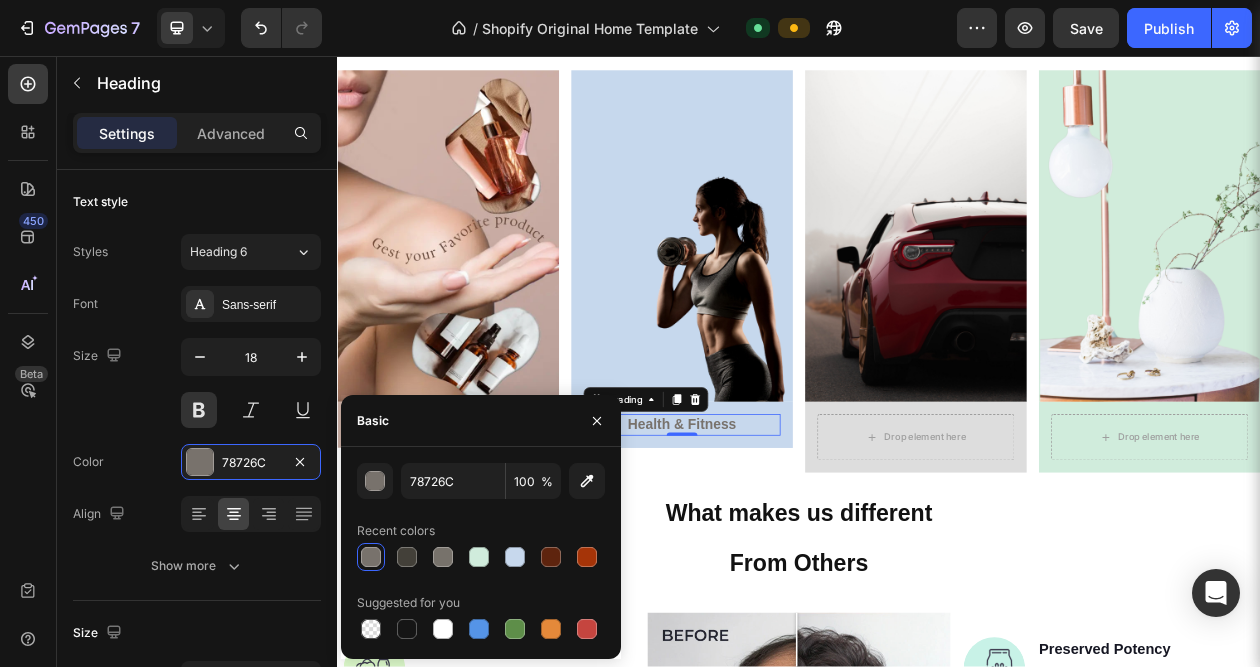 type on "2E2A24" 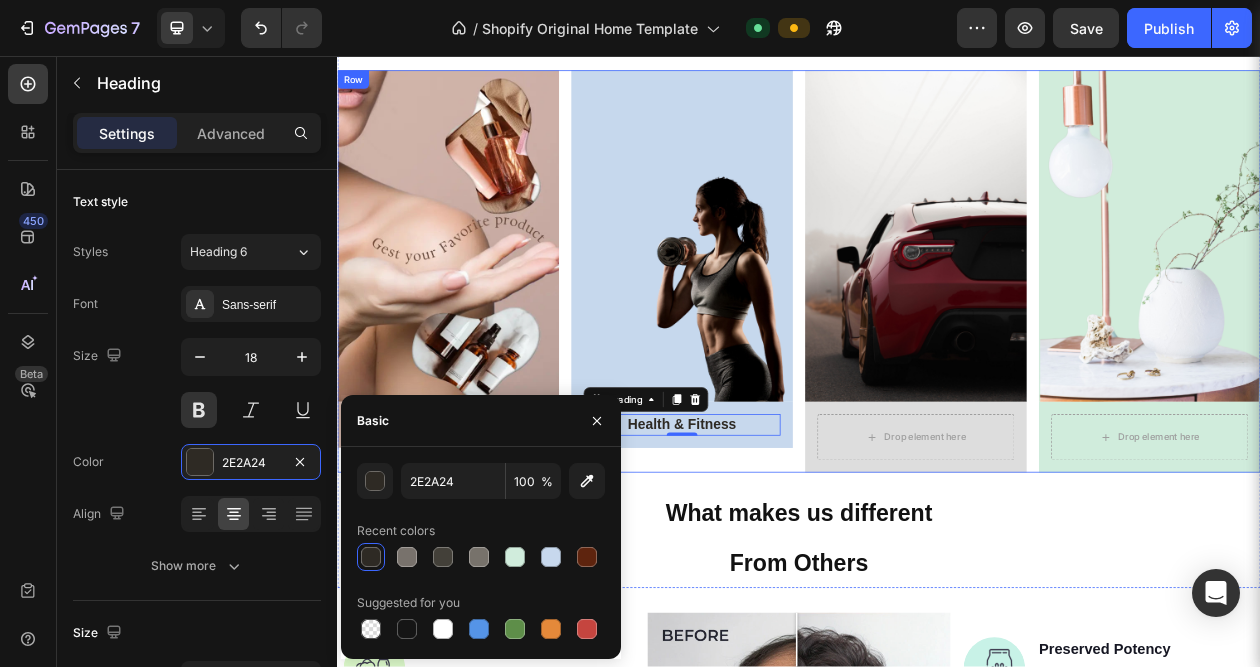 click on "Image ⁠⁠⁠⁠⁠⁠⁠ Premium Beauty  Products Heading Row Image ⁠⁠⁠⁠⁠⁠⁠ Health & Fitness Heading   0 Row Image
Drop element here Row Image
Drop element here Row Row" at bounding box center (937, 336) 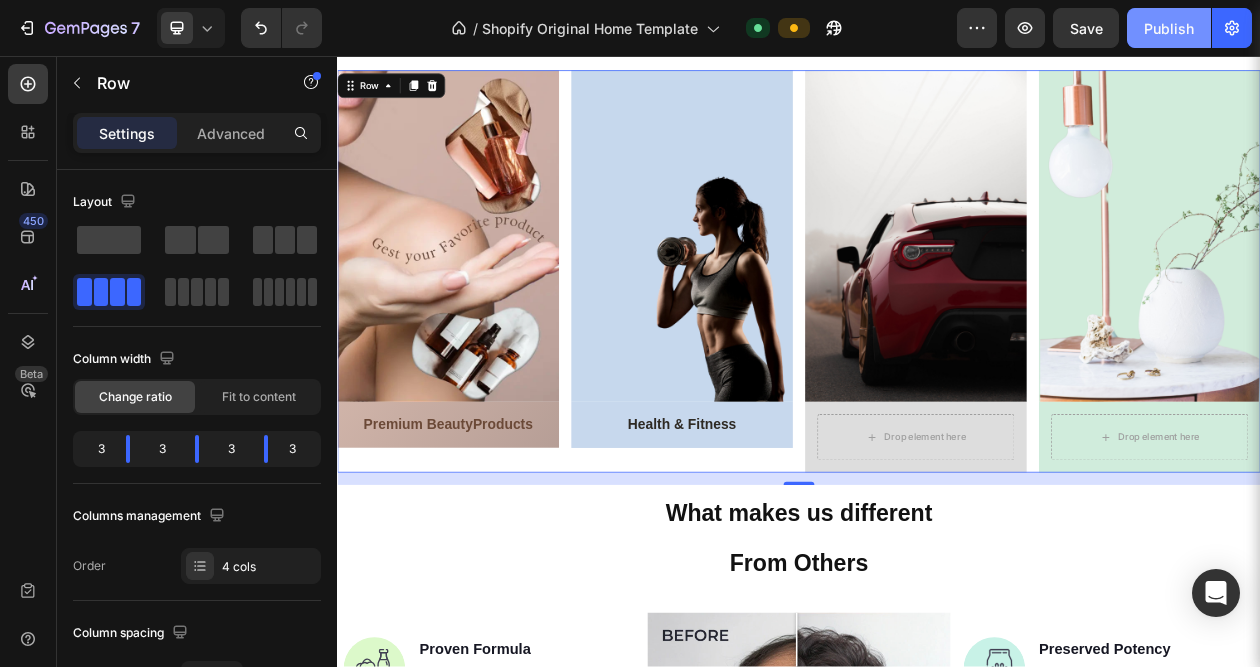 click on "Publish" at bounding box center (1169, 28) 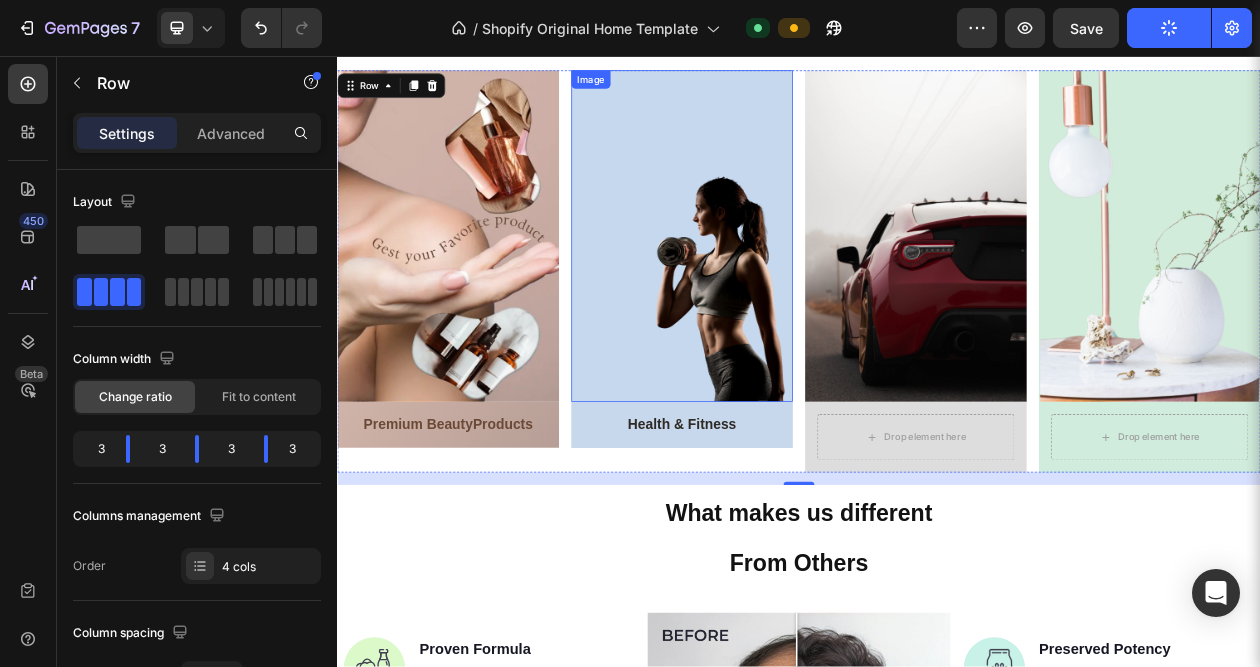 click at bounding box center (785, 290) 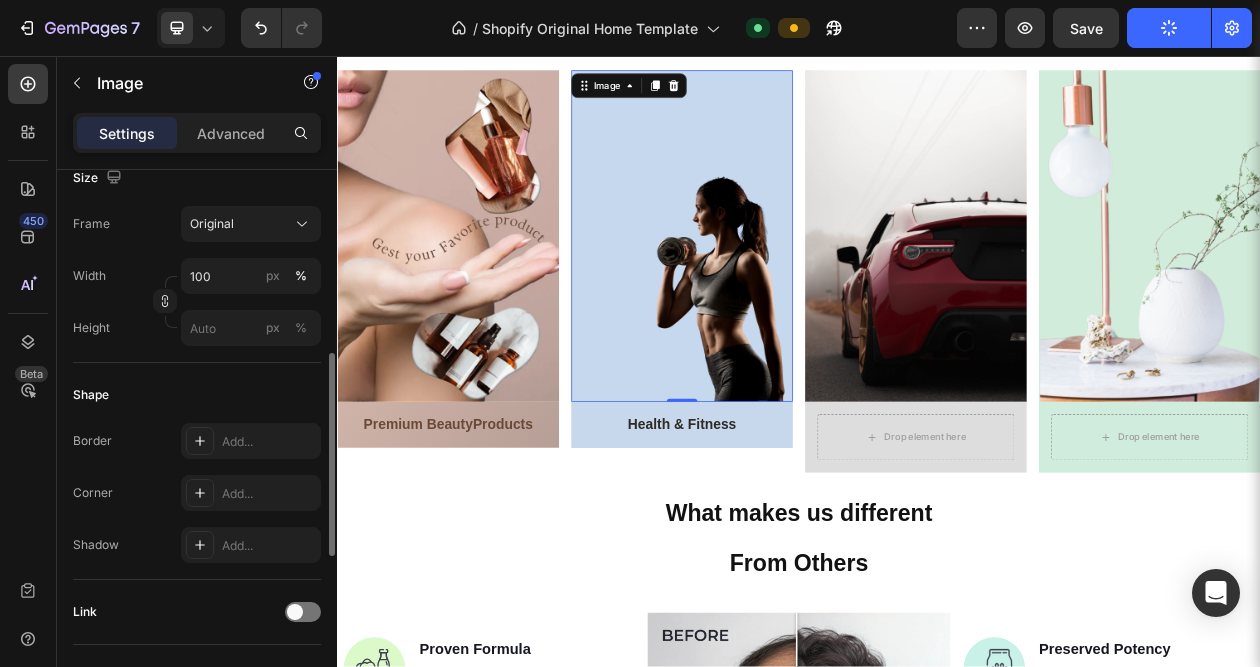 scroll, scrollTop: 600, scrollLeft: 0, axis: vertical 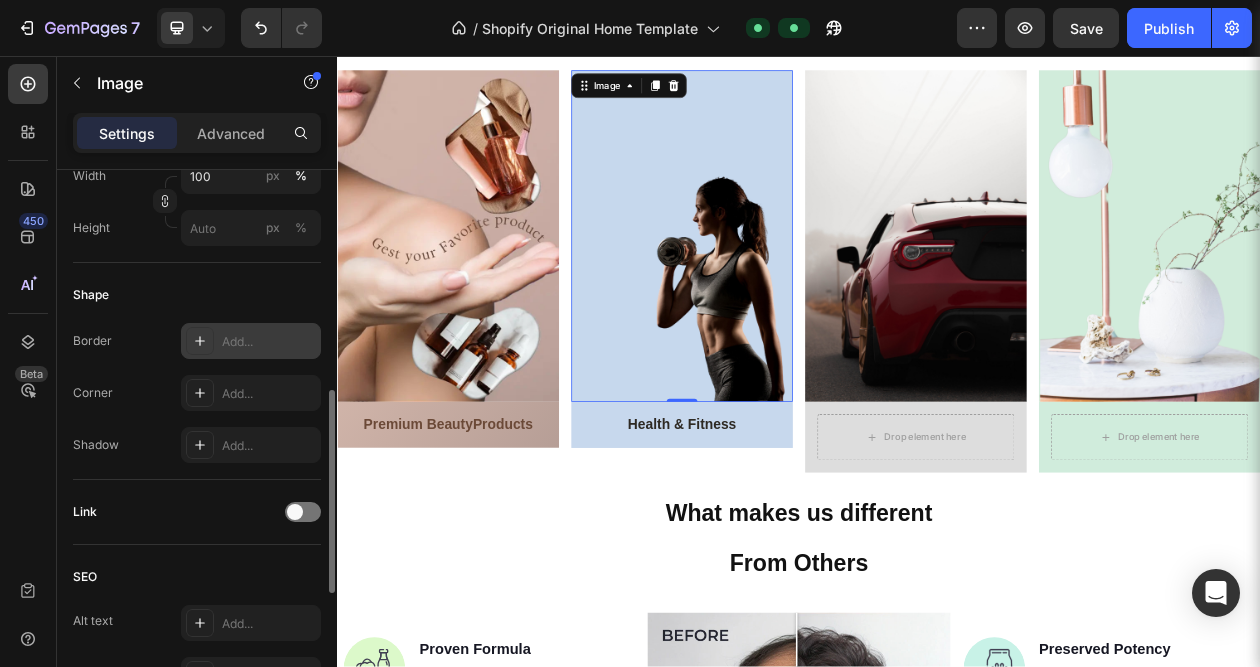 click on "Add..." at bounding box center (269, 342) 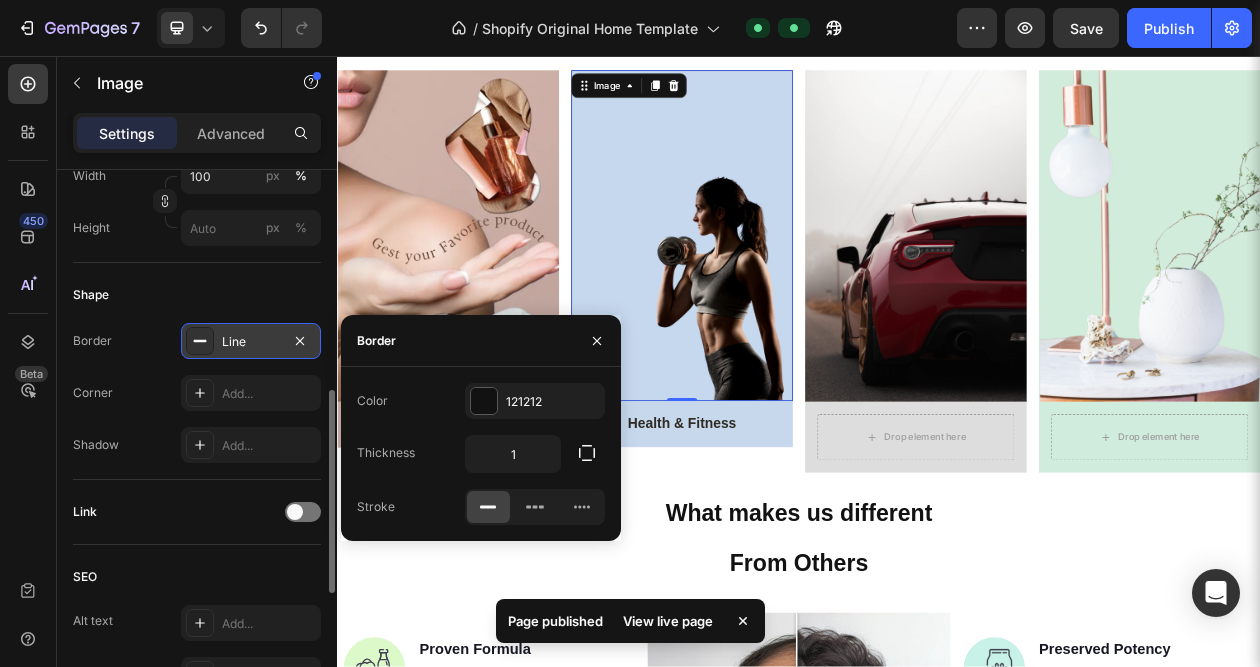 click on "Line" at bounding box center [251, 342] 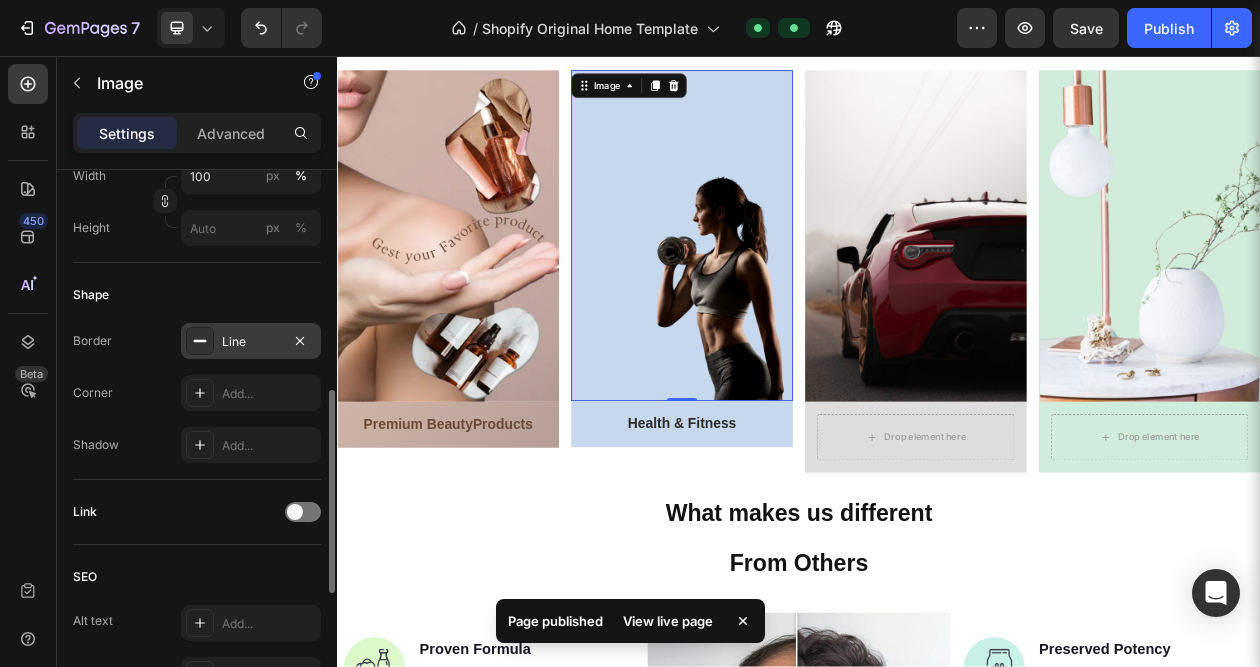 click 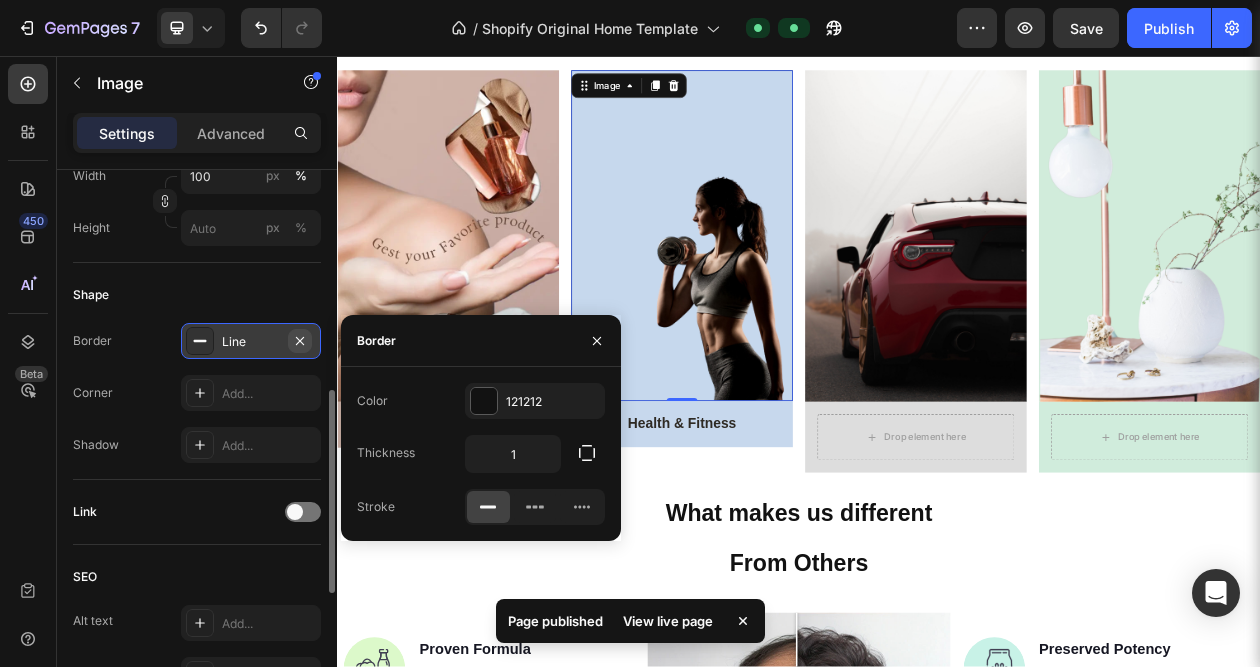 click 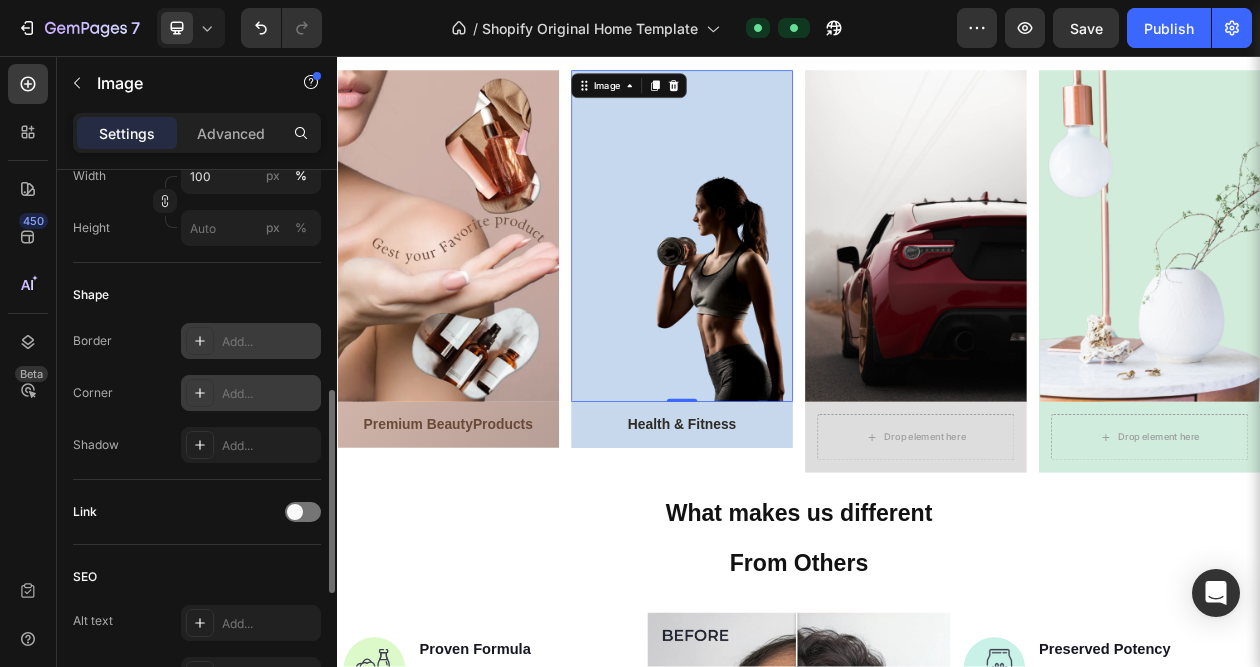 click on "Add..." at bounding box center (269, 394) 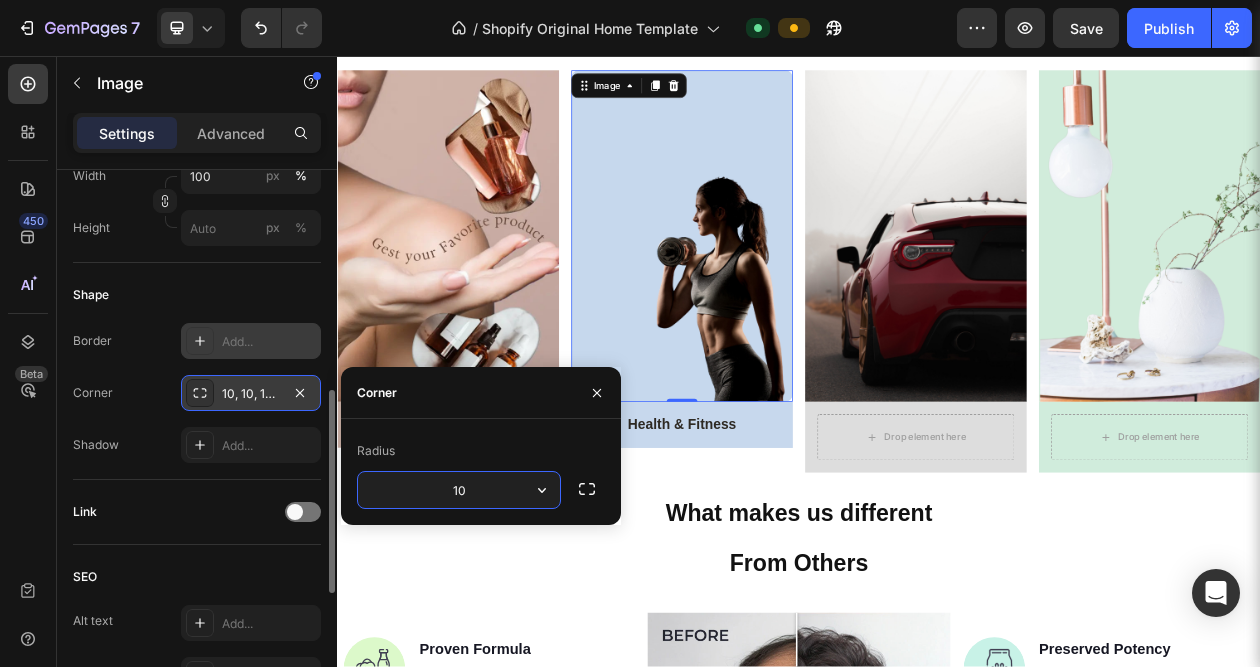 click on "10" at bounding box center [459, 490] 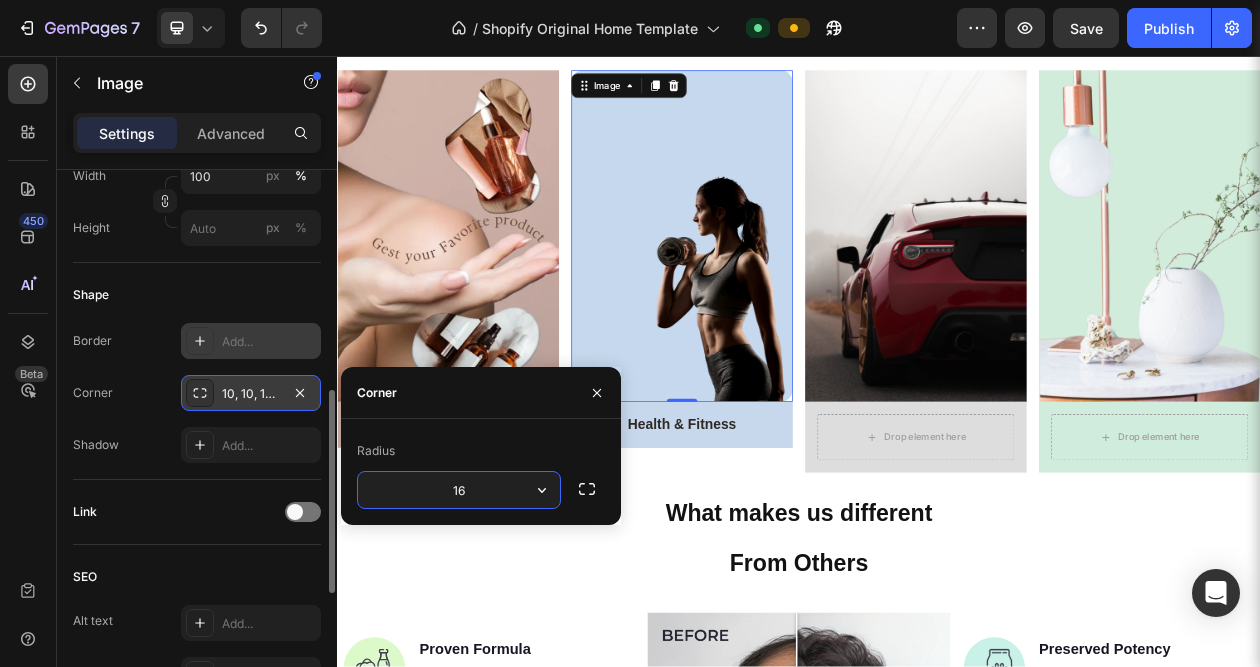 type on "16" 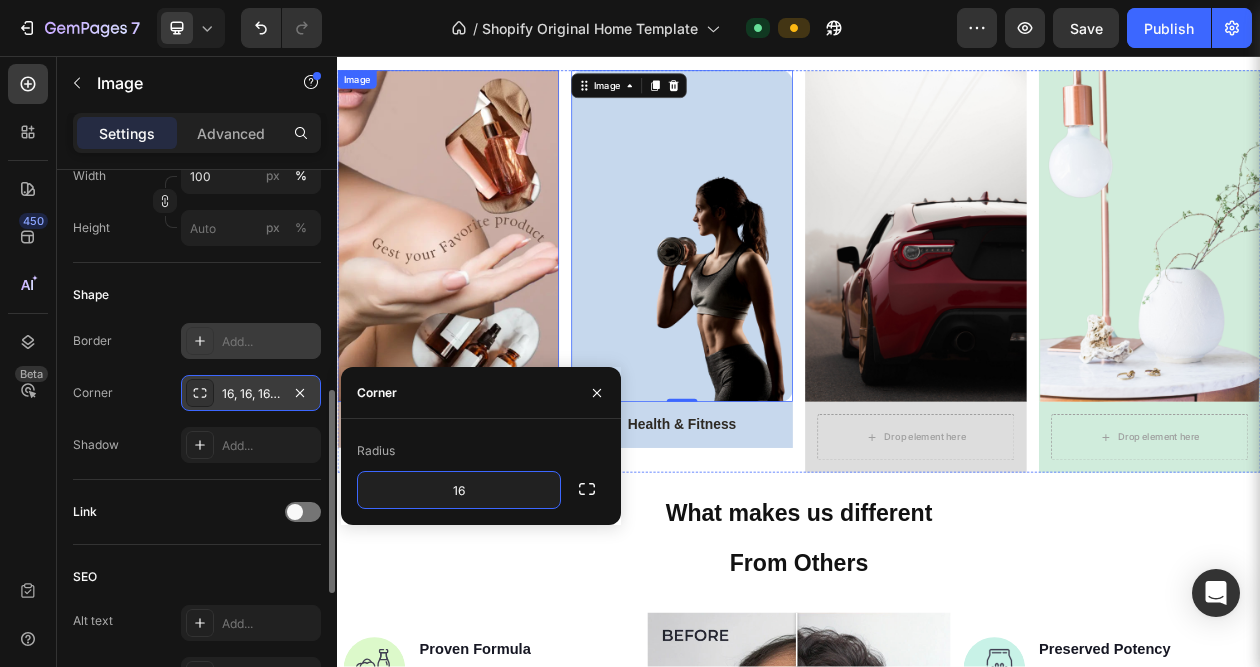 click at bounding box center [481, 290] 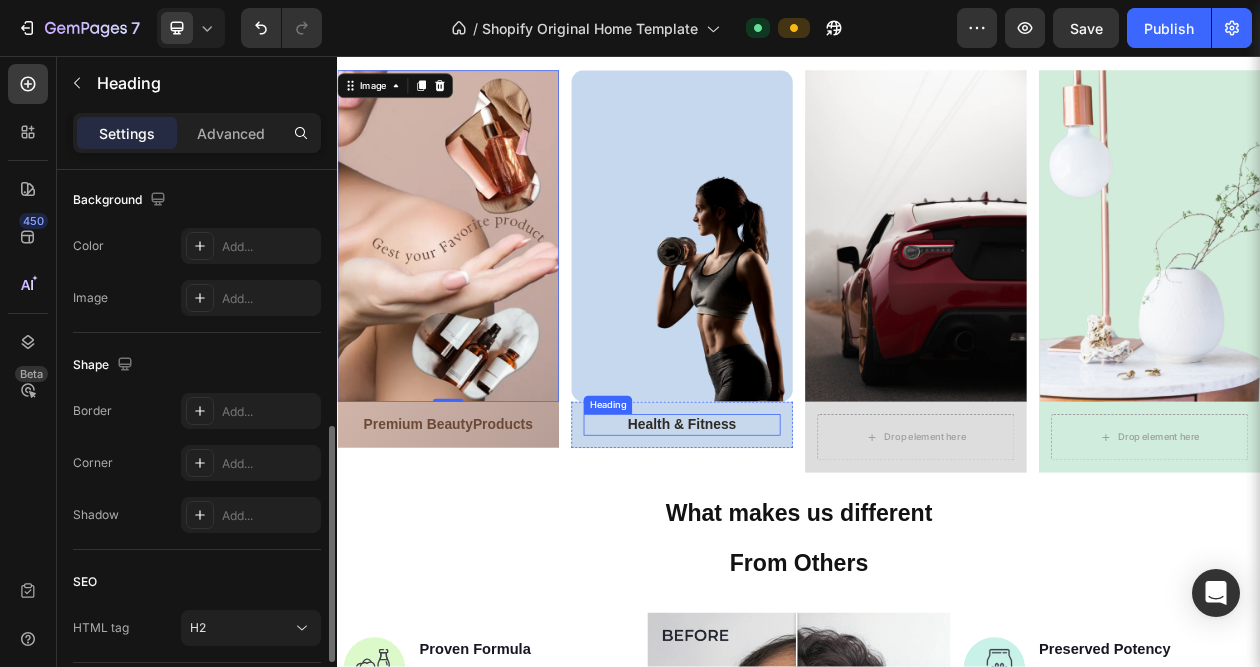 click on "⁠⁠⁠⁠⁠⁠⁠ Health & Fitness" at bounding box center (785, 535) 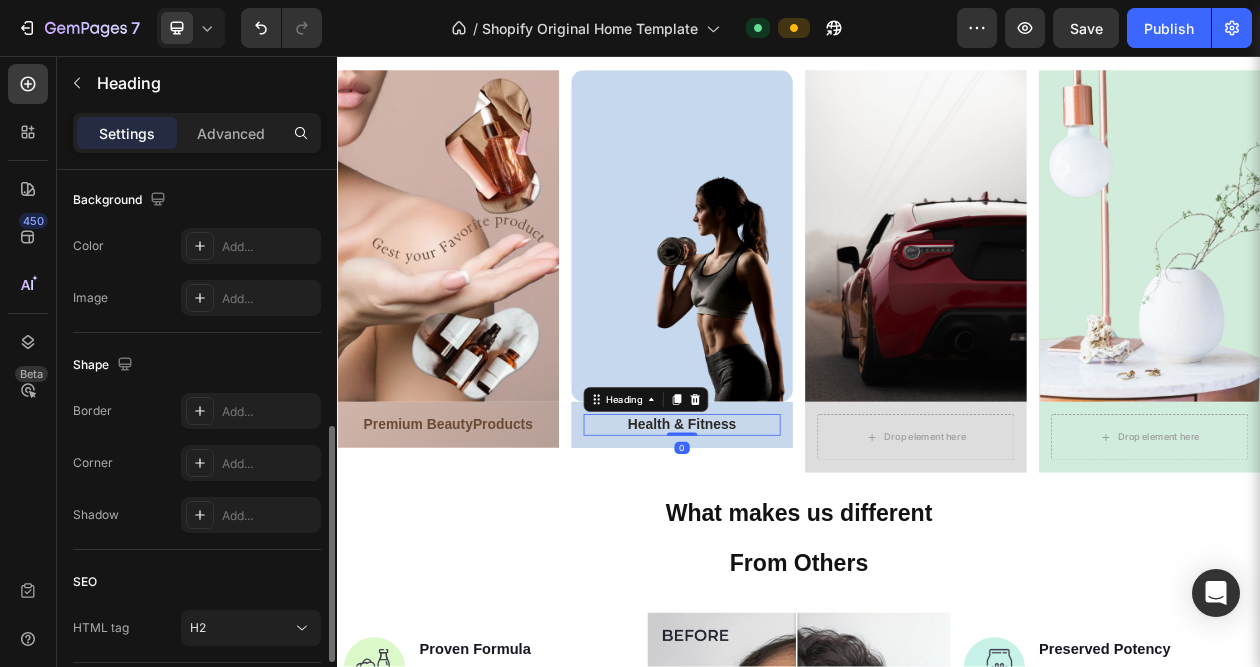 scroll, scrollTop: 0, scrollLeft: 0, axis: both 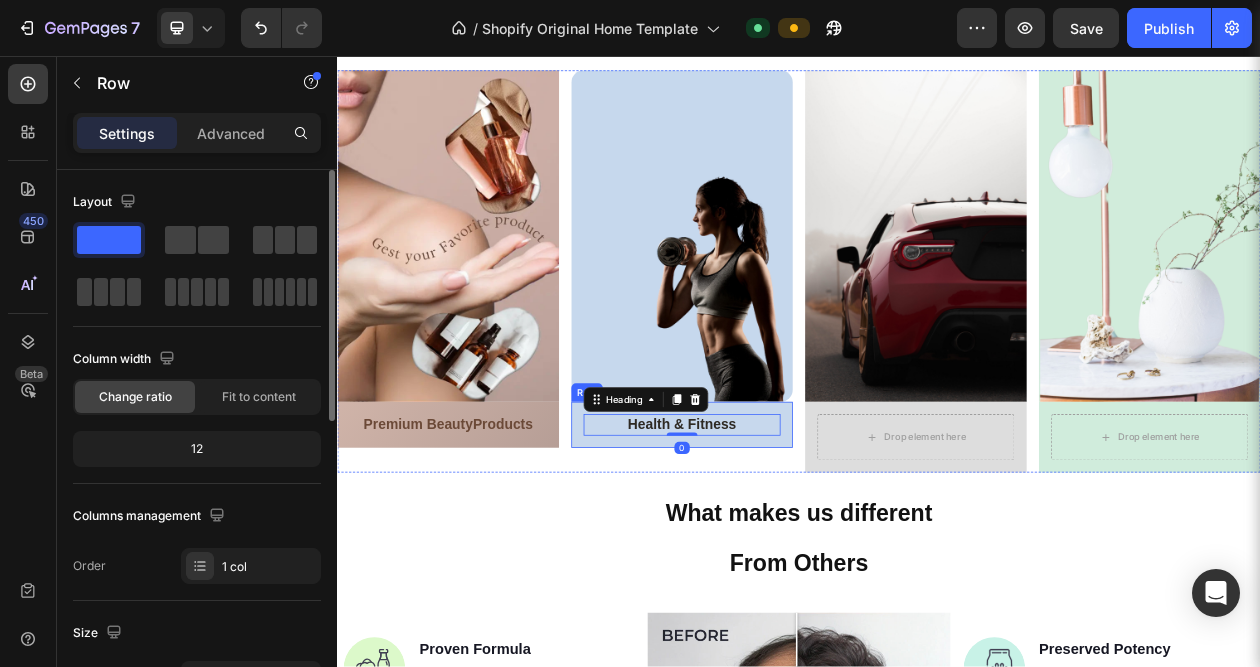 click on "⁠⁠⁠⁠⁠⁠⁠ Health & Fitness Heading   0 Row" at bounding box center [785, 535] 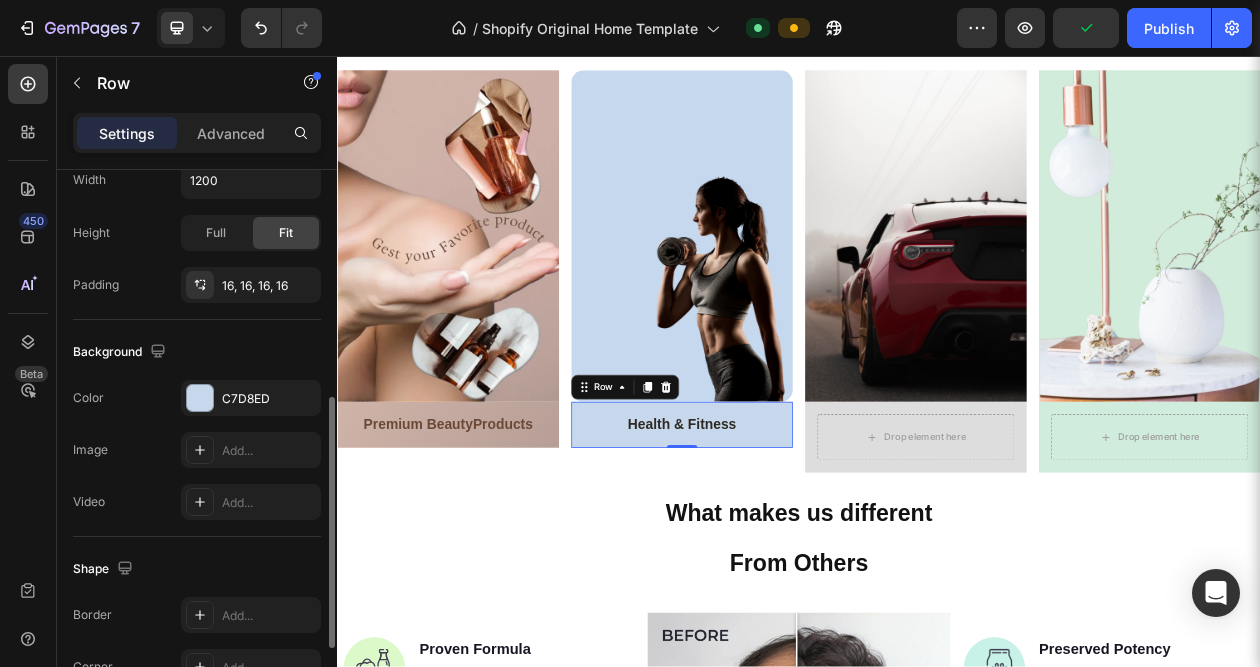 scroll, scrollTop: 600, scrollLeft: 0, axis: vertical 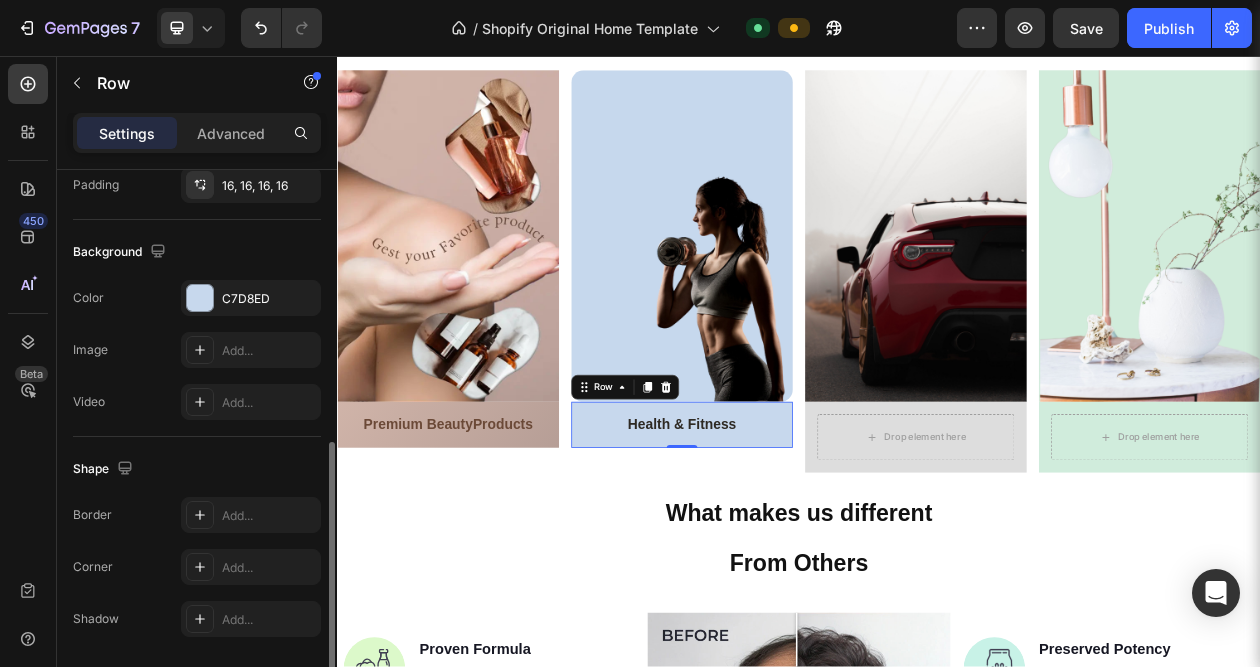 click on "Border Add... Corner Add... Shadow Add..." at bounding box center (197, 567) 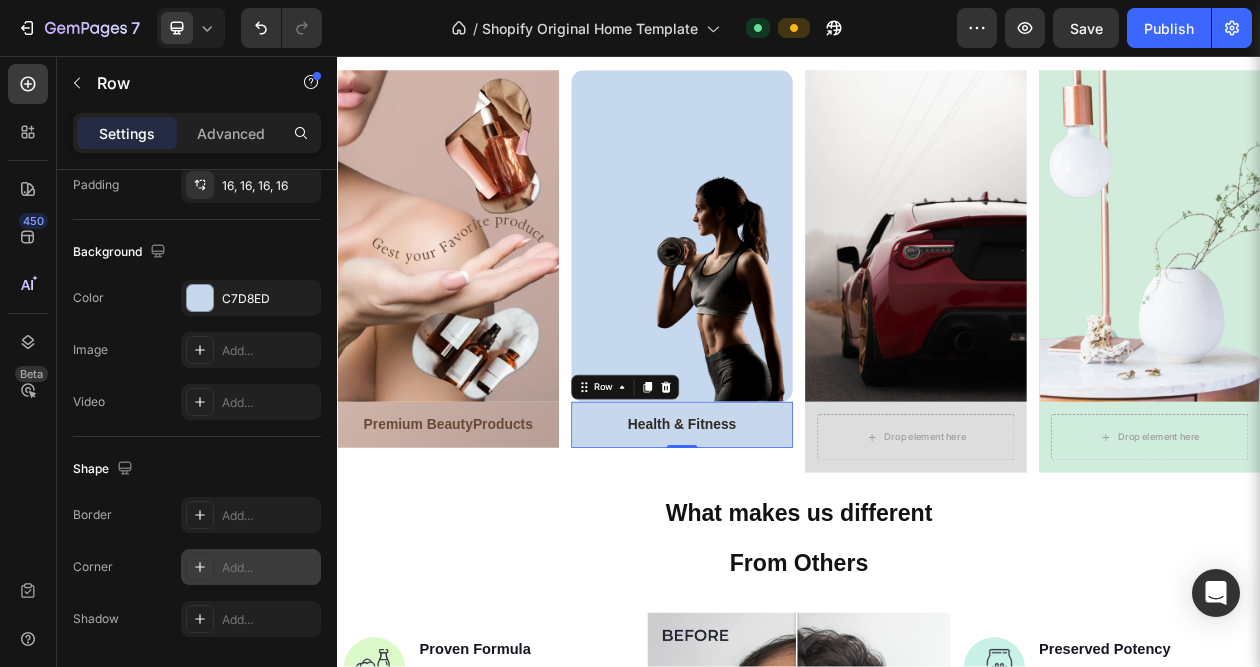 click on "Add..." at bounding box center [269, 568] 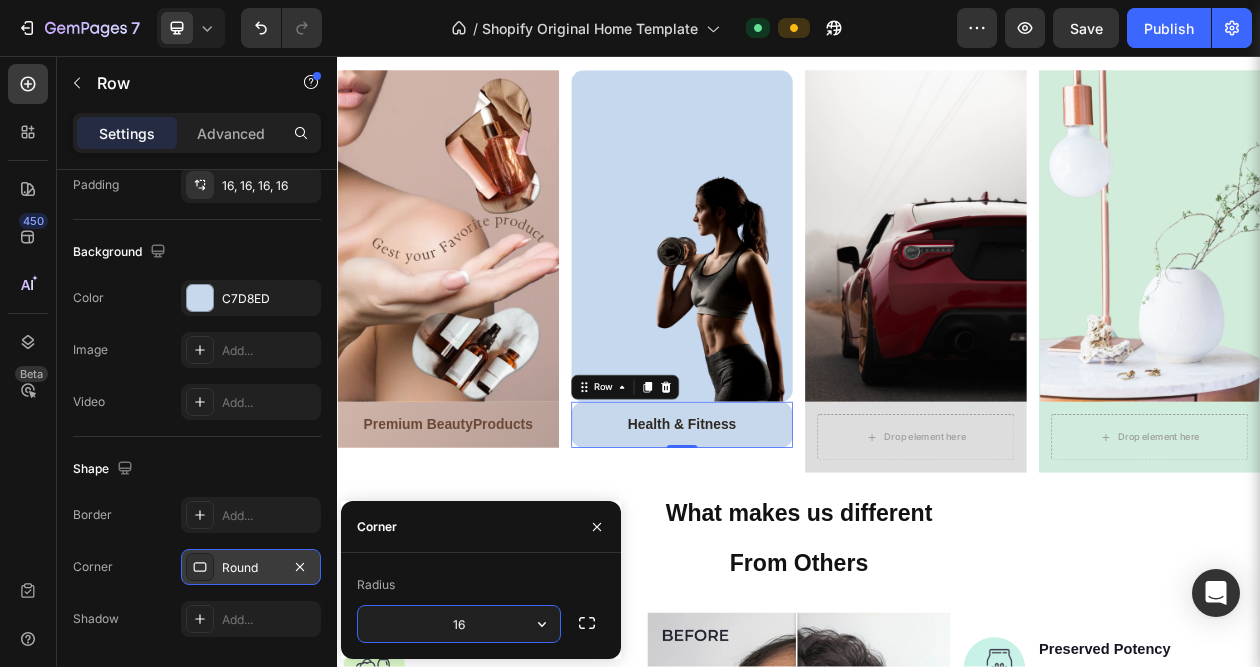 type on "16" 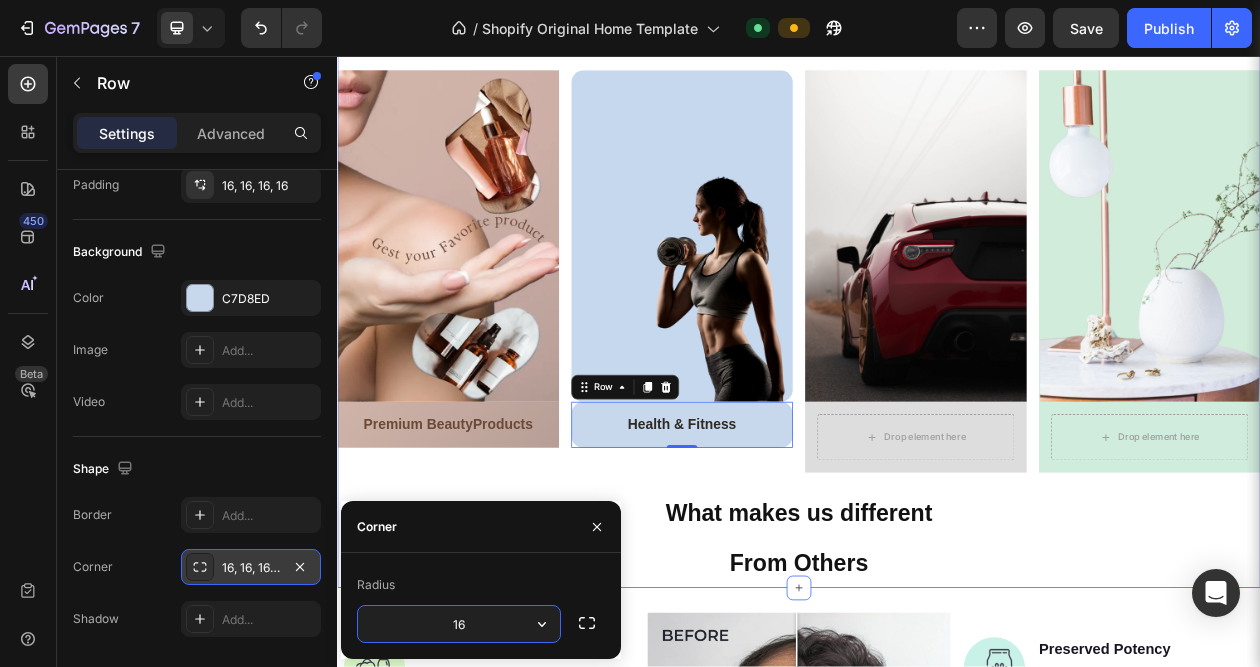 click on "Our Collection Heading Row Image ⁠⁠⁠⁠⁠⁠⁠ Premium Beauty  Products Heading Row Image ⁠⁠⁠⁠⁠⁠⁠ Health & Fitness Heading Row   0 Image
Drop element here Row Image
Drop element here Row Row What makes us different  From Others Heading" at bounding box center (937, 359) 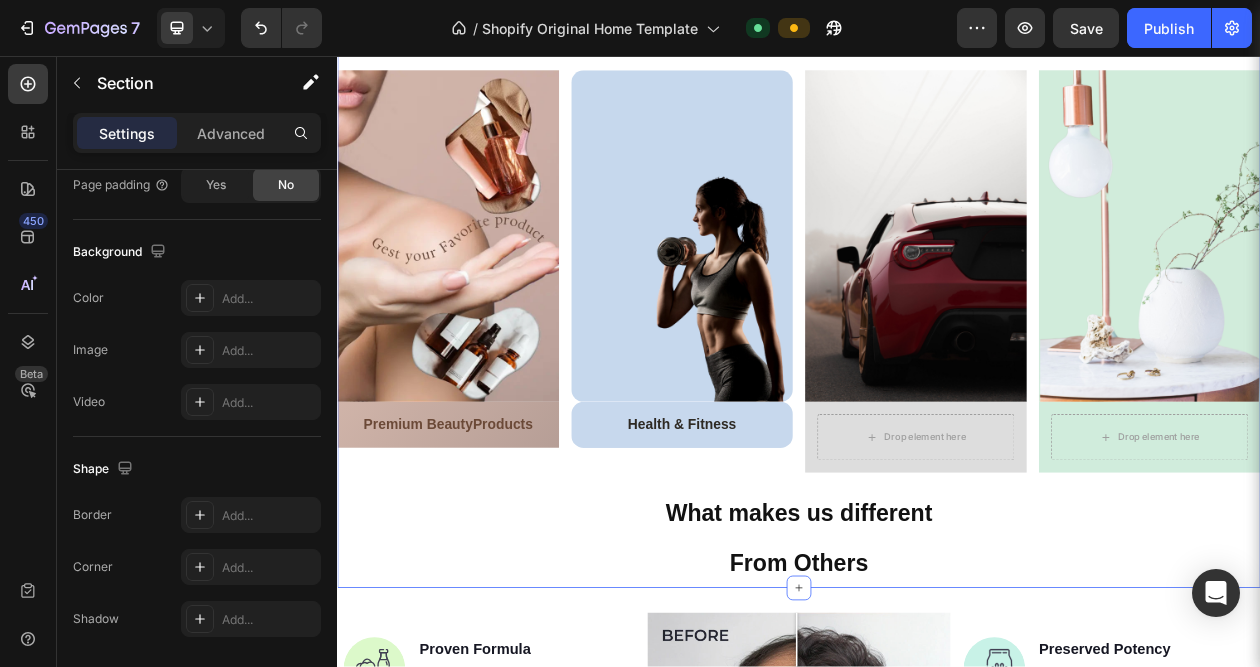 scroll, scrollTop: 0, scrollLeft: 0, axis: both 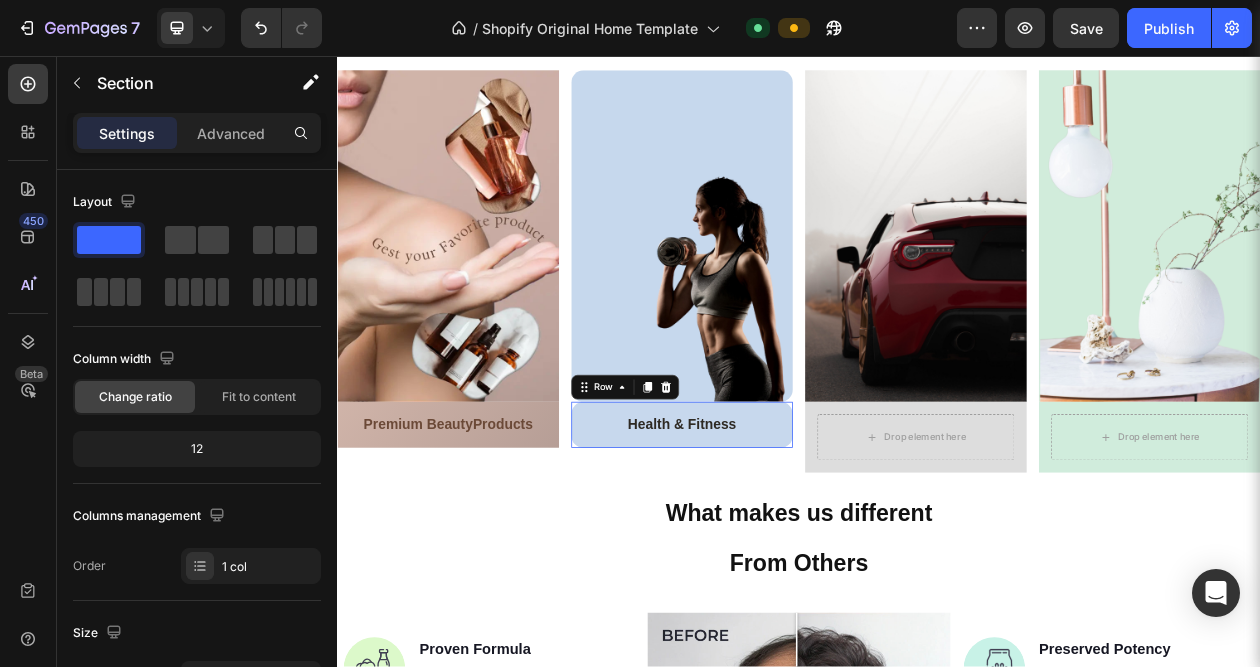 click on "⁠⁠⁠⁠⁠⁠⁠ Health & Fitness Heading Row   0" at bounding box center (785, 535) 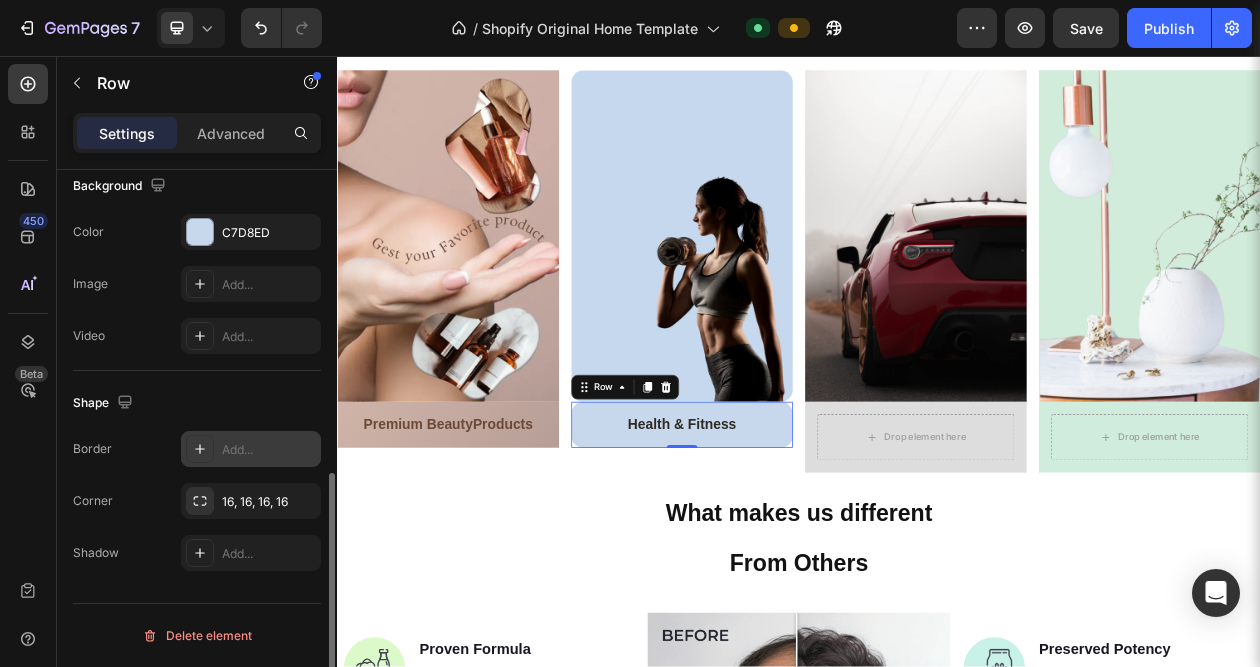 scroll, scrollTop: 566, scrollLeft: 0, axis: vertical 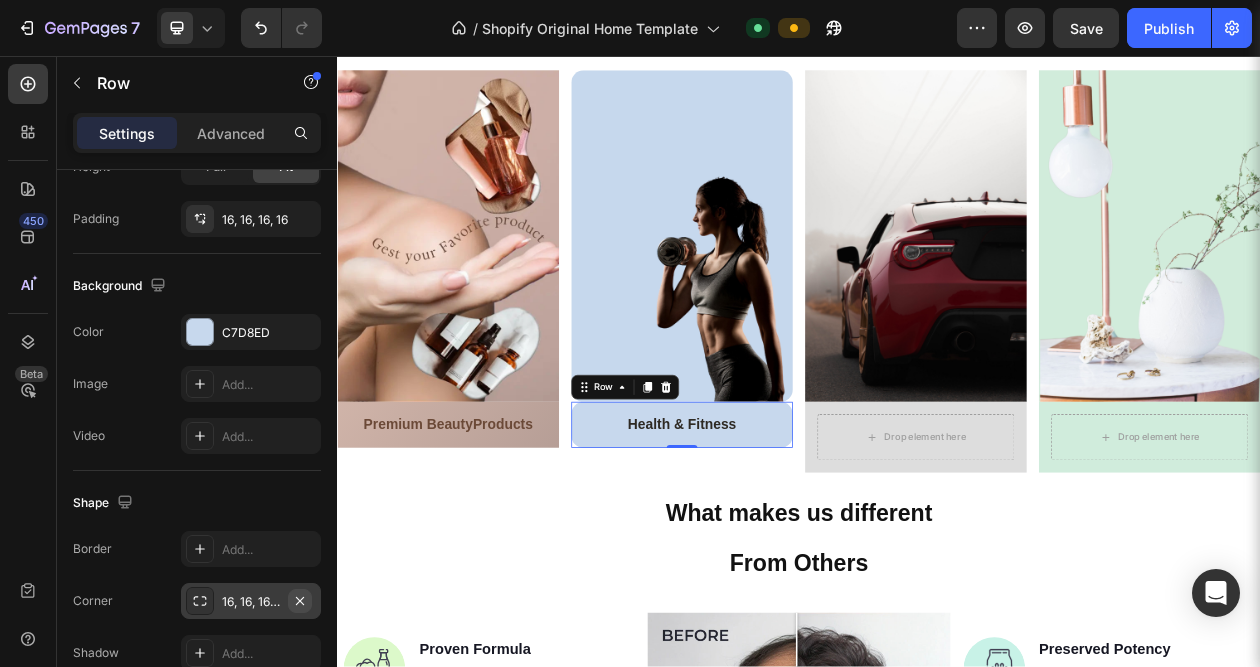 click 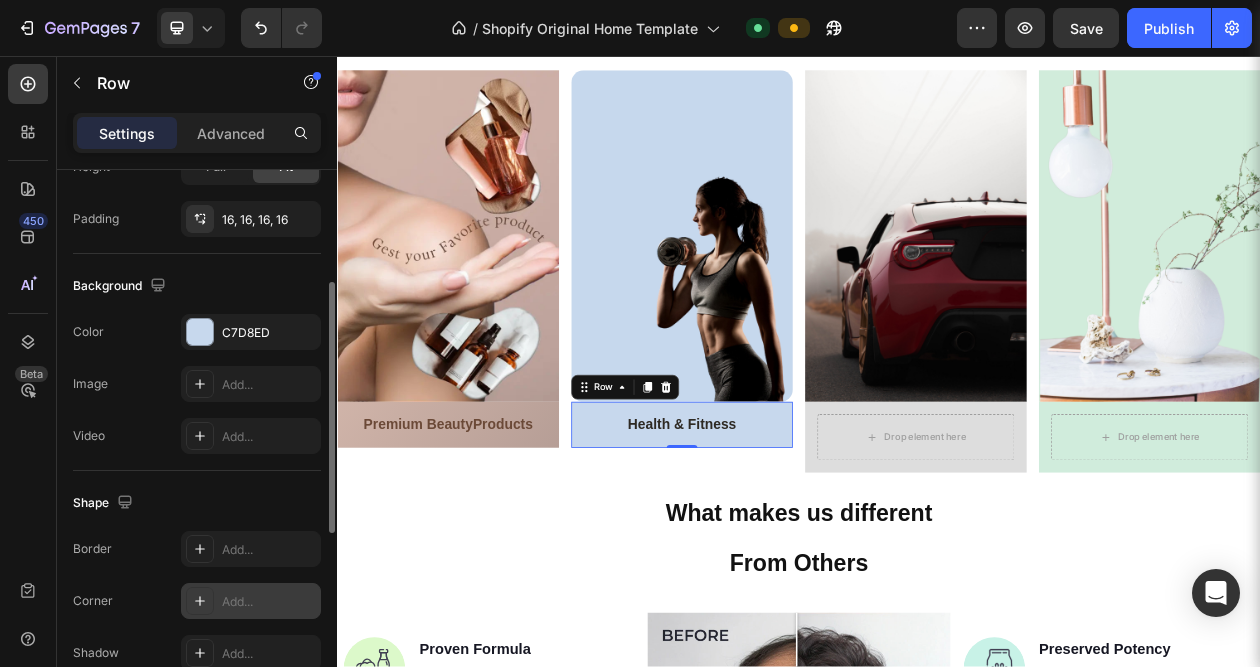 scroll, scrollTop: 466, scrollLeft: 0, axis: vertical 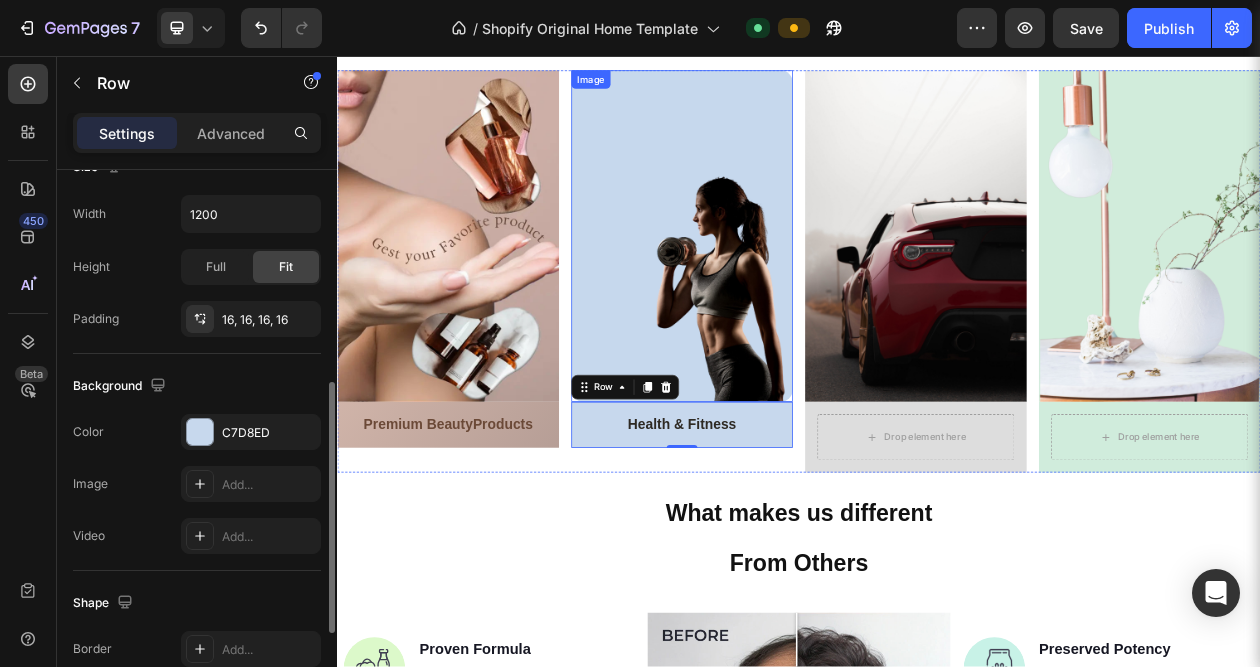 click at bounding box center (785, 290) 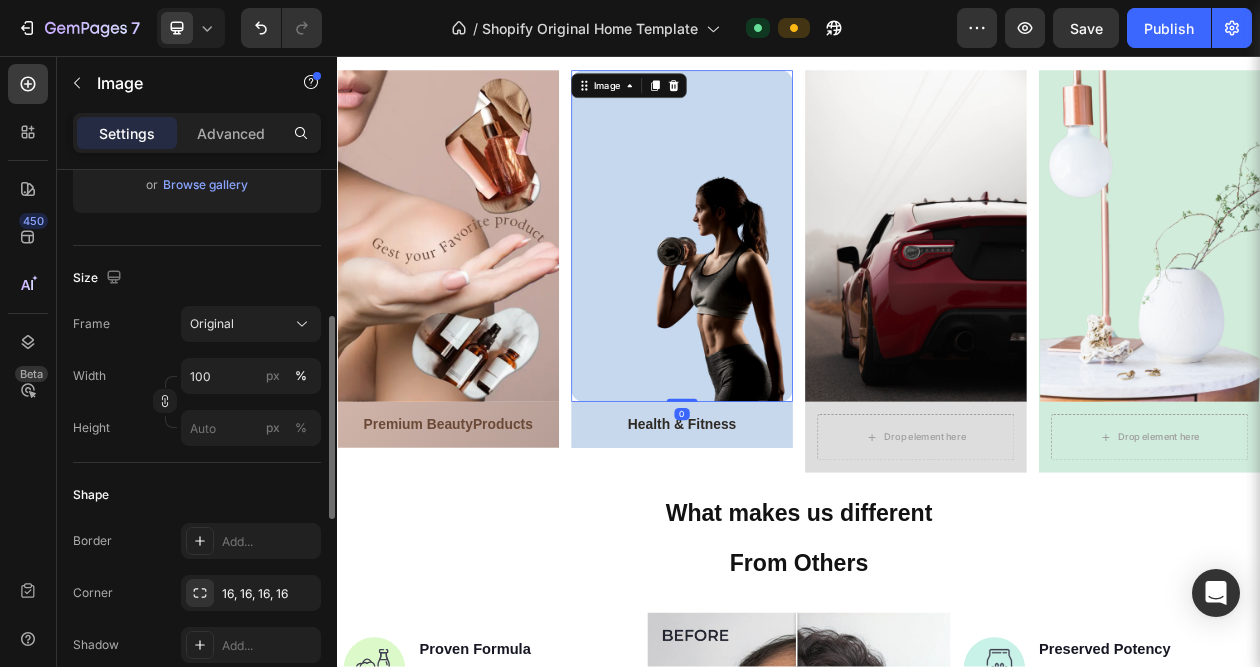 scroll, scrollTop: 500, scrollLeft: 0, axis: vertical 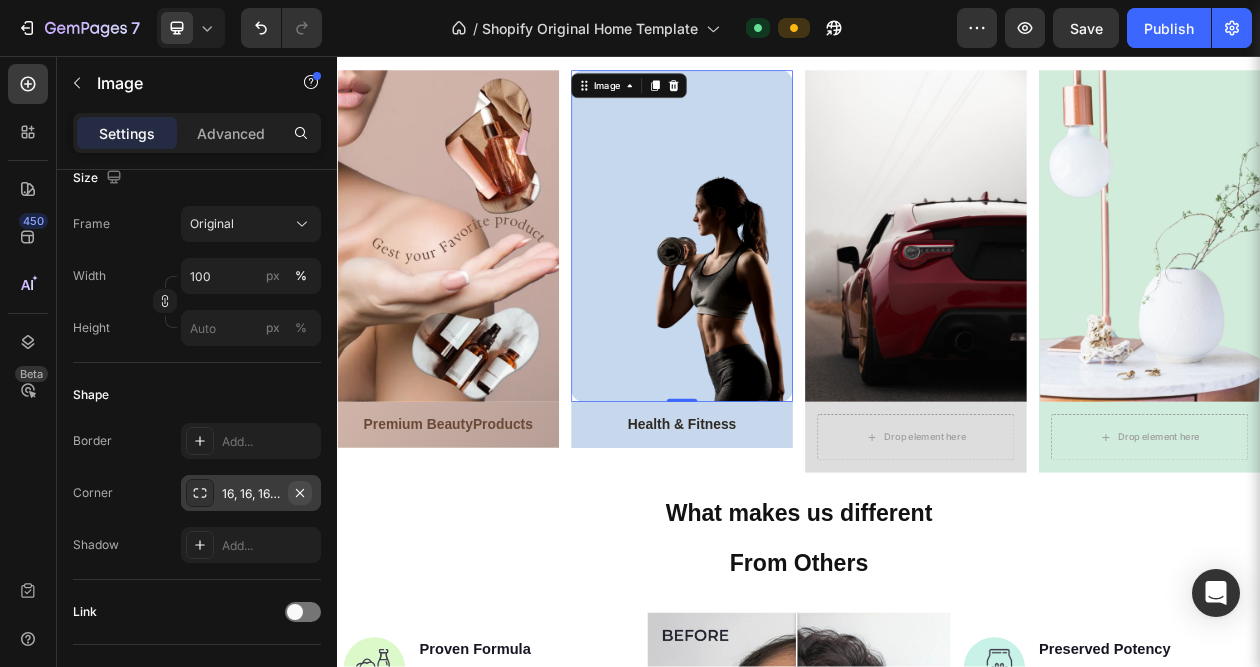 click 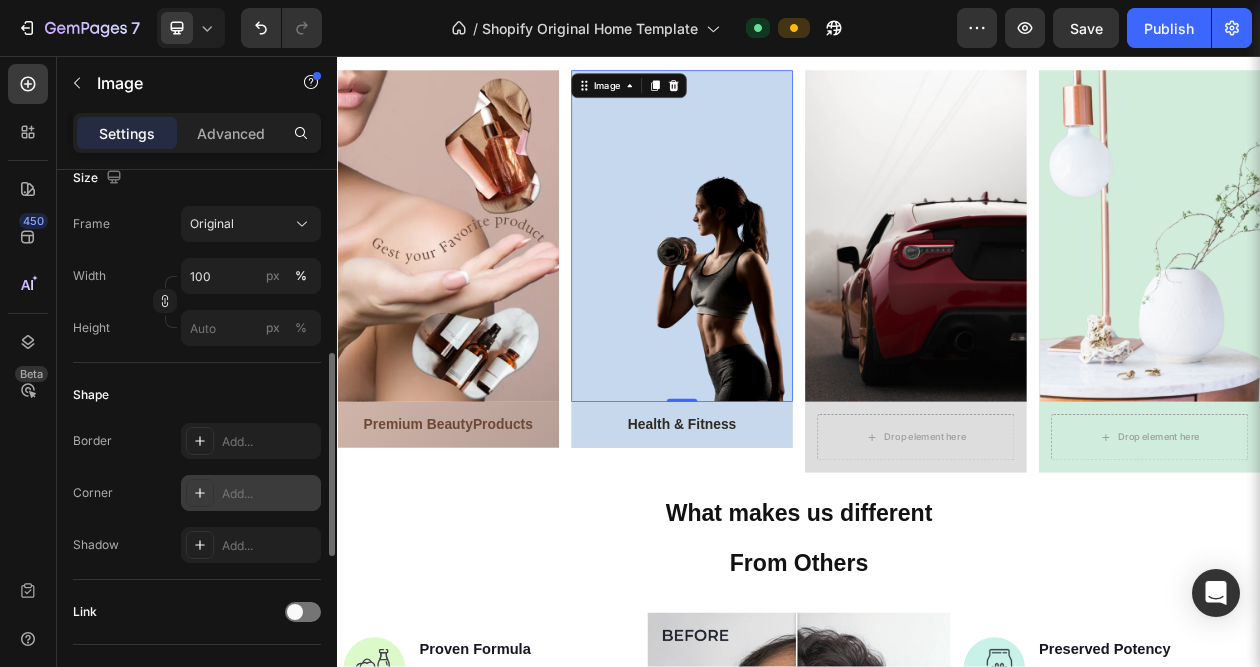 click on "Shape" at bounding box center [197, 395] 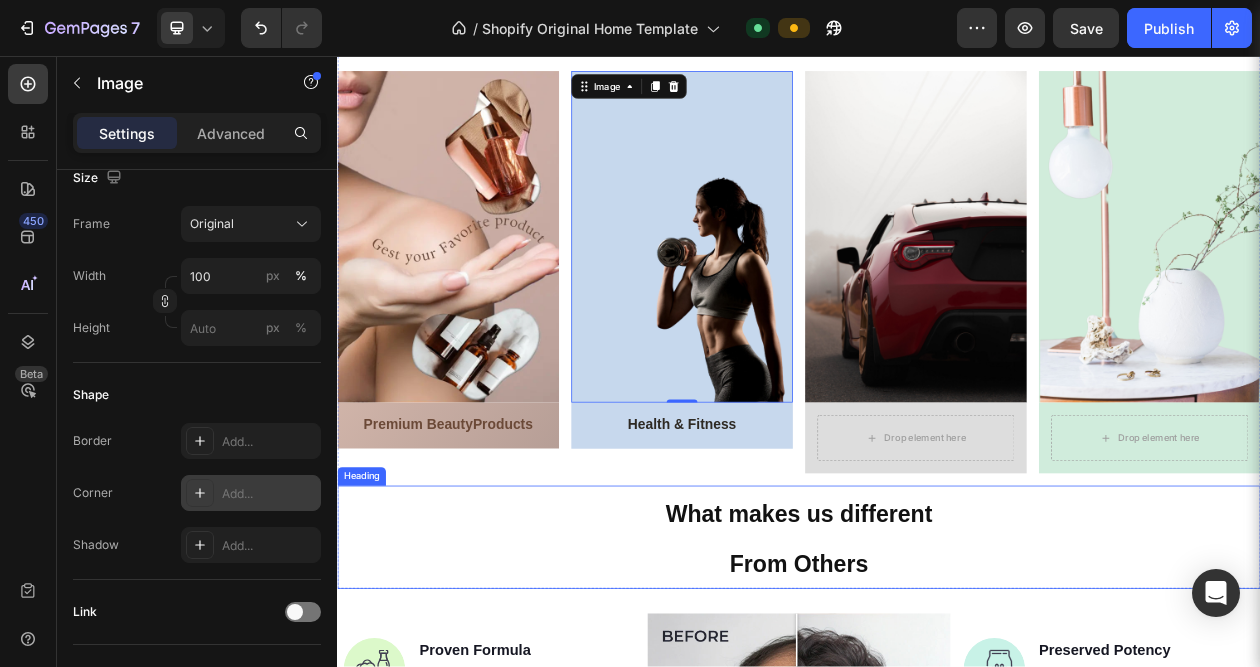 scroll, scrollTop: 132, scrollLeft: 0, axis: vertical 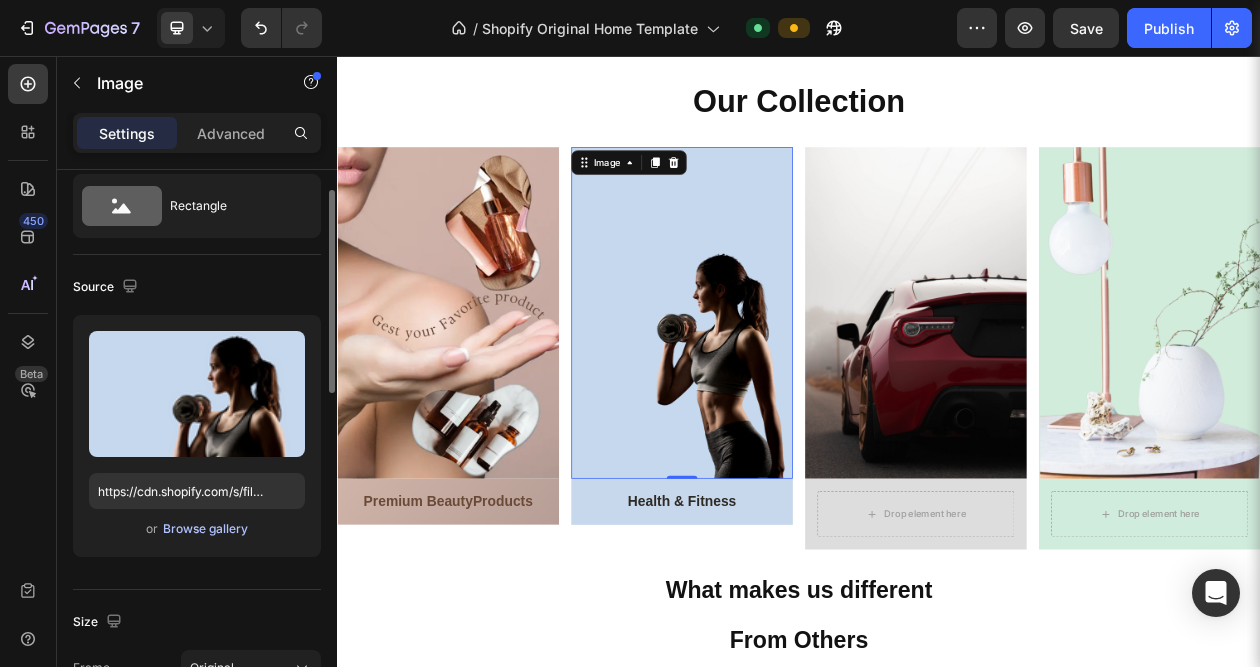 click on "Browse gallery" at bounding box center (205, 529) 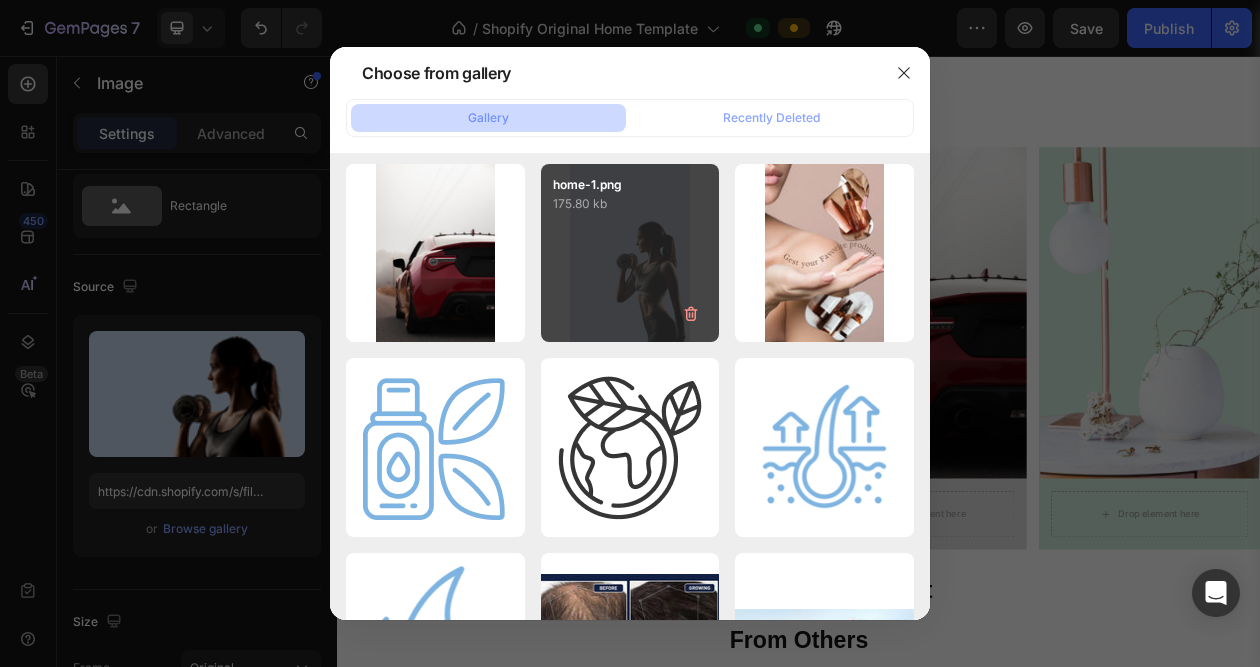 scroll, scrollTop: 0, scrollLeft: 0, axis: both 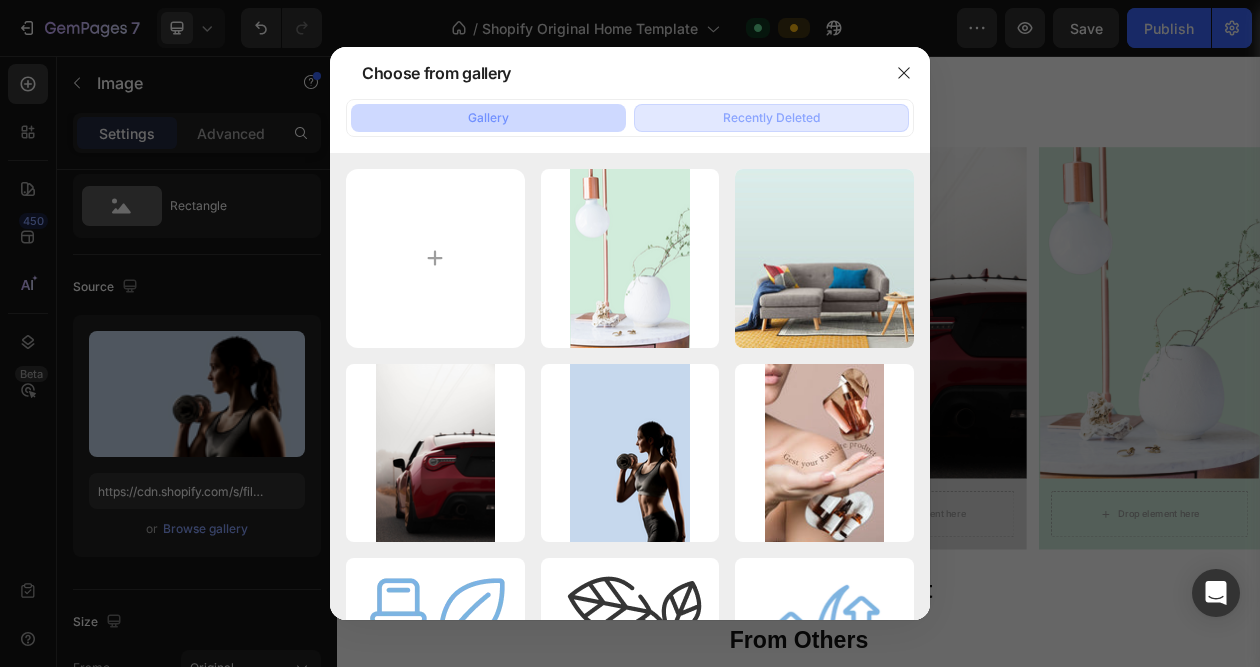 click on "Recently Deleted" 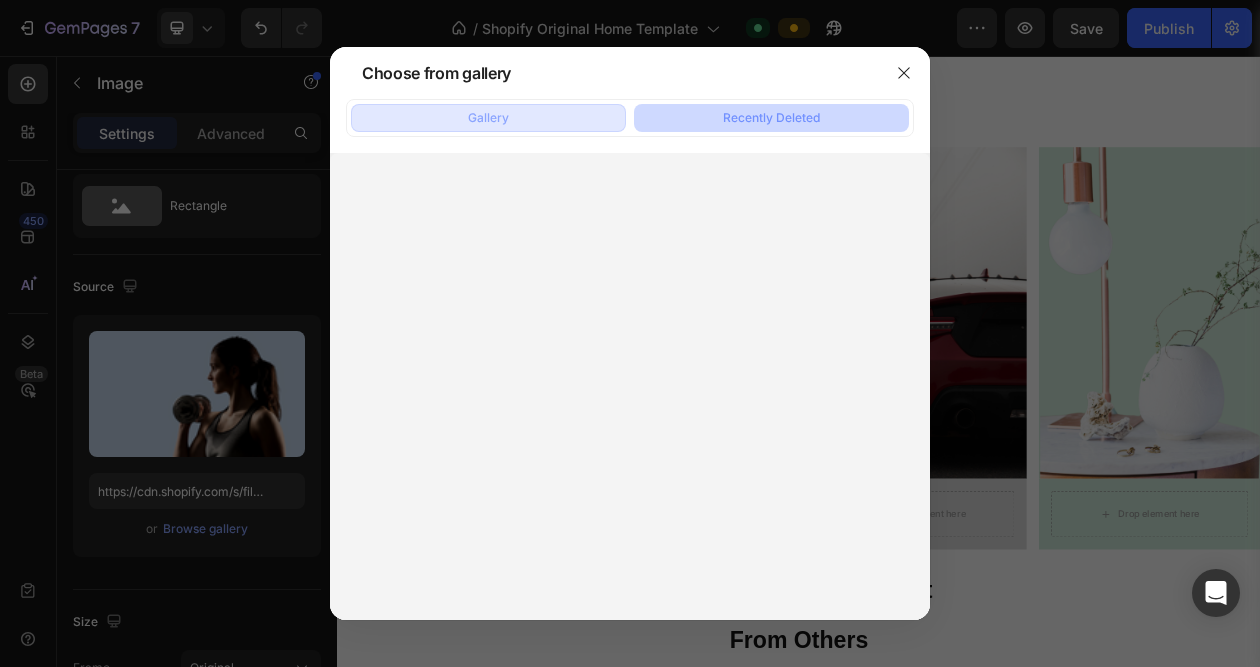 click on "Gallery" 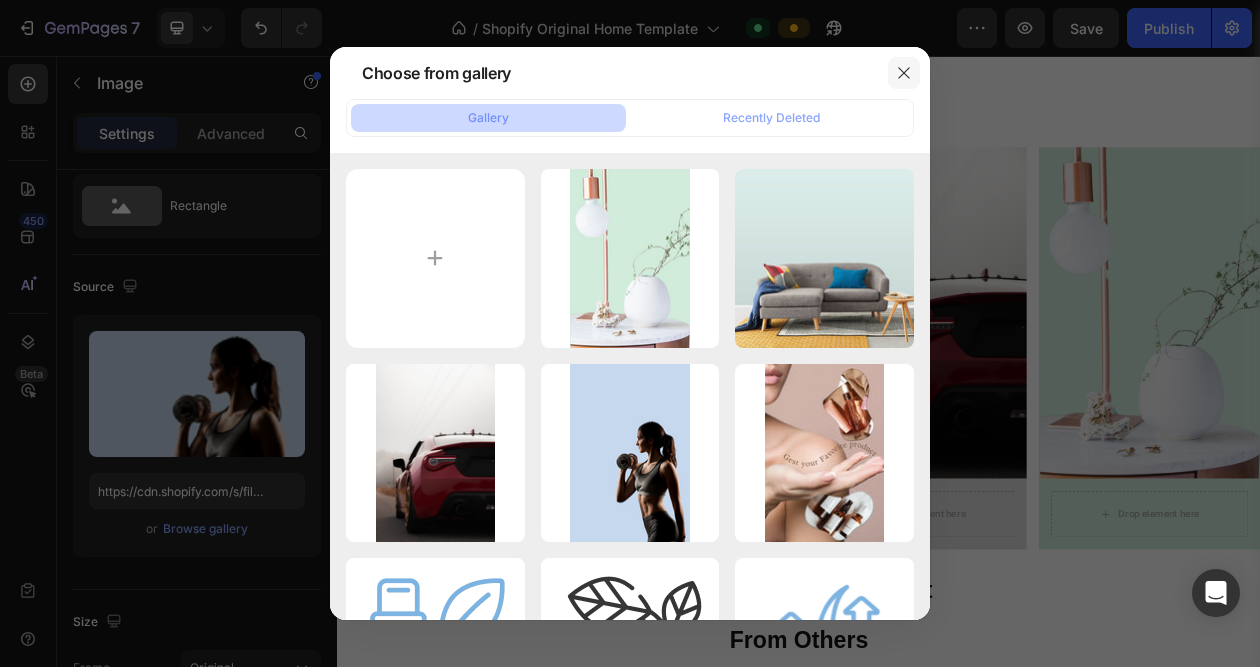 click 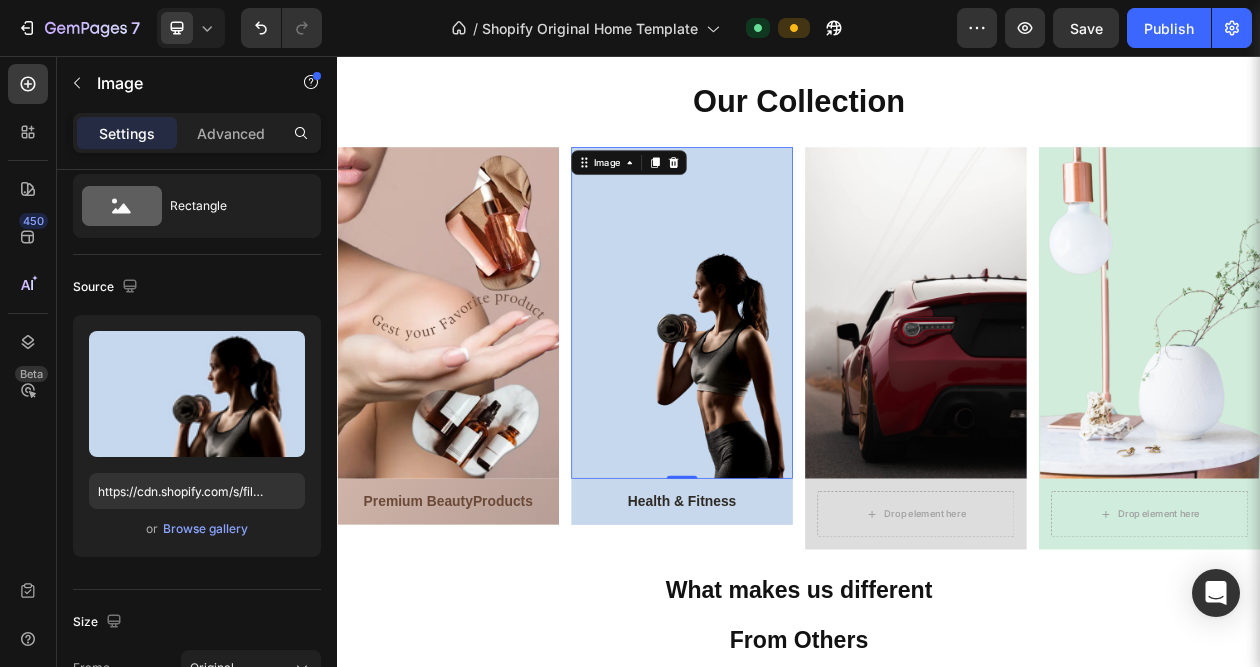 click on "0" at bounding box center (785, 622) 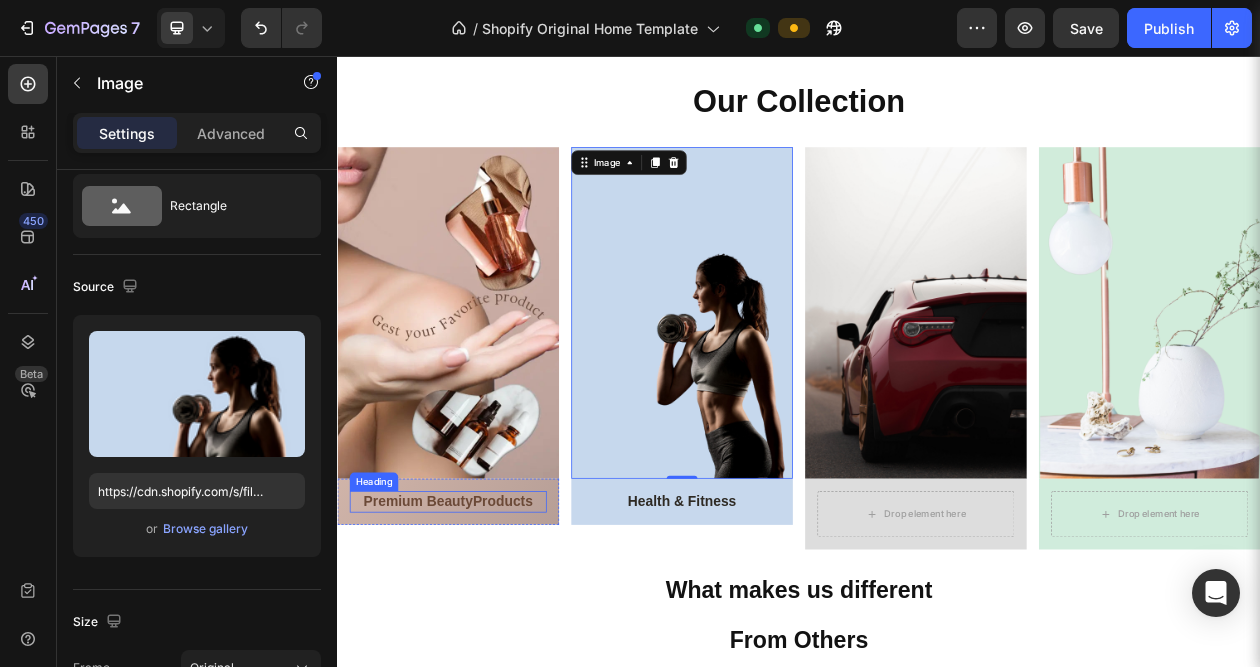 click on "⁠⁠⁠⁠⁠⁠⁠ Premium Beauty  Products" at bounding box center [481, 635] 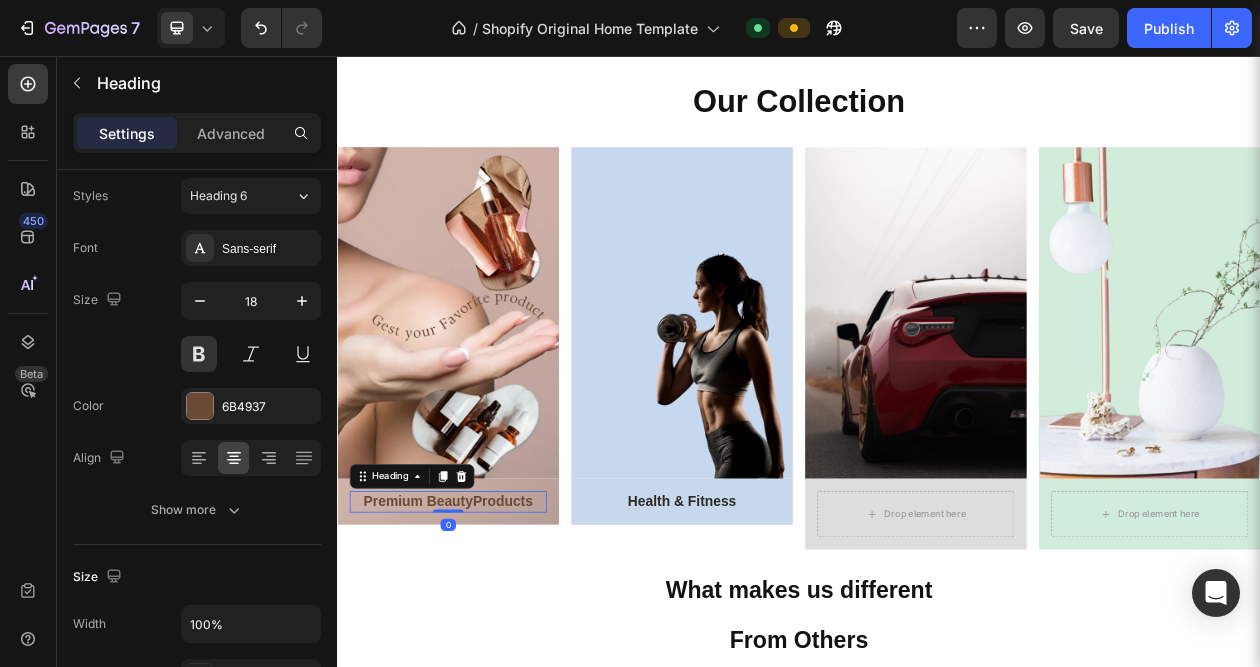 scroll, scrollTop: 0, scrollLeft: 0, axis: both 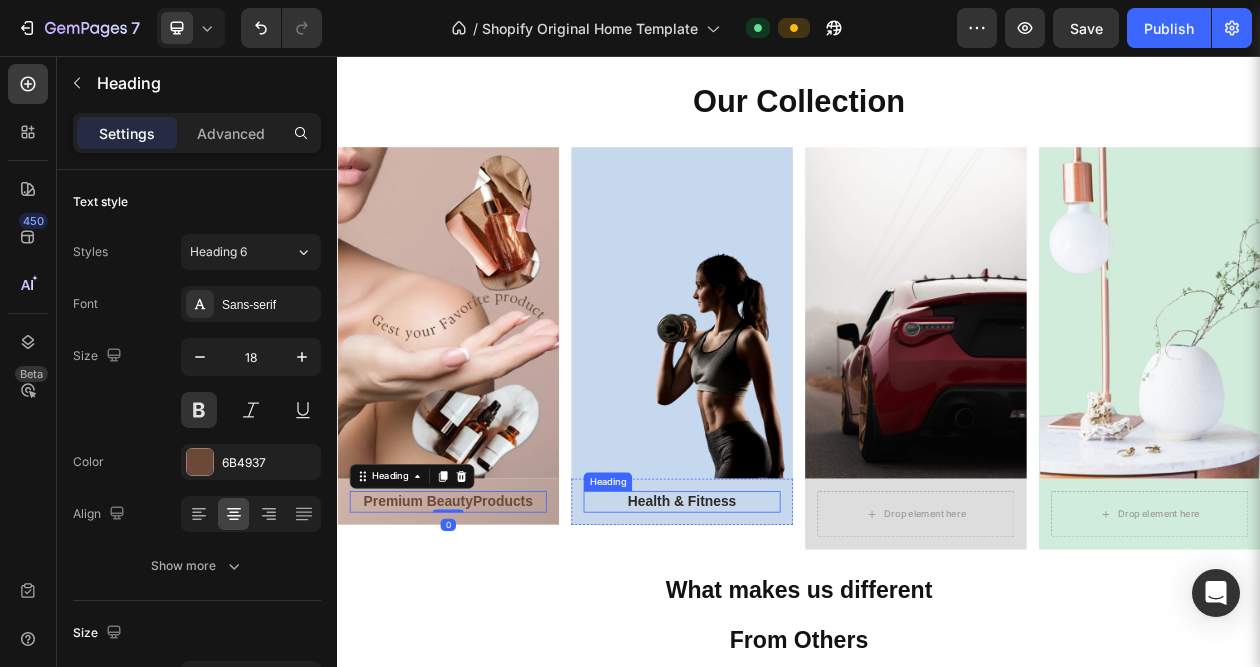 click on "Health & Fitness" at bounding box center [784, 635] 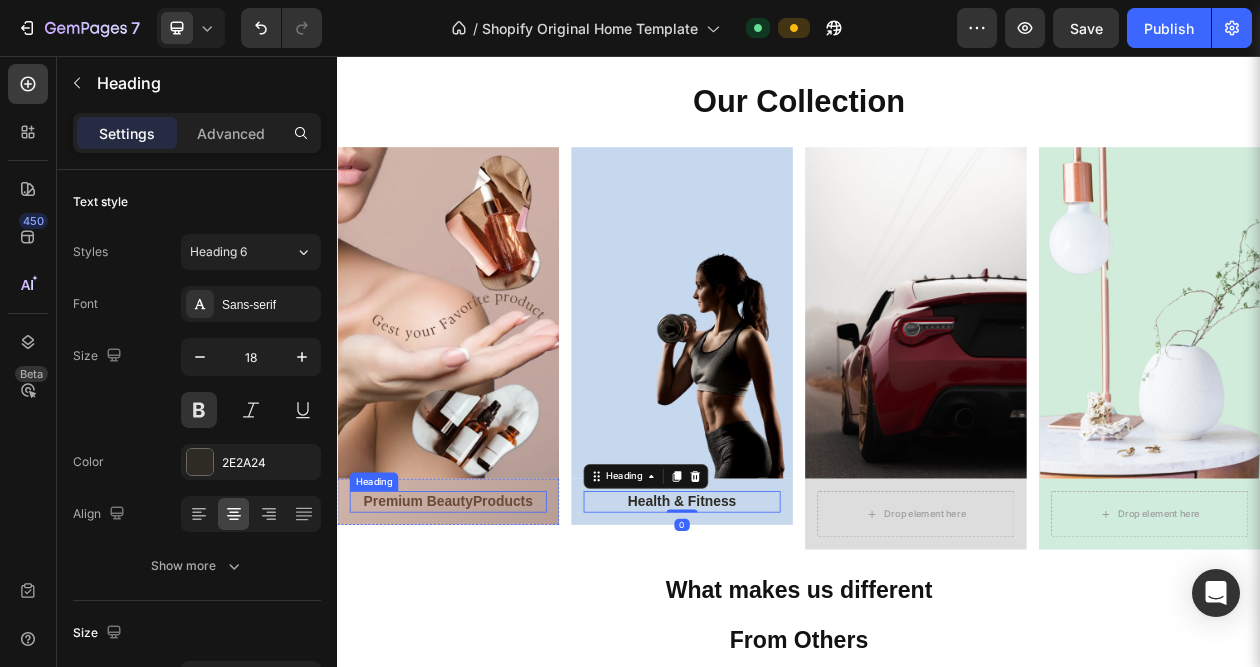 click on "⁠⁠⁠⁠⁠⁠⁠ Premium Beauty  Products" at bounding box center [481, 635] 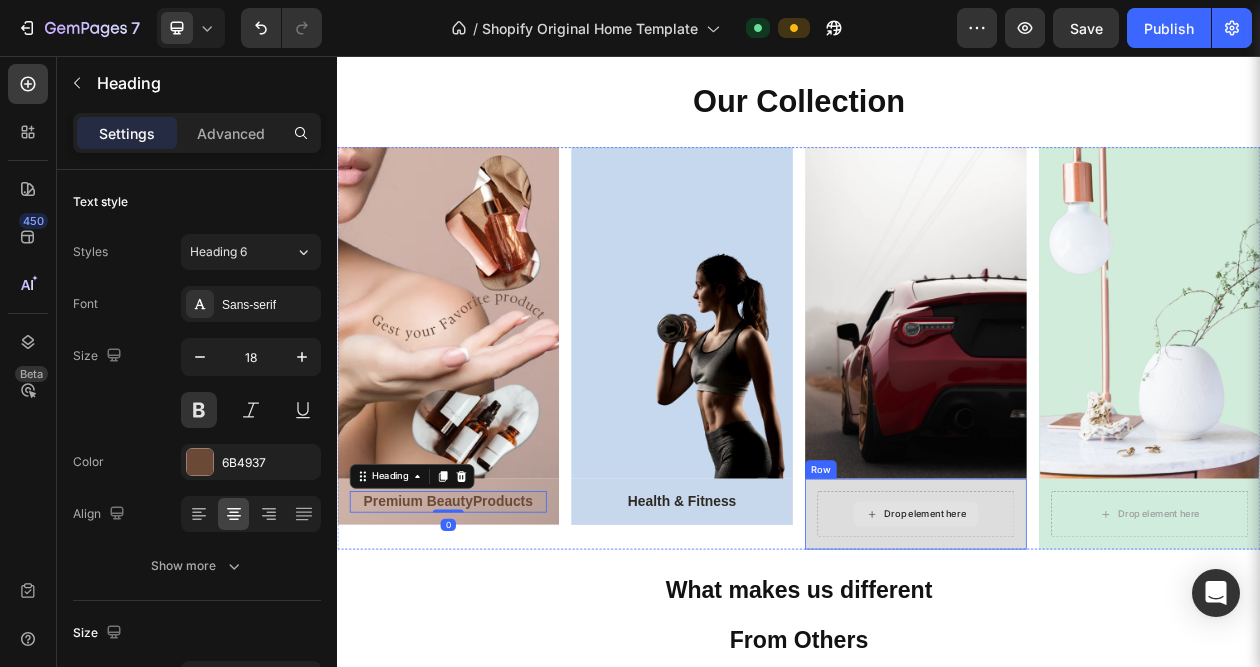 click on "Drop element here" at bounding box center [1101, 652] 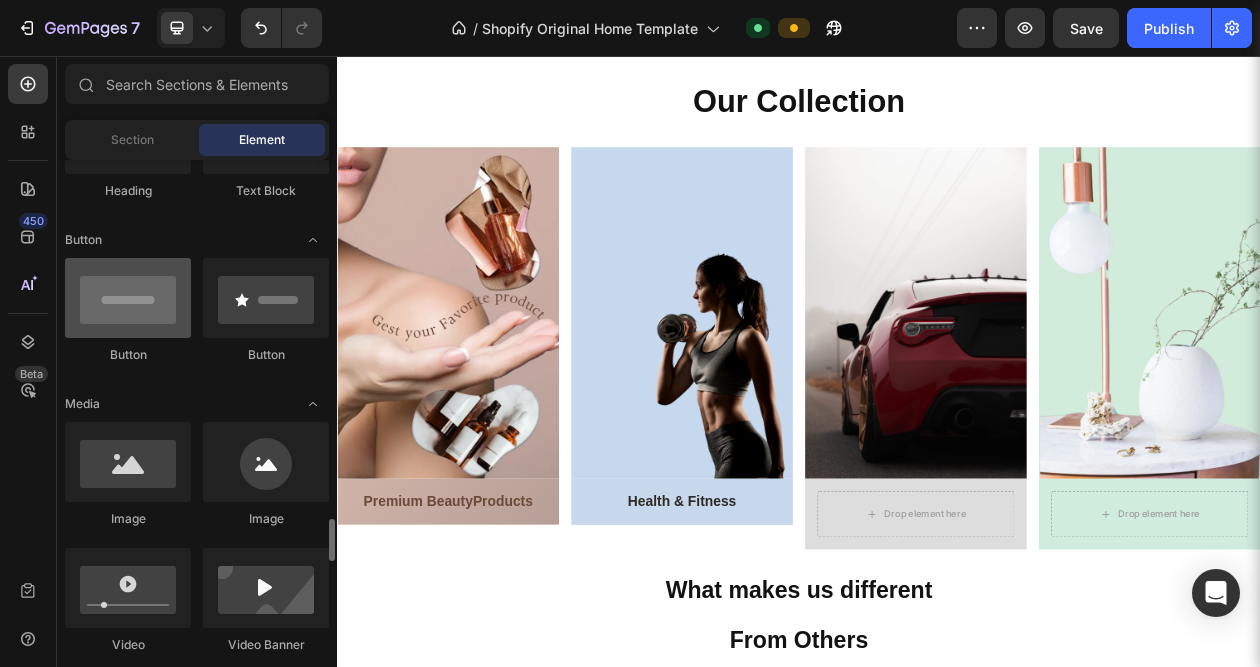 scroll, scrollTop: 300, scrollLeft: 0, axis: vertical 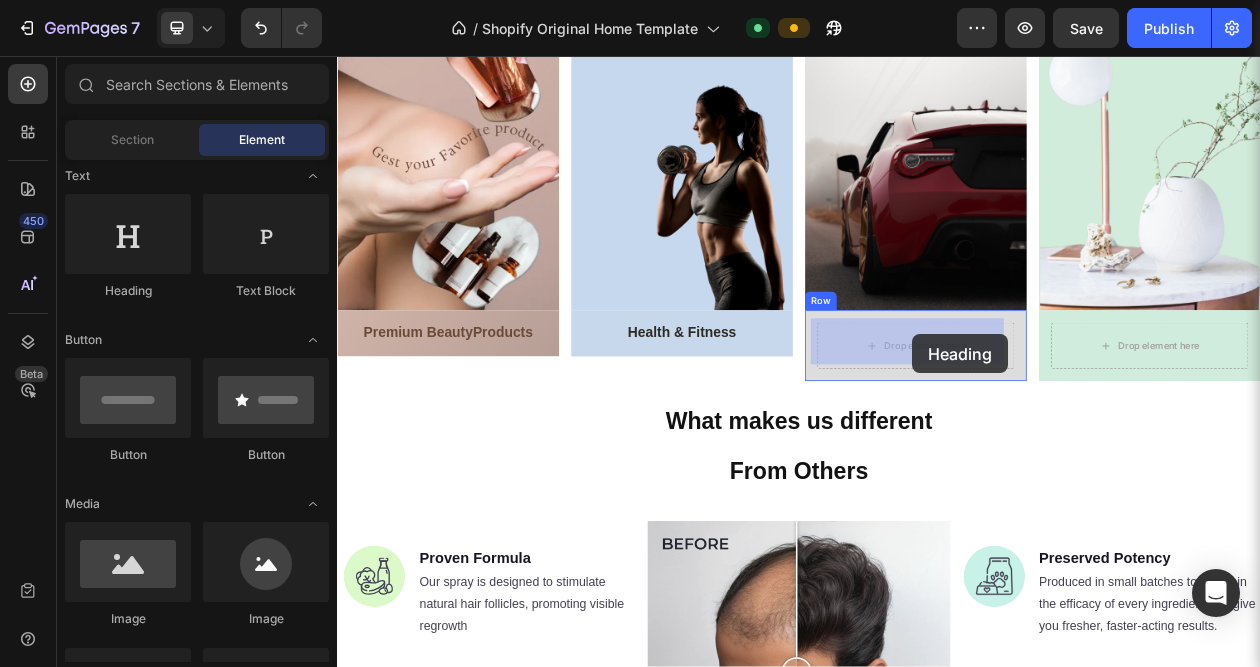 drag, startPoint x: 482, startPoint y: 318, endPoint x: 1084, endPoint y: 418, distance: 610.24915 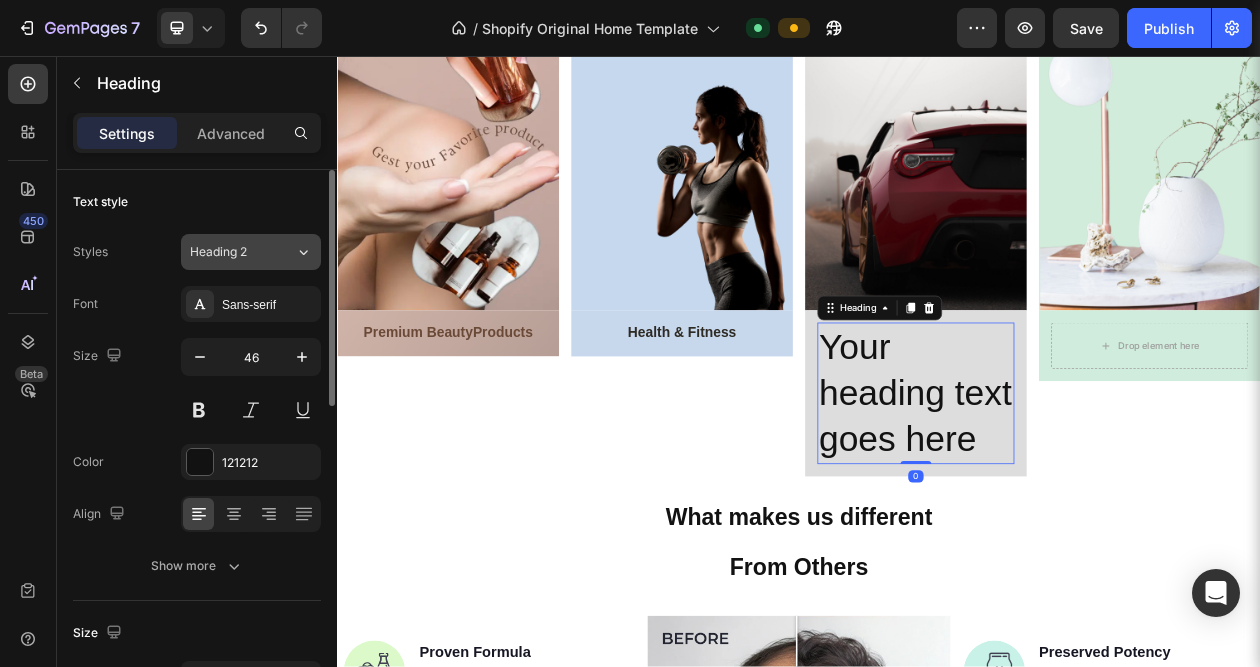 click on "Heading 2" at bounding box center (242, 252) 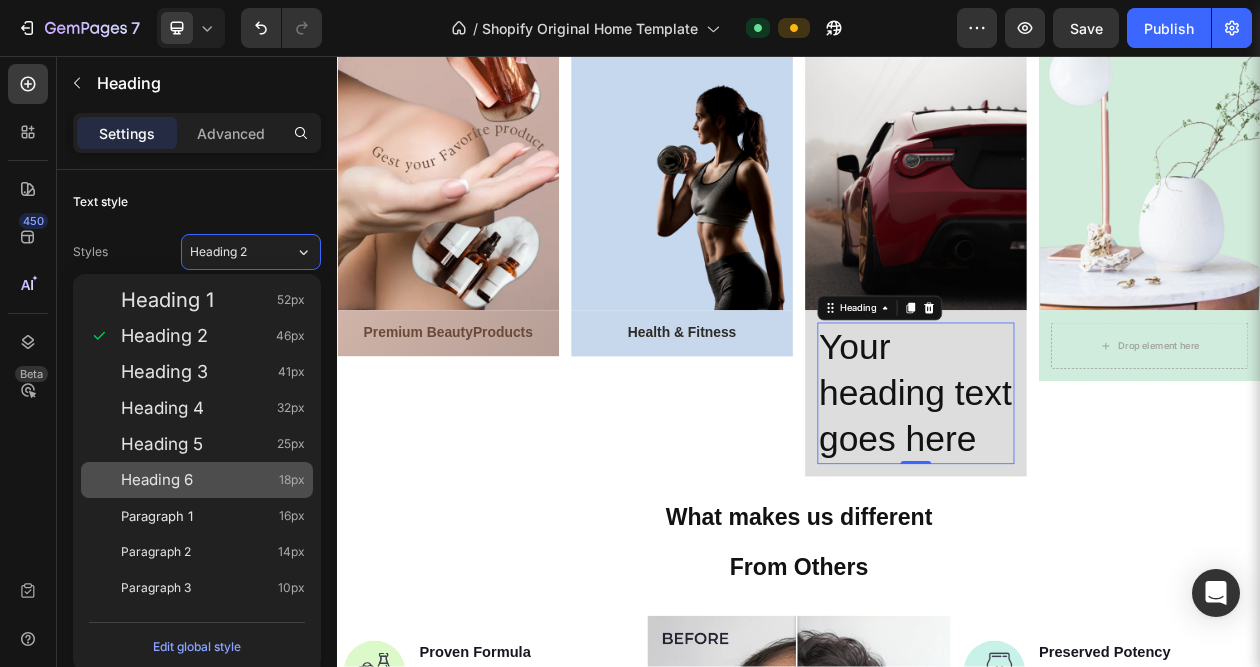 click on "Heading 6 18px" at bounding box center (197, 480) 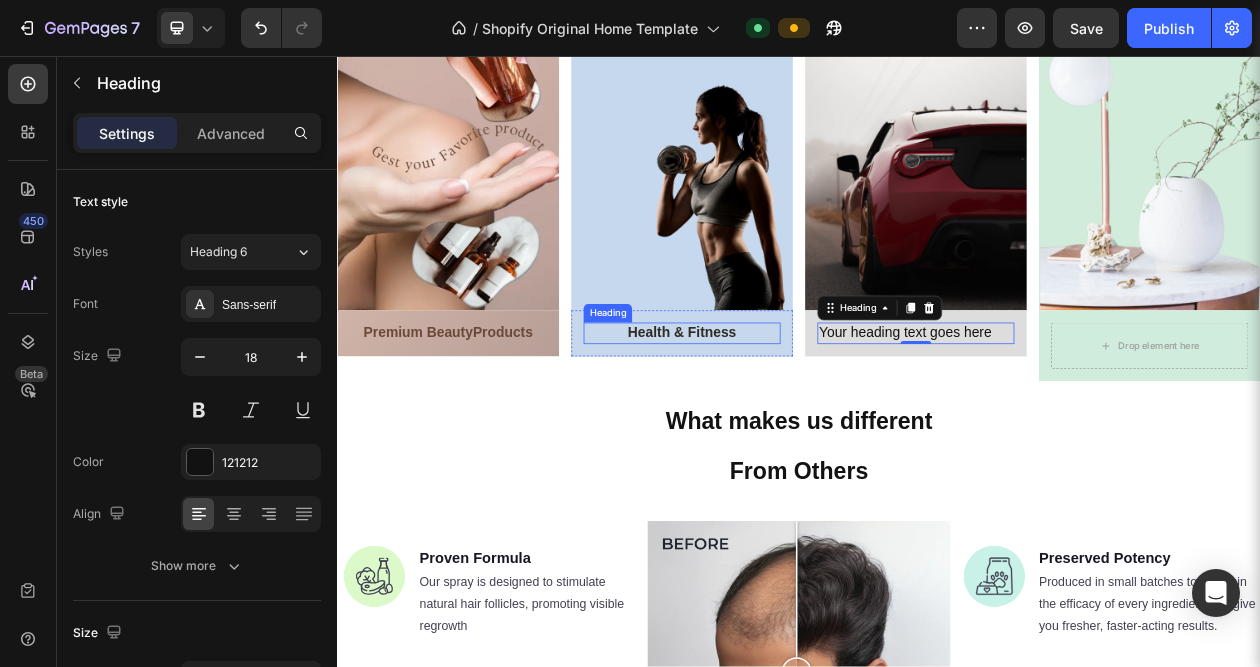 click on "Health & Fitness" at bounding box center (784, 416) 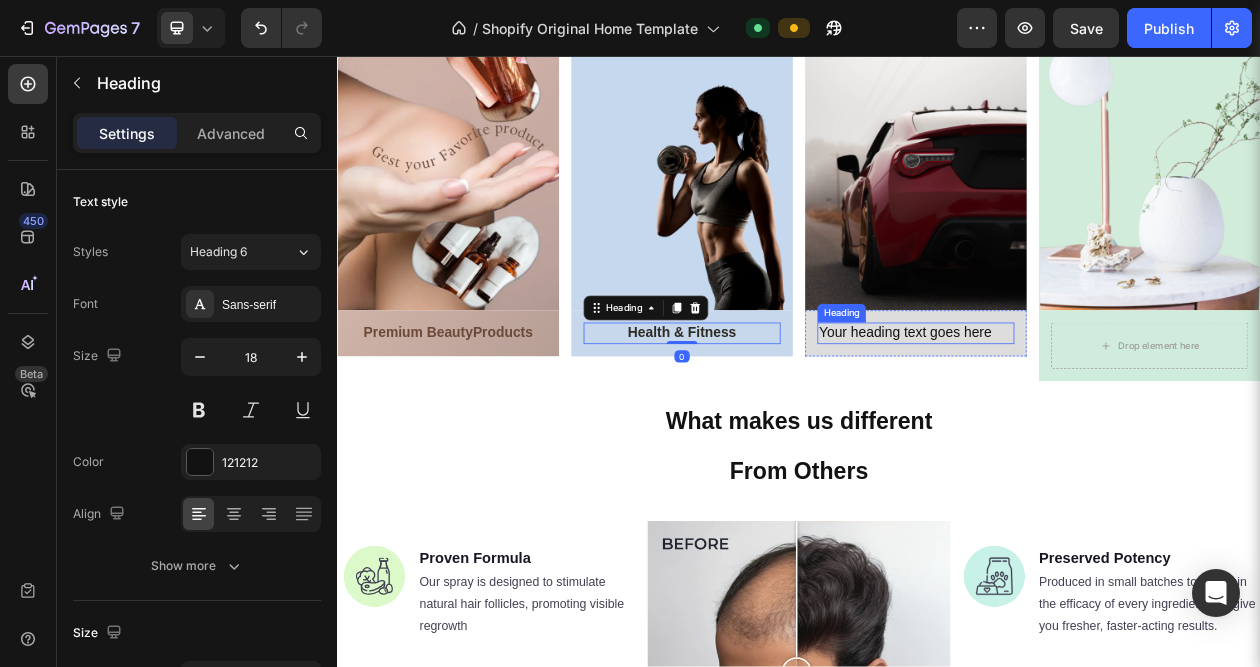 click on "Your heading text goes here" at bounding box center (1089, 416) 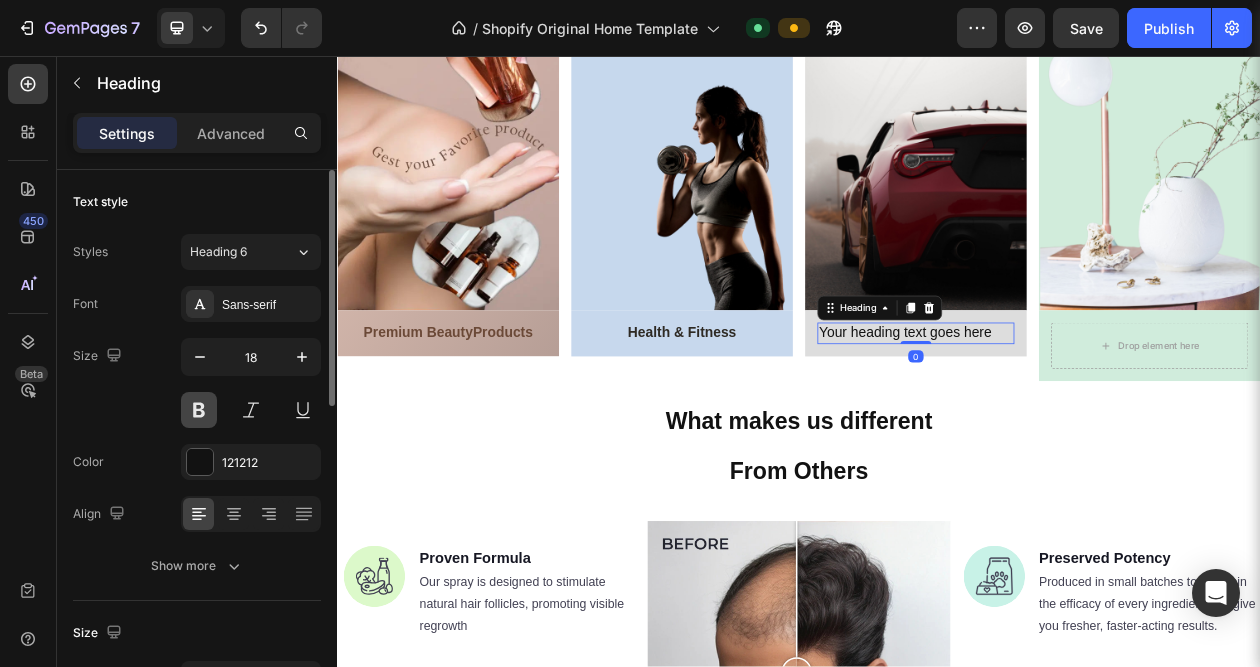 click at bounding box center [199, 410] 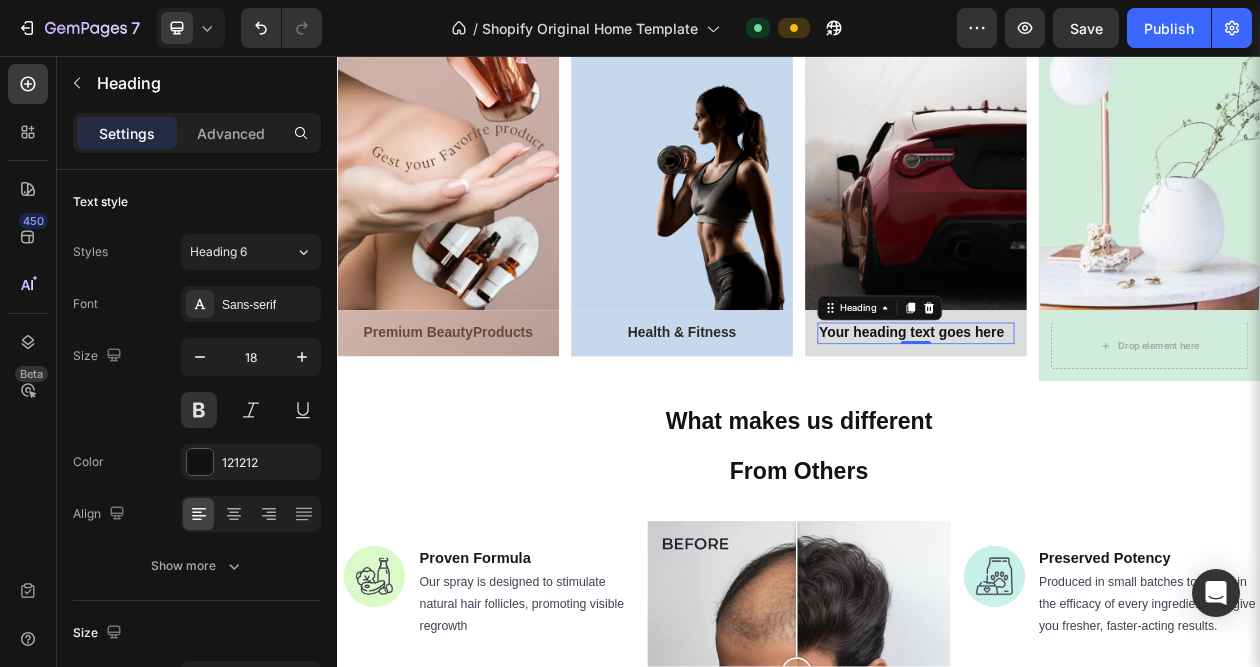 click on "Your heading text goes here" at bounding box center [1089, 416] 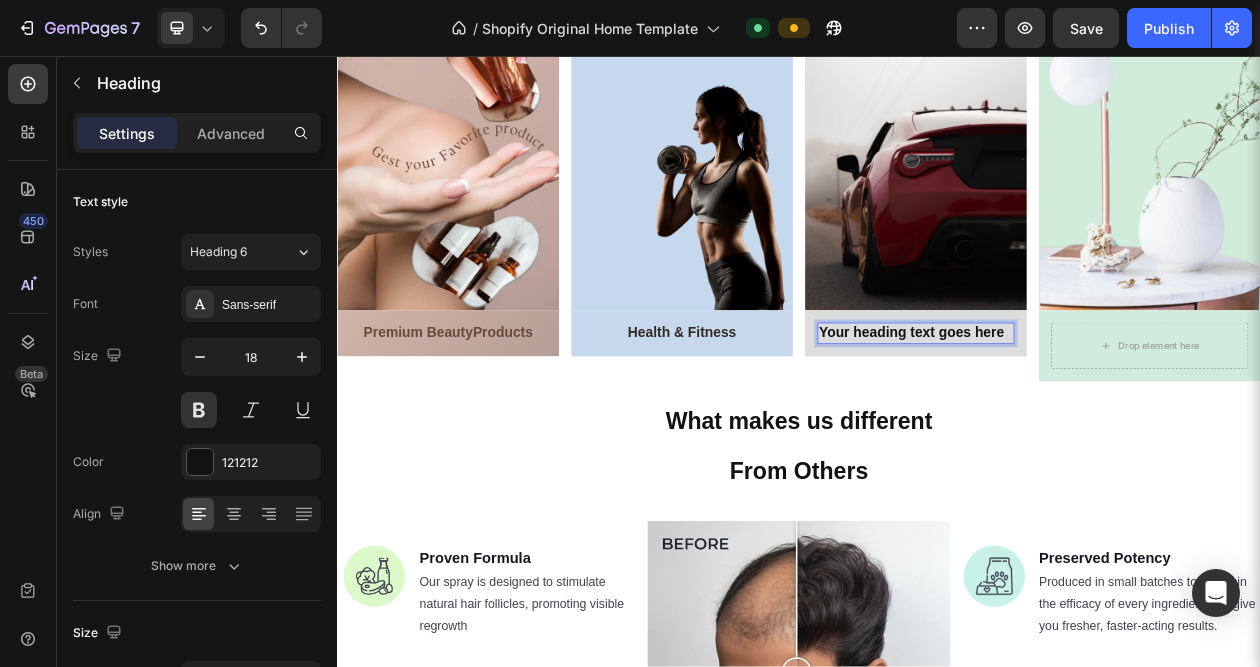 click on "Your heading text goes here" at bounding box center [1089, 416] 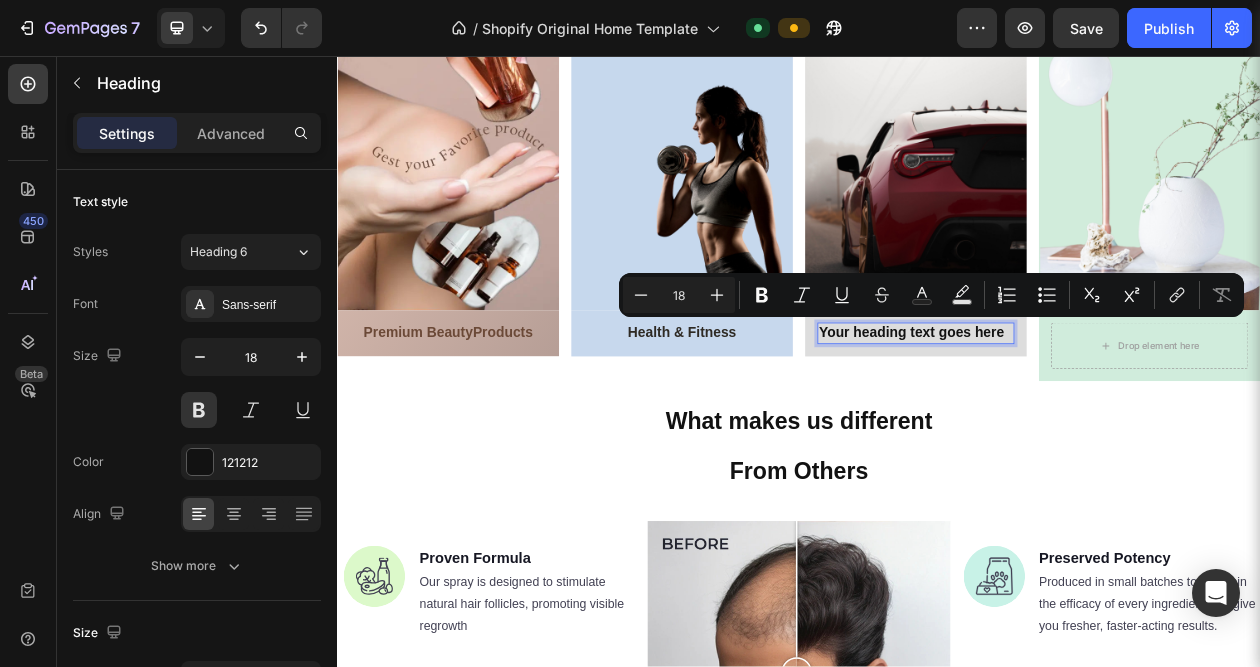 click on "Your heading text goes here" at bounding box center [1089, 416] 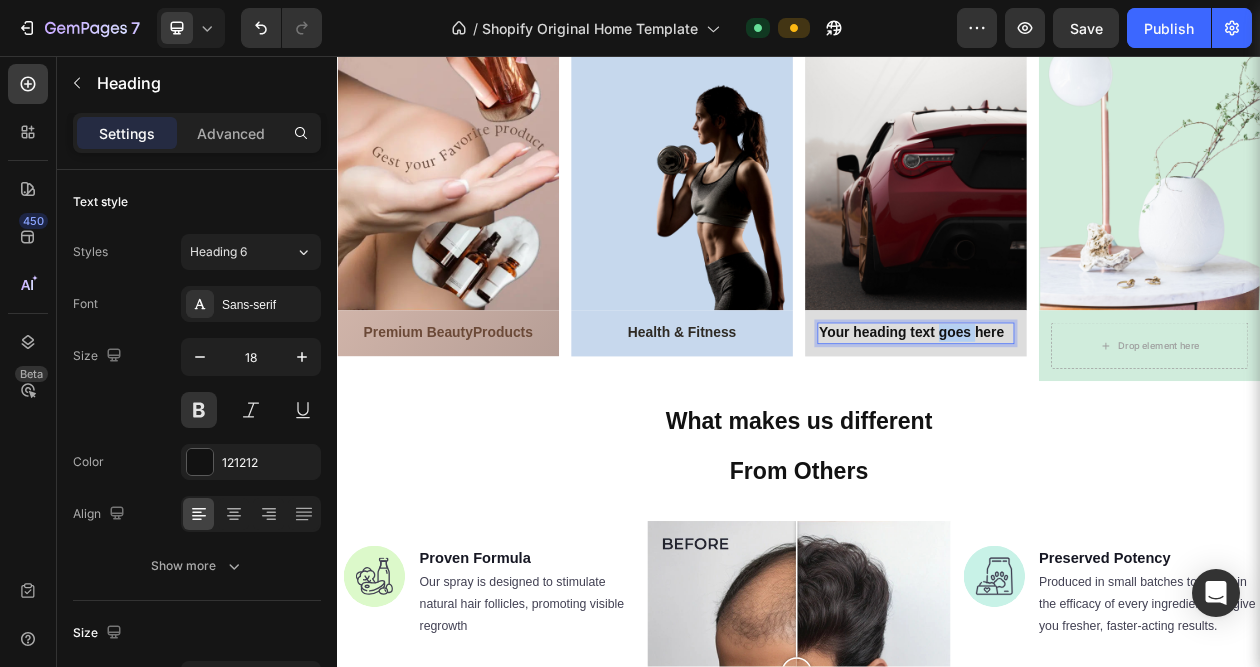 click on "Your heading text goes here" at bounding box center (1089, 416) 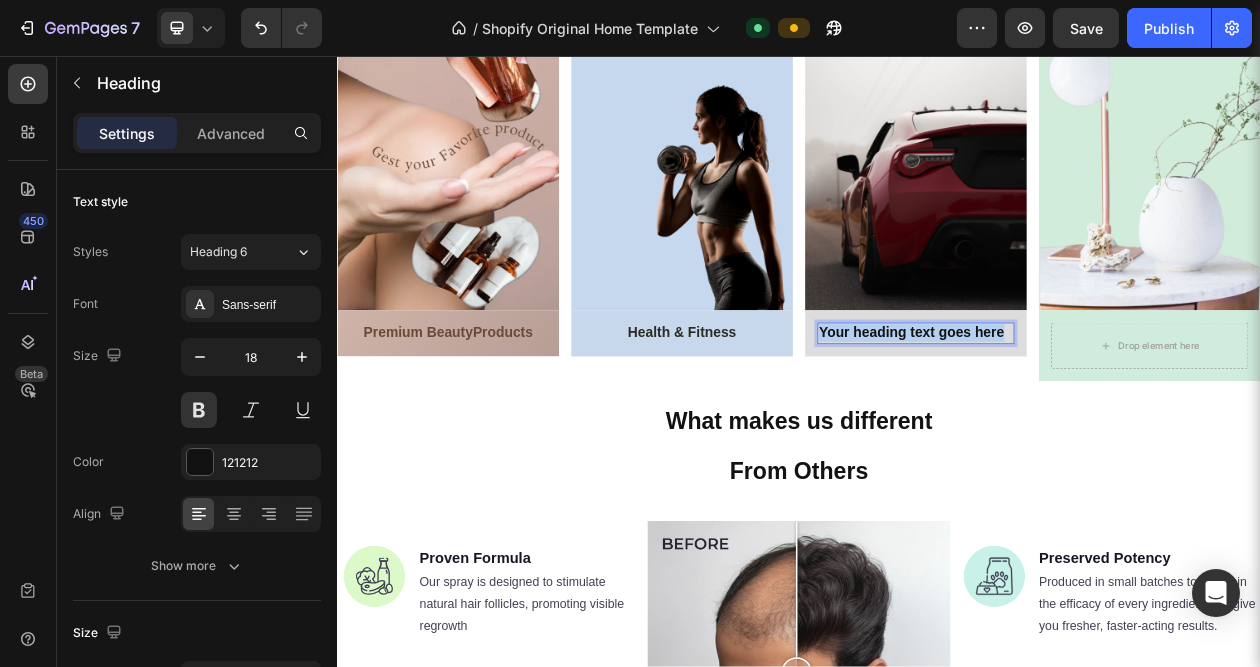 click on "Your heading text goes here" at bounding box center (1089, 416) 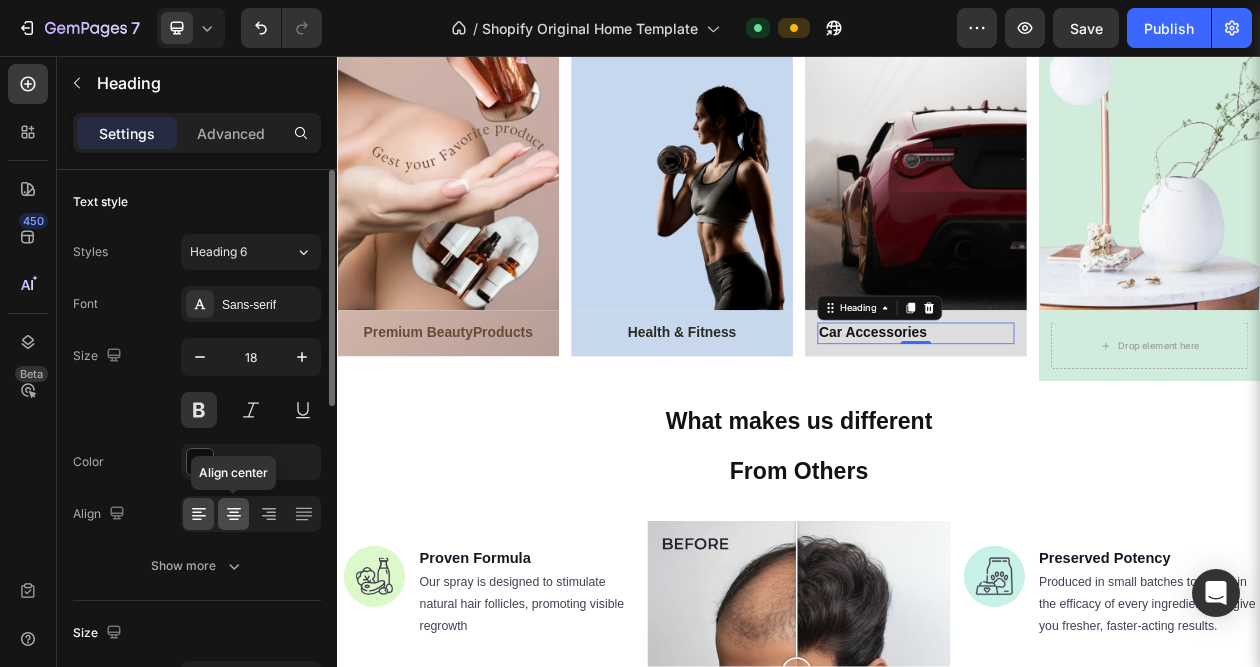 click 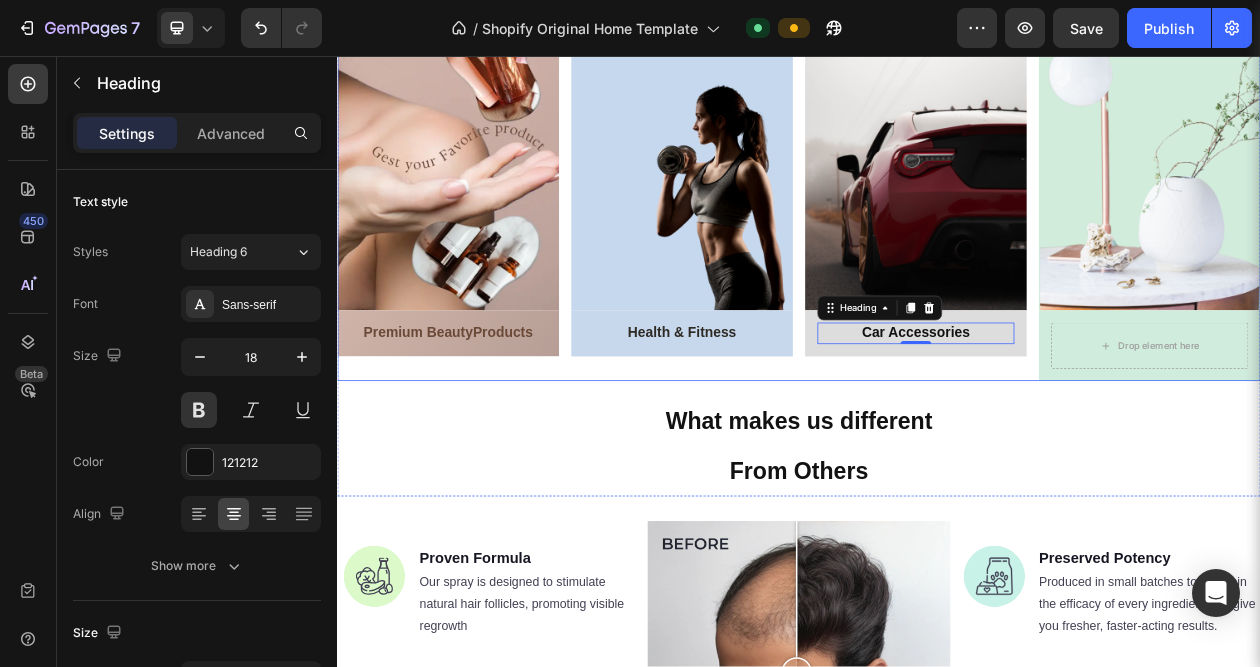 click on "Image Car Accessories Heading   0 Row" at bounding box center [1089, 217] 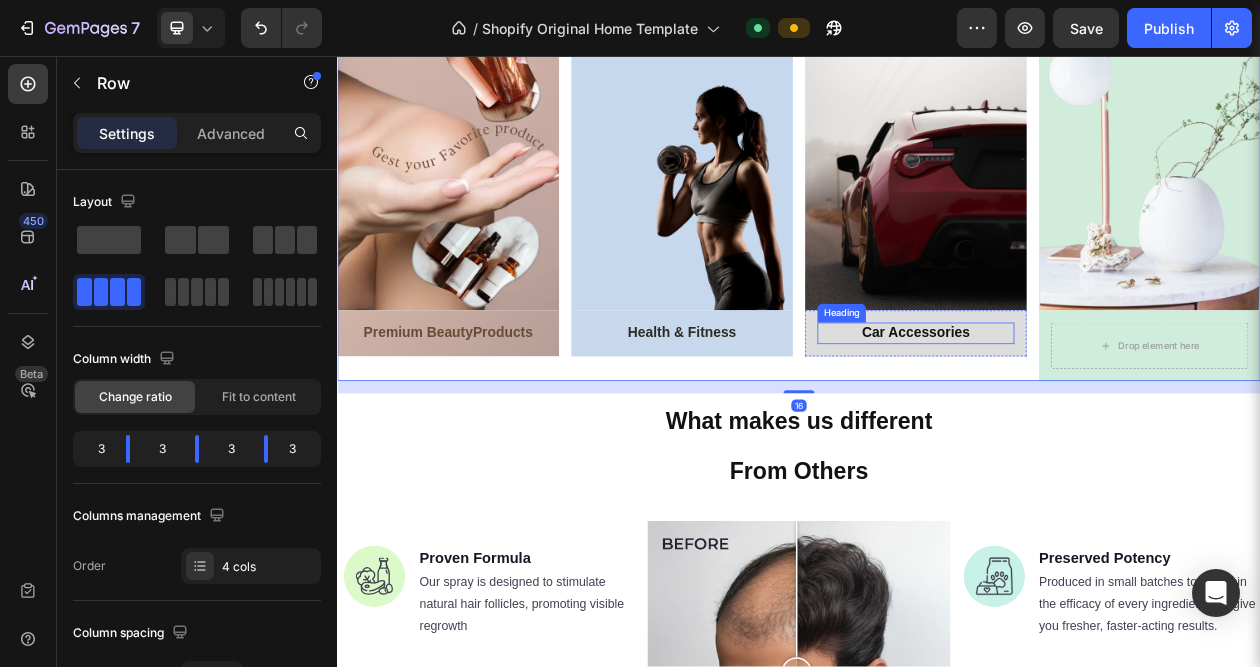 click on "Car Accessories" at bounding box center [1089, 416] 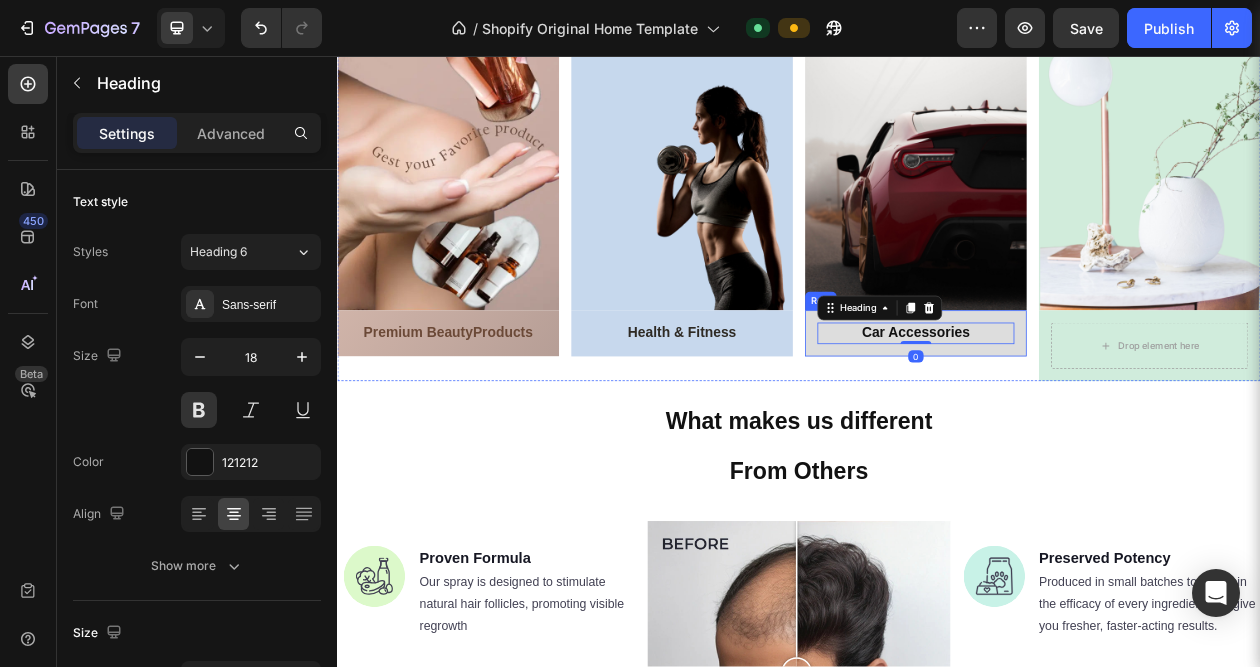 click on "⁠⁠⁠⁠⁠⁠⁠ Car Accessories Heading   0 Row" at bounding box center [1089, 416] 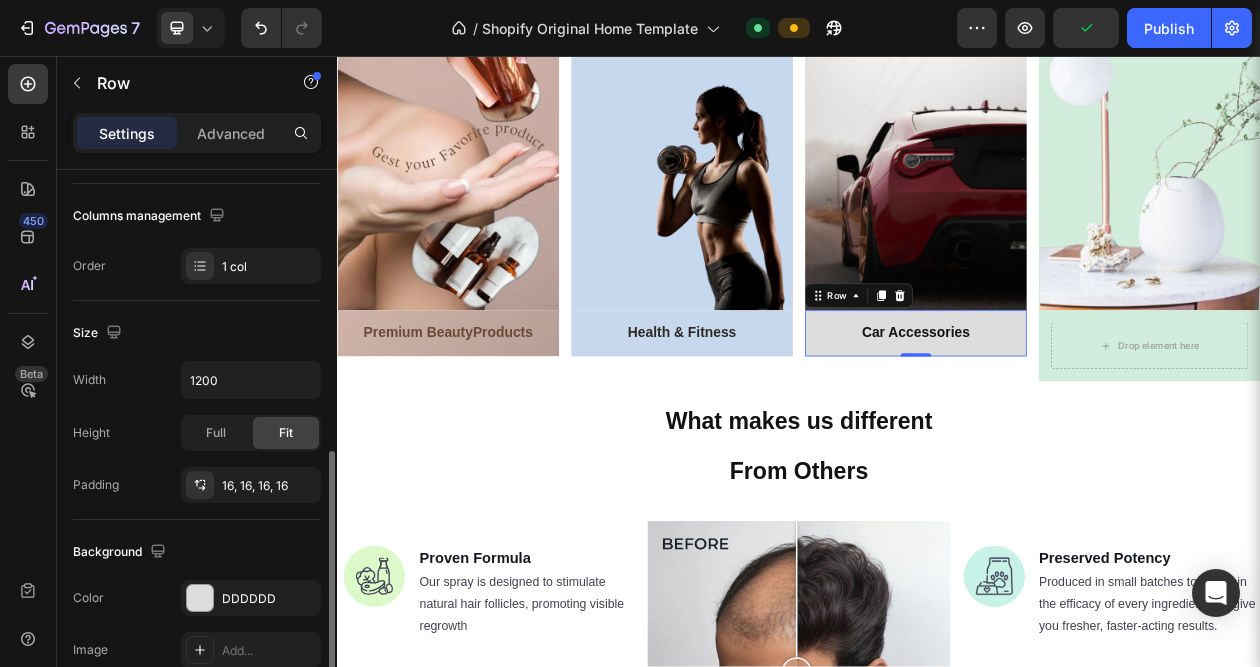 scroll, scrollTop: 400, scrollLeft: 0, axis: vertical 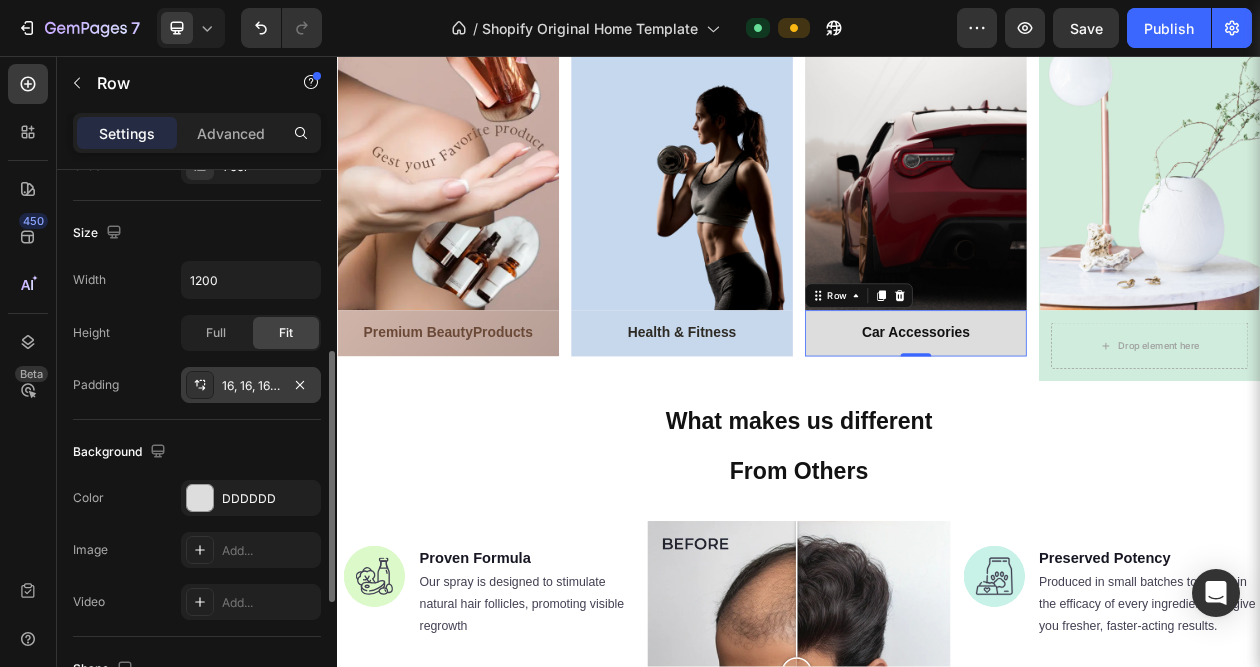click on "16, 16, 16, 16" at bounding box center (251, 386) 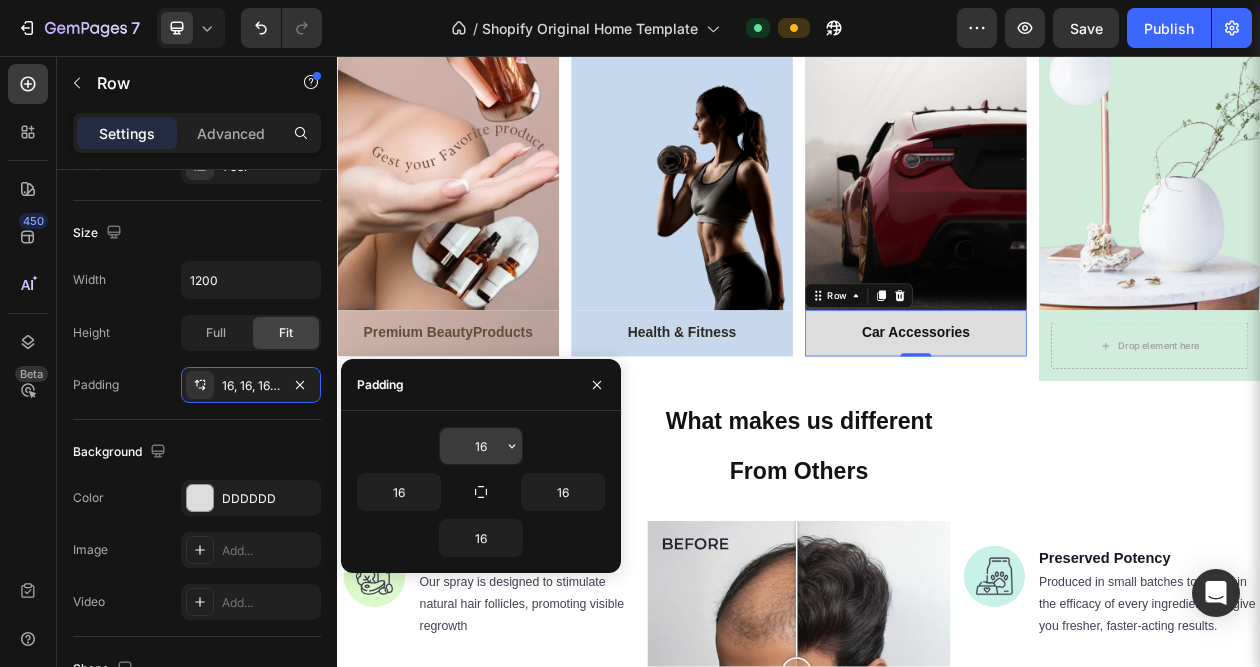 click on "16" at bounding box center (481, 446) 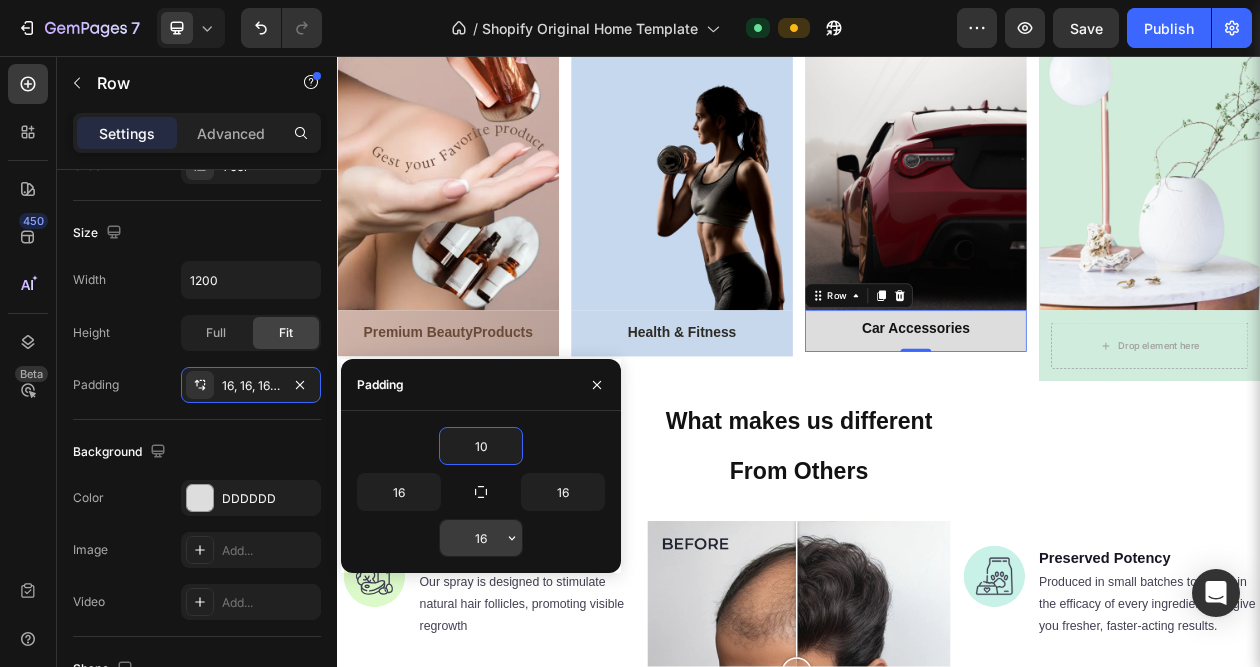 type on "10" 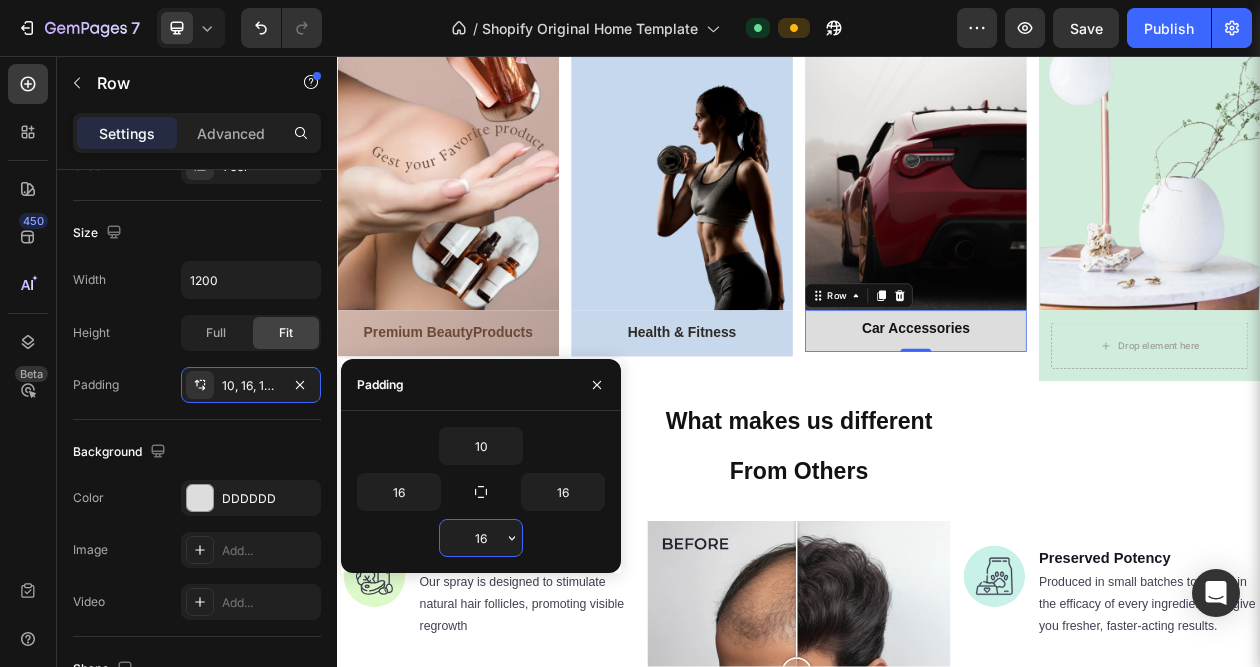 click on "16" at bounding box center (481, 538) 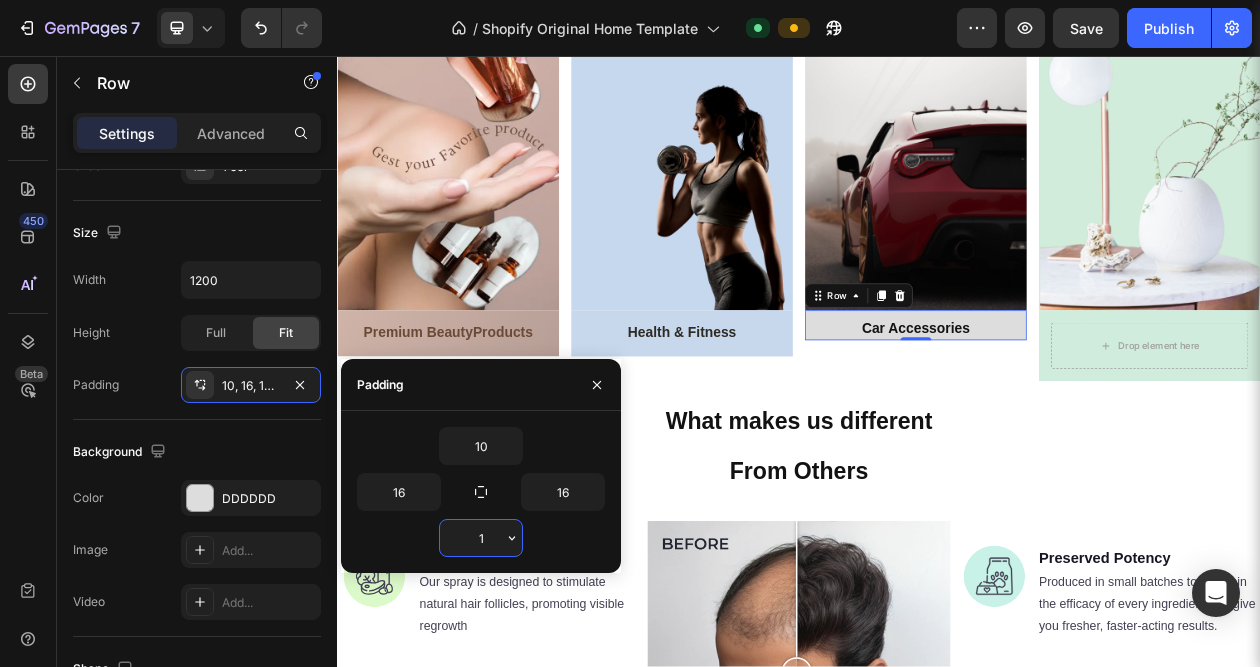 type on "10" 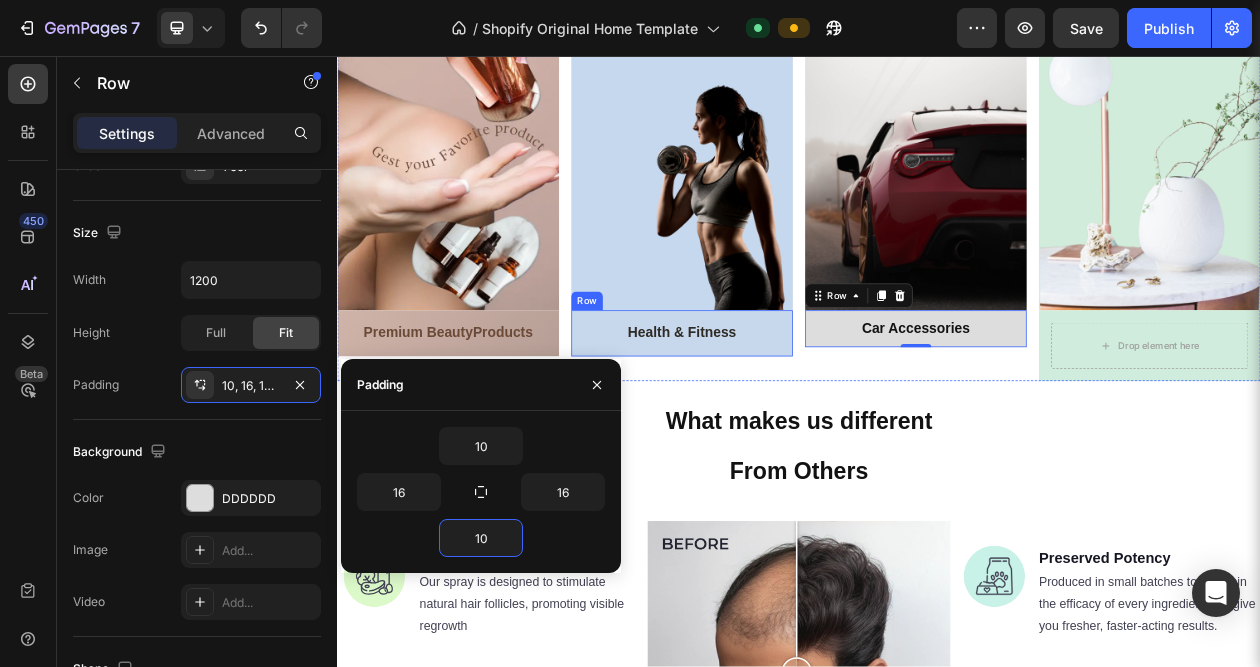 click on "⁠⁠⁠⁠⁠⁠⁠ Health & Fitness Heading Row" at bounding box center (785, 416) 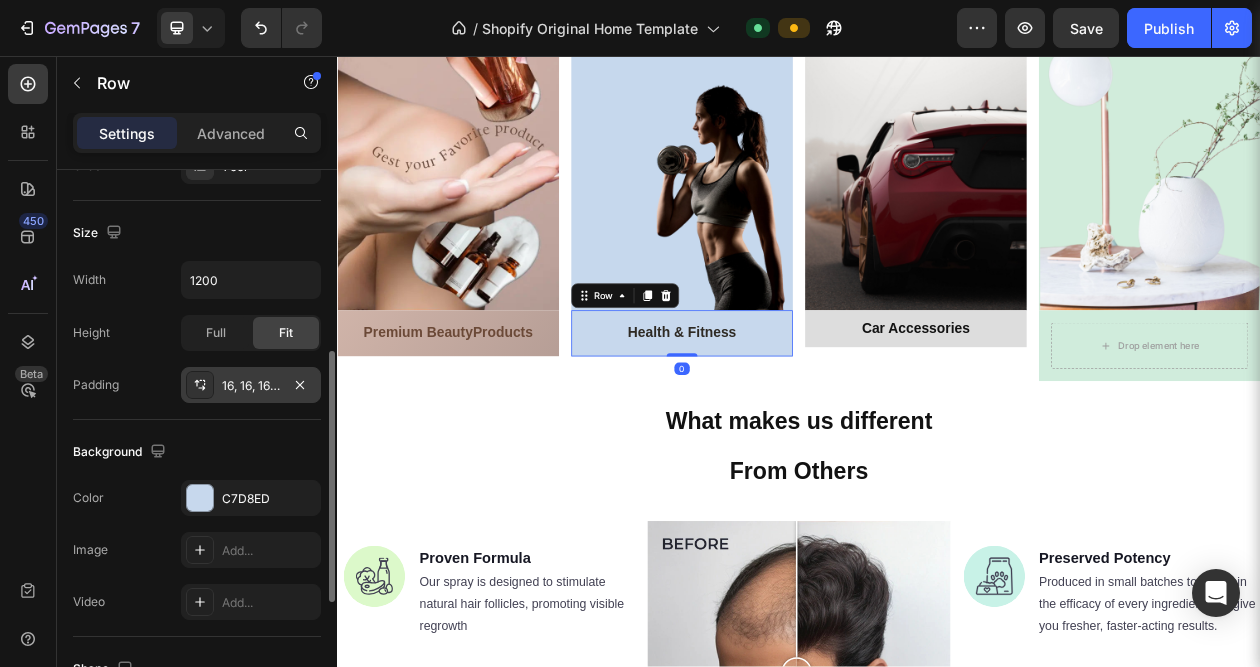 click on "16, 16, 16, 16" at bounding box center (251, 386) 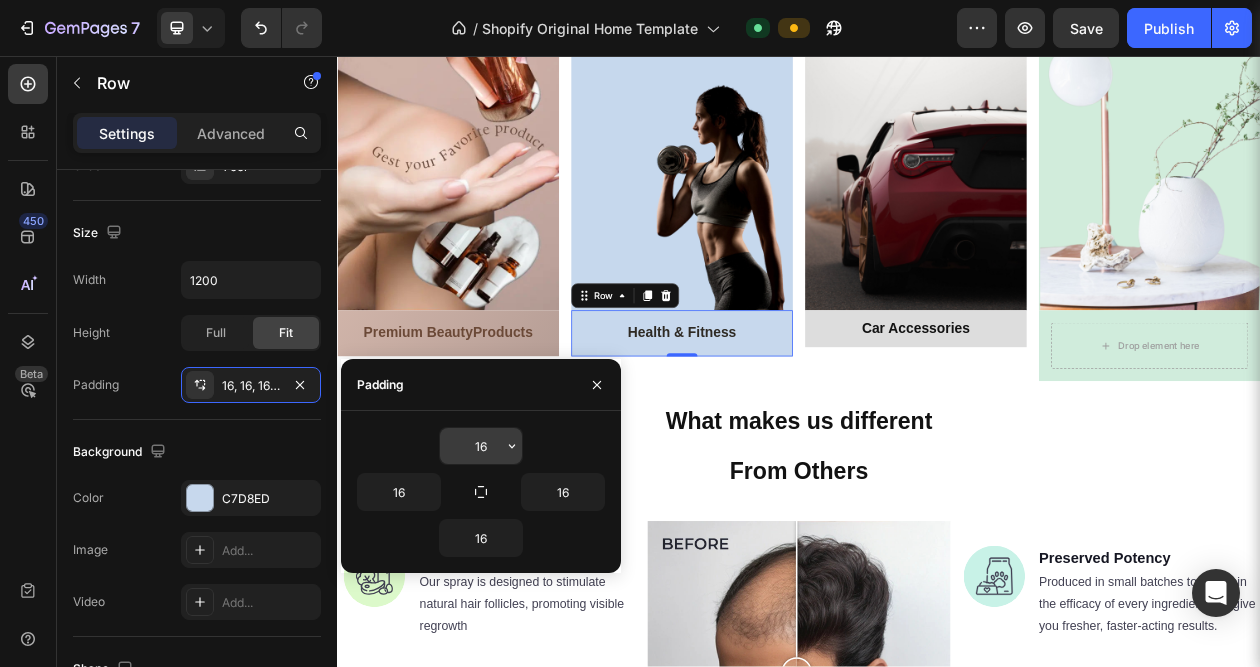 click on "16" at bounding box center (481, 446) 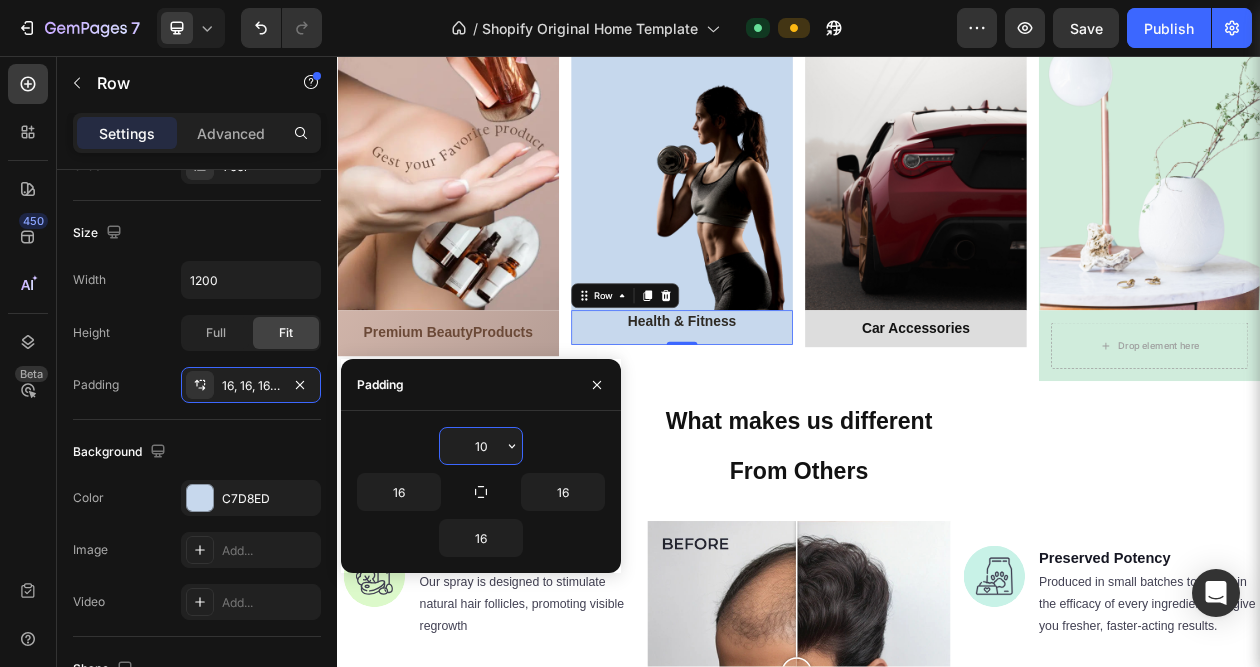 type on "10" 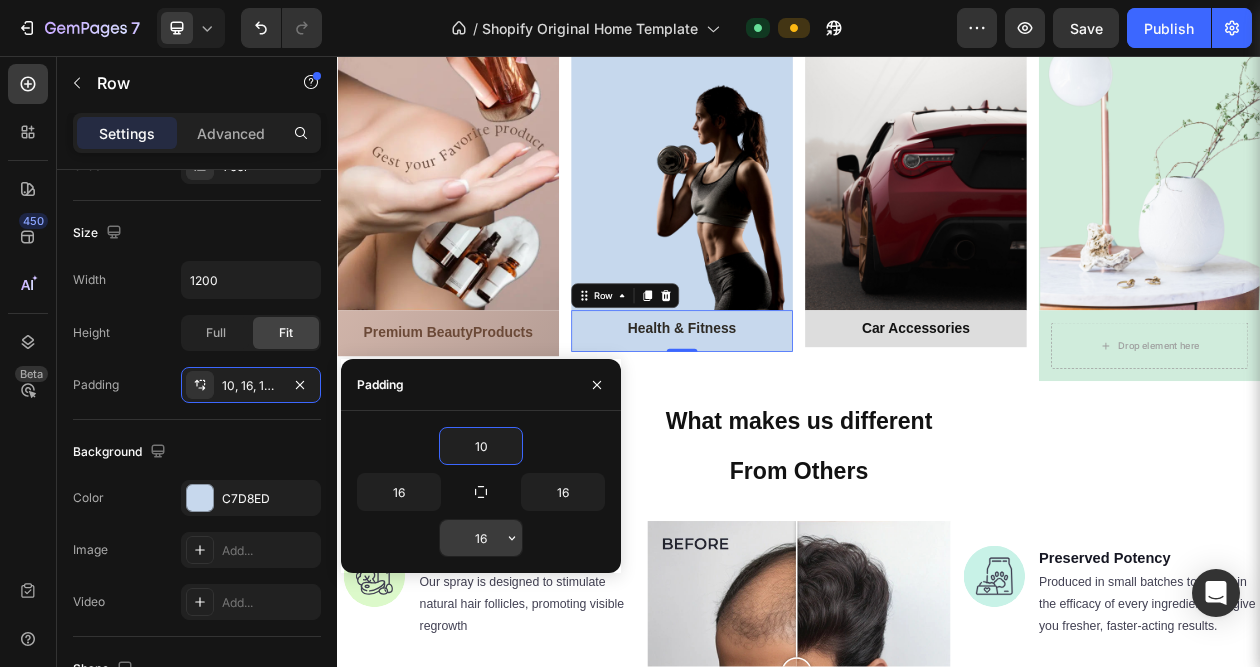 click on "16" at bounding box center [481, 538] 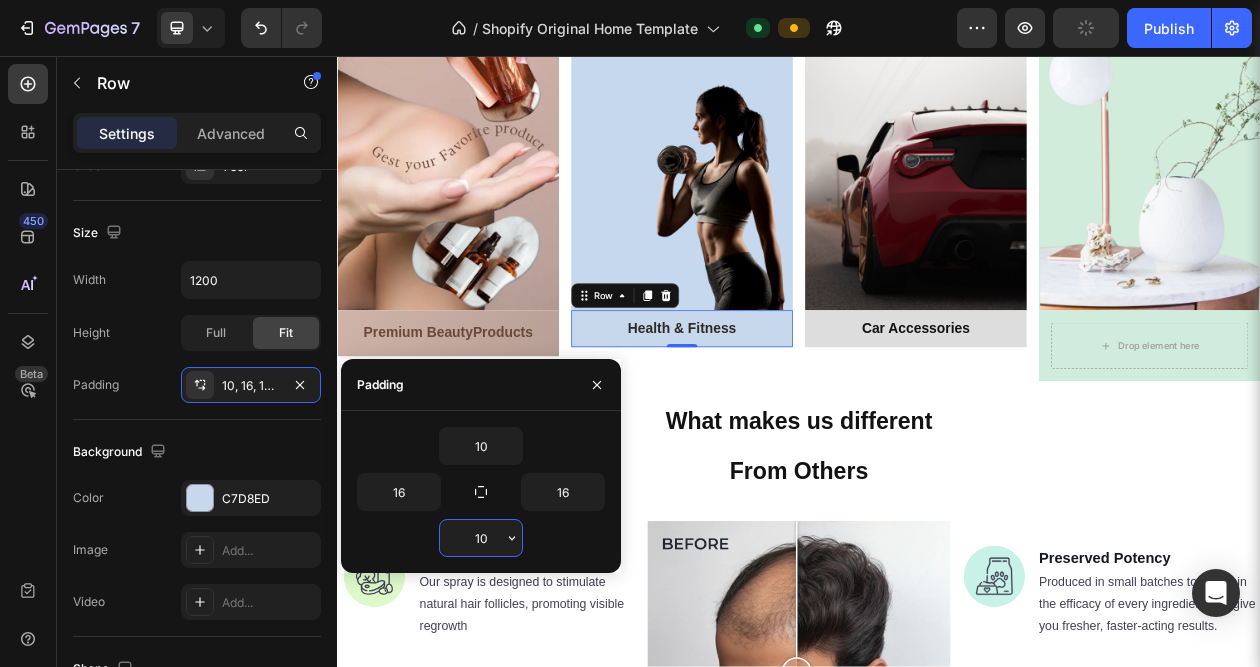 type on "10" 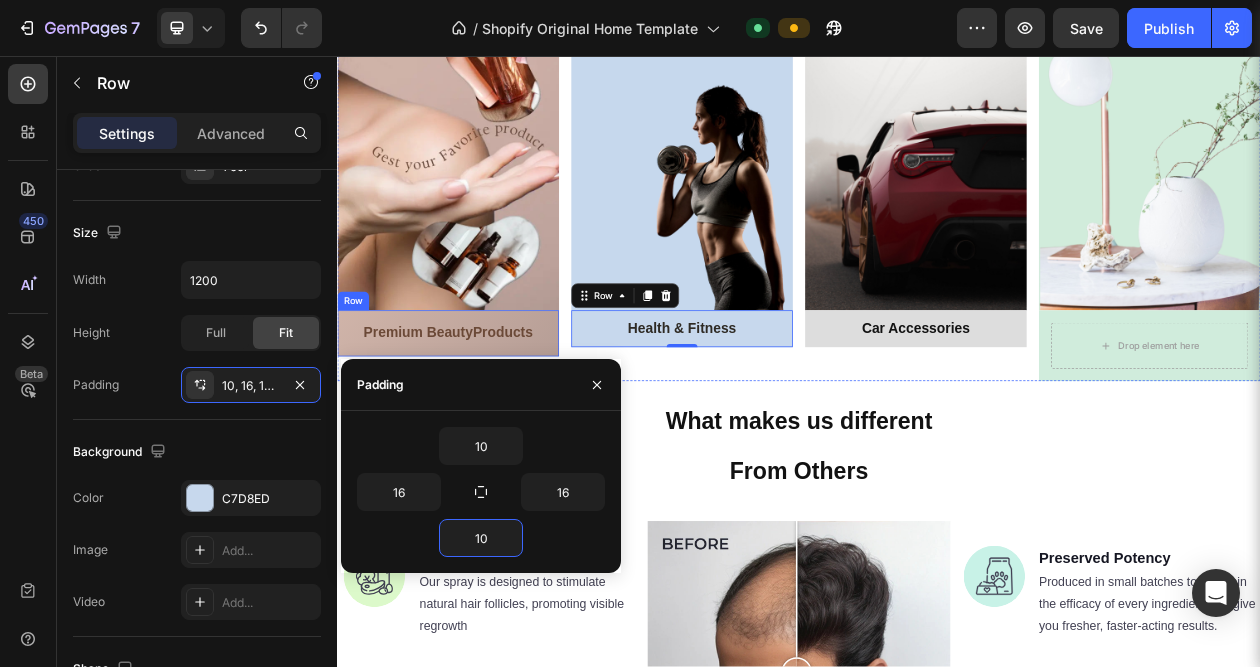 click on "⁠⁠⁠⁠⁠⁠⁠ Premium Beauty  Products Heading Row" at bounding box center (481, 416) 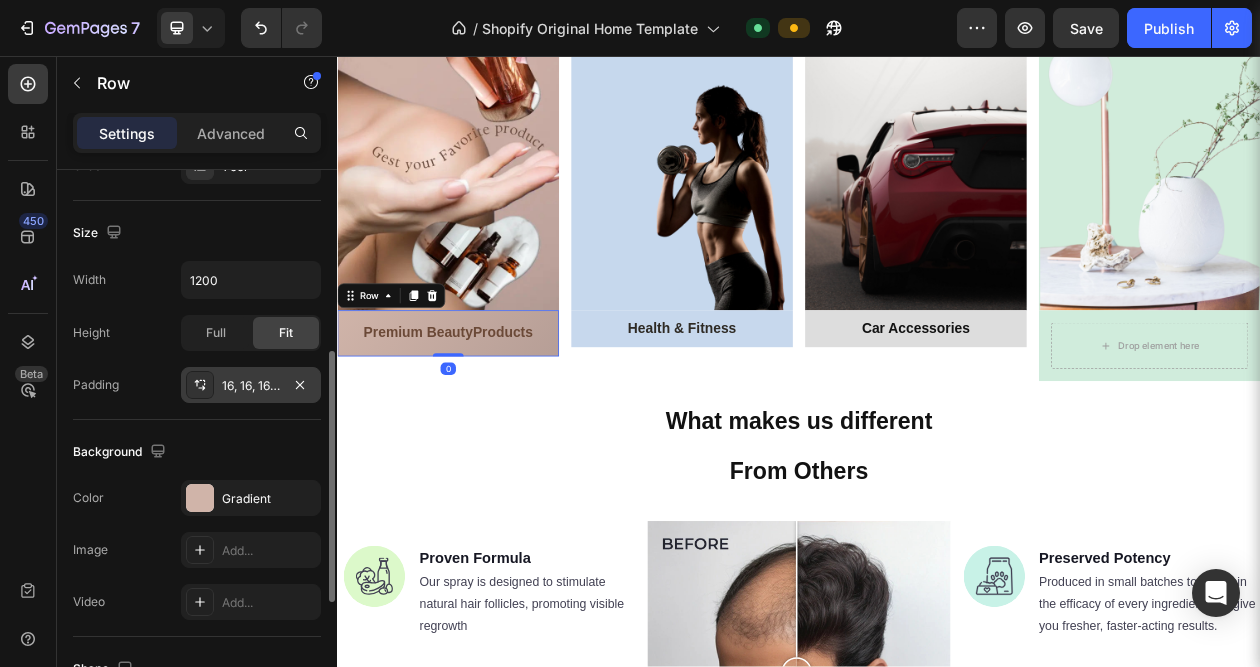 click on "16, 16, 16, 16" at bounding box center [251, 386] 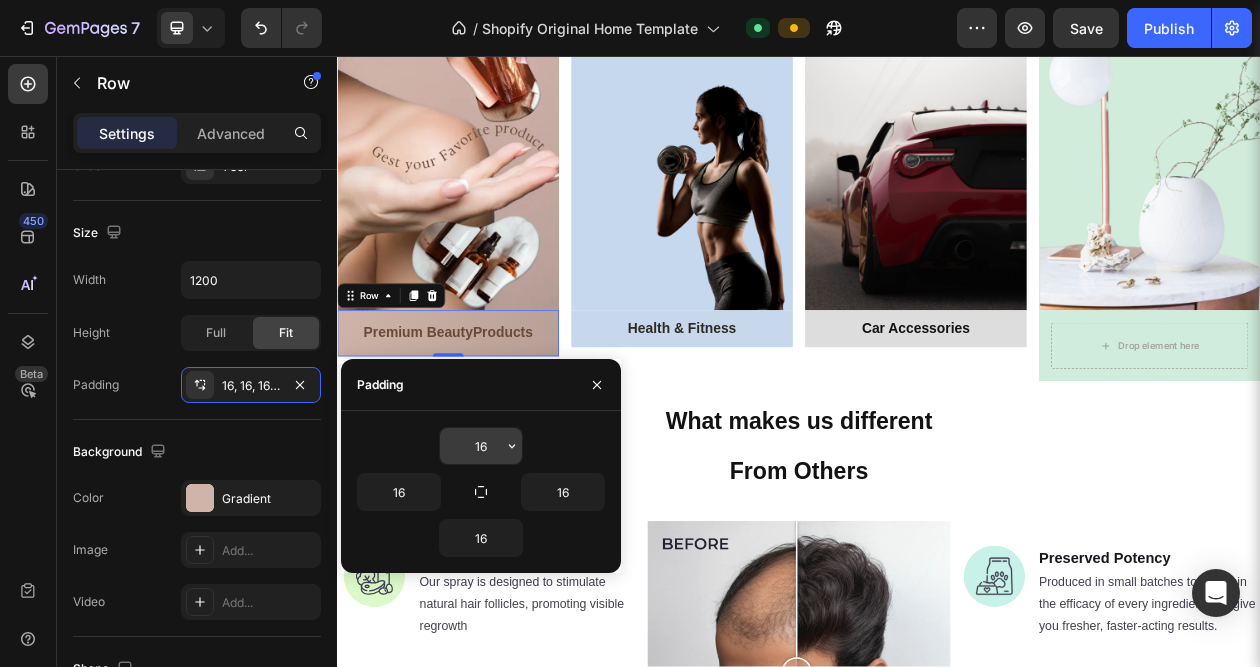 click 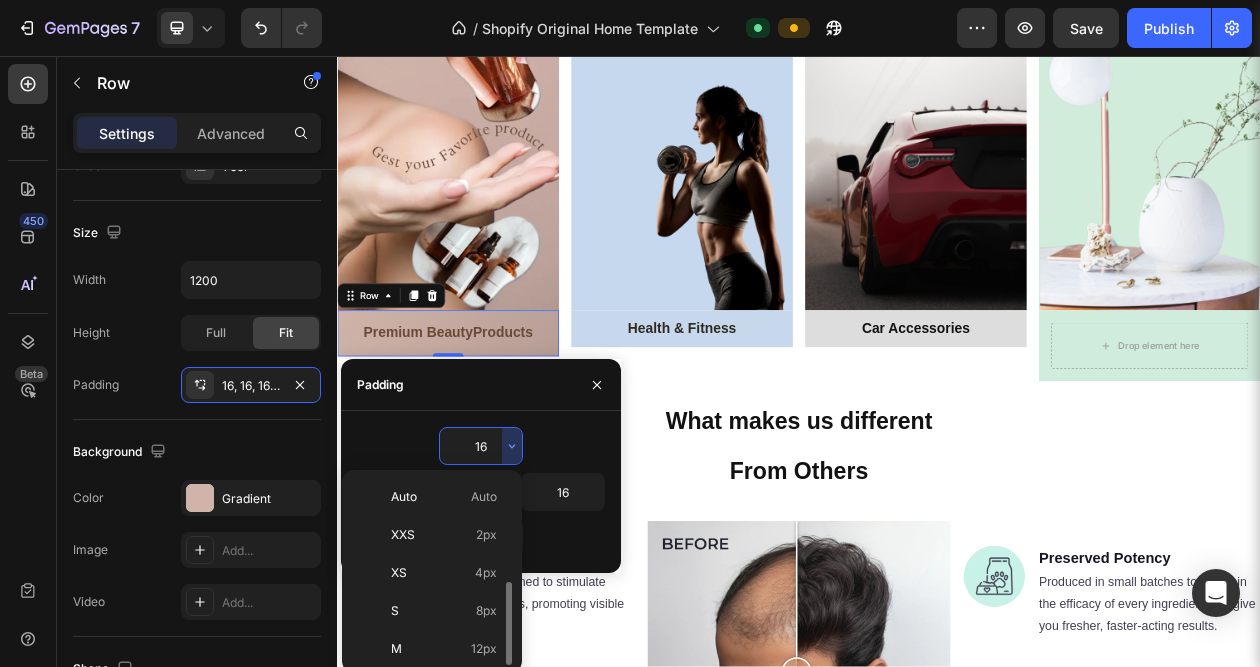 scroll, scrollTop: 72, scrollLeft: 0, axis: vertical 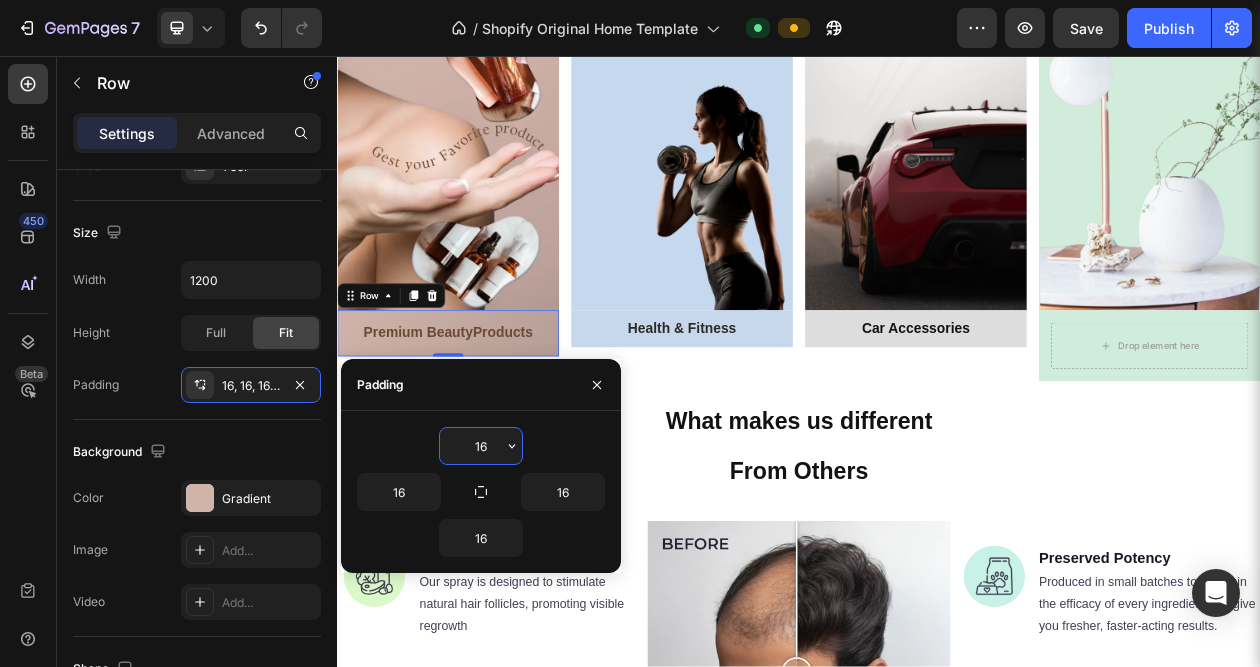 click on "16" at bounding box center [481, 446] 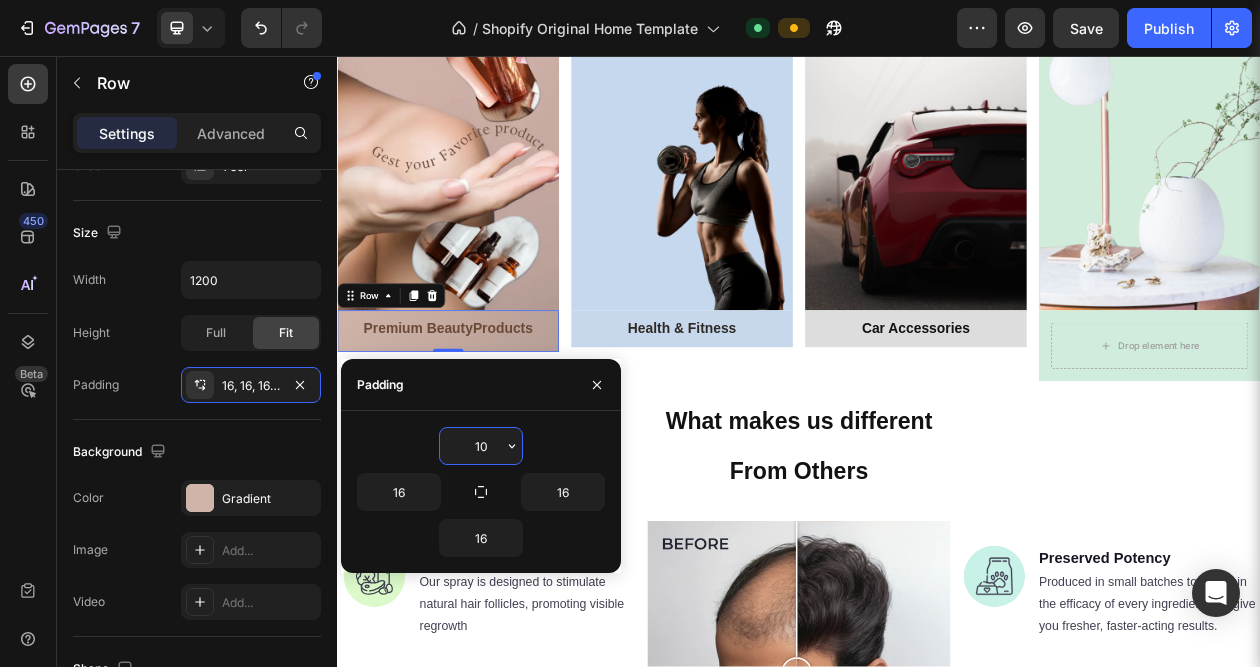 type on "10" 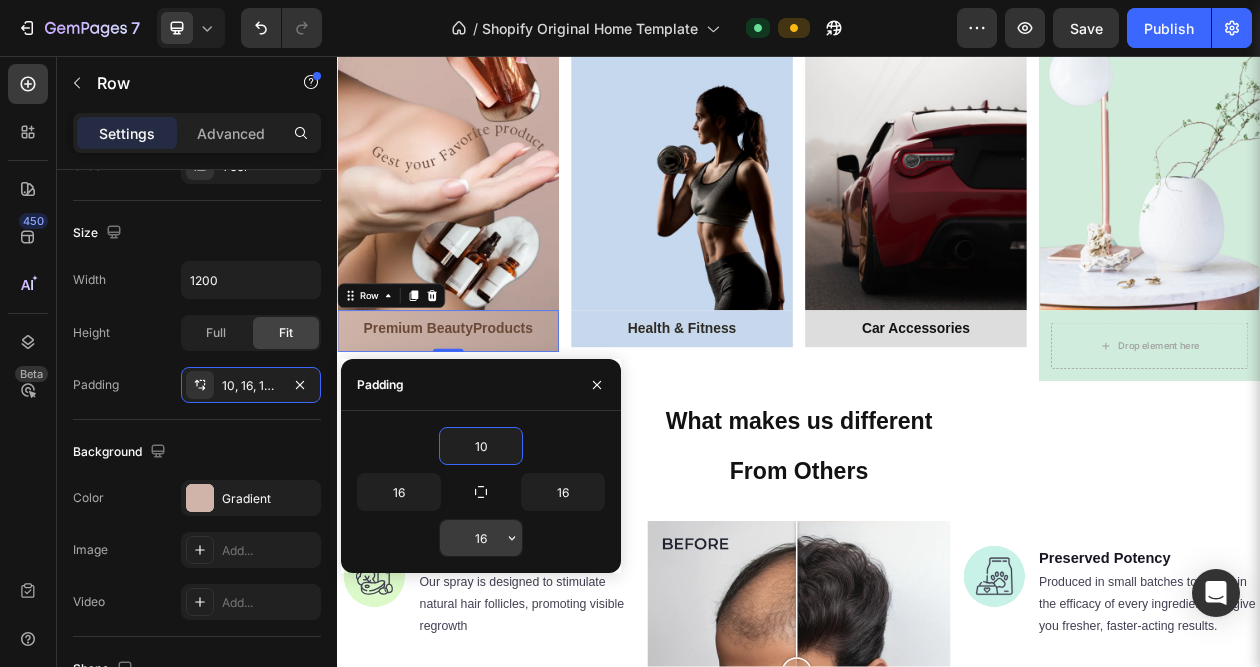 click on "16" at bounding box center (481, 538) 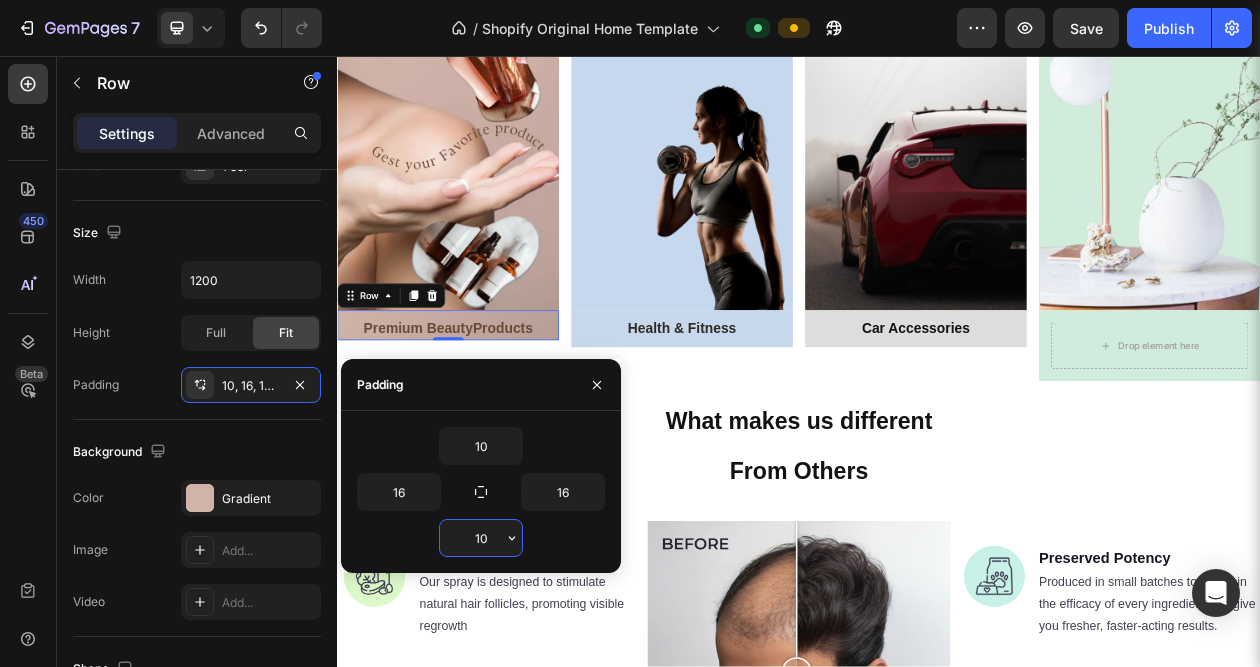 type on "10" 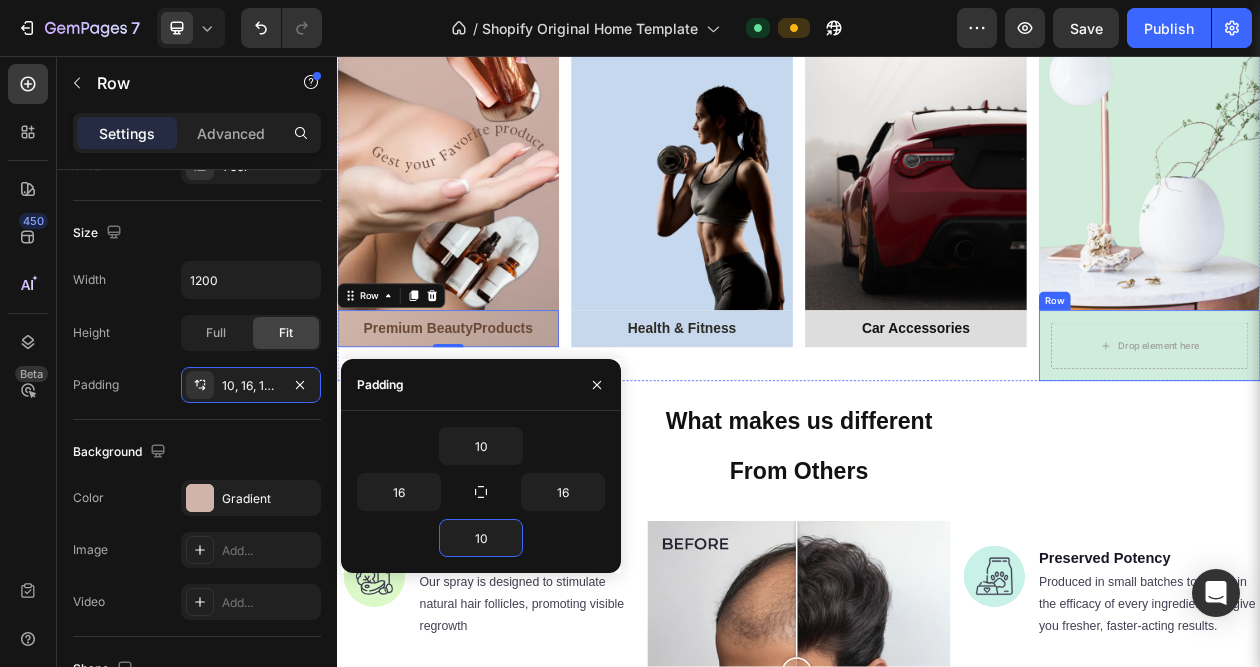 click on "Drop element here Row" at bounding box center (1393, 433) 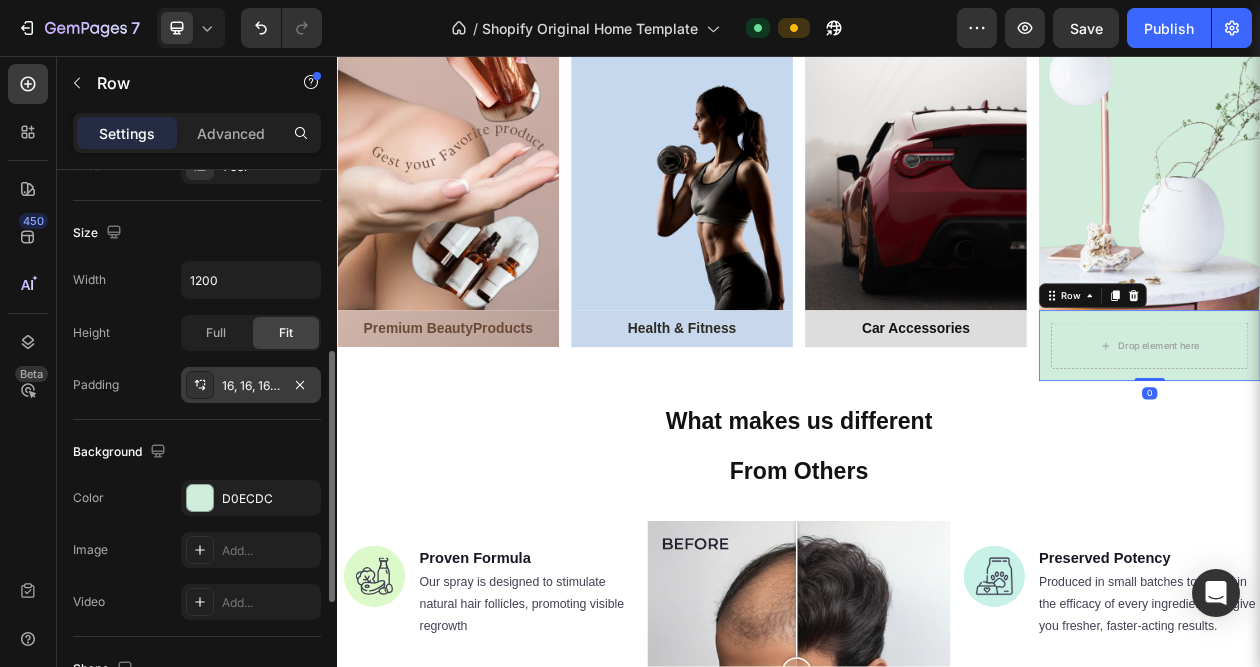 click on "16, 16, 16, 16" at bounding box center [251, 386] 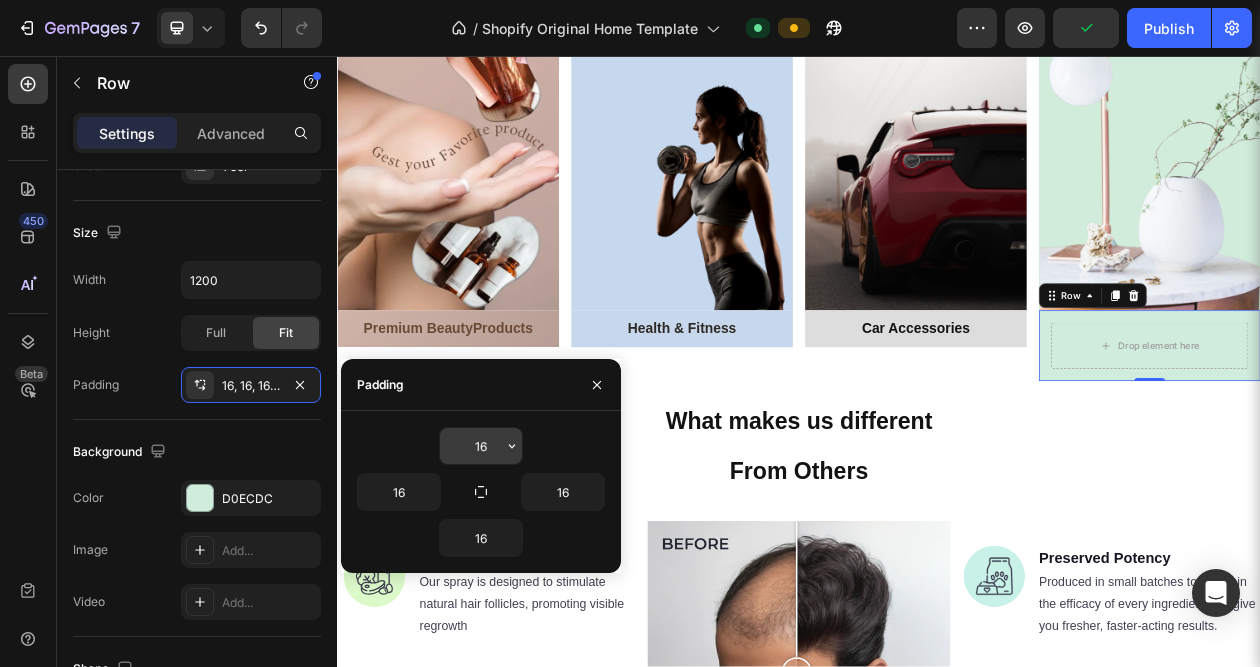 click on "16" at bounding box center [481, 446] 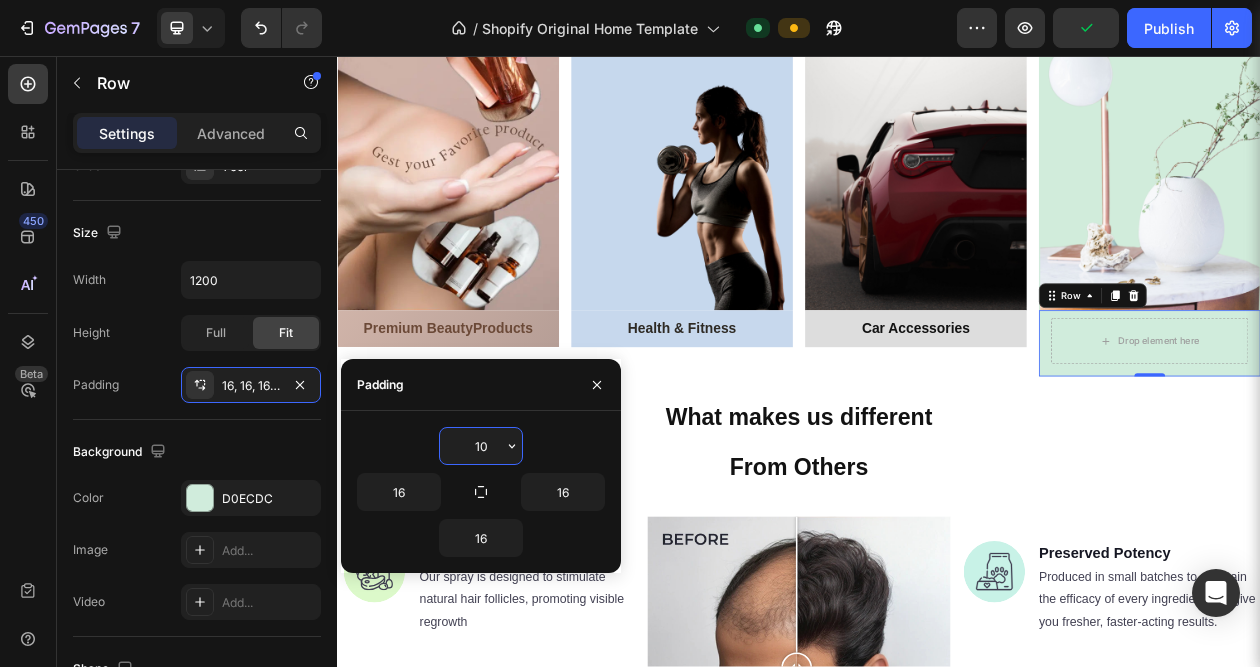 type on "10" 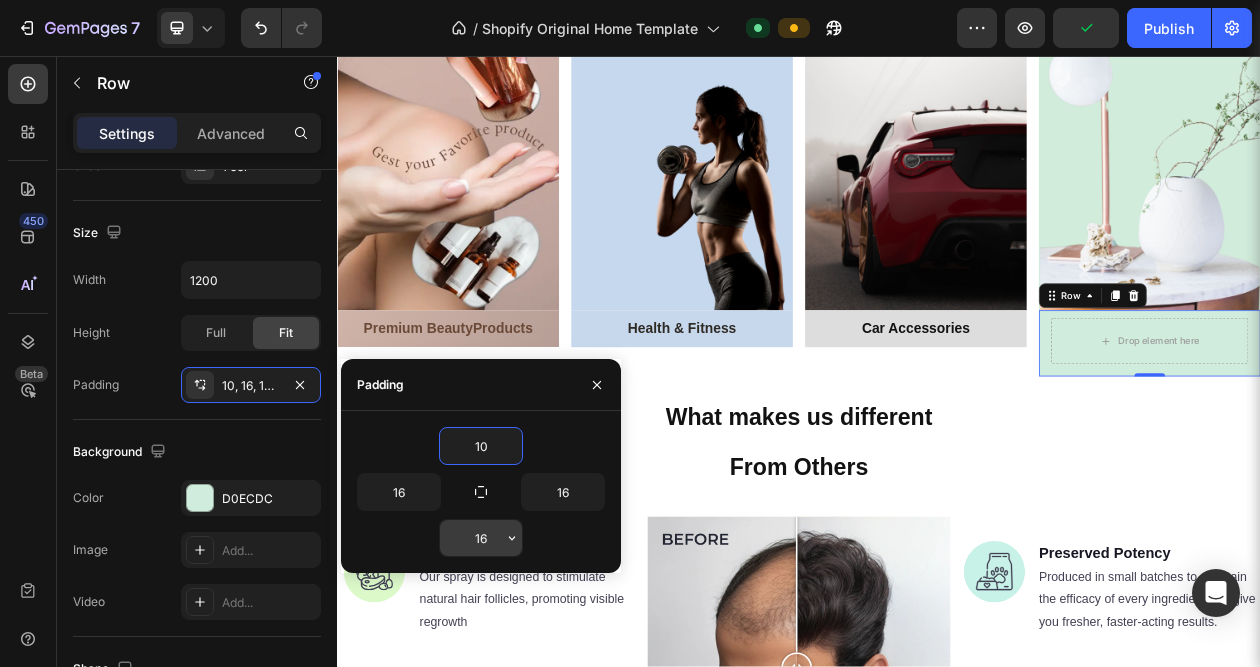 click on "16" at bounding box center [481, 538] 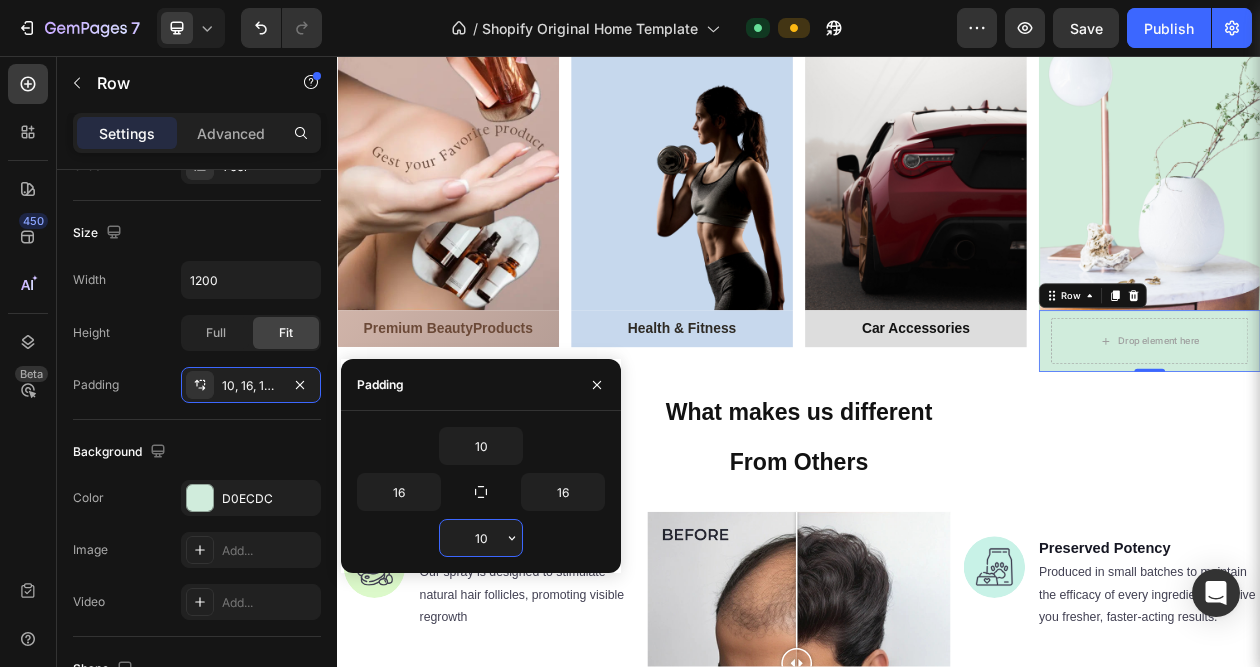 type on "10" 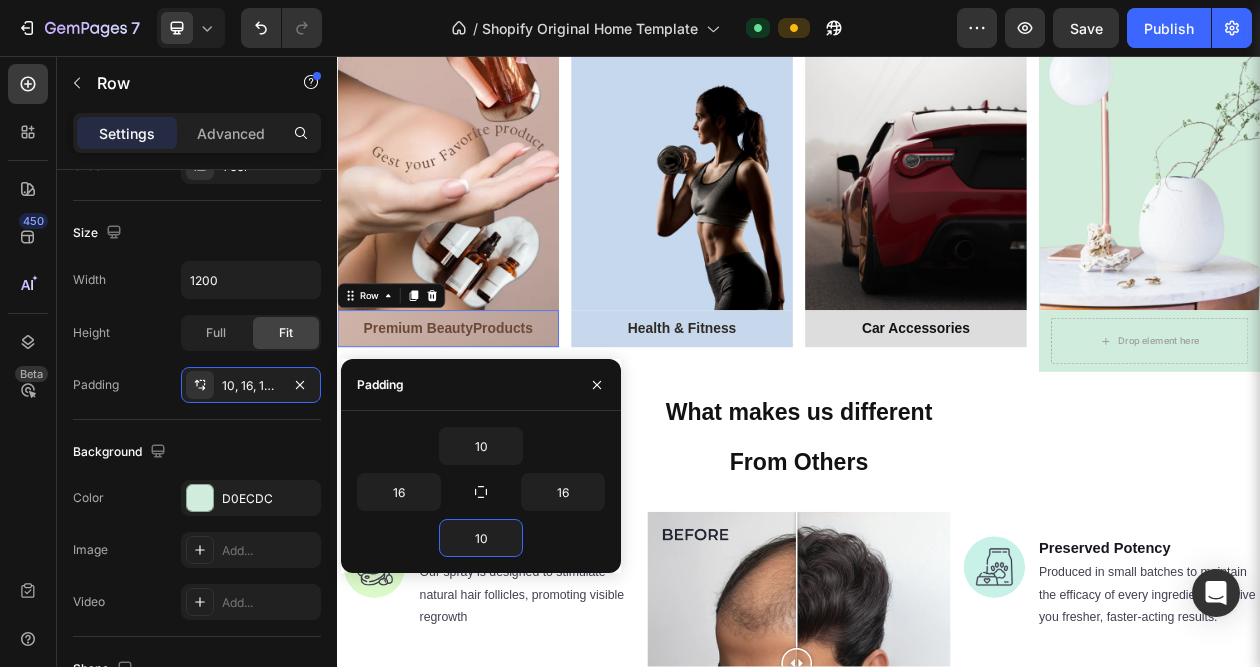 click on "⁠⁠⁠⁠⁠⁠⁠ Premium Beauty  Products Heading Row   0" at bounding box center (481, 410) 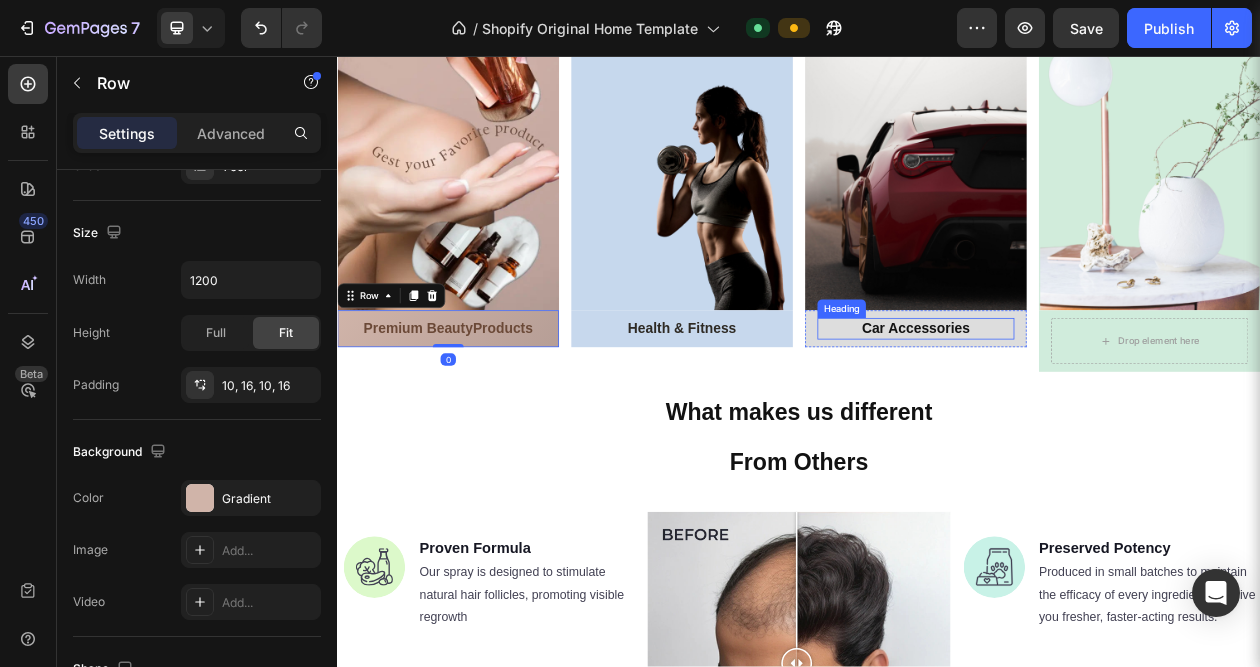 click on "⁠⁠⁠⁠⁠⁠⁠ Car Accessories" at bounding box center (1089, 410) 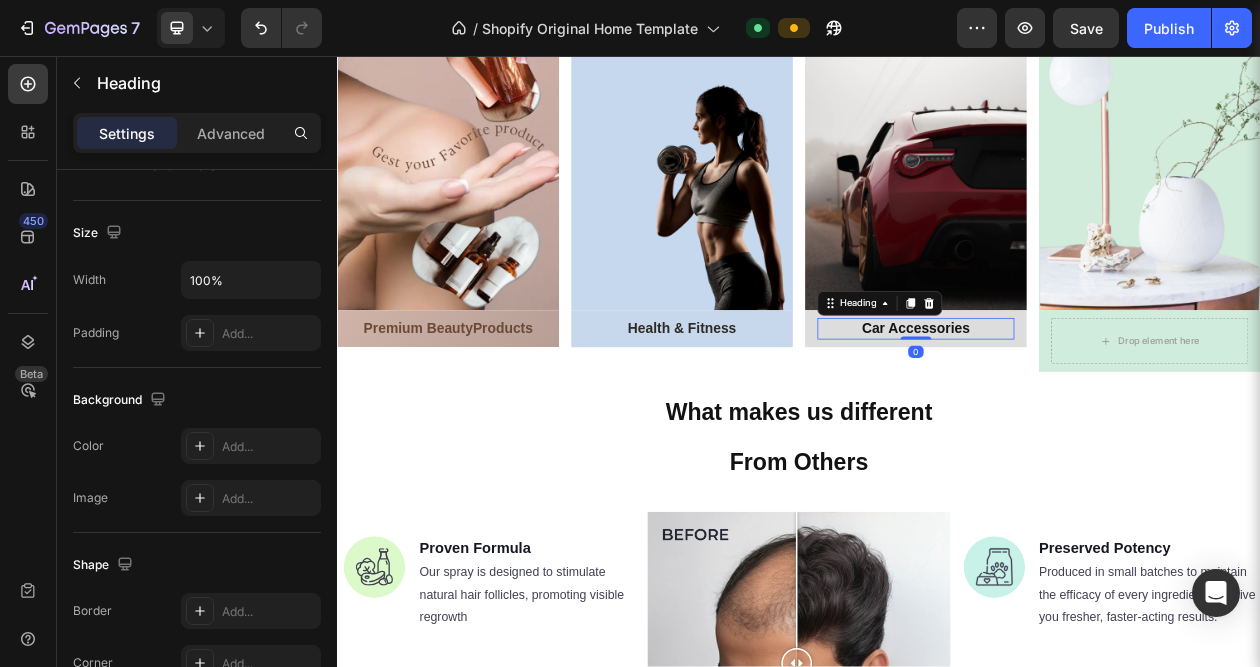 scroll, scrollTop: 0, scrollLeft: 0, axis: both 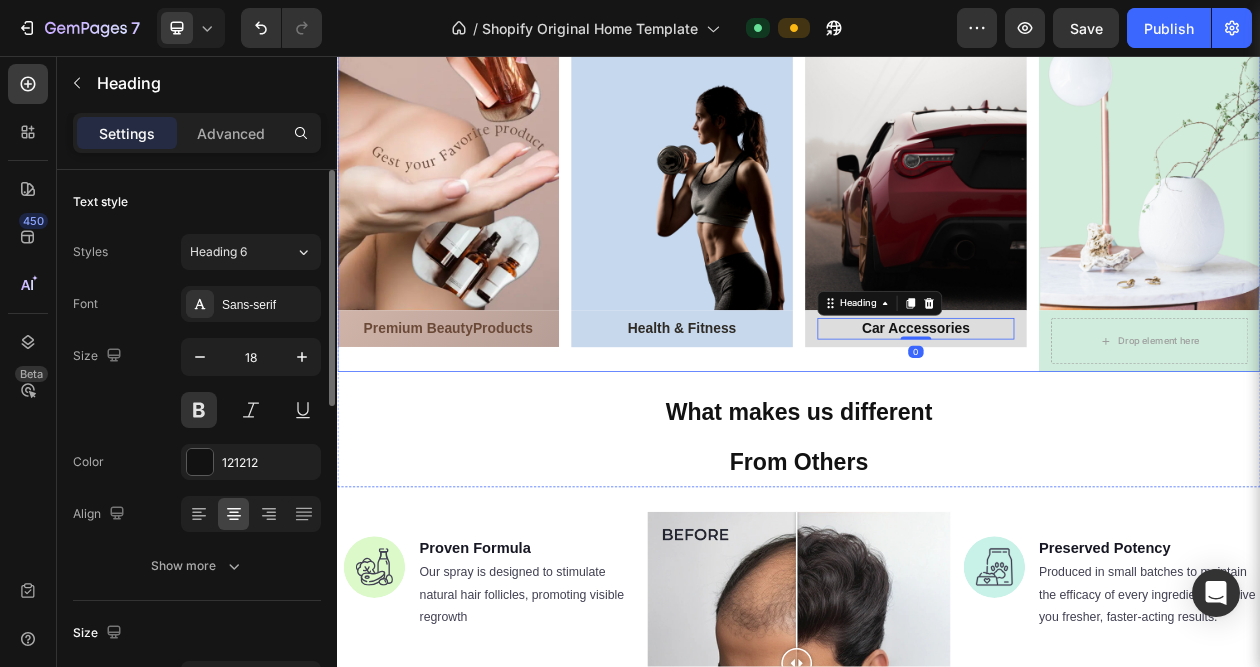 click on "Image ⁠⁠⁠⁠⁠⁠⁠ Car Accessories Heading   0 Row" at bounding box center (1089, 211) 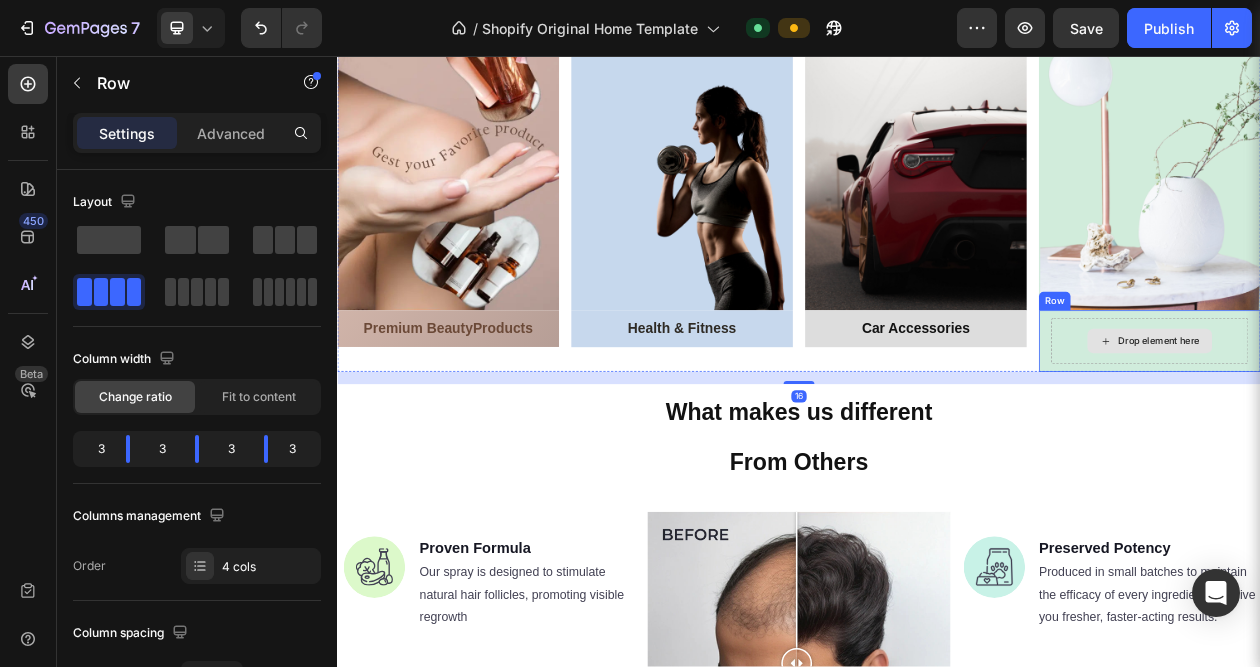 click on "Drop element here" at bounding box center (1393, 427) 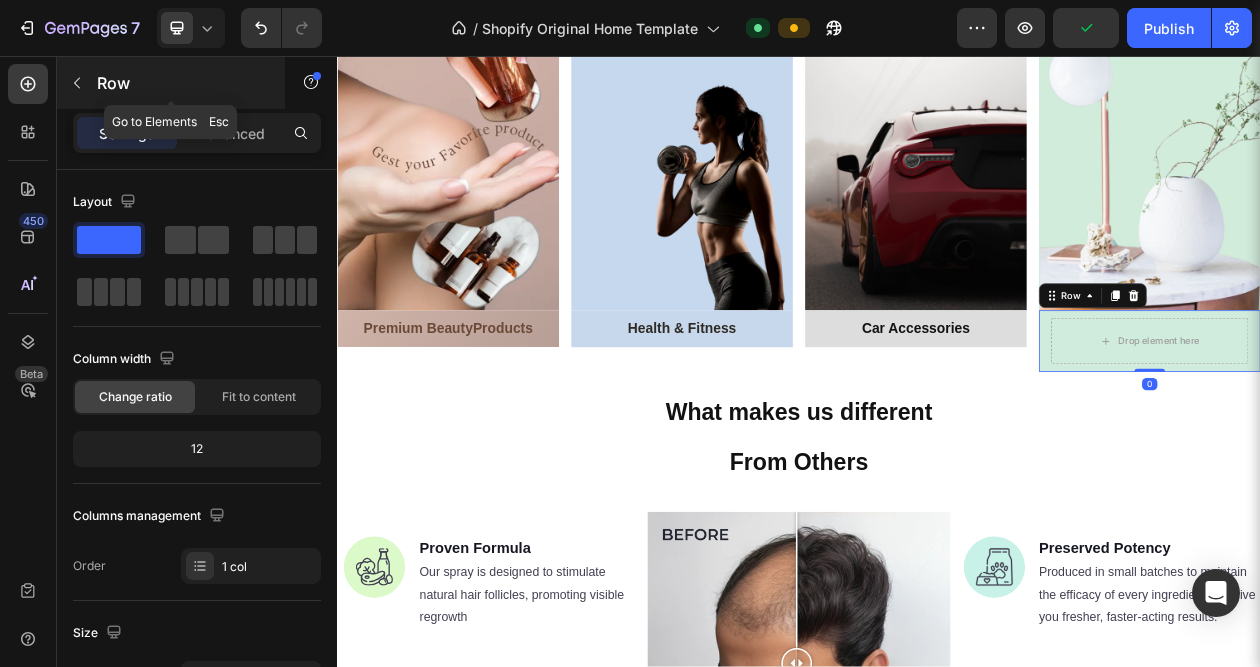 click at bounding box center [77, 83] 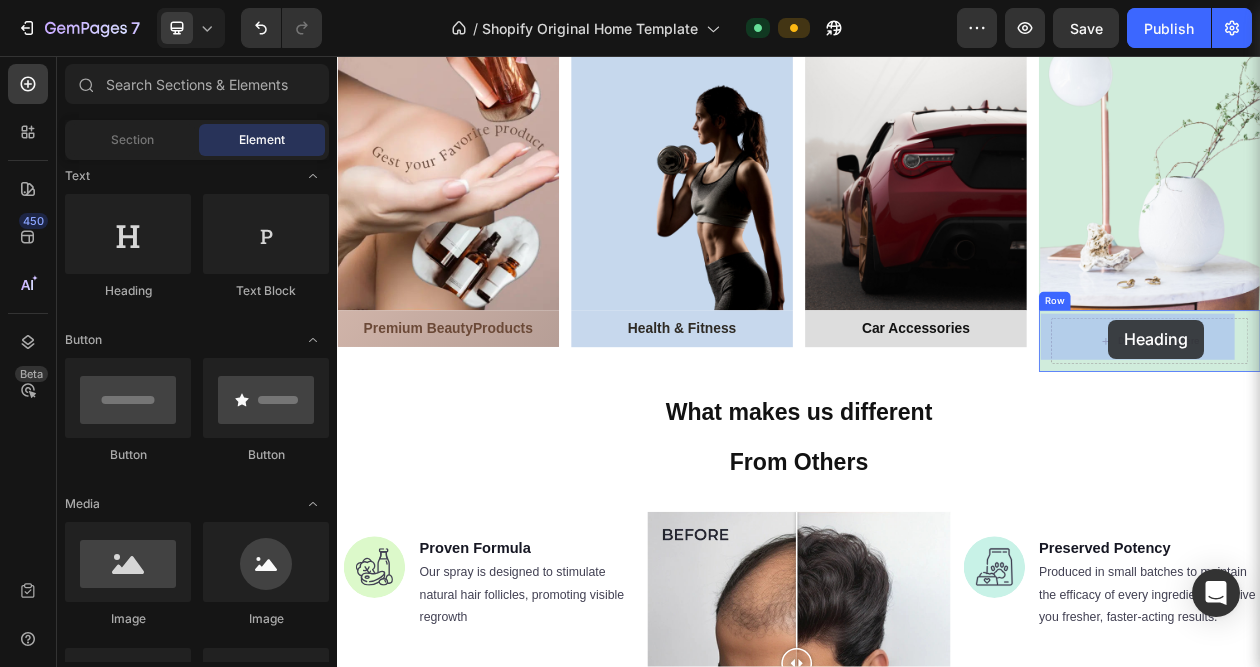 drag, startPoint x: 471, startPoint y: 281, endPoint x: 1340, endPoint y: 405, distance: 877.80237 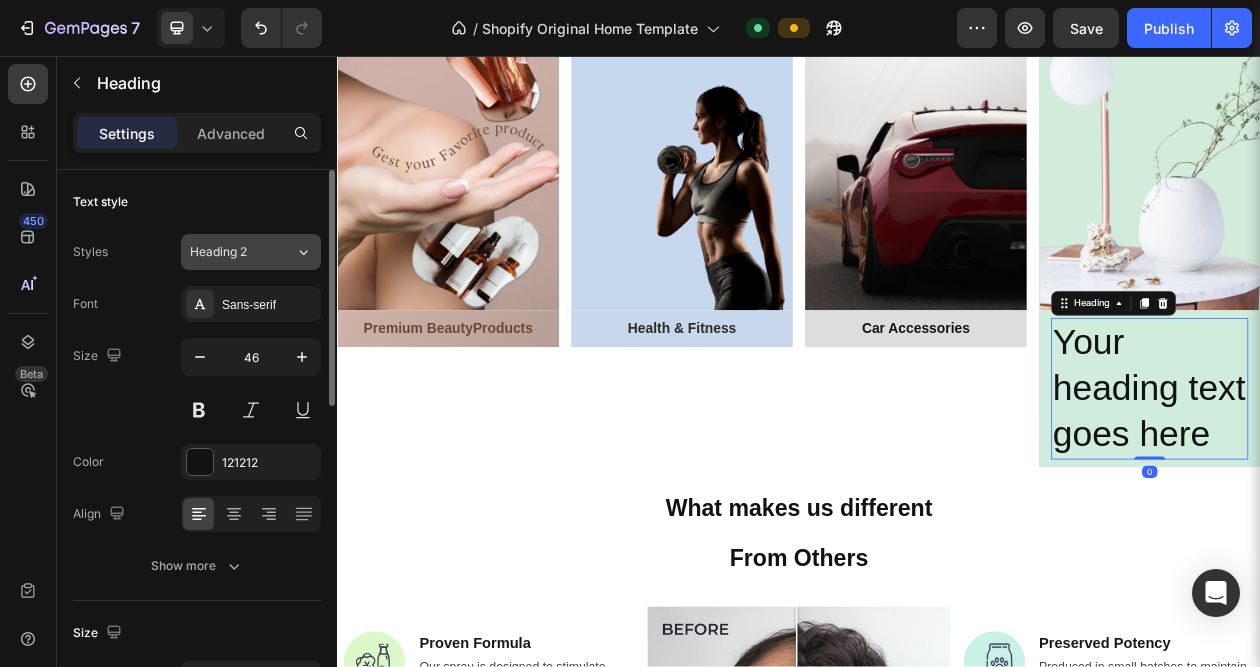click on "Heading 2" at bounding box center [230, 252] 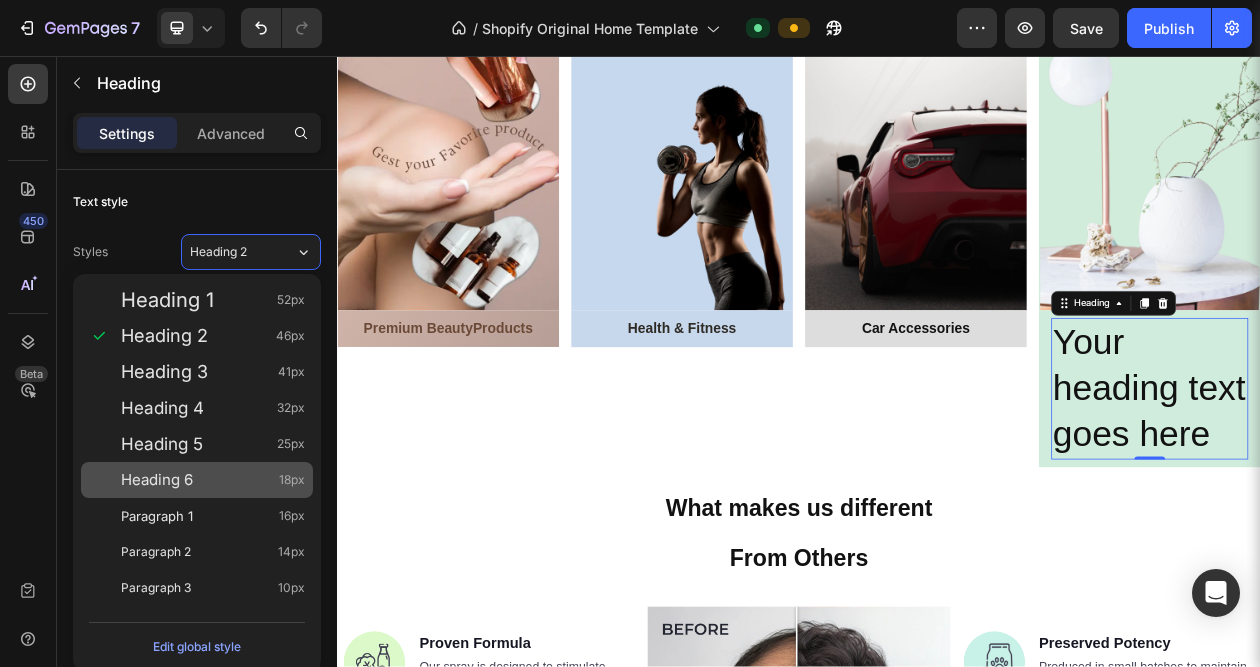 click on "Heading 6 18px" at bounding box center (213, 480) 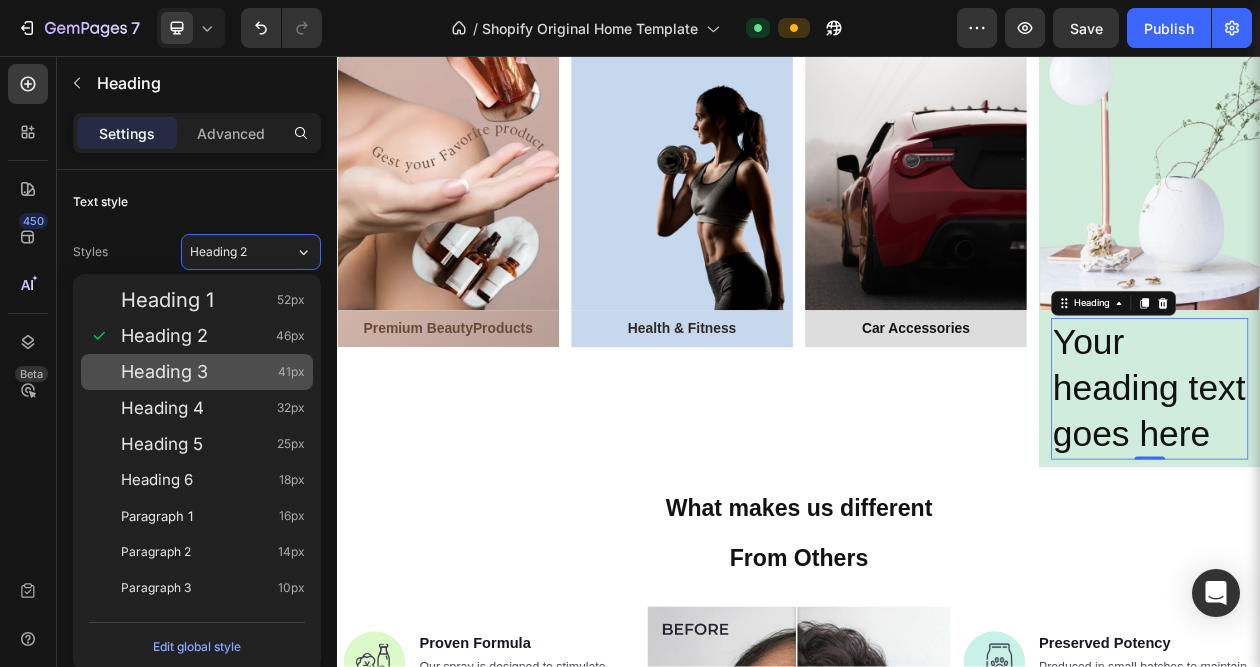 type on "18" 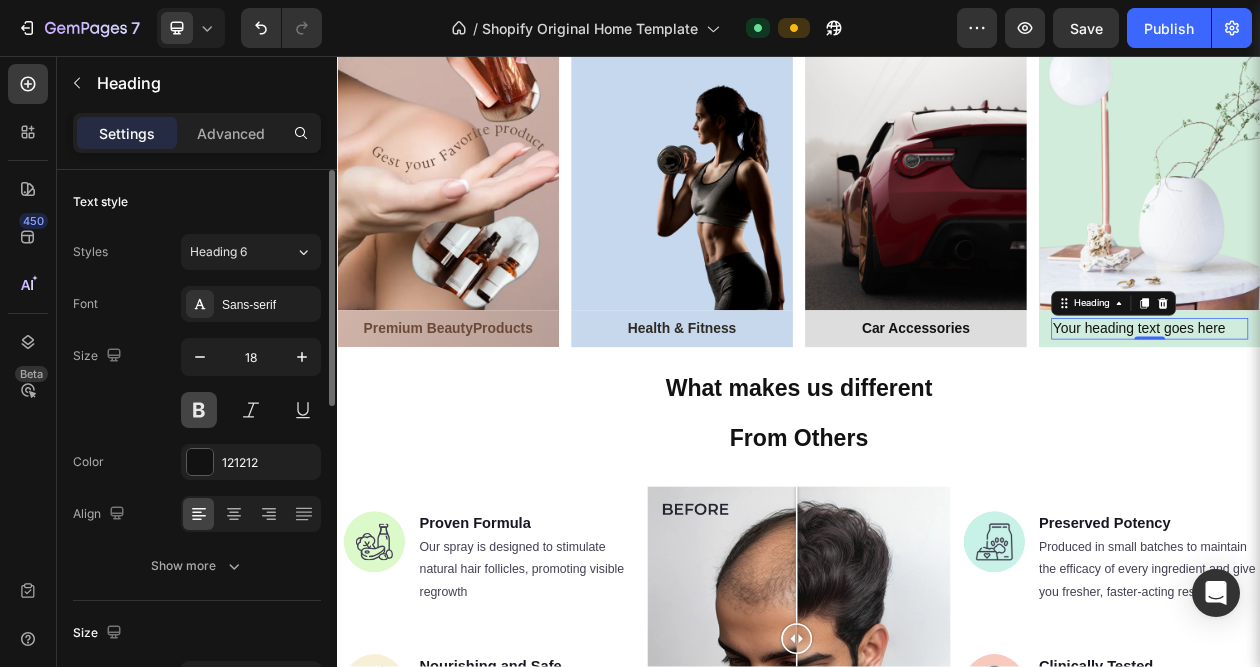 click at bounding box center [199, 410] 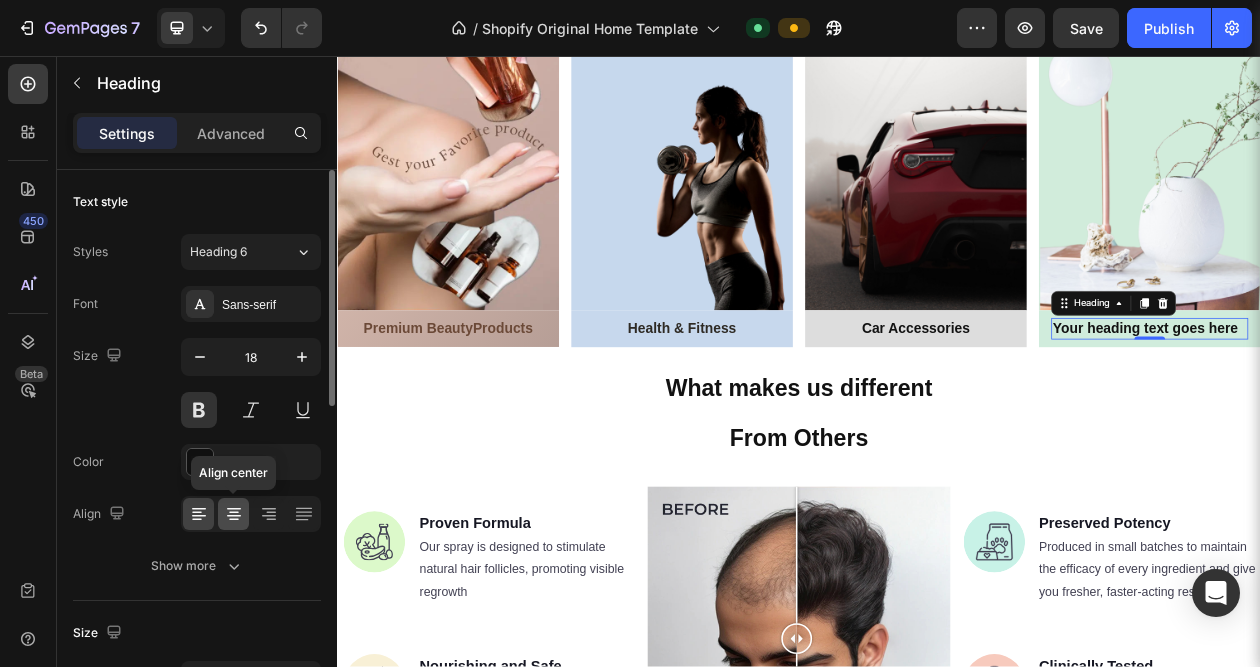 drag, startPoint x: 229, startPoint y: 520, endPoint x: 55, endPoint y: 587, distance: 186.45375 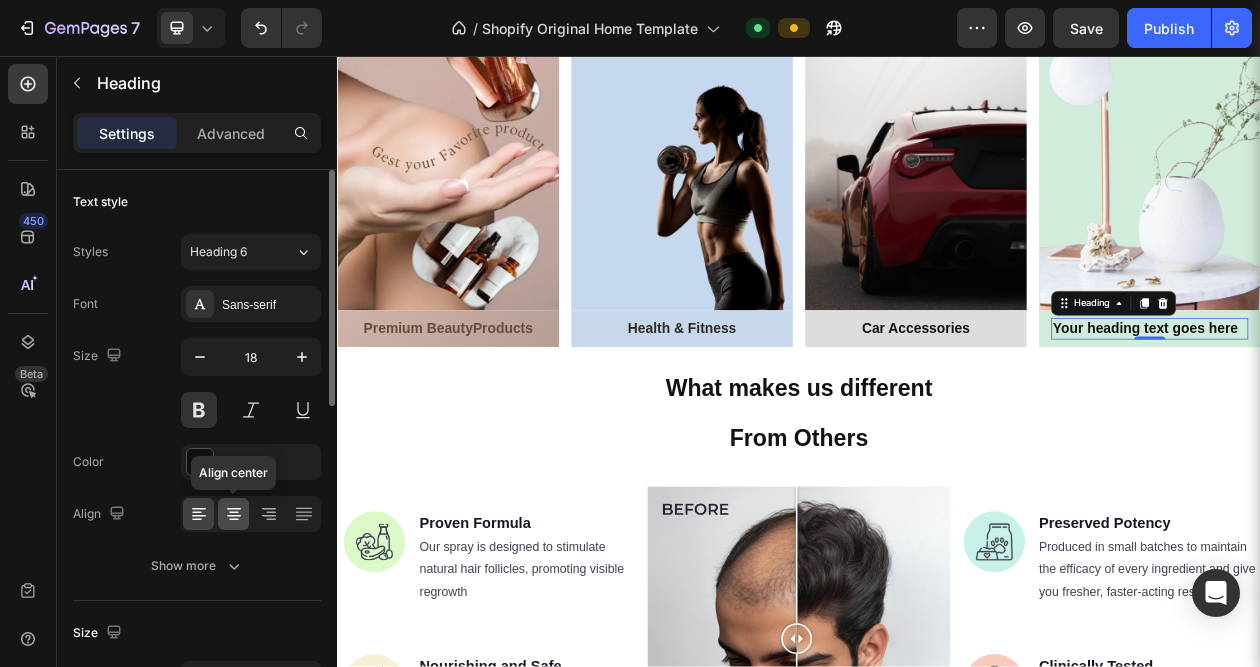 click 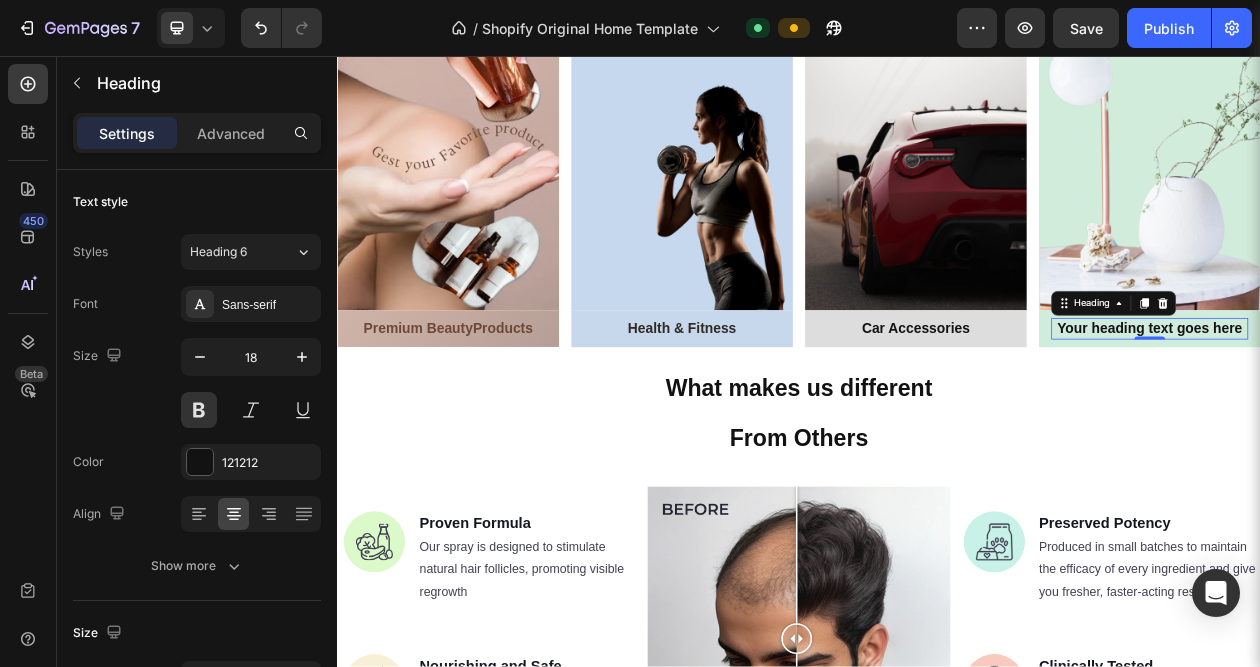 click on "Your heading text goes here" at bounding box center (1393, 410) 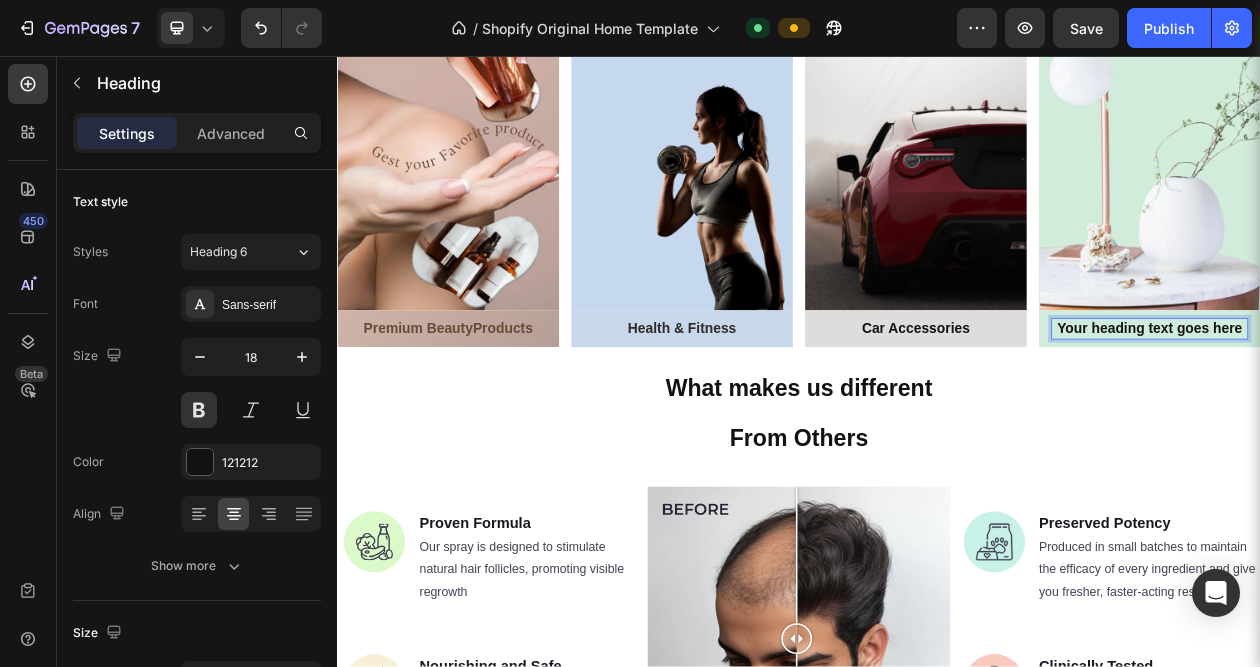 click on "Your heading text goes here" at bounding box center (1393, 410) 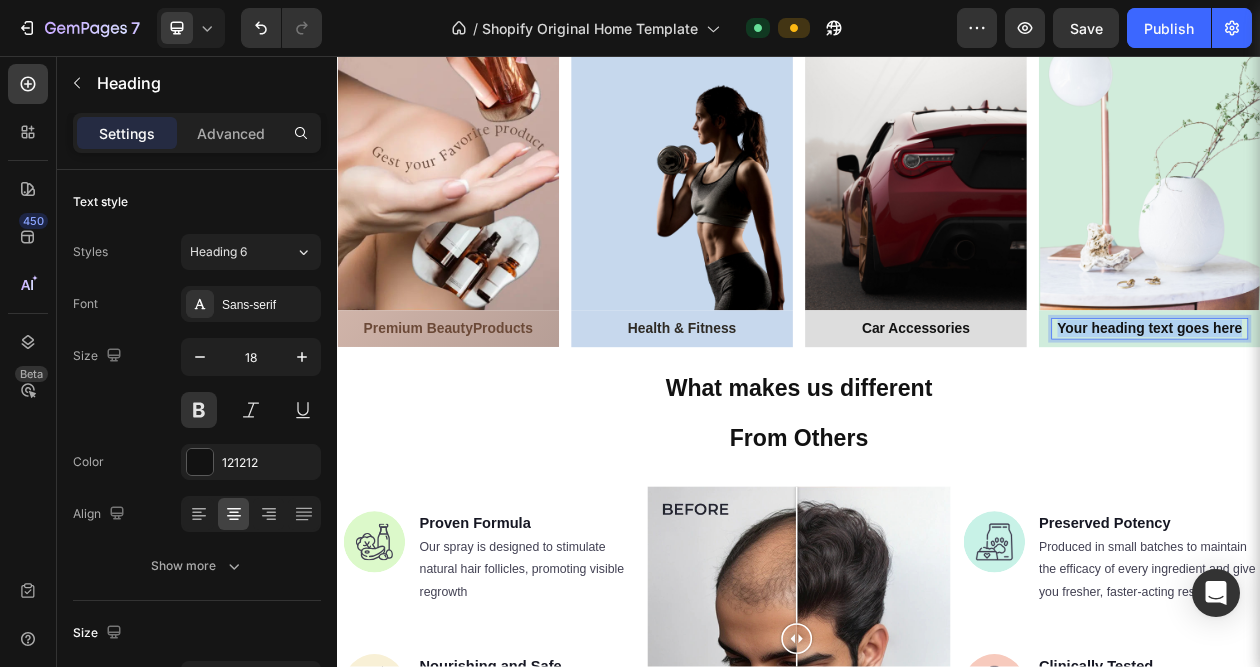 click on "Your heading text goes here" at bounding box center [1393, 410] 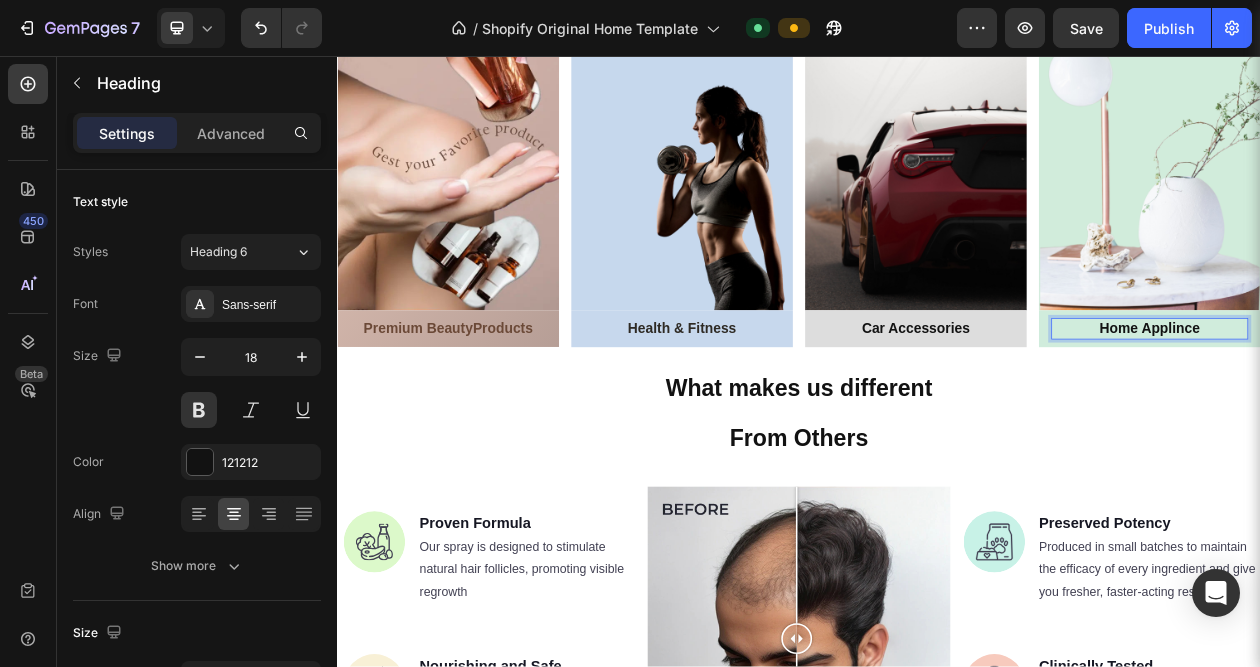 click on "Home Applince" at bounding box center (1393, 410) 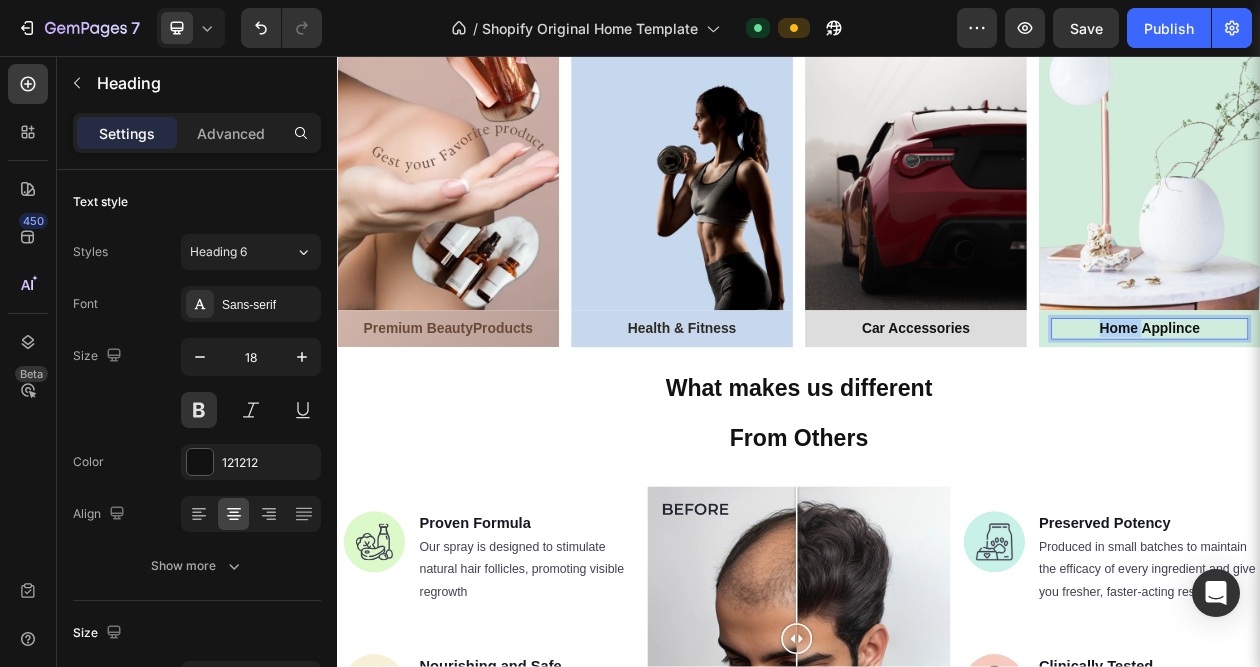 click on "Home Applince" at bounding box center (1393, 410) 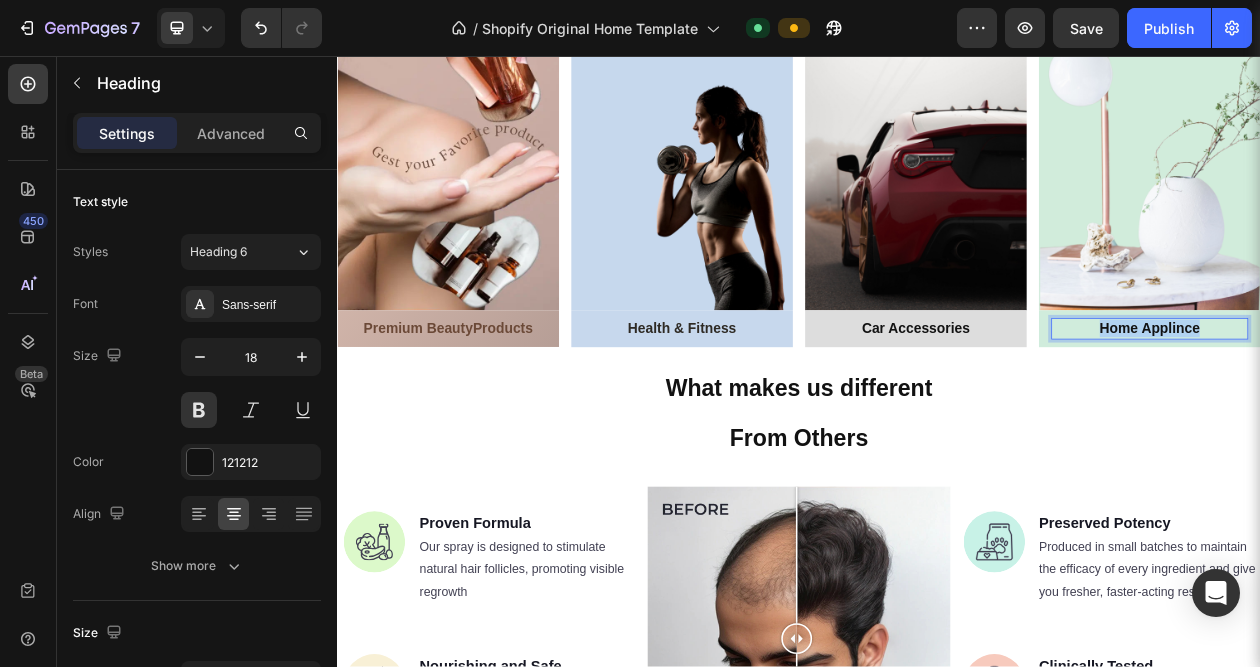 click on "Home Applince" at bounding box center [1393, 410] 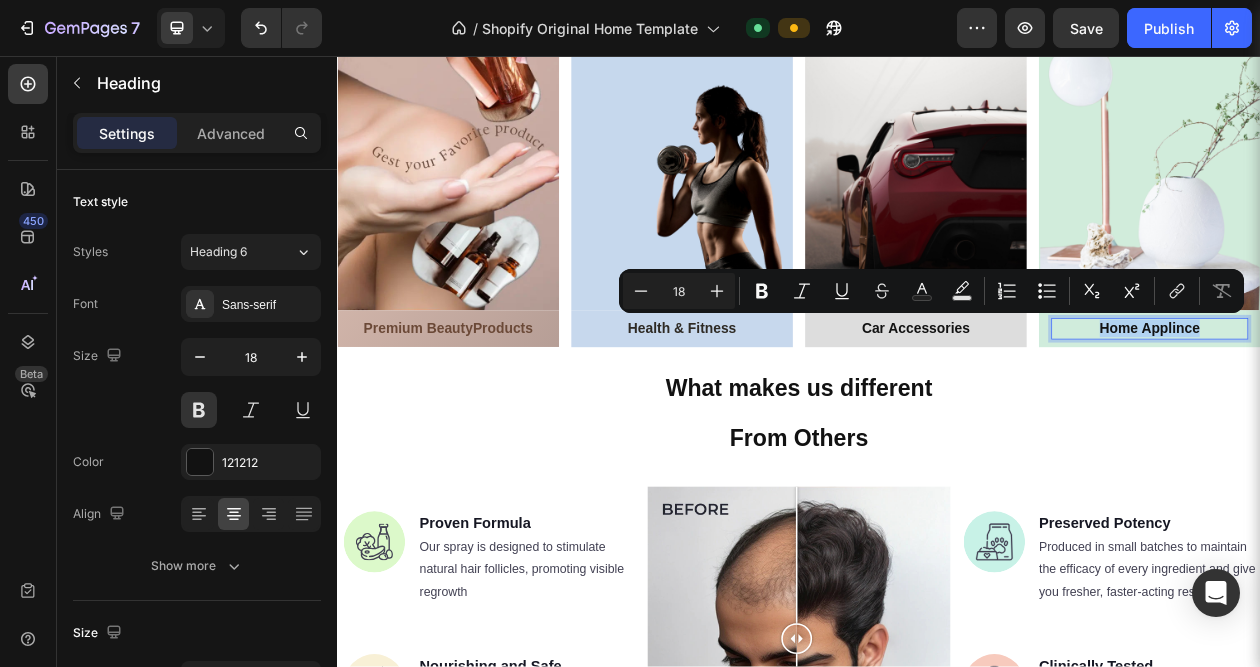 copy on "Home Applince" 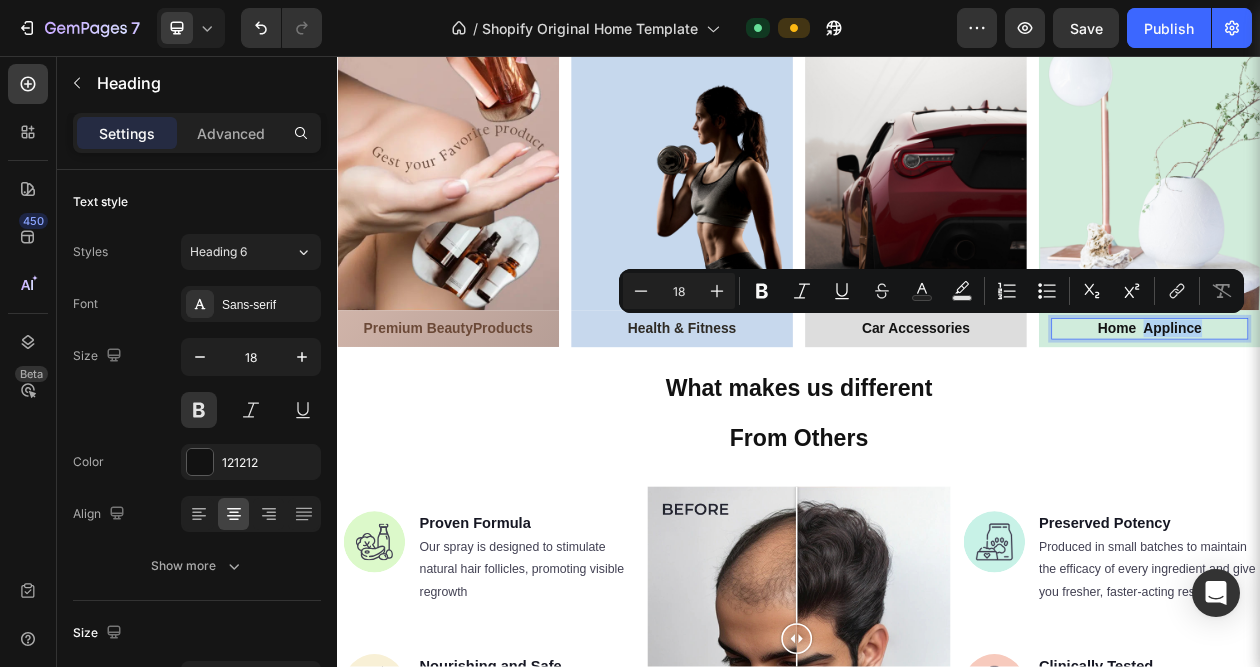 drag, startPoint x: 1451, startPoint y: 404, endPoint x: 1371, endPoint y: 416, distance: 80.895 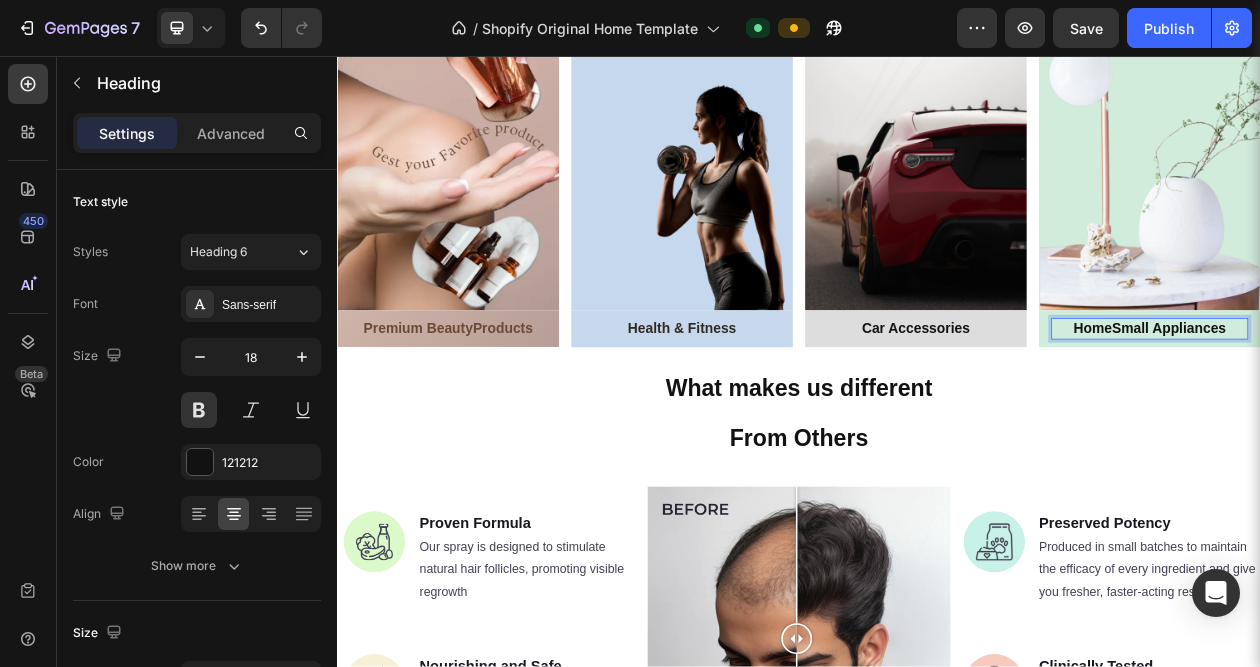 click on "Home   Small Appliances ⁠⁠⁠⁠⁠⁠⁠" at bounding box center (1393, 410) 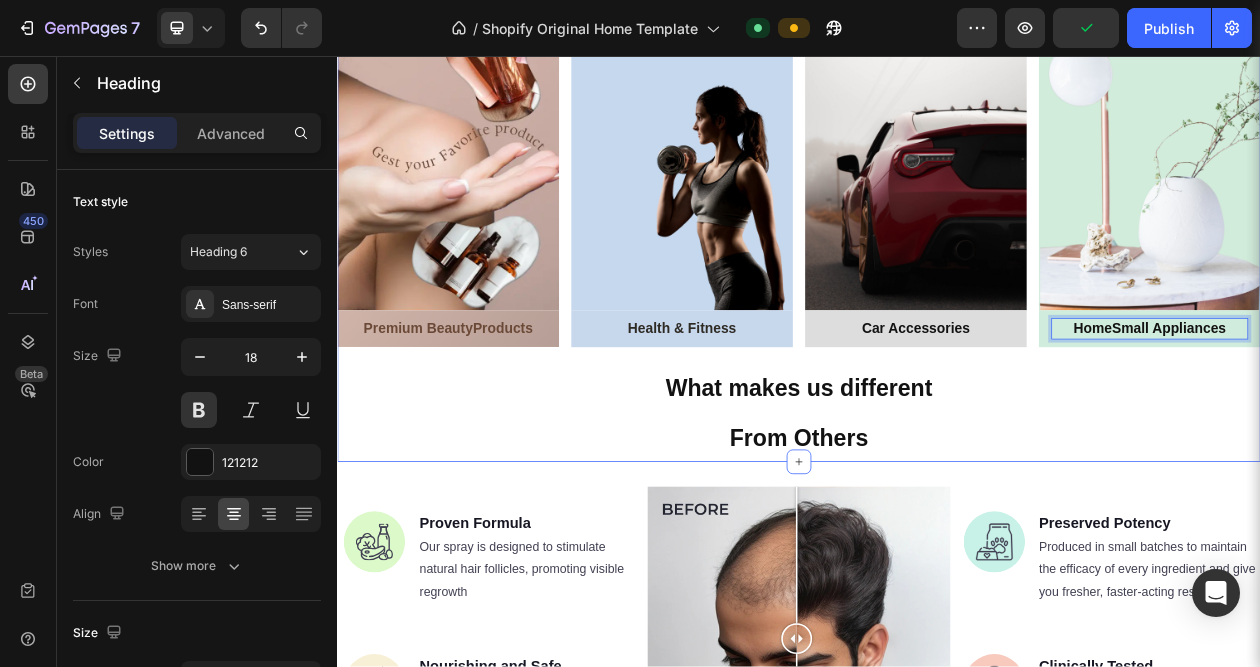 click on "Our Collection Heading Row Image ⁠⁠⁠⁠⁠⁠⁠ Premium Beauty  Products Heading Row Image ⁠⁠⁠⁠⁠⁠⁠ Health & Fitness Heading Row Image ⁠⁠⁠⁠⁠⁠⁠ Car Accessories Heading Row Image Home  Small Appliances Heading   0 Row Row What makes us different  From Others Heading" at bounding box center (937, 218) 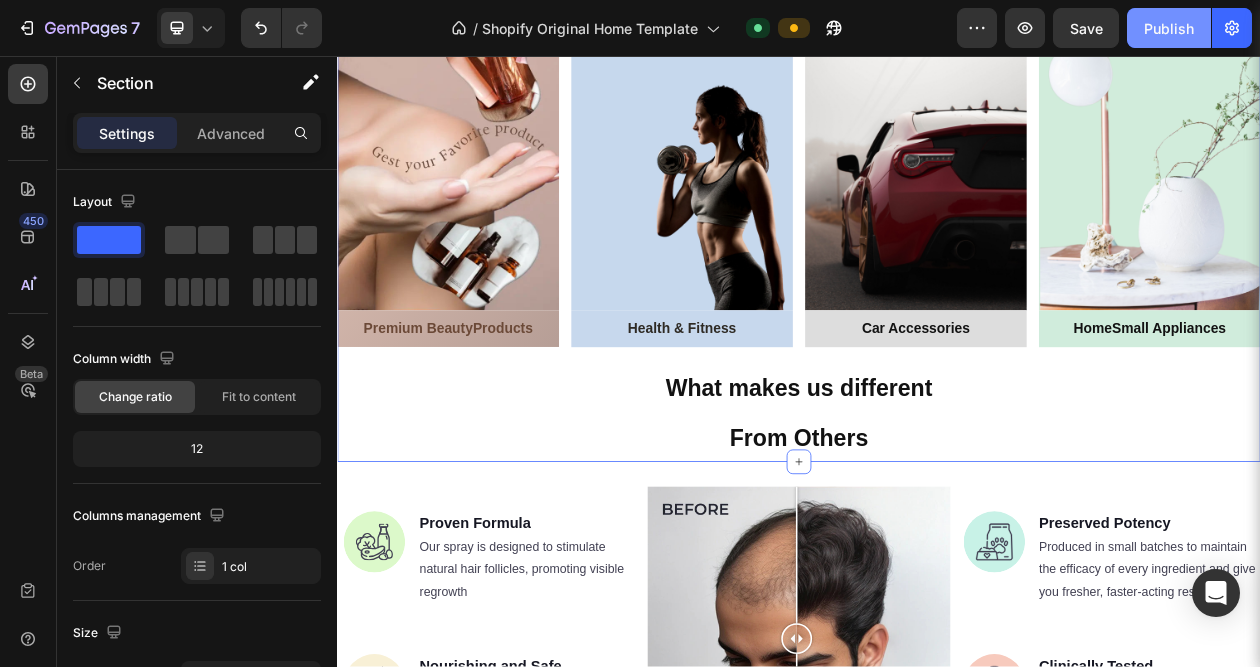 click on "Publish" at bounding box center [1169, 28] 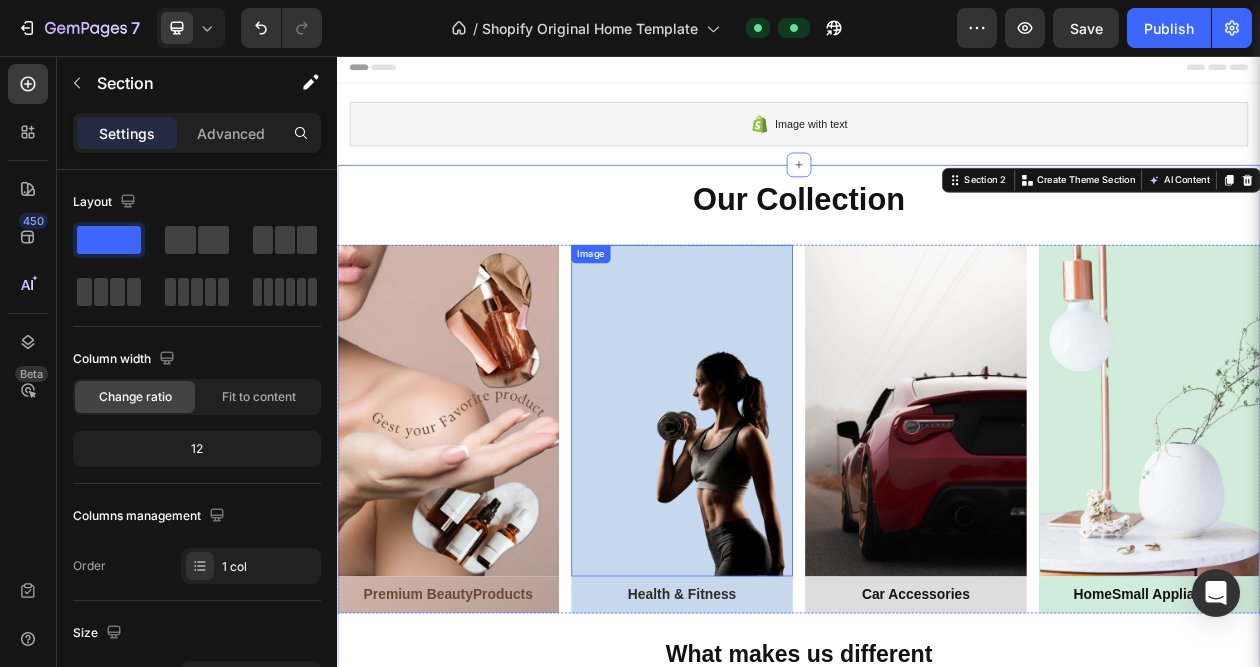 scroll, scrollTop: 0, scrollLeft: 0, axis: both 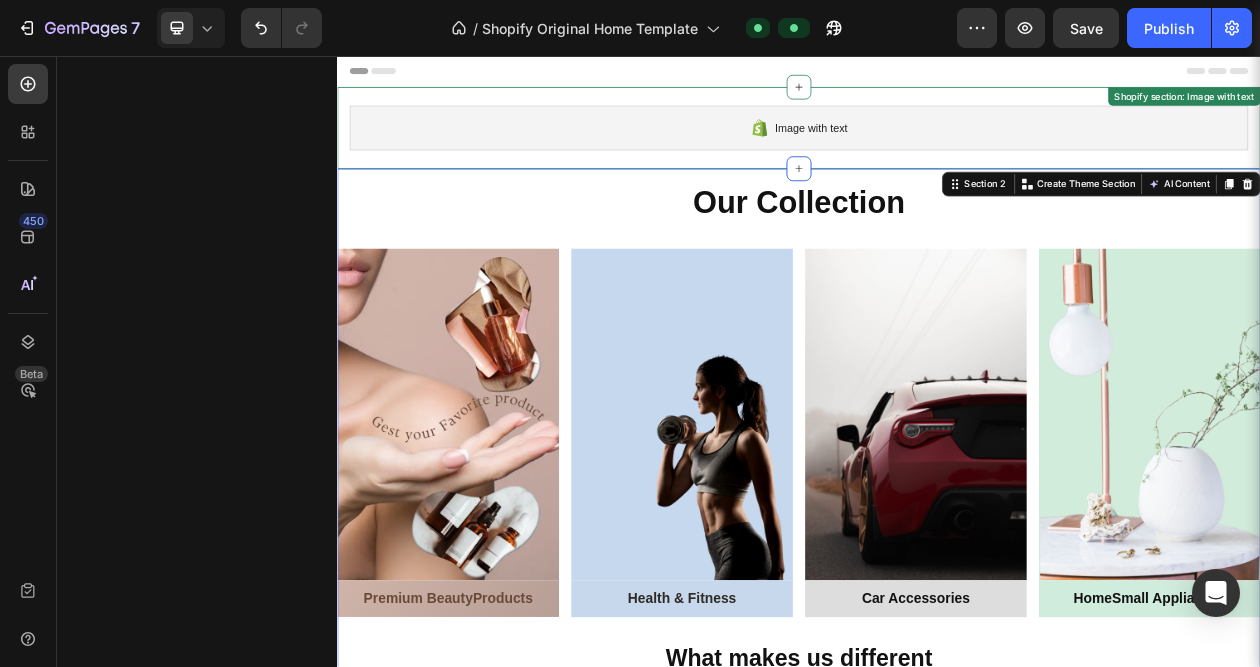 click on "Image with text" at bounding box center [953, 150] 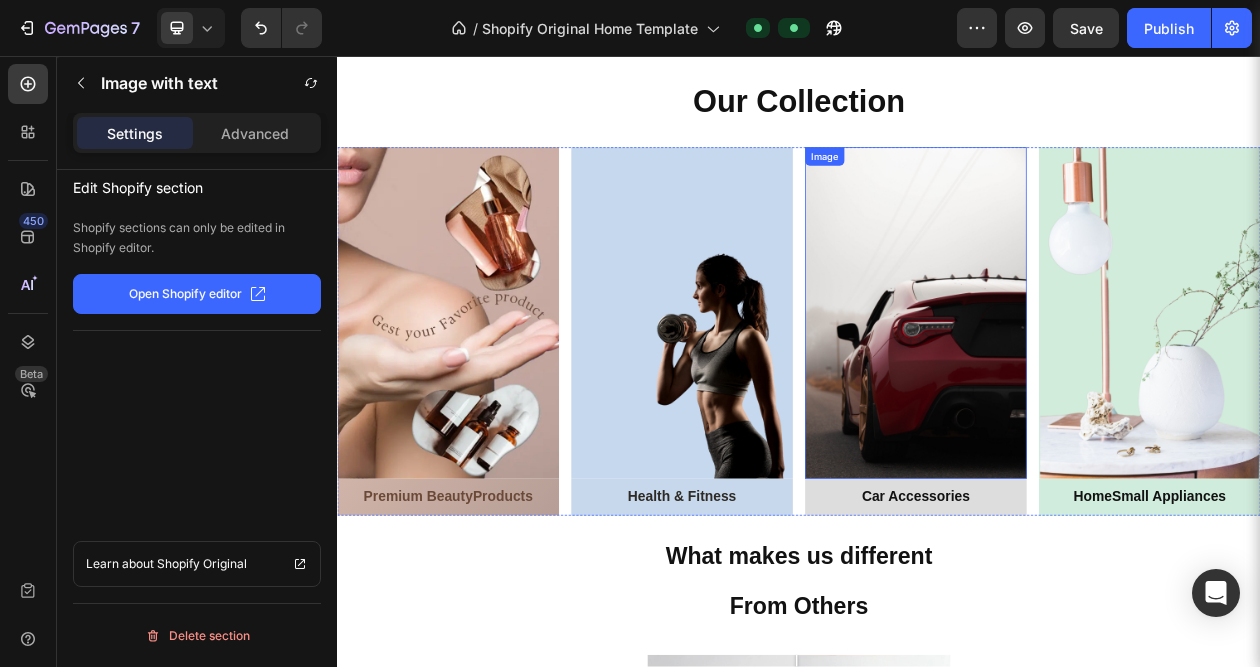 scroll, scrollTop: 0, scrollLeft: 0, axis: both 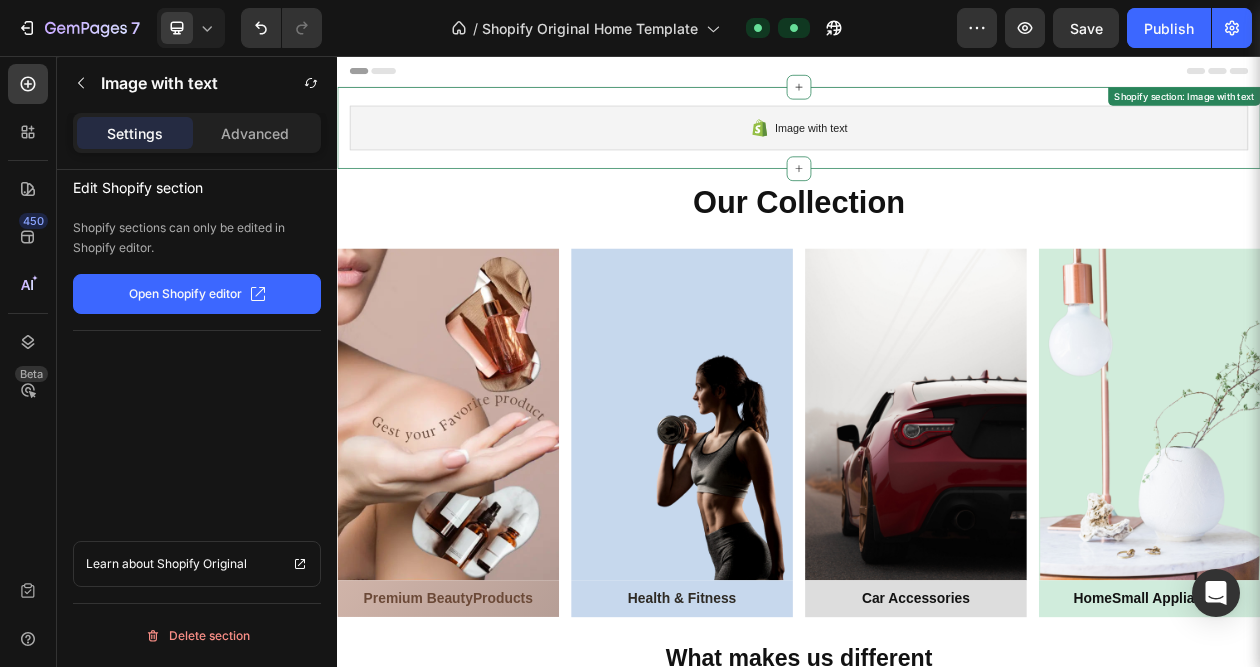 click on "Image with text" at bounding box center [937, 150] 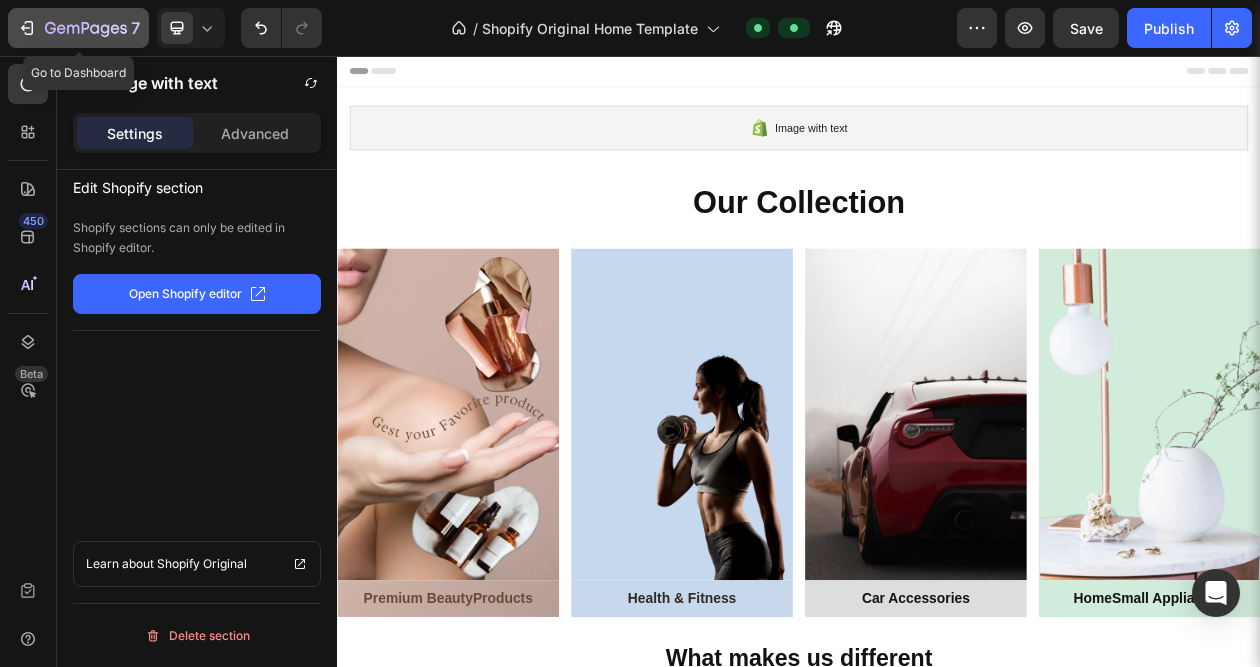 click 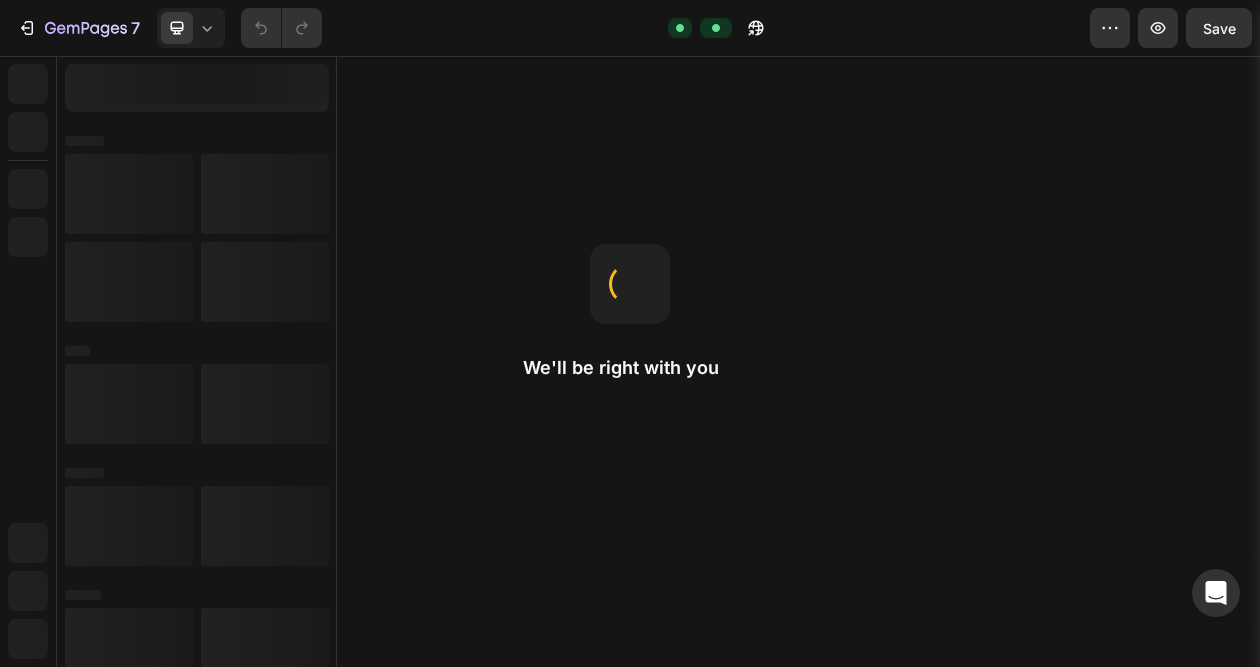 scroll, scrollTop: 0, scrollLeft: 0, axis: both 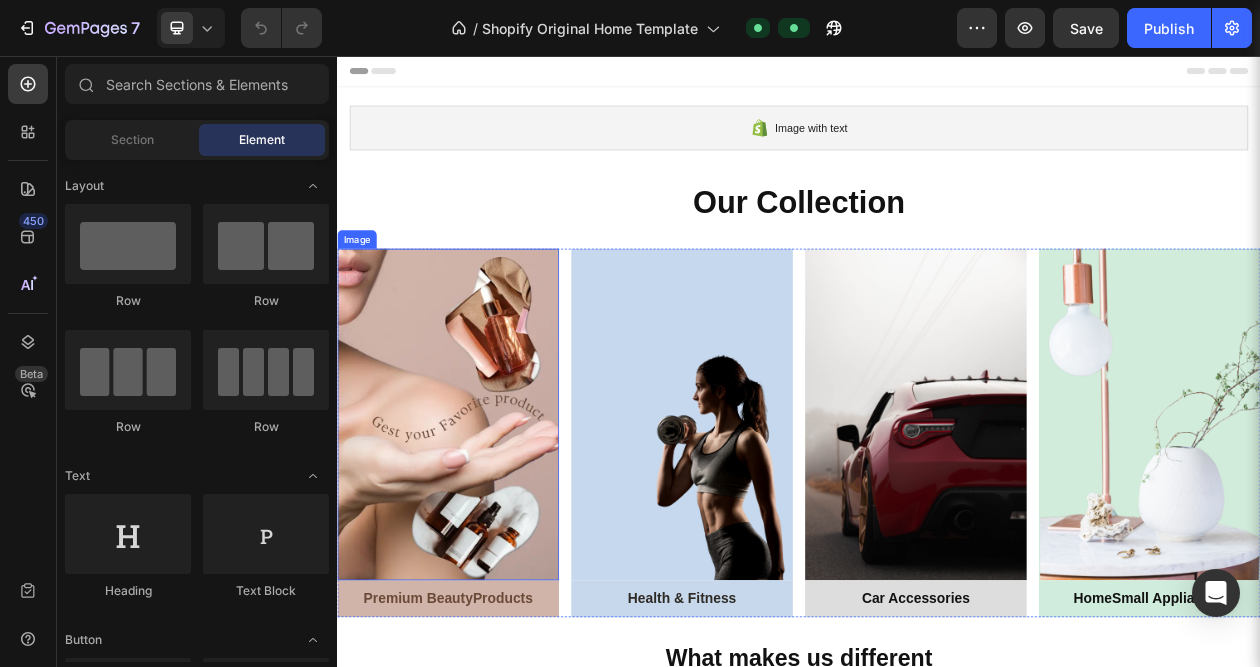 click at bounding box center (481, 522) 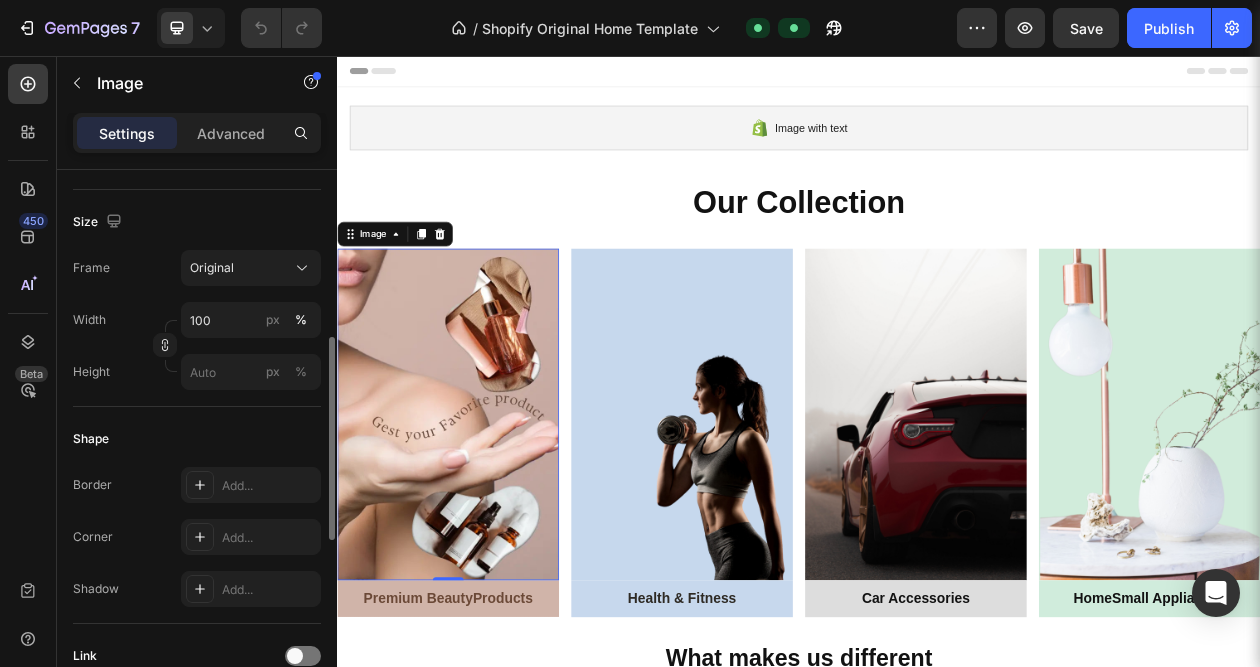 scroll, scrollTop: 256, scrollLeft: 0, axis: vertical 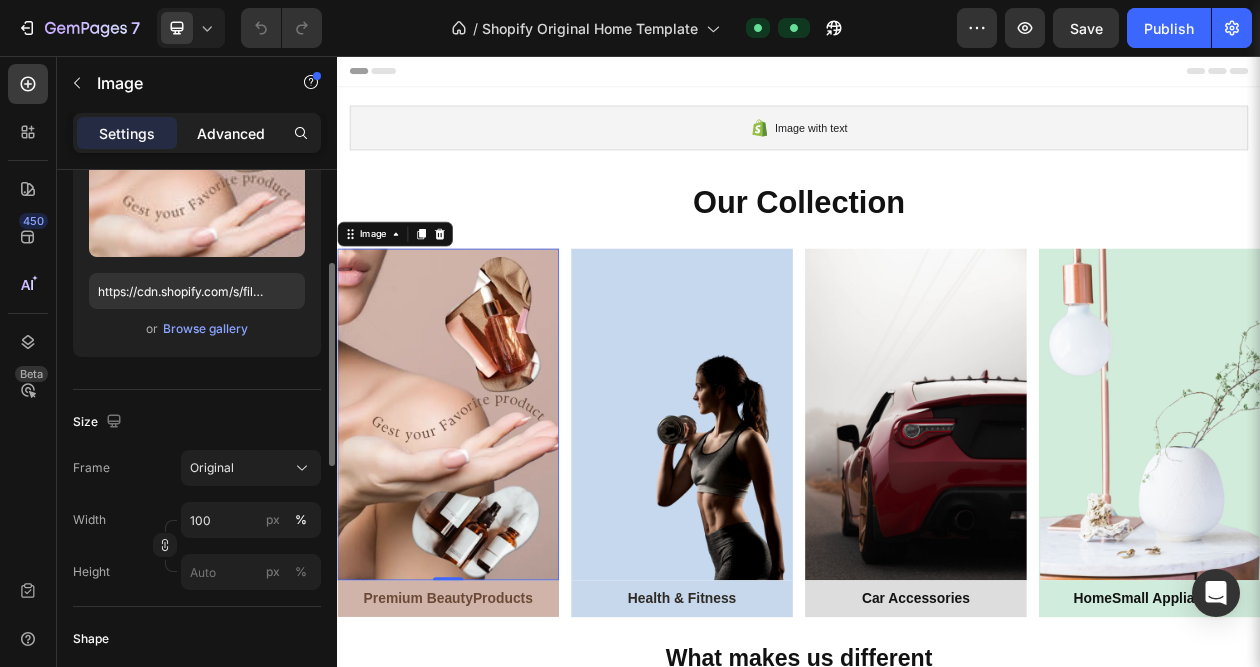 click on "Advanced" 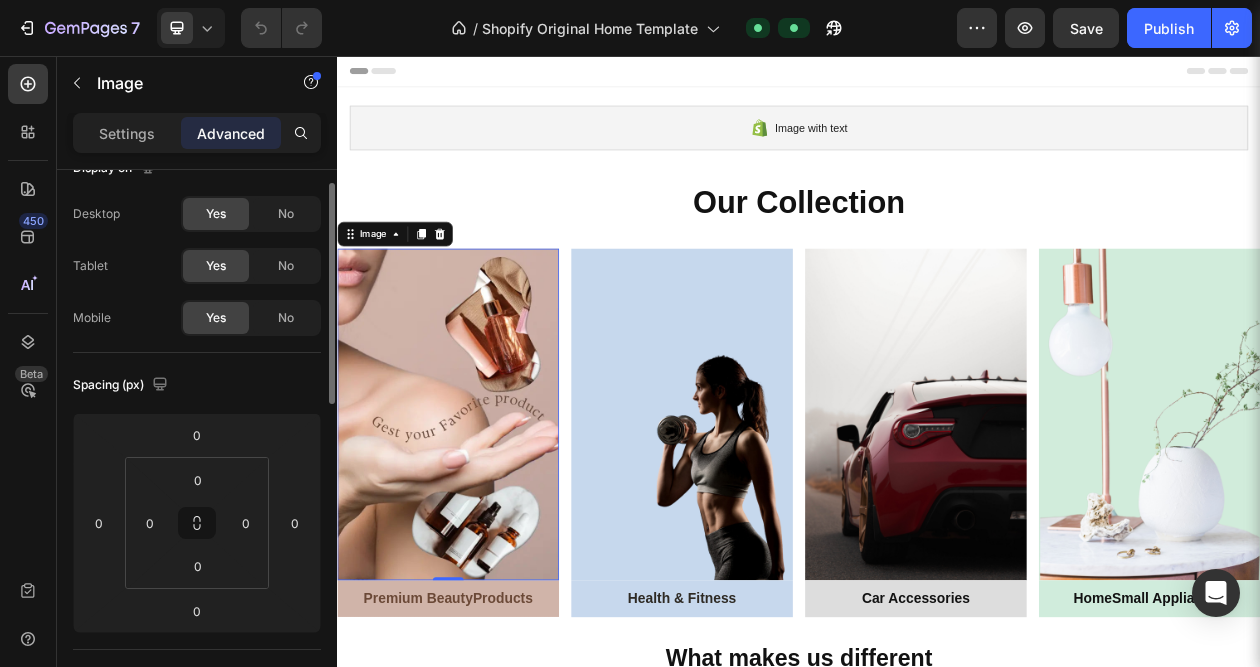 scroll, scrollTop: 0, scrollLeft: 0, axis: both 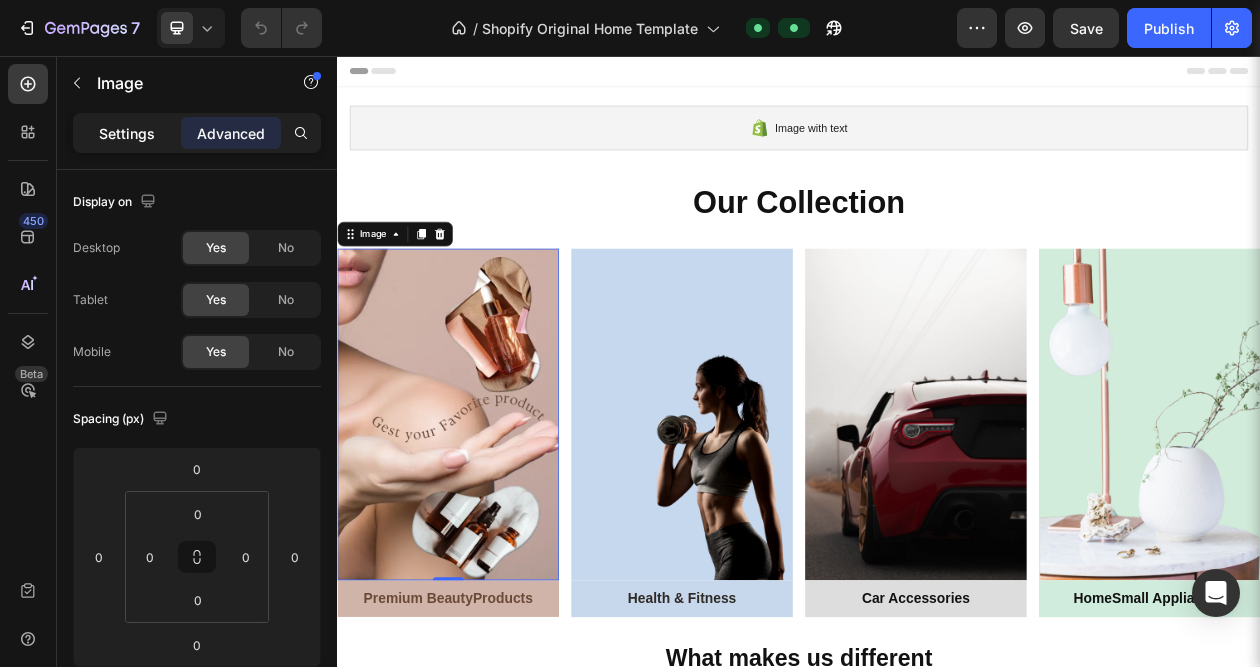 click on "Settings" at bounding box center [127, 133] 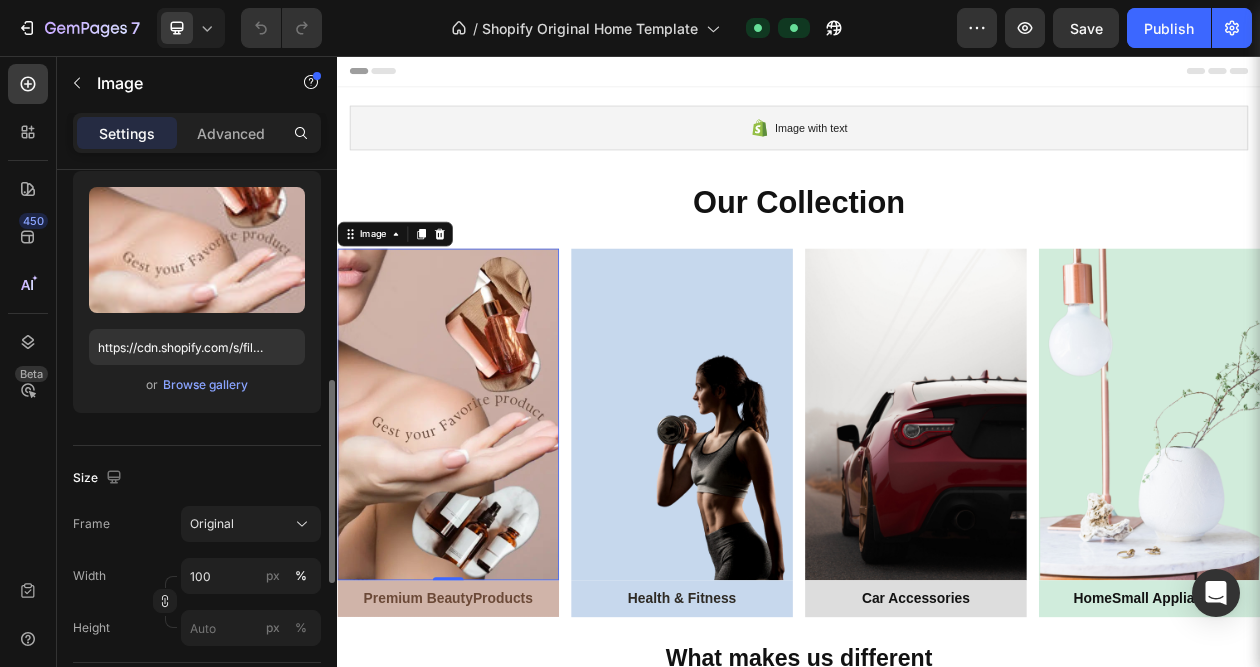 scroll, scrollTop: 300, scrollLeft: 0, axis: vertical 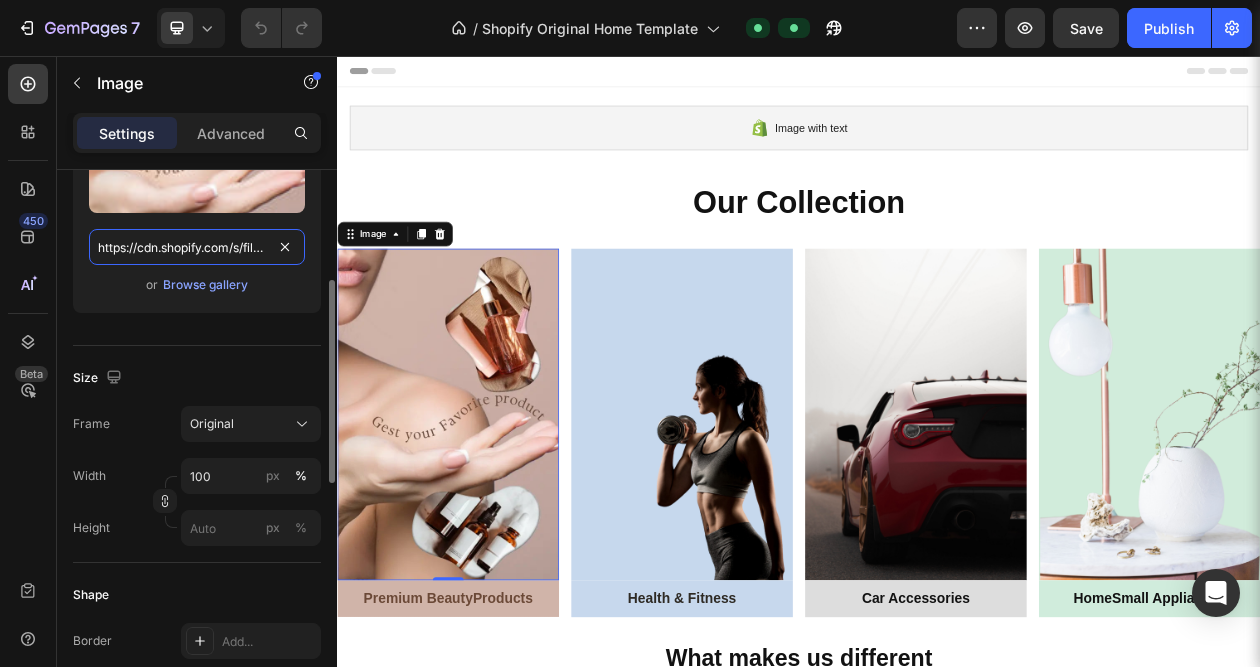 click on "https://cdn.shopify.com/s/files/1/0675/2482/1146/files/gempages_563696733595370661-c8ee5c1d-bcd5-4170-9508-a5846b873adc.webp" at bounding box center (197, 247) 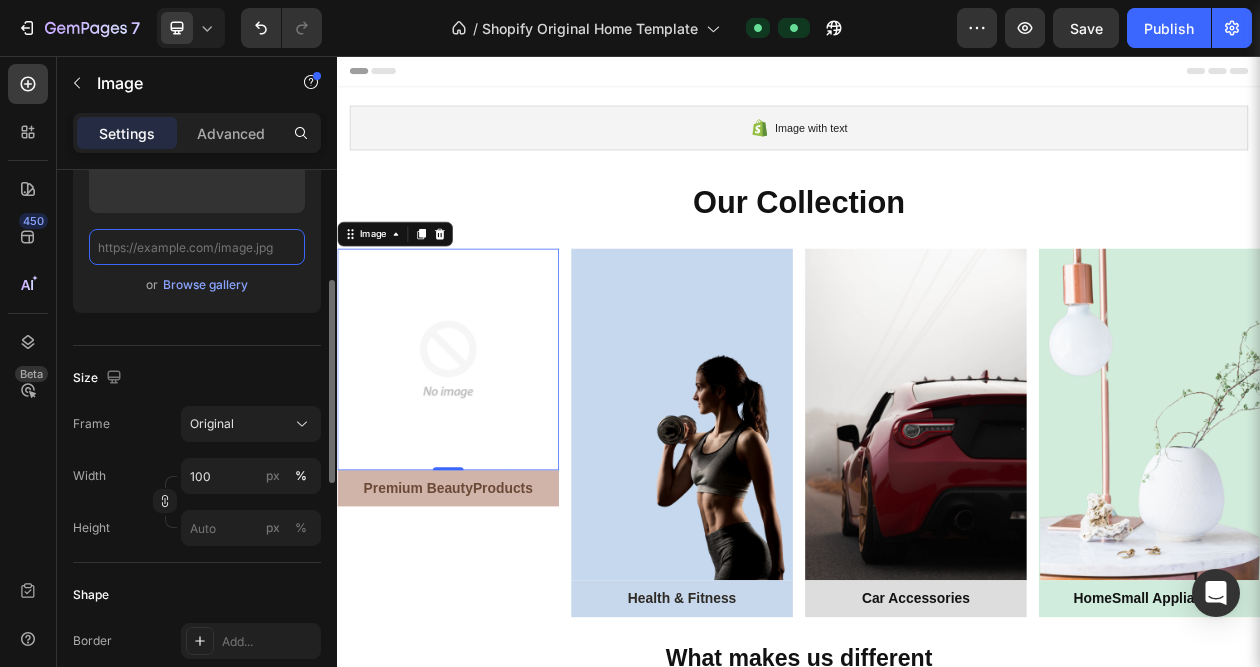 type on "https://cdn.shopify.com/s/files/1/0675/2482/1146/files/gempages_563696733595370661-c8ee5c1d-bcd5-4170-9508-a5846b873adc.webp" 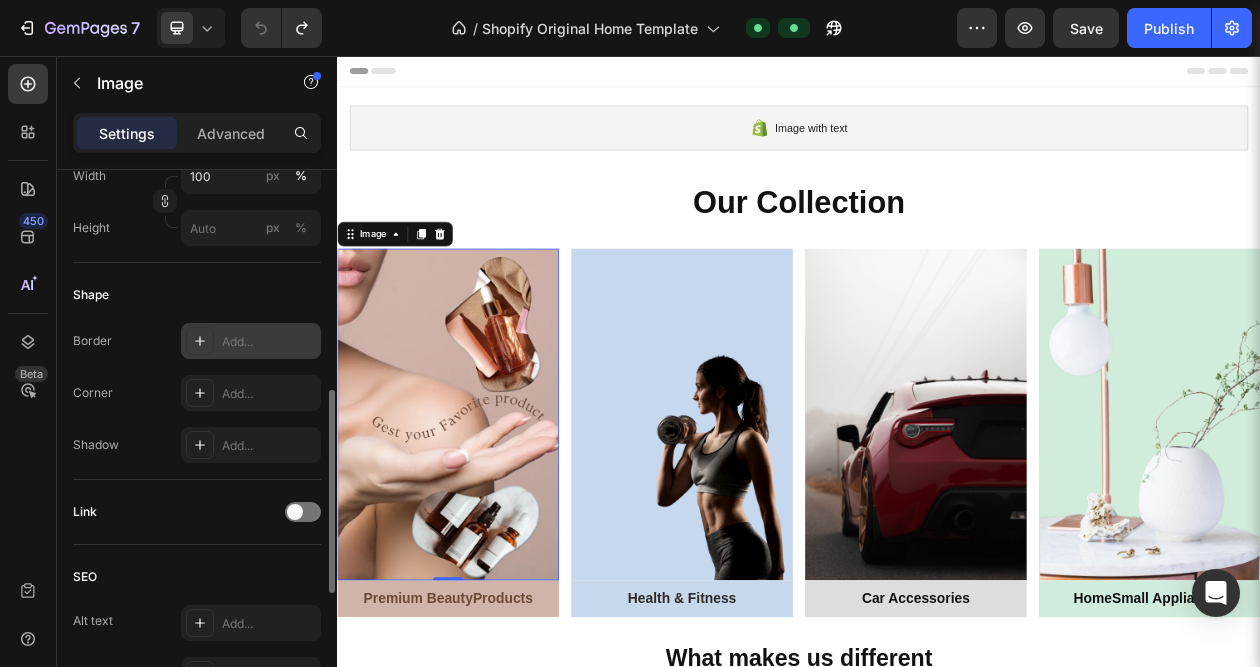 scroll, scrollTop: 700, scrollLeft: 0, axis: vertical 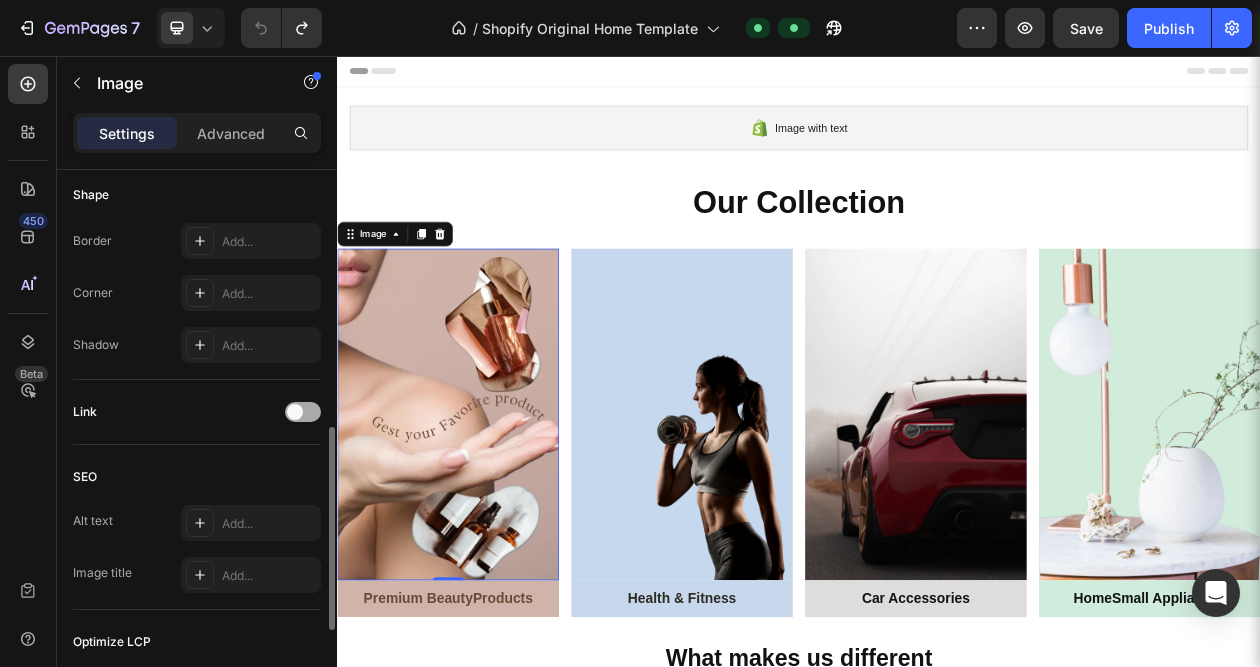 click at bounding box center [295, 412] 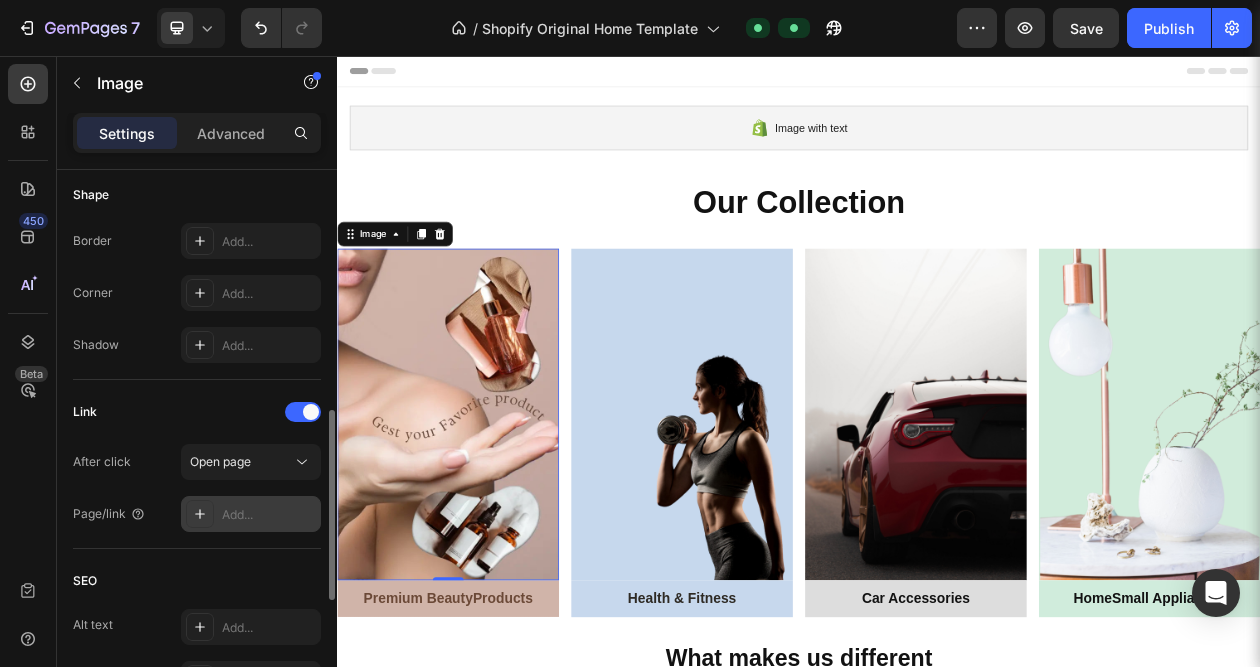click on "Add..." at bounding box center [269, 515] 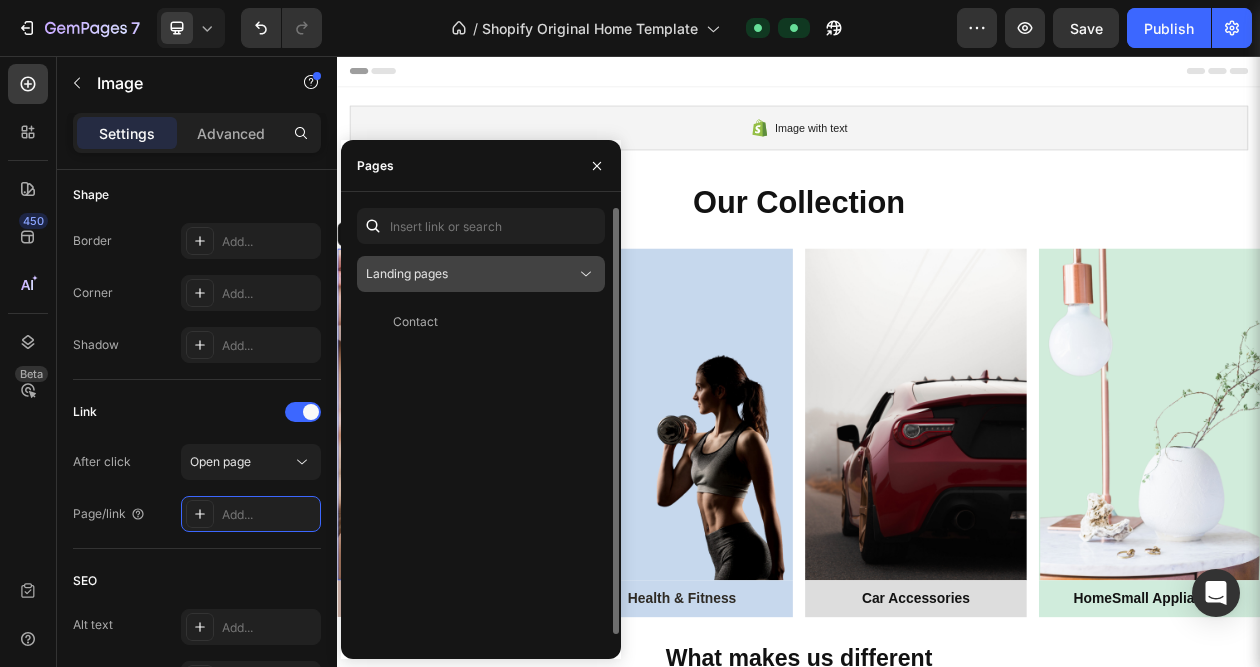 click on "Landing pages" 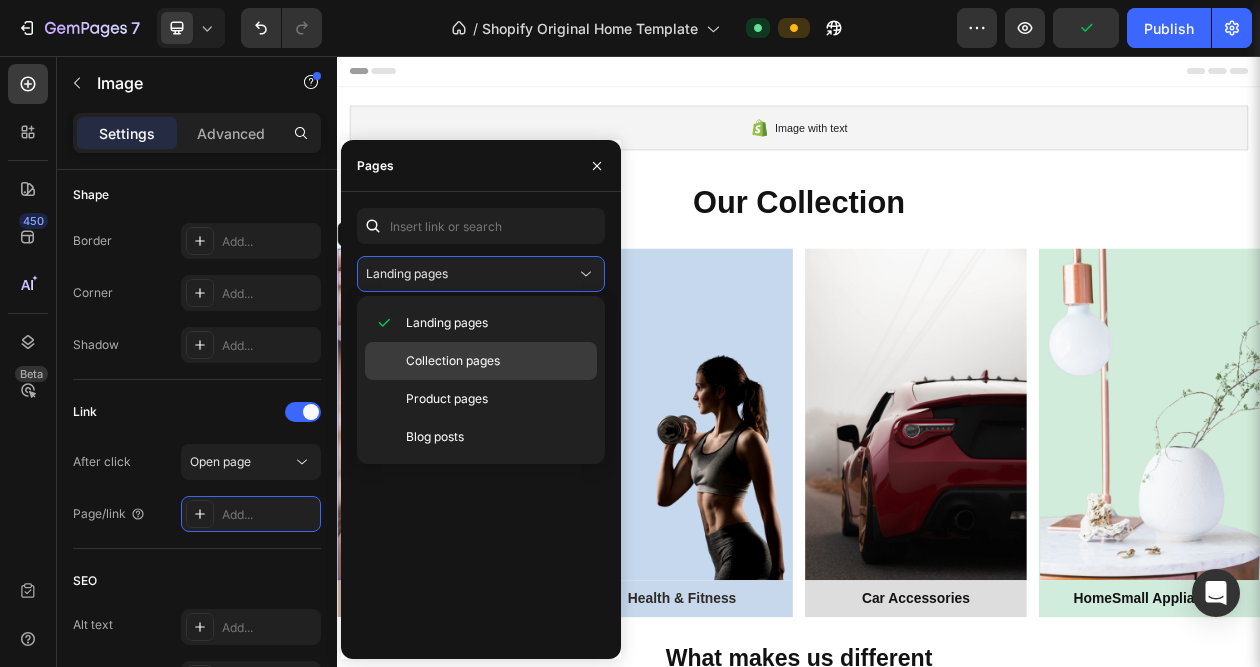 click on "Collection pages" at bounding box center (453, 361) 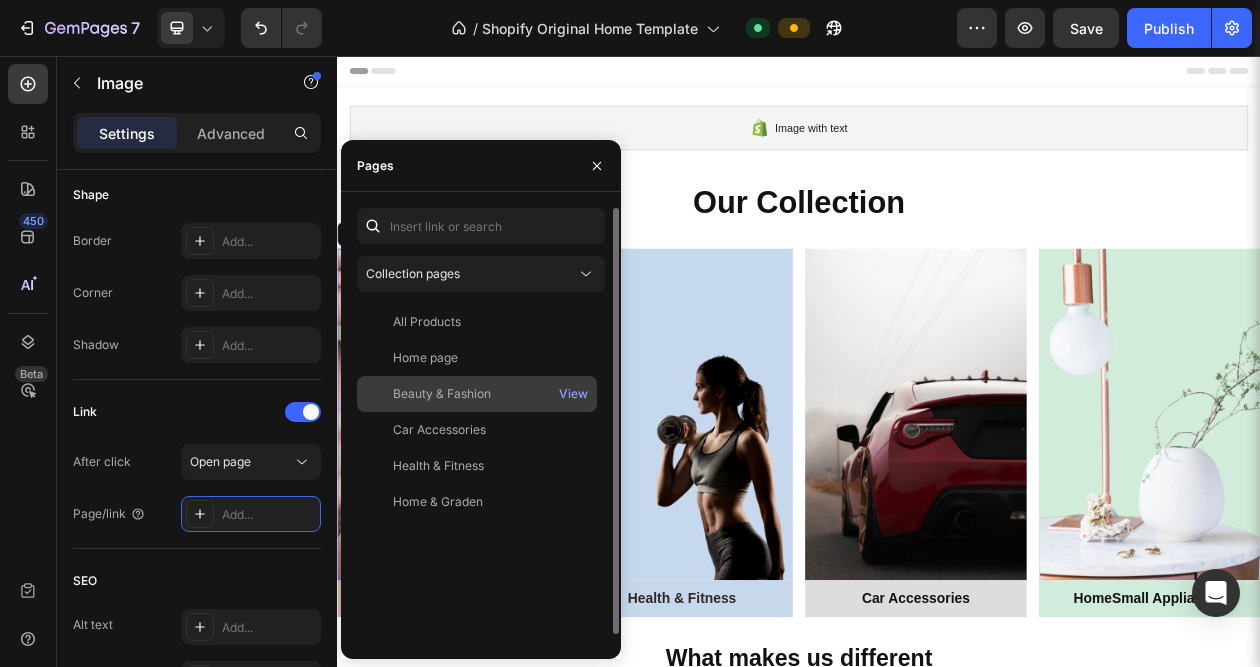 click on "Beauty & Fashion" 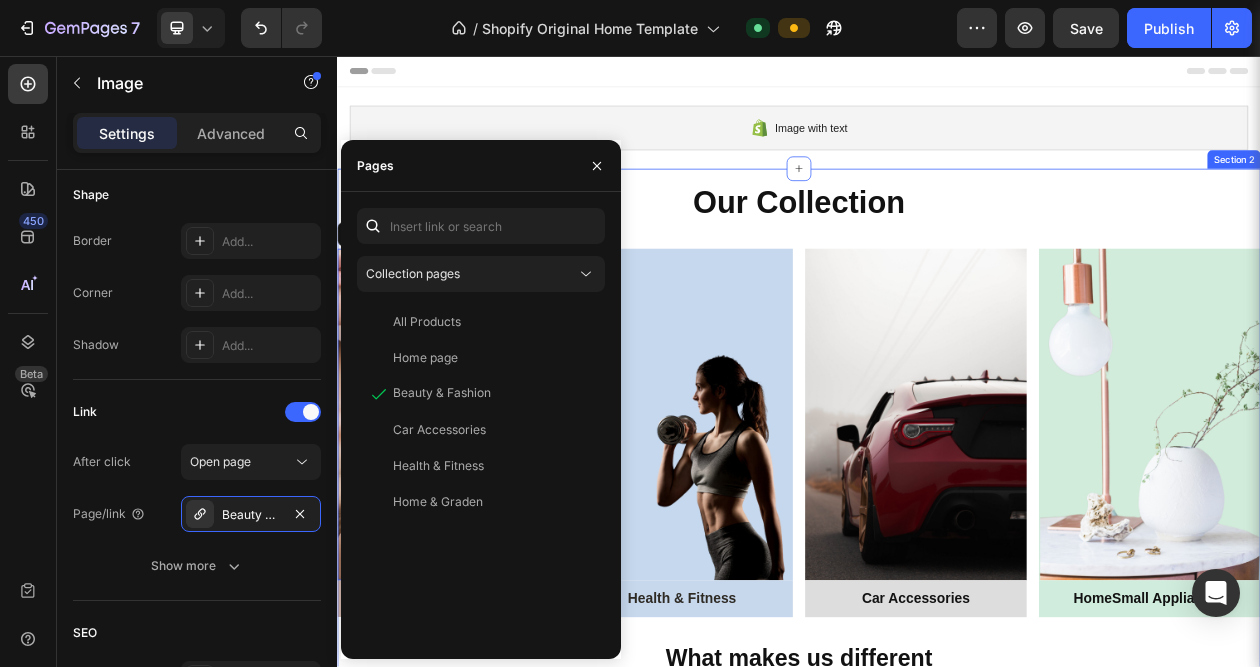 click on "Our Collection Heading Row Image   0 Premium Beauty  Products Heading Row Image Health & Fitness Heading Row Image Car Accessories Heading Row Image Home  Small Appliances Heading Row Row What makes us different  From Others Heading" at bounding box center (937, 569) 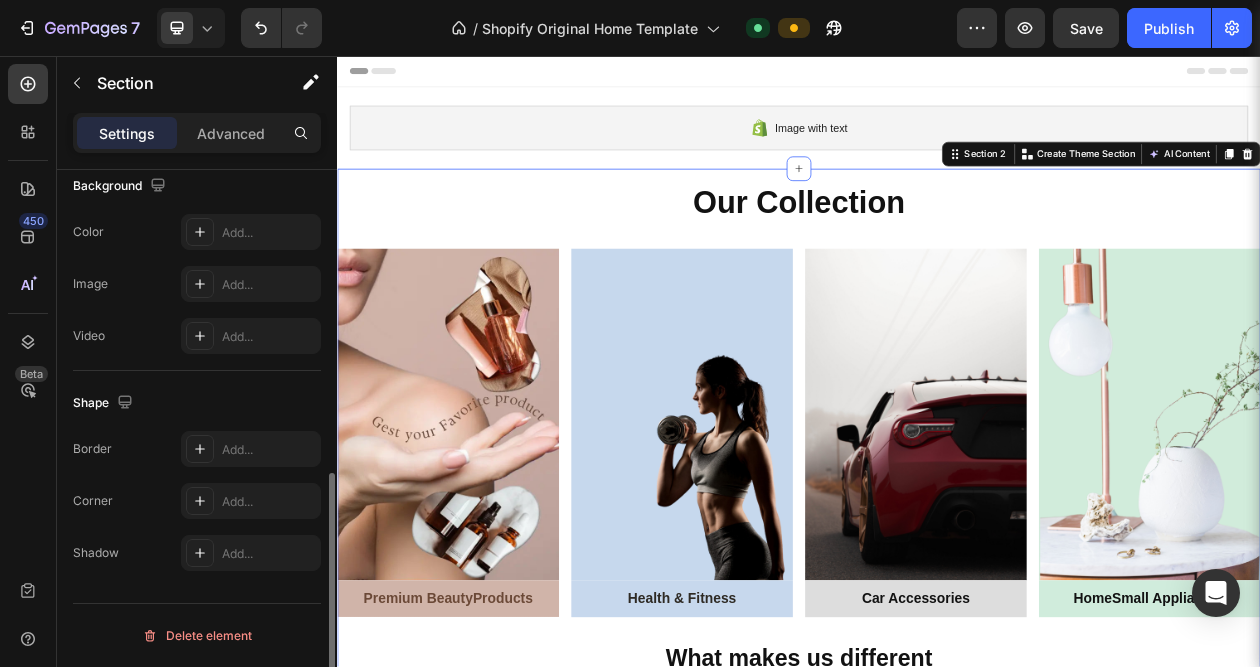 scroll, scrollTop: 0, scrollLeft: 0, axis: both 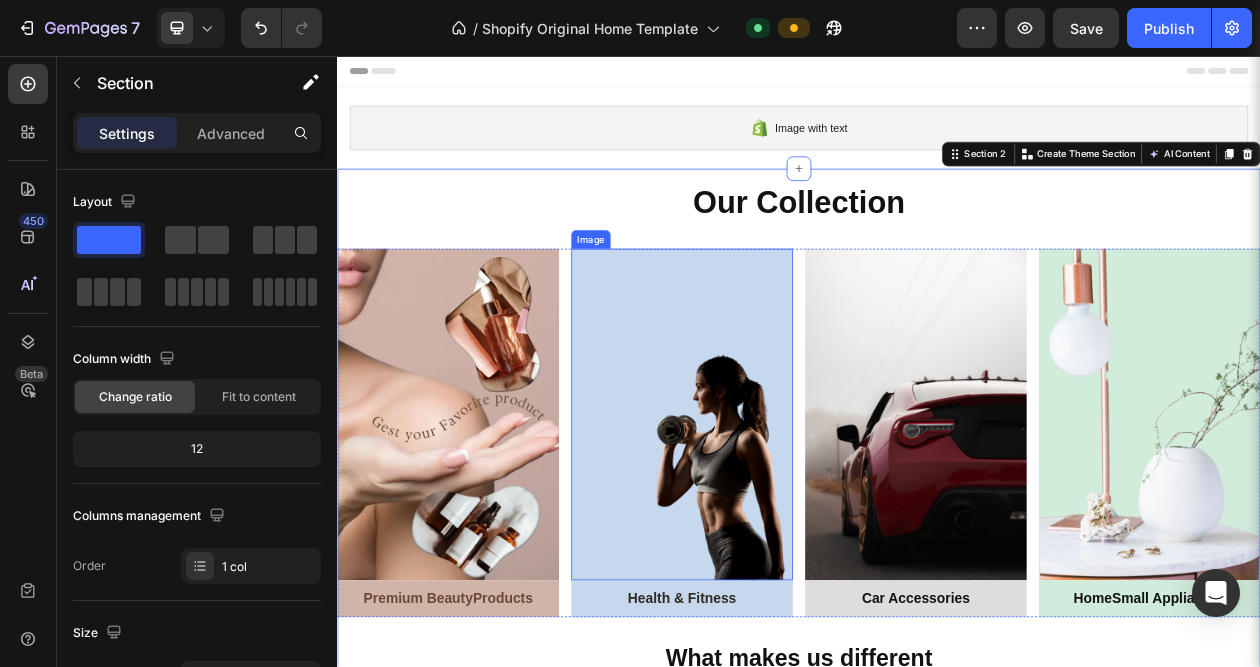 click at bounding box center [785, 522] 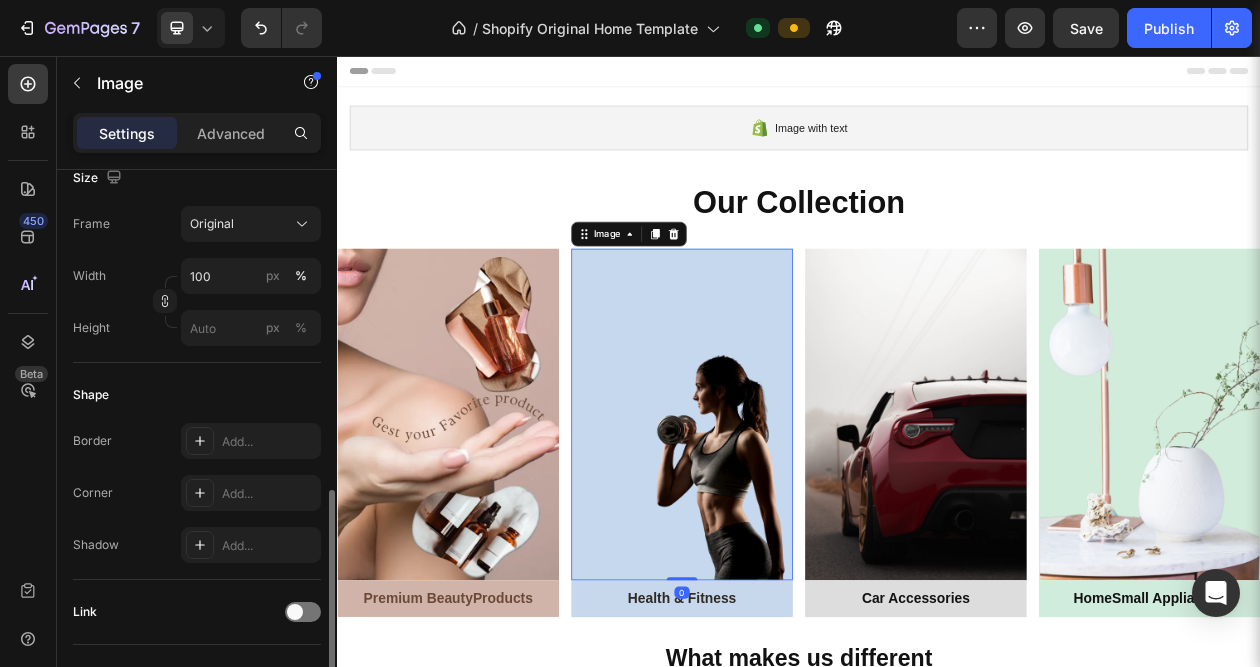 scroll, scrollTop: 600, scrollLeft: 0, axis: vertical 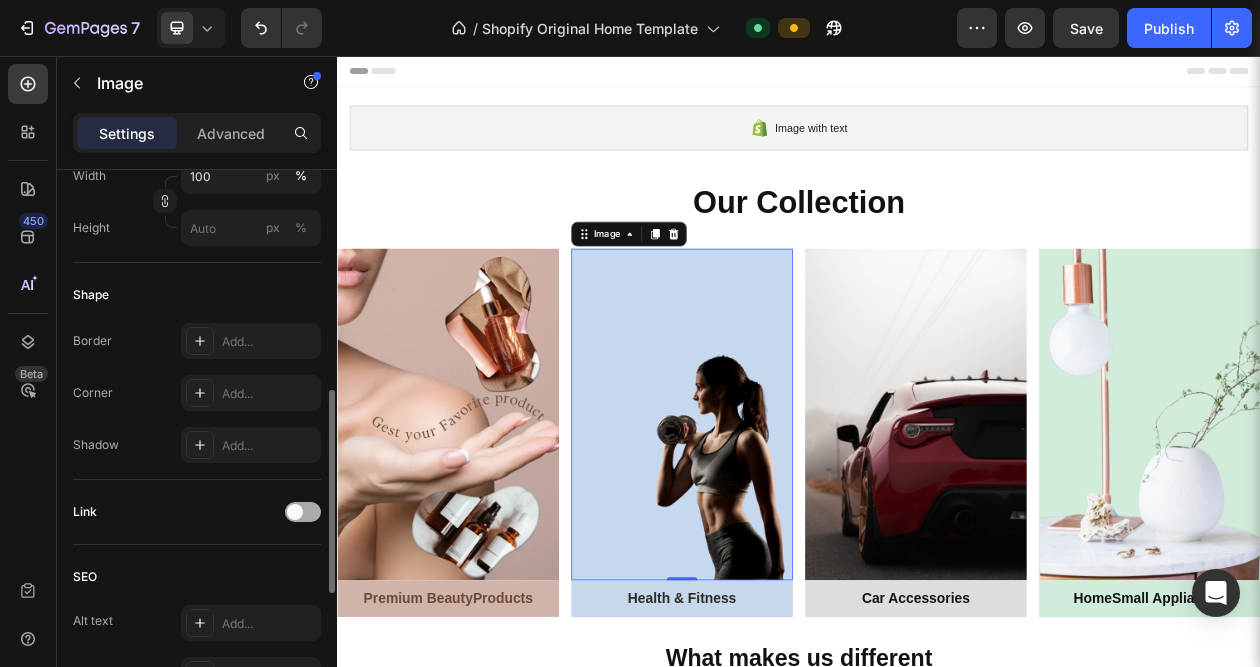 click at bounding box center [303, 512] 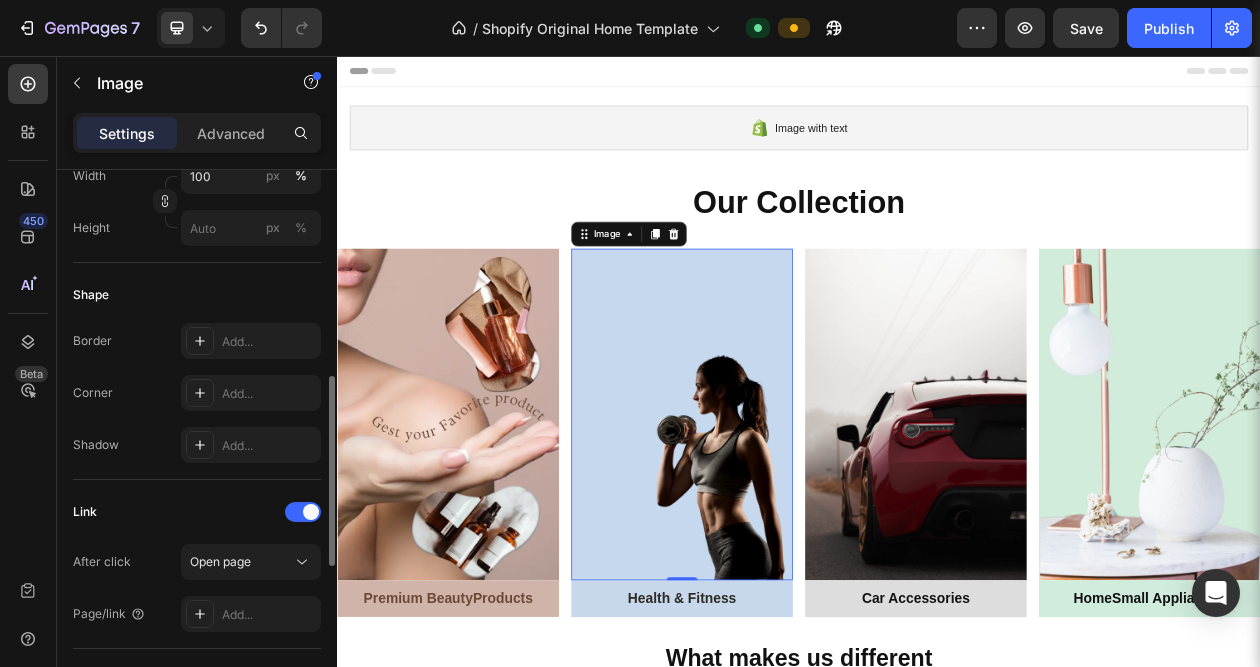 scroll, scrollTop: 700, scrollLeft: 0, axis: vertical 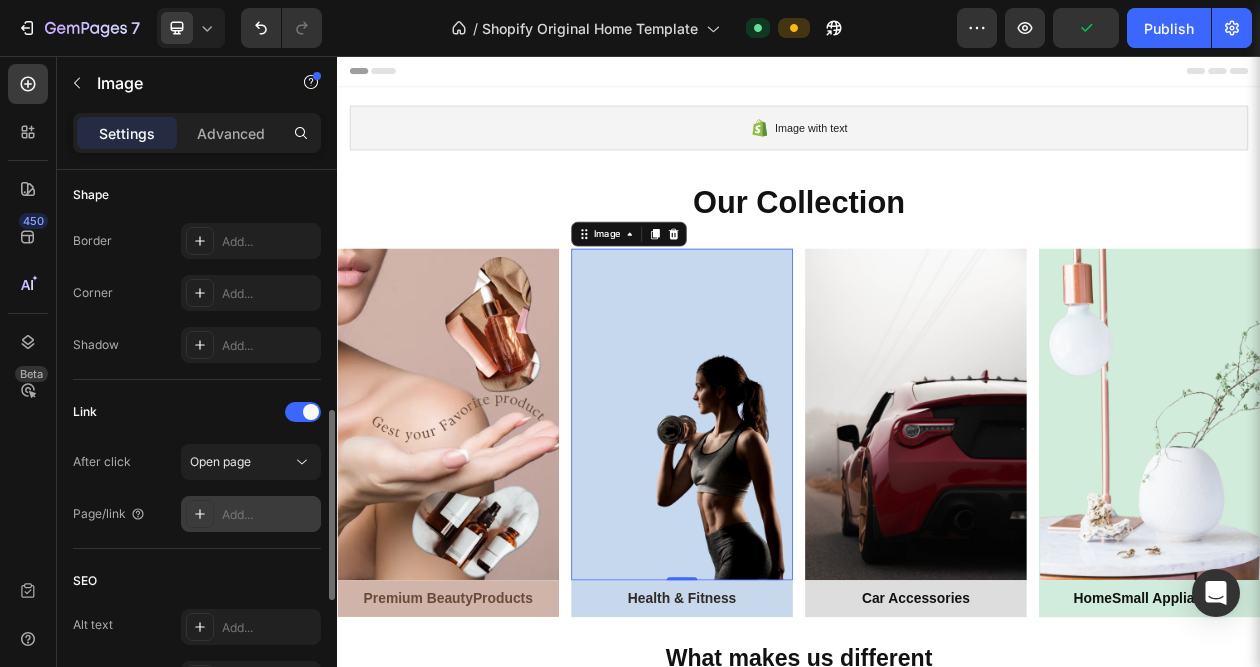 click on "Add..." at bounding box center [269, 515] 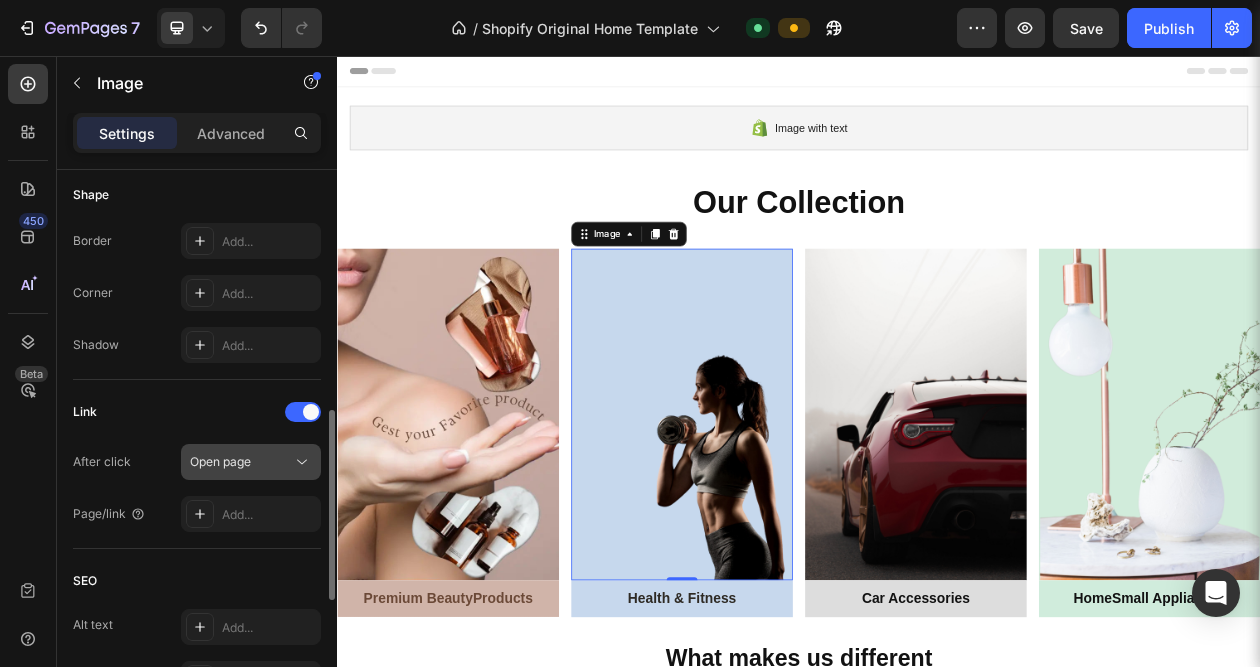 click on "Open page" at bounding box center (241, 462) 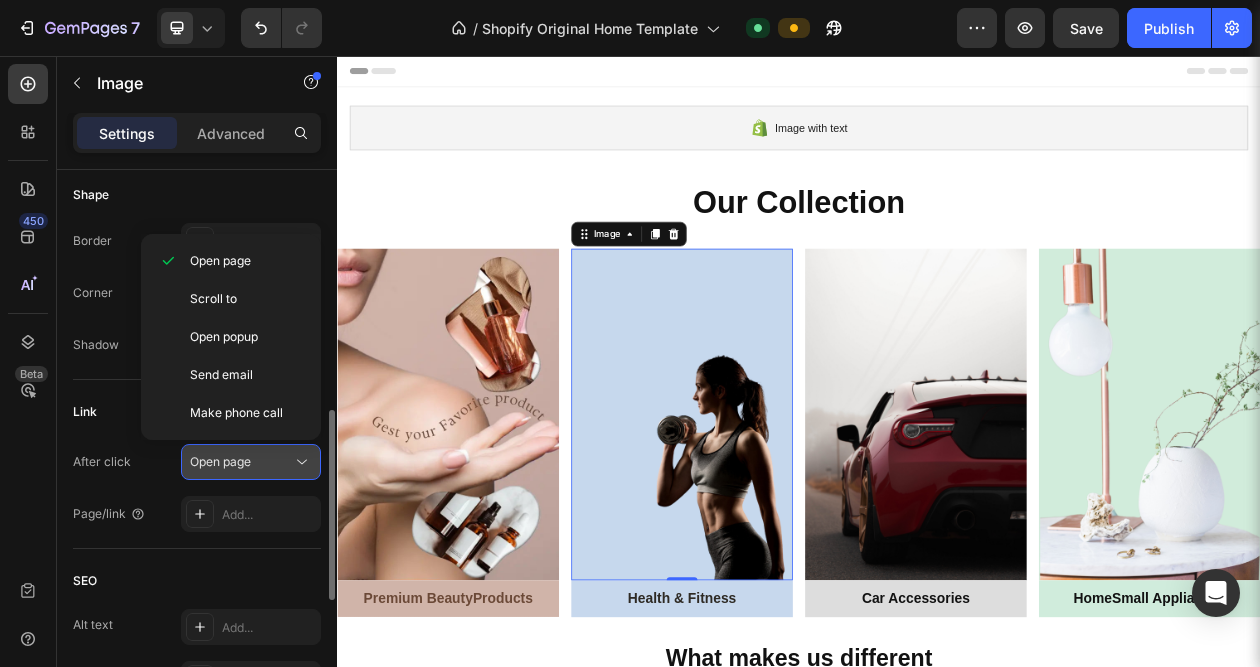 click on "Open page" at bounding box center (241, 462) 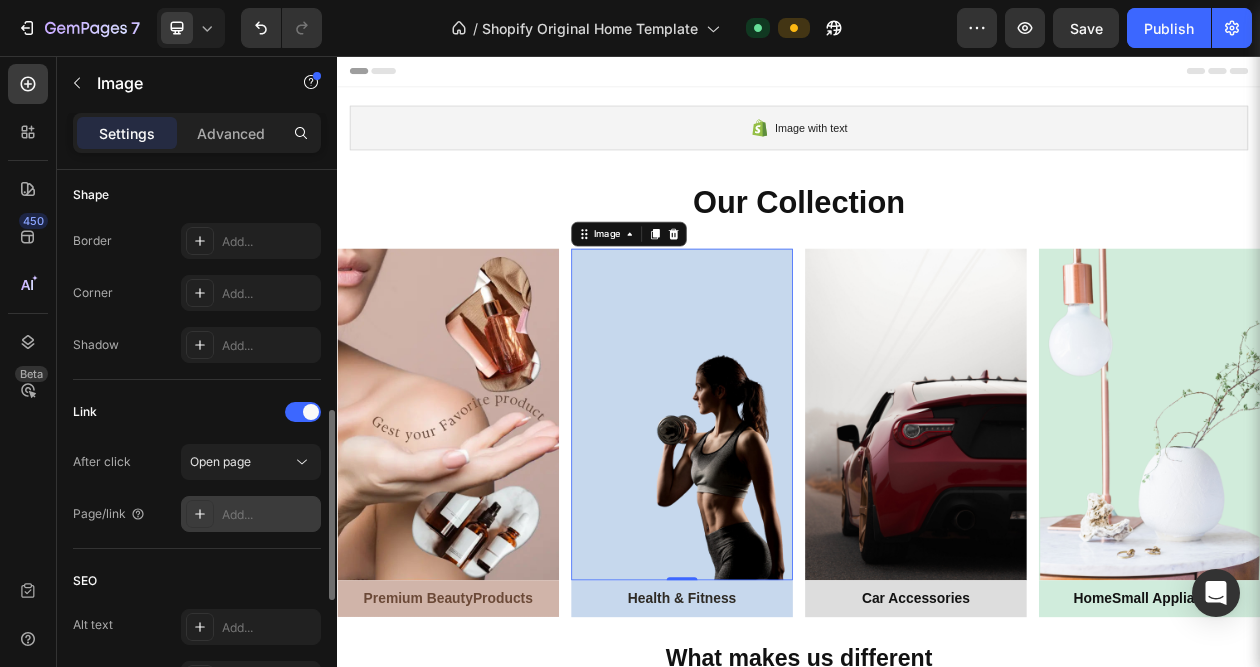 click on "Add..." at bounding box center [269, 515] 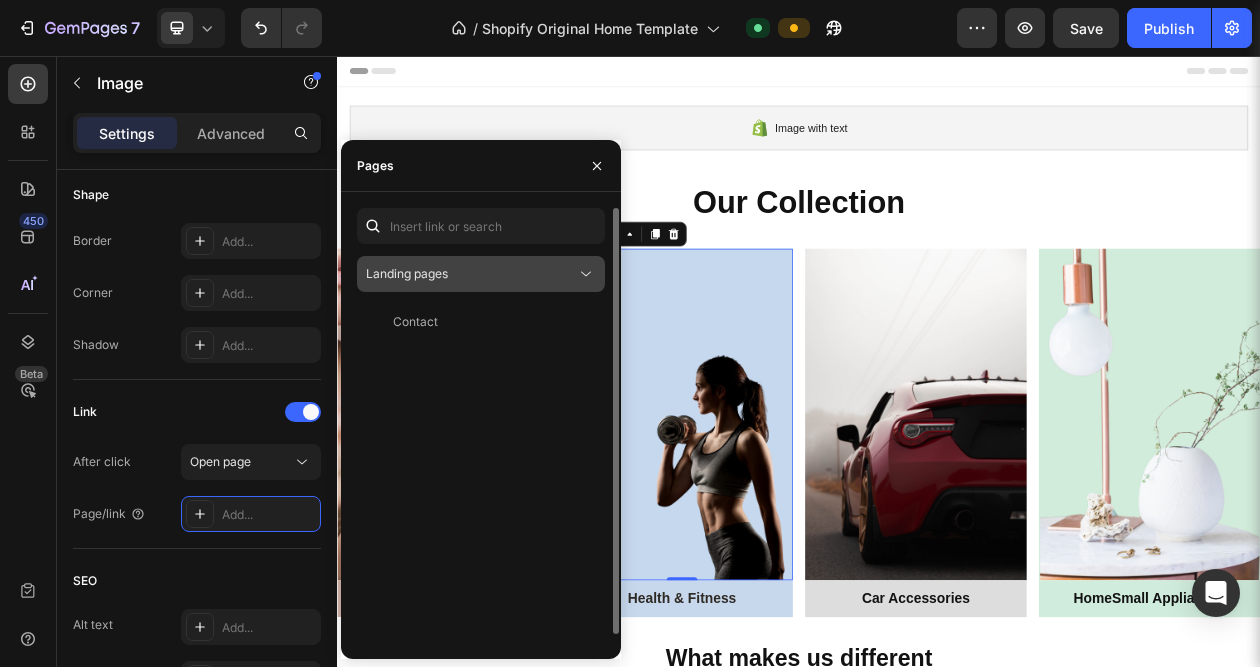 click 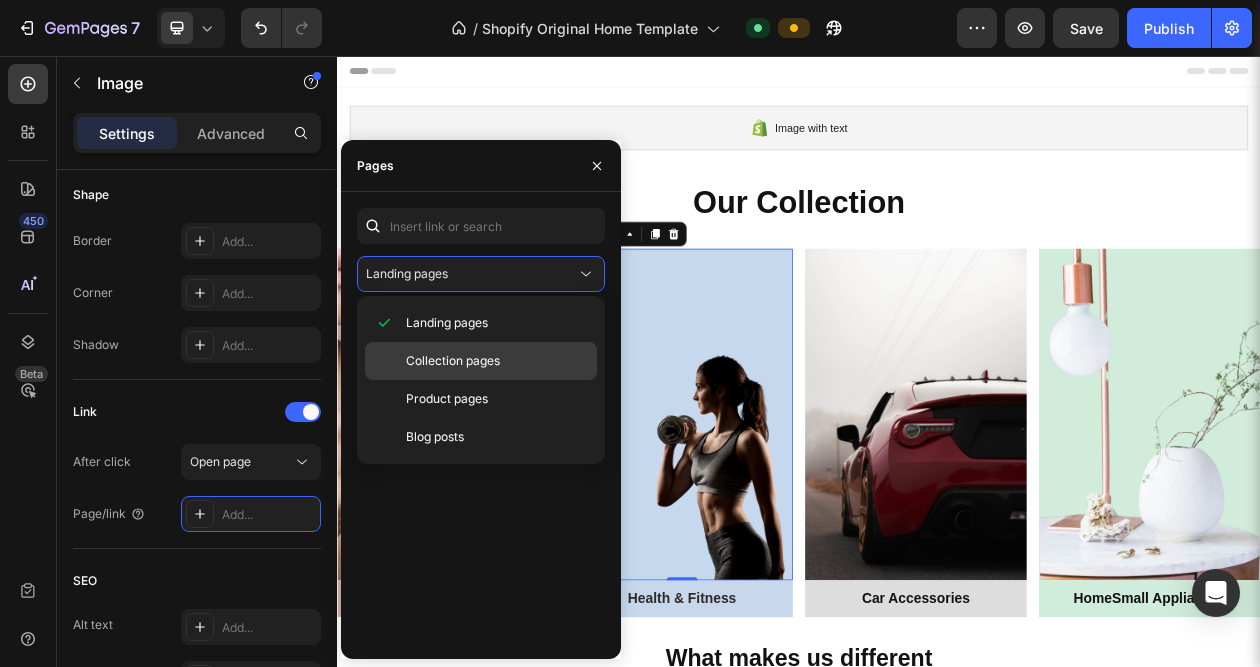 click on "Collection pages" 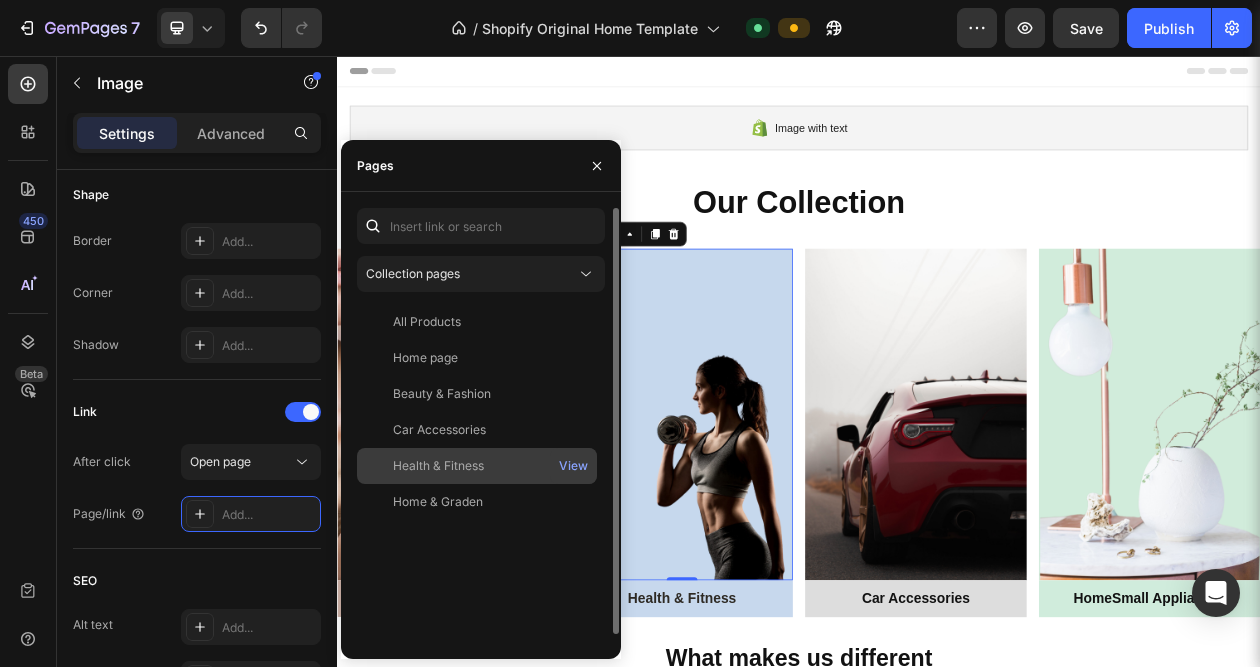 click on "Health & Fitness" at bounding box center [477, 466] 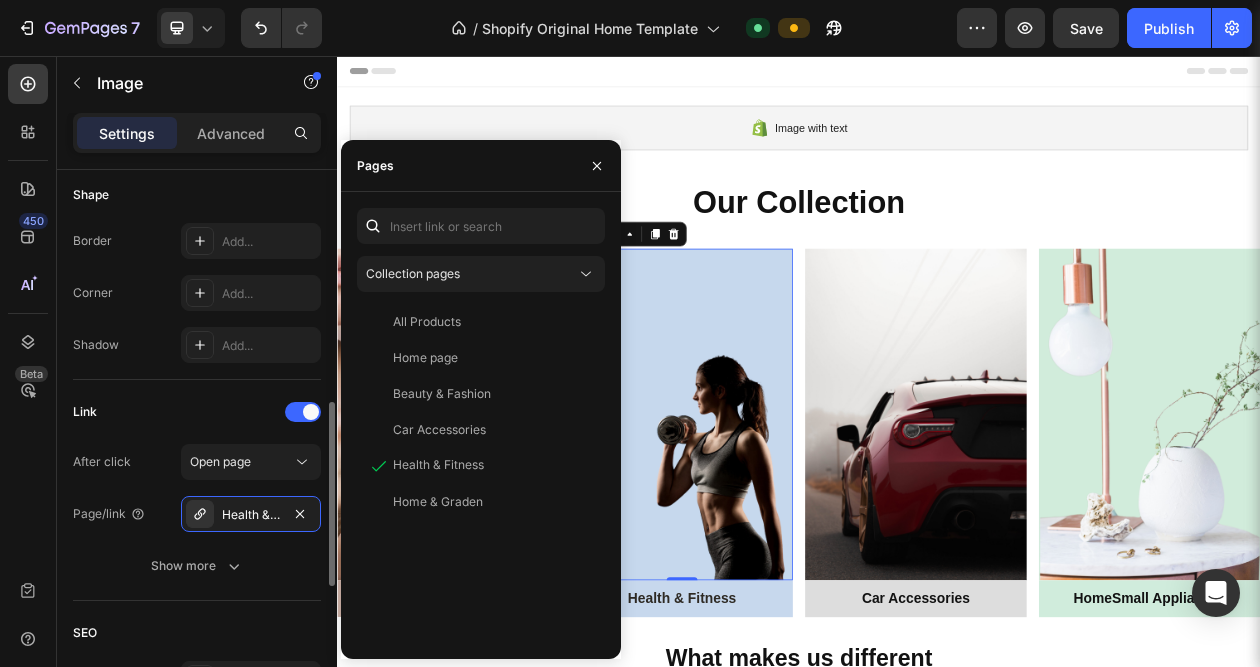 click on "Link After click Open page Page/link Health & Fitness Show more" 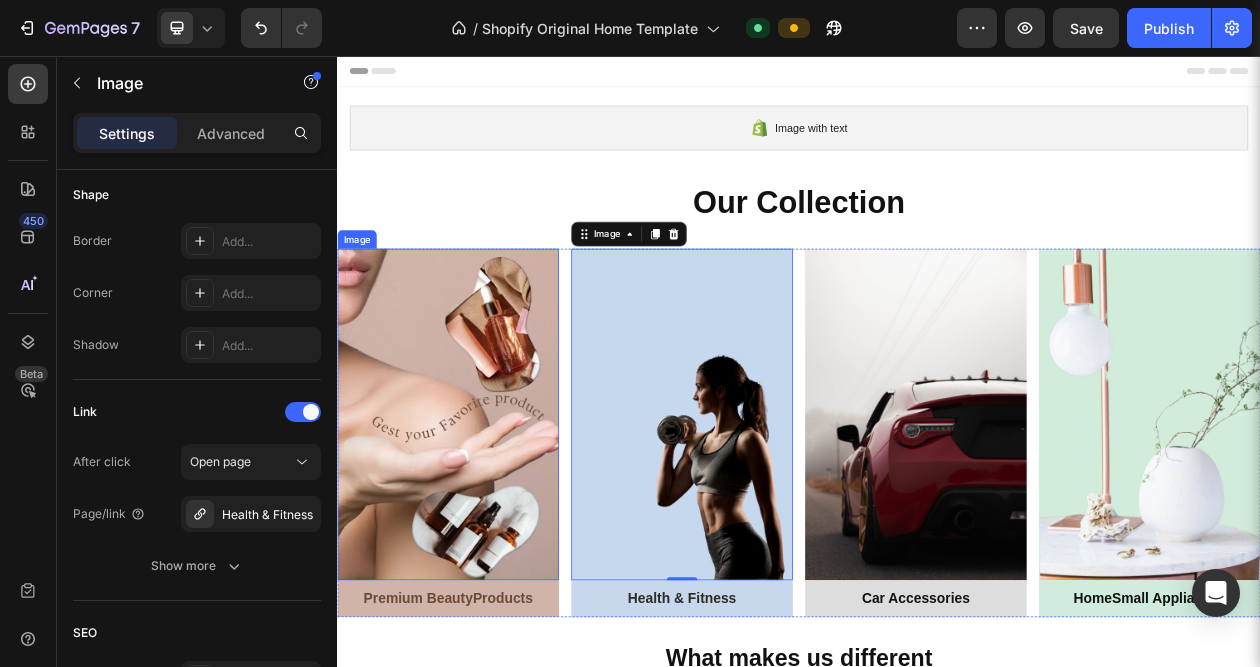 click at bounding box center (481, 522) 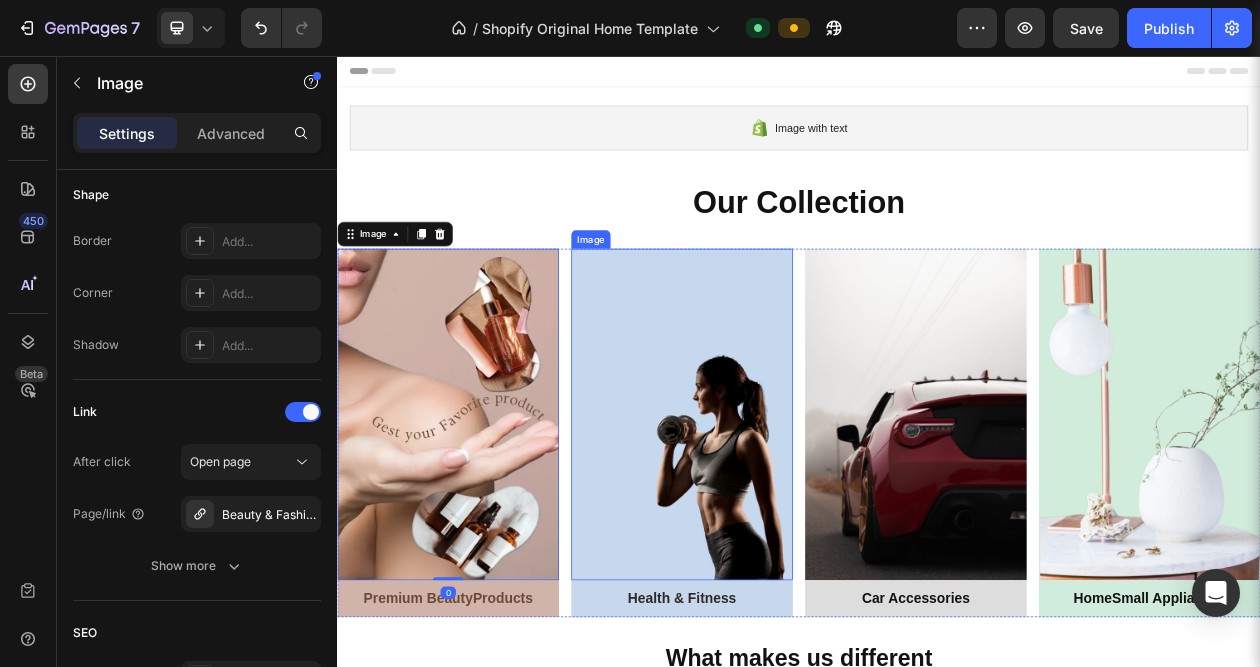 click at bounding box center [785, 522] 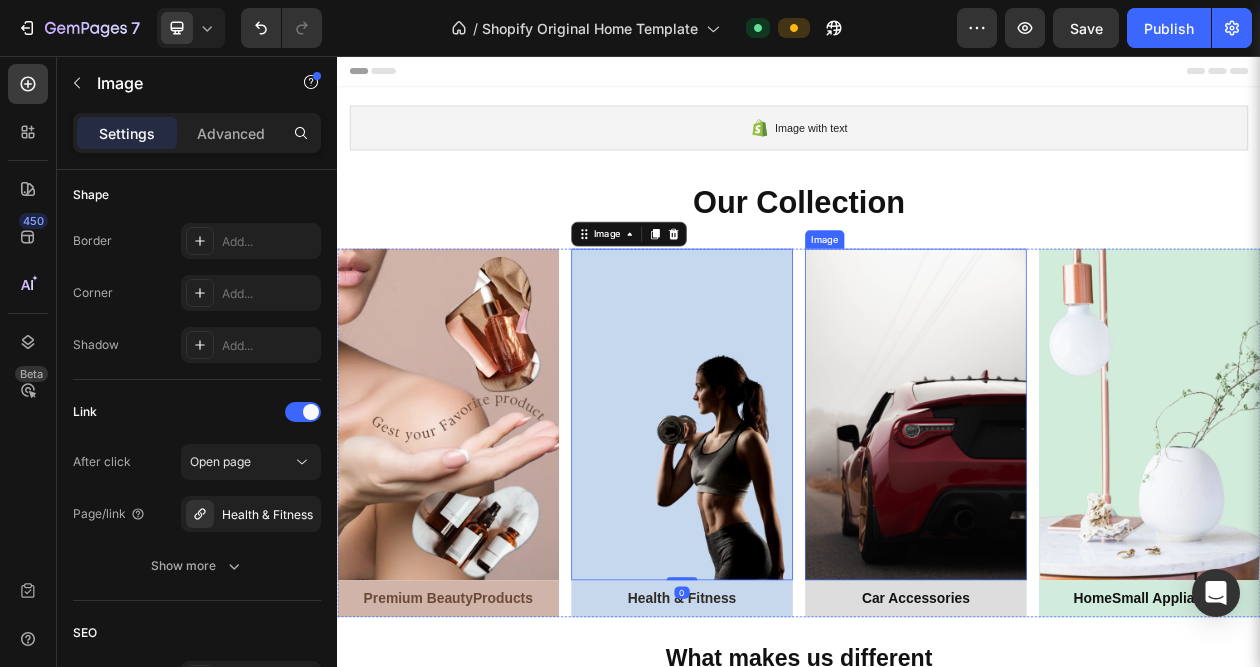 click at bounding box center [1089, 522] 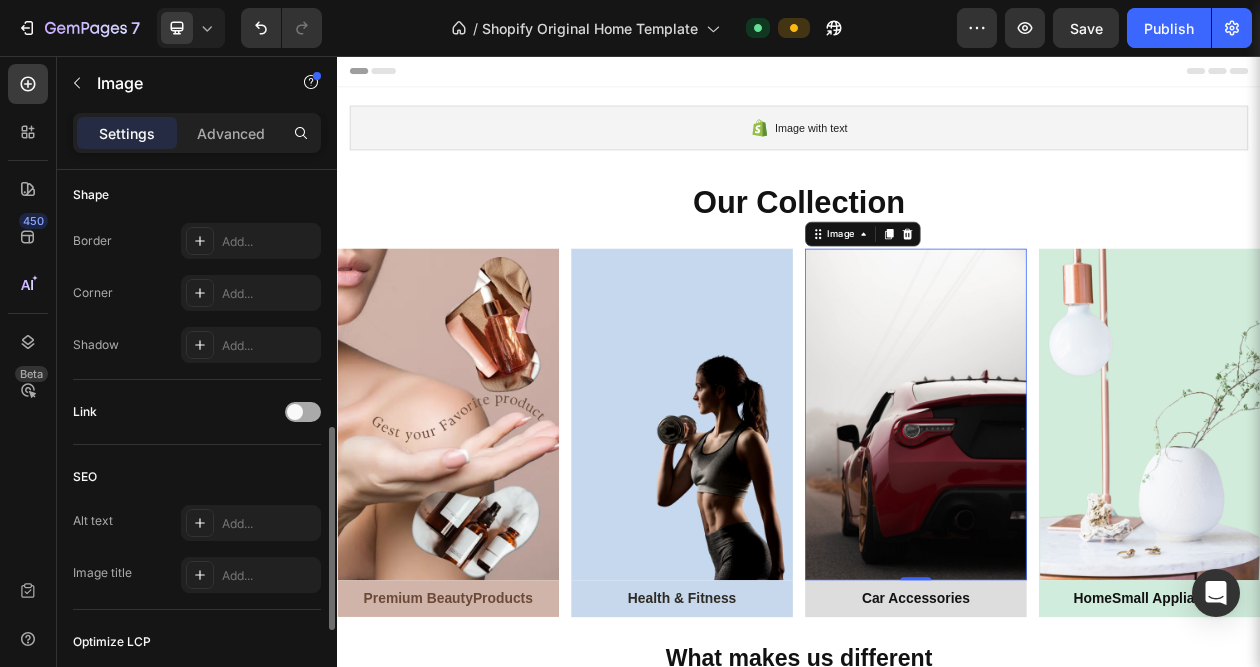 click at bounding box center (303, 412) 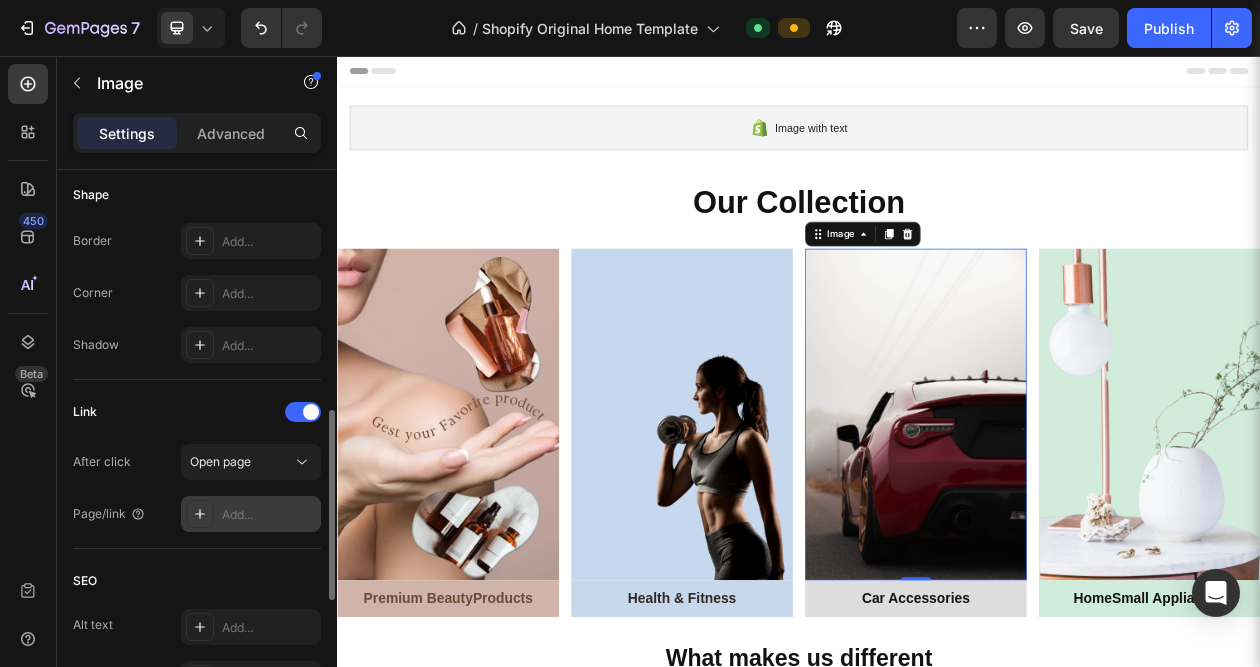 click on "Add..." at bounding box center [269, 515] 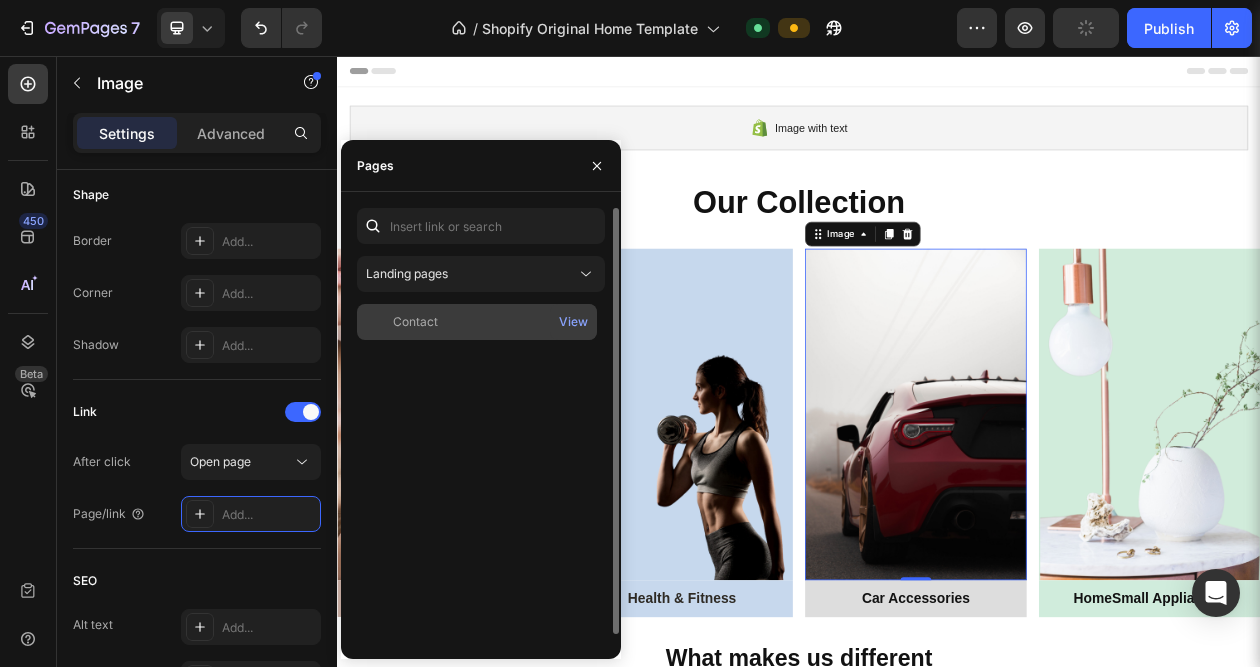 click on "Contact" 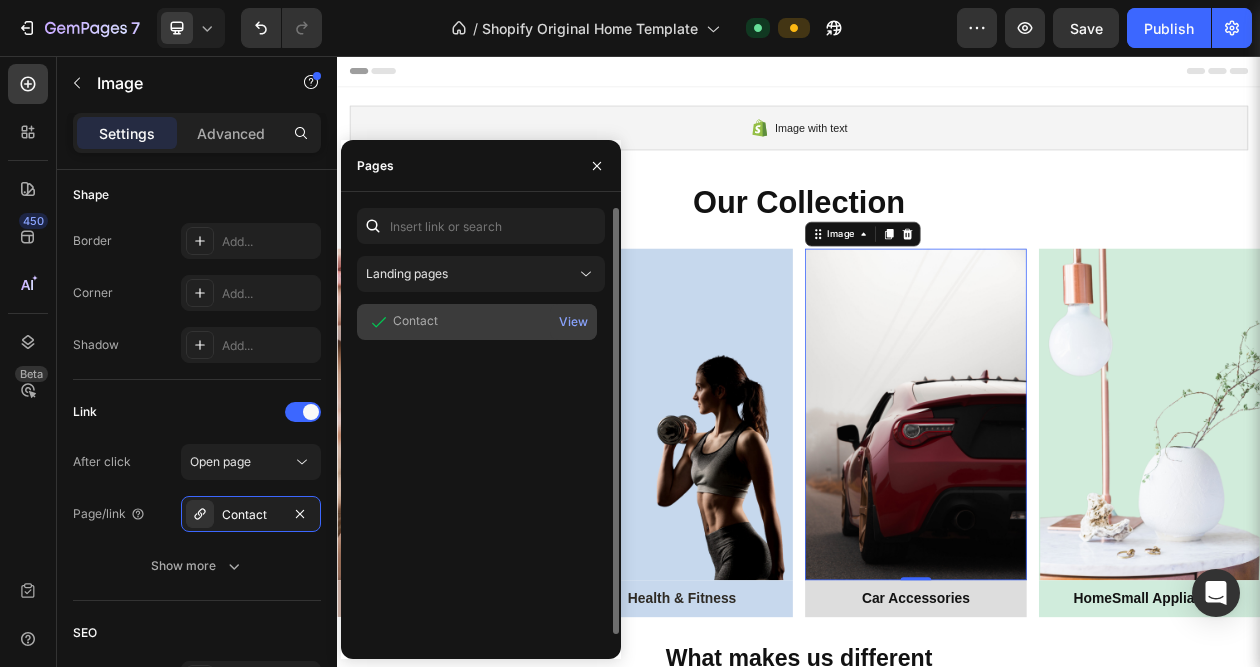 click on "Contact" at bounding box center (477, 322) 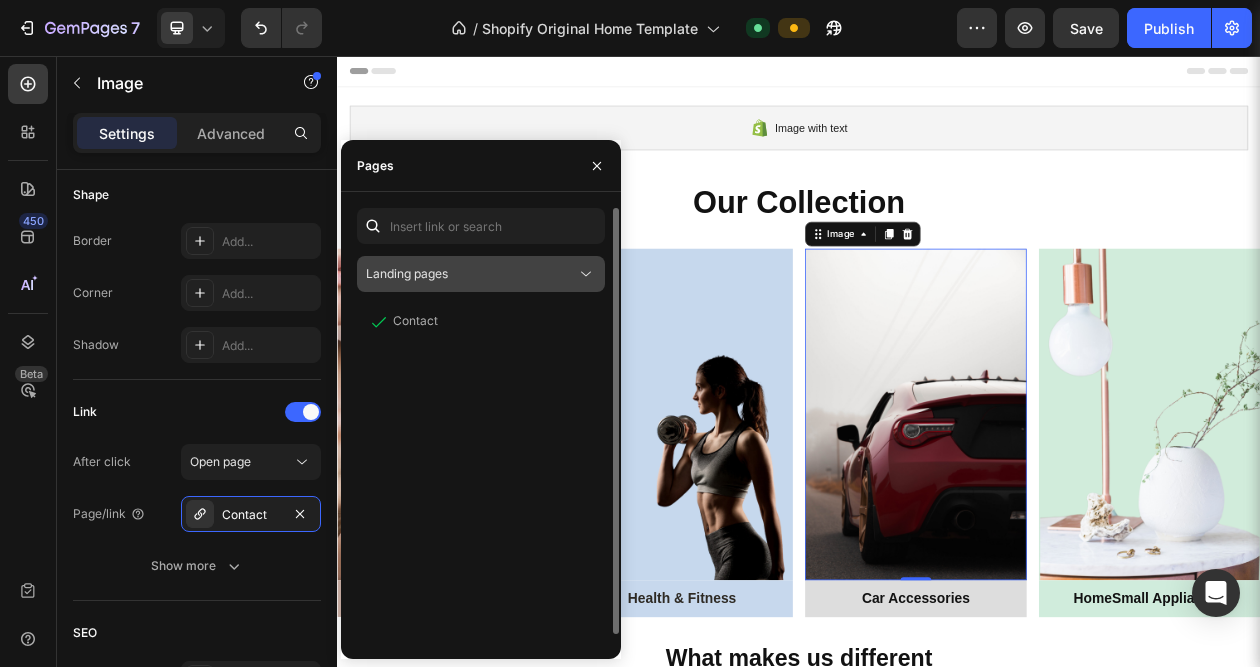 click on "Landing pages" at bounding box center [481, 274] 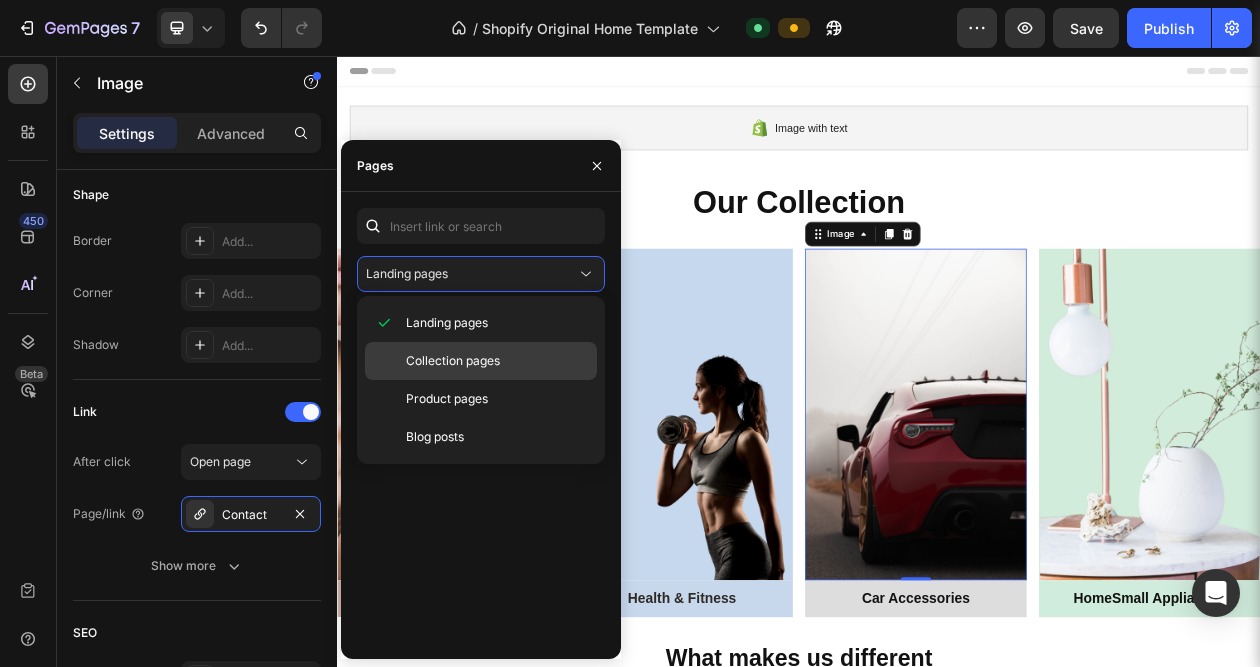 click on "Collection pages" at bounding box center [453, 361] 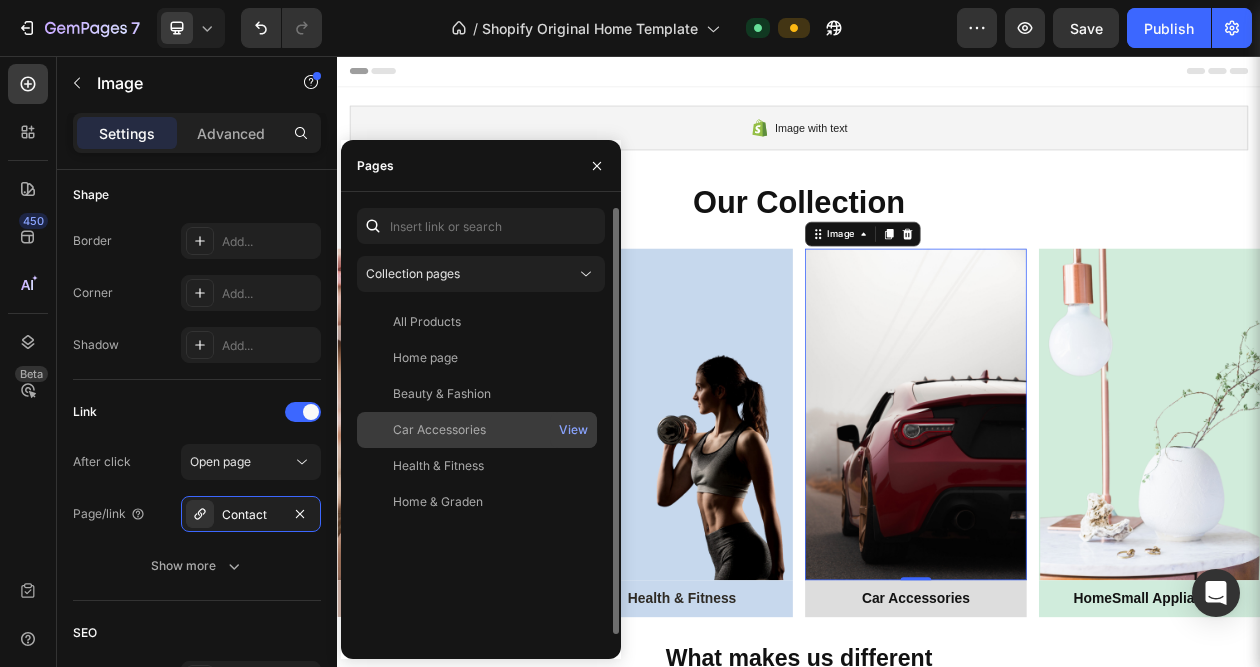 click on "Car Accessories" 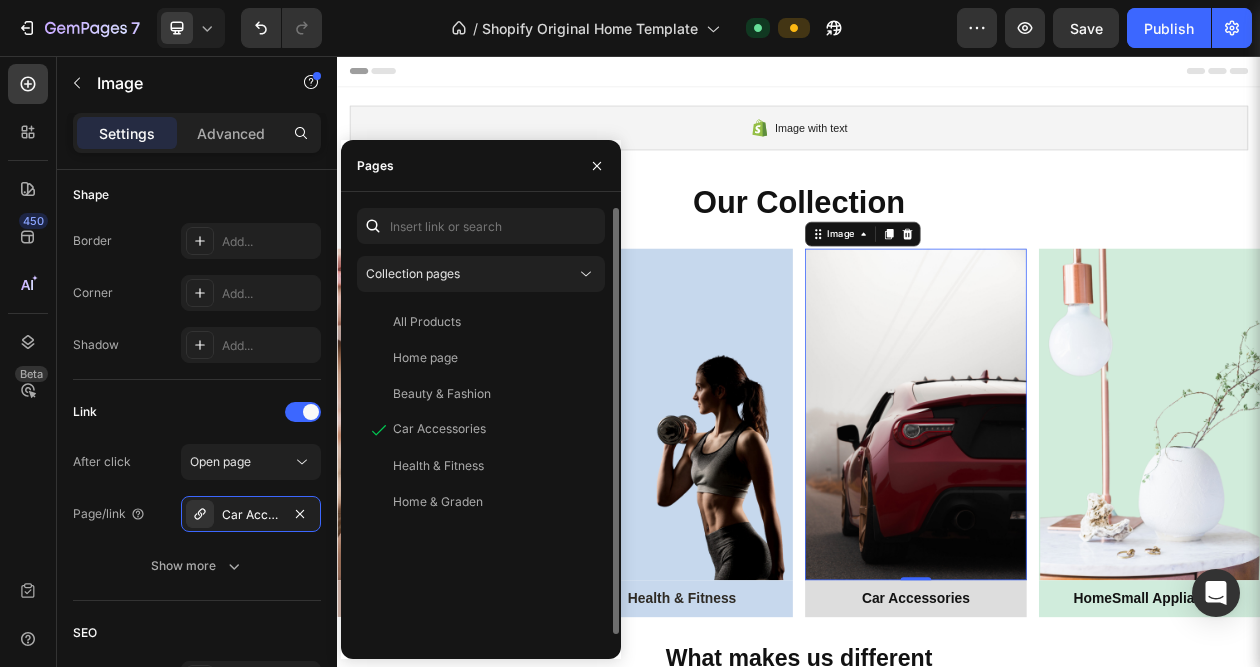 click on "All Products   View Home page   View Beauty & Fashion   View Car Accessories   View Health & Fitness   View Home & Graden   View" at bounding box center [481, 478] 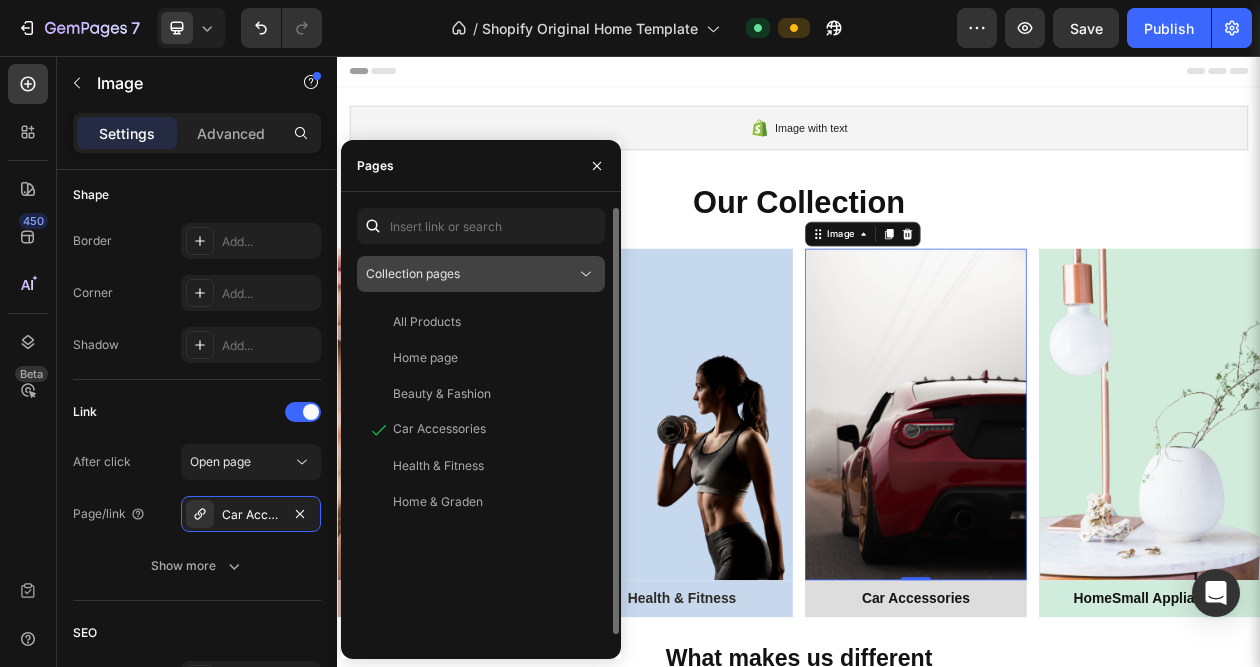 click 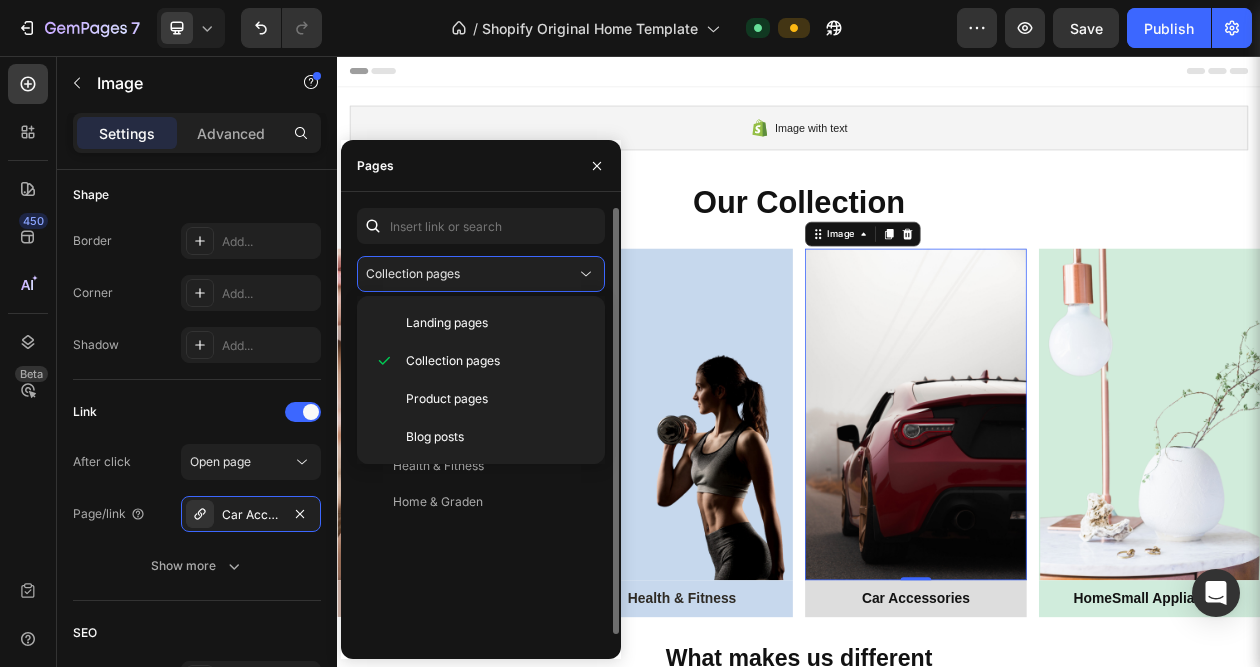 click on "All Products   View Home page   View Beauty & Fashion   View Car Accessories   View Health & Fitness   View Home & Graden   View" at bounding box center (481, 478) 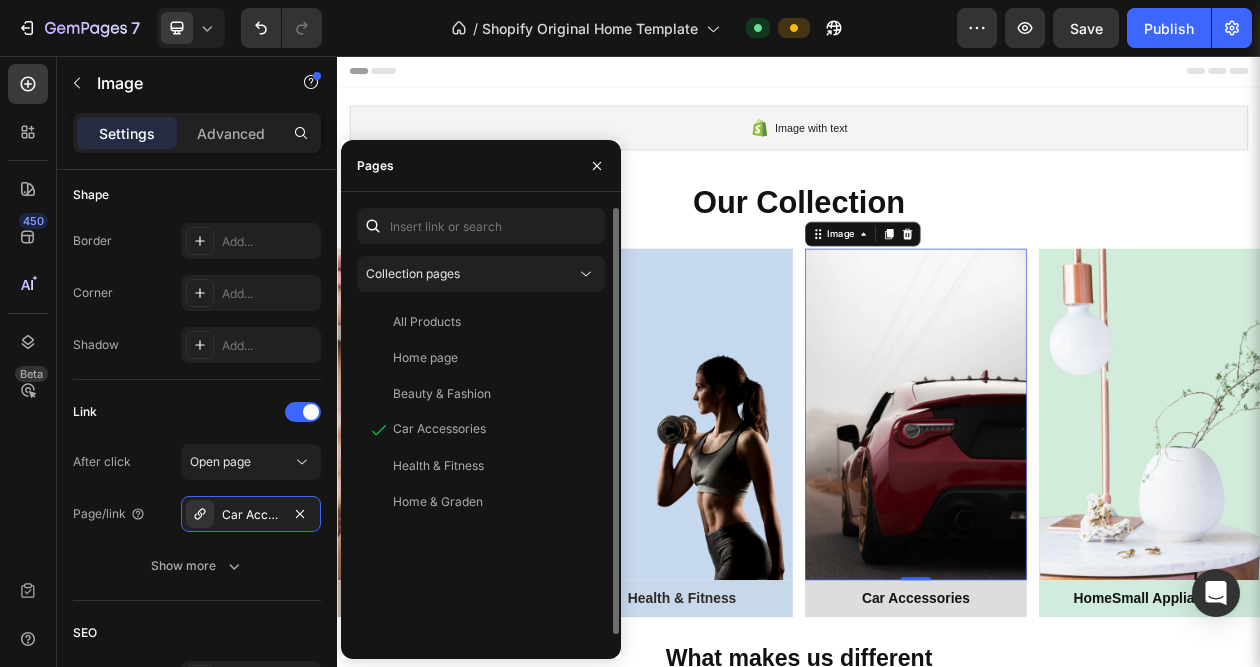 click on "All Products   View Home page   View Beauty & Fashion   View Car Accessories   View Health & Fitness   View Home & Graden   View" at bounding box center [481, 478] 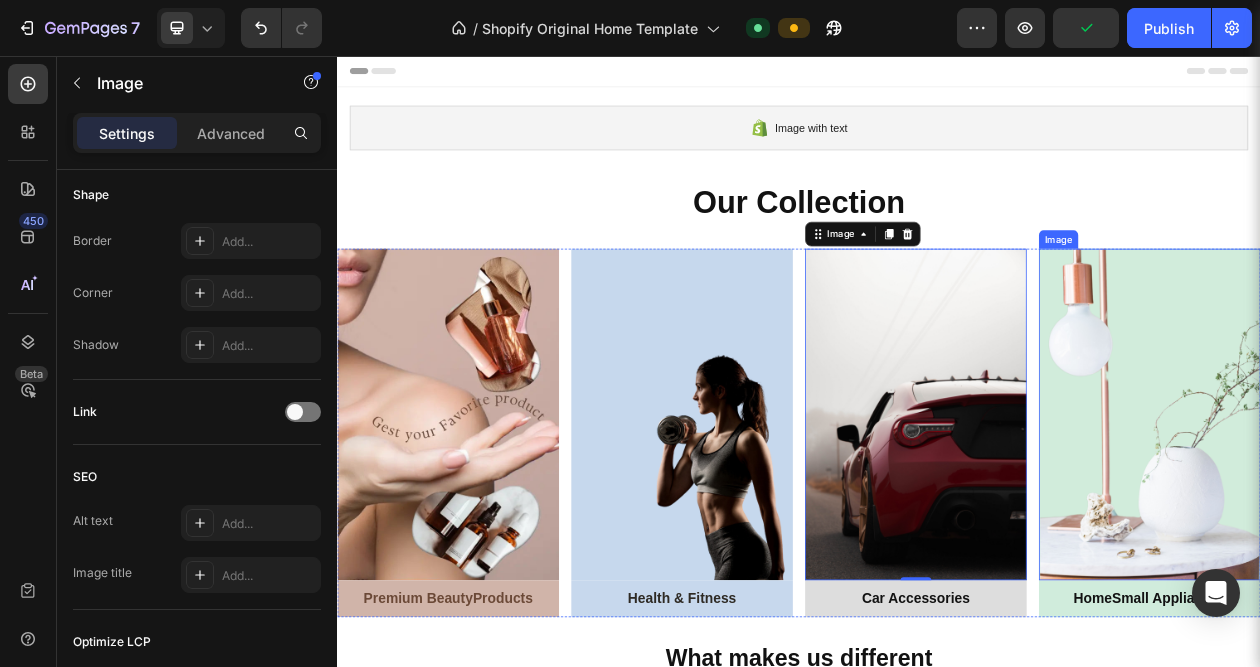click at bounding box center (1393, 522) 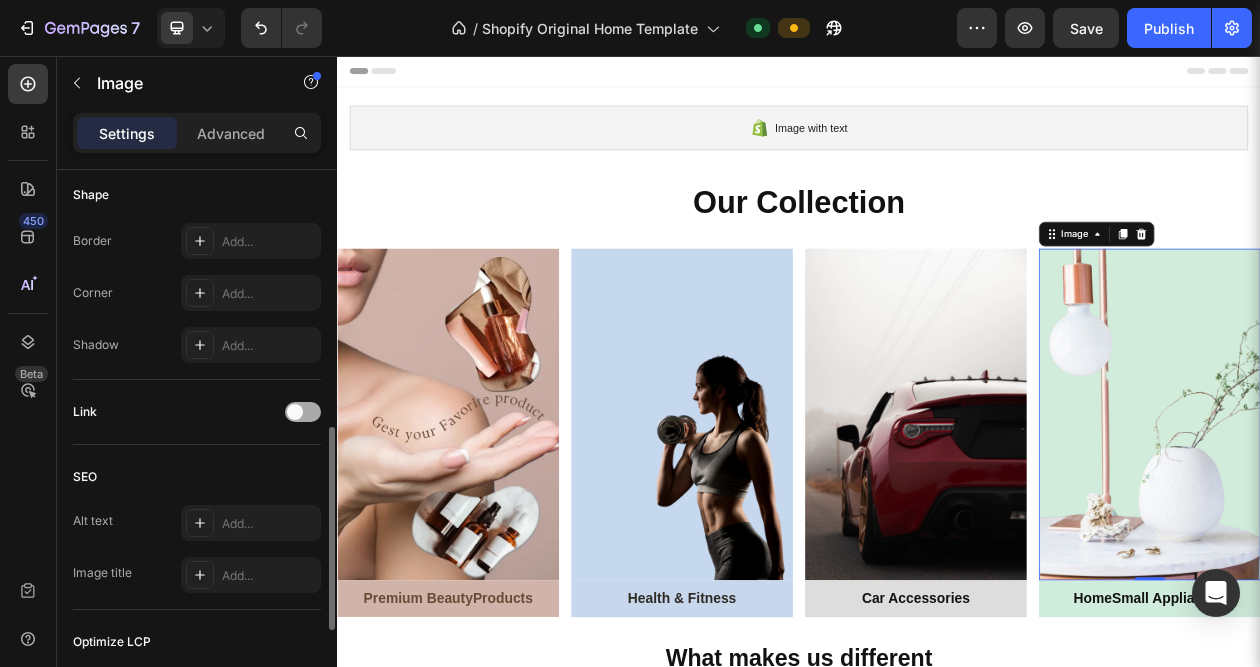 click at bounding box center (295, 412) 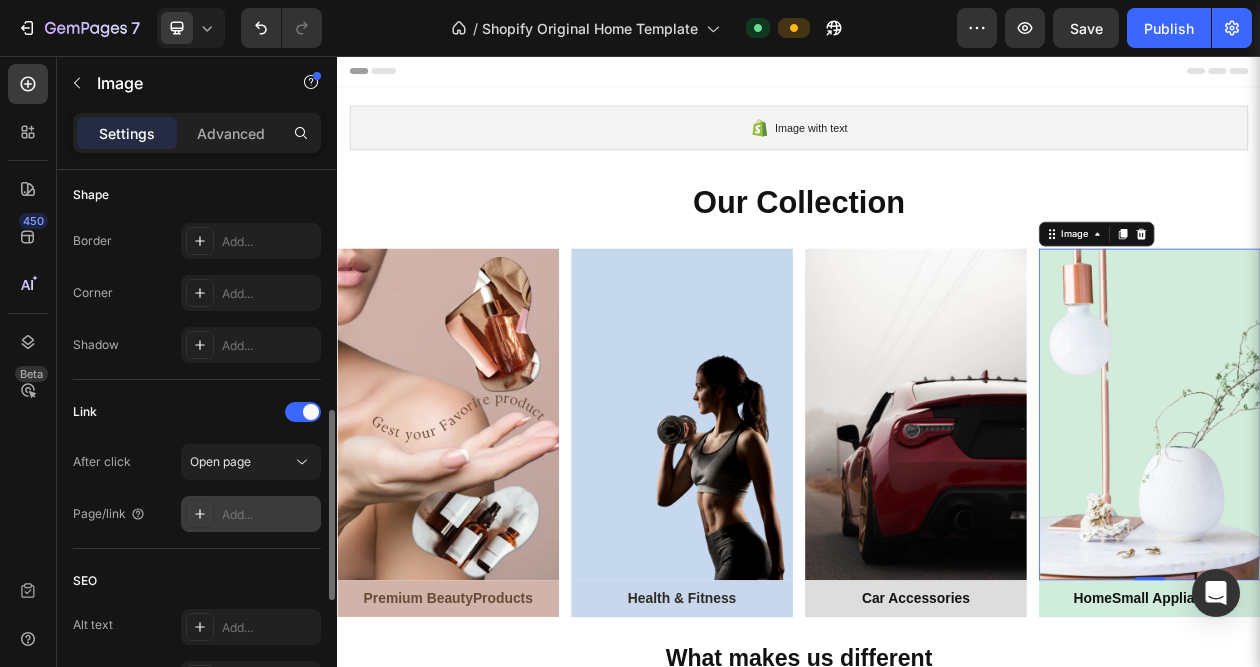 click on "Add..." at bounding box center [269, 515] 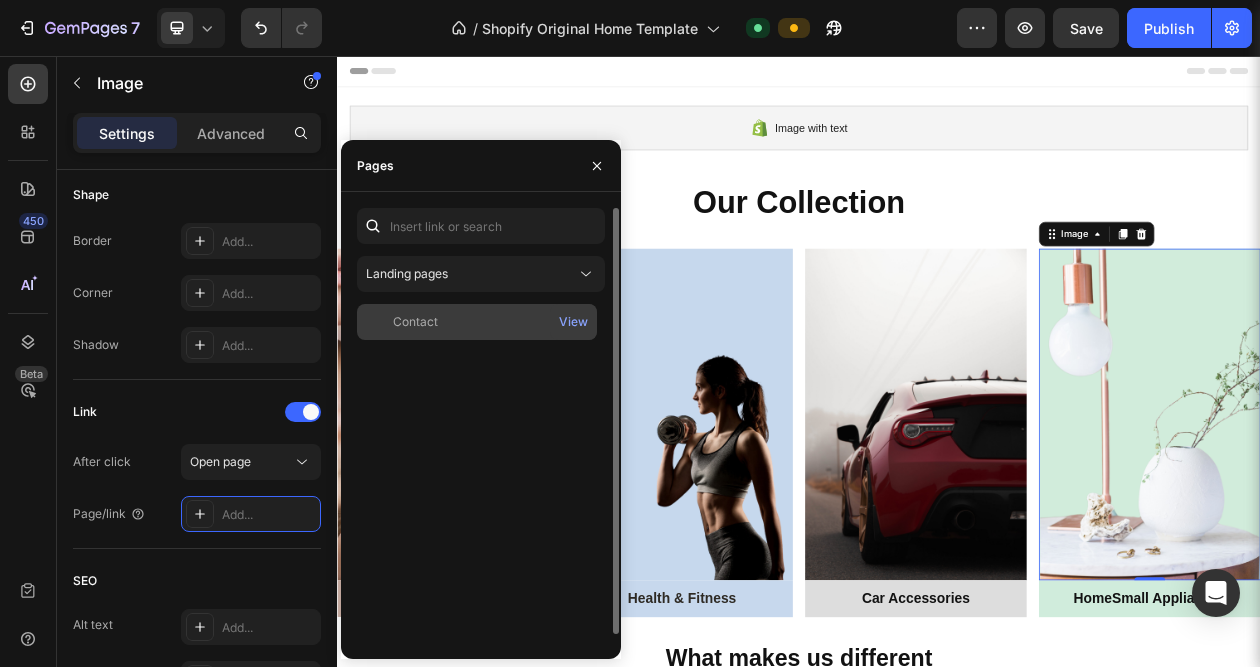 drag, startPoint x: 465, startPoint y: 328, endPoint x: 518, endPoint y: 337, distance: 53.75872 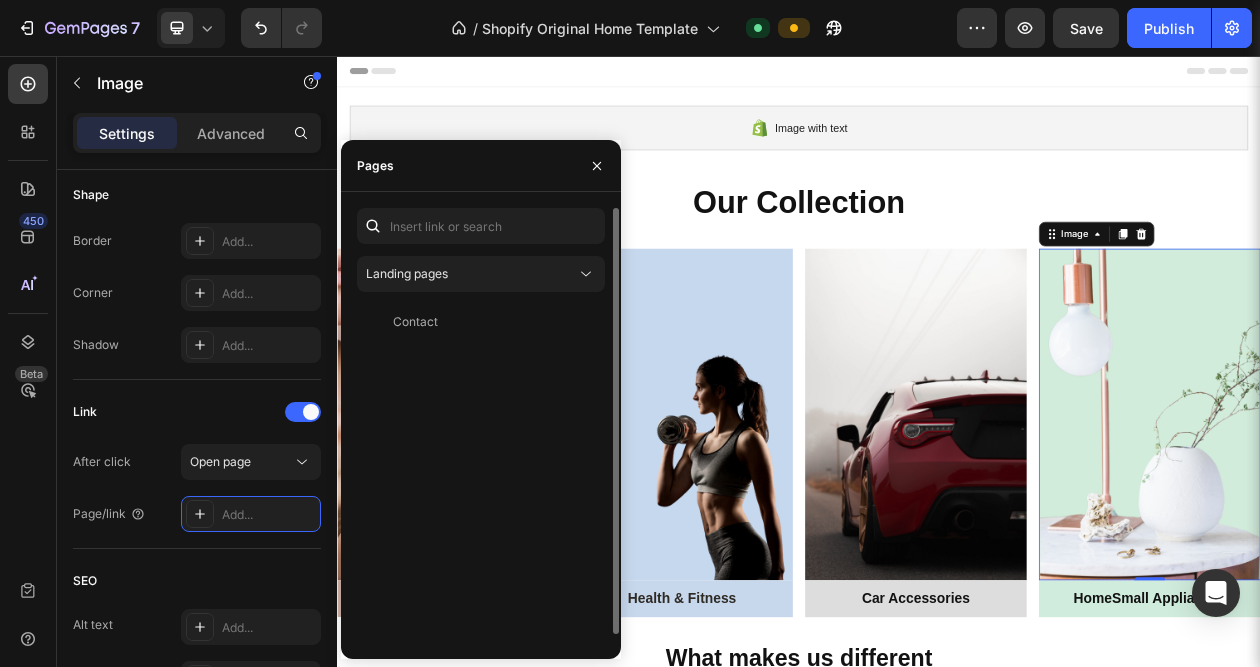 click on "Landing pages Contact   View" 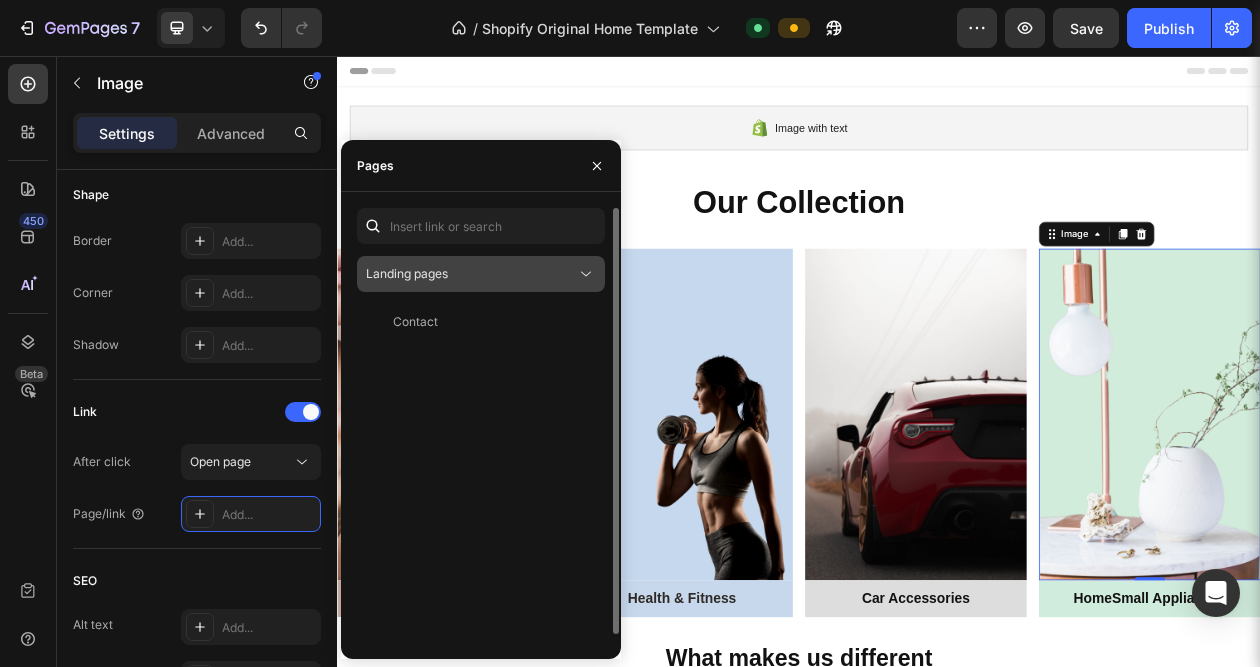 click on "Landing pages" at bounding box center (471, 274) 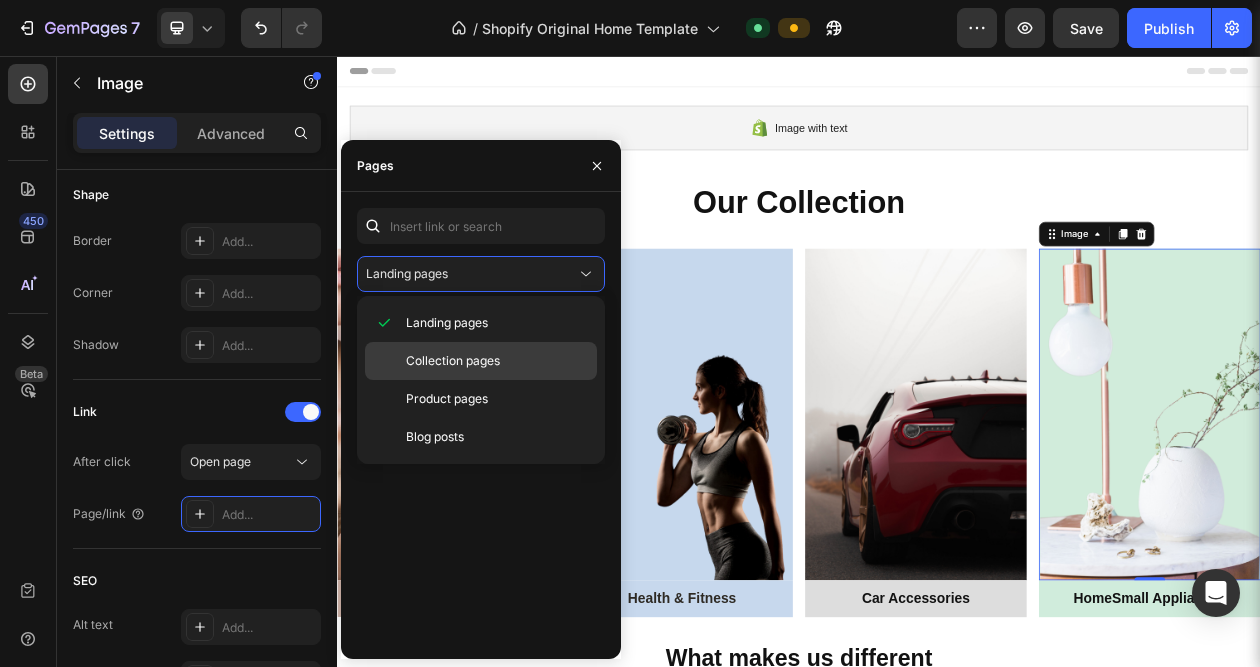 click on "Collection pages" at bounding box center [453, 361] 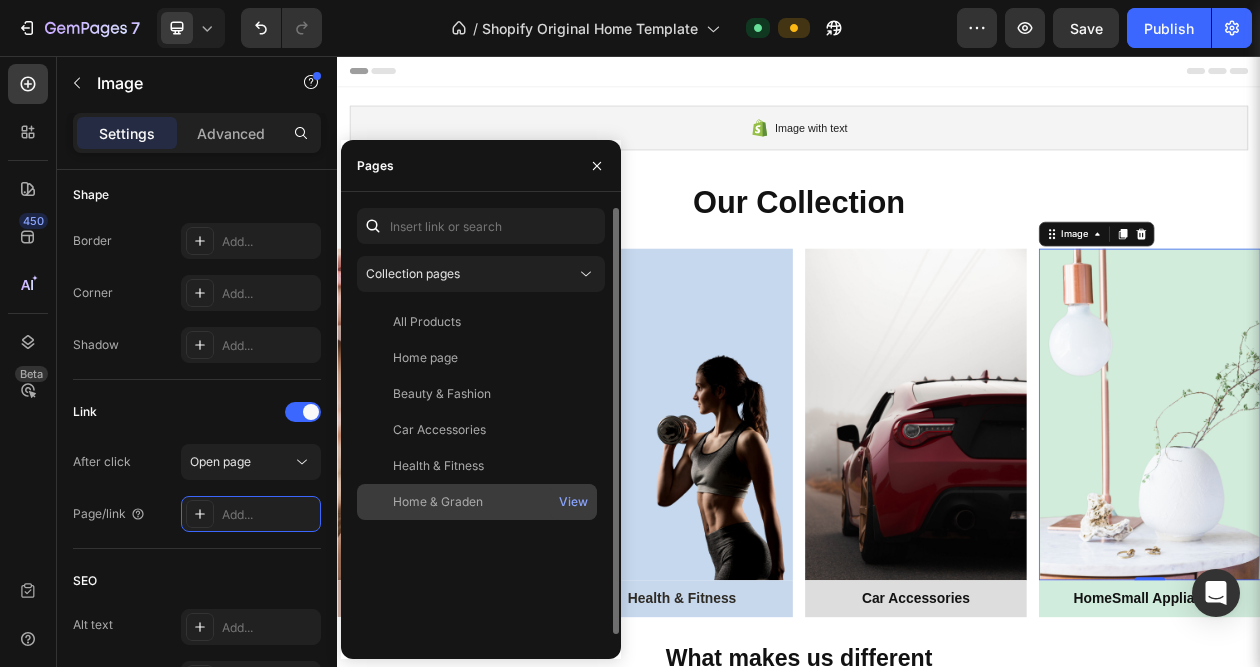 click on "Home & Graden" 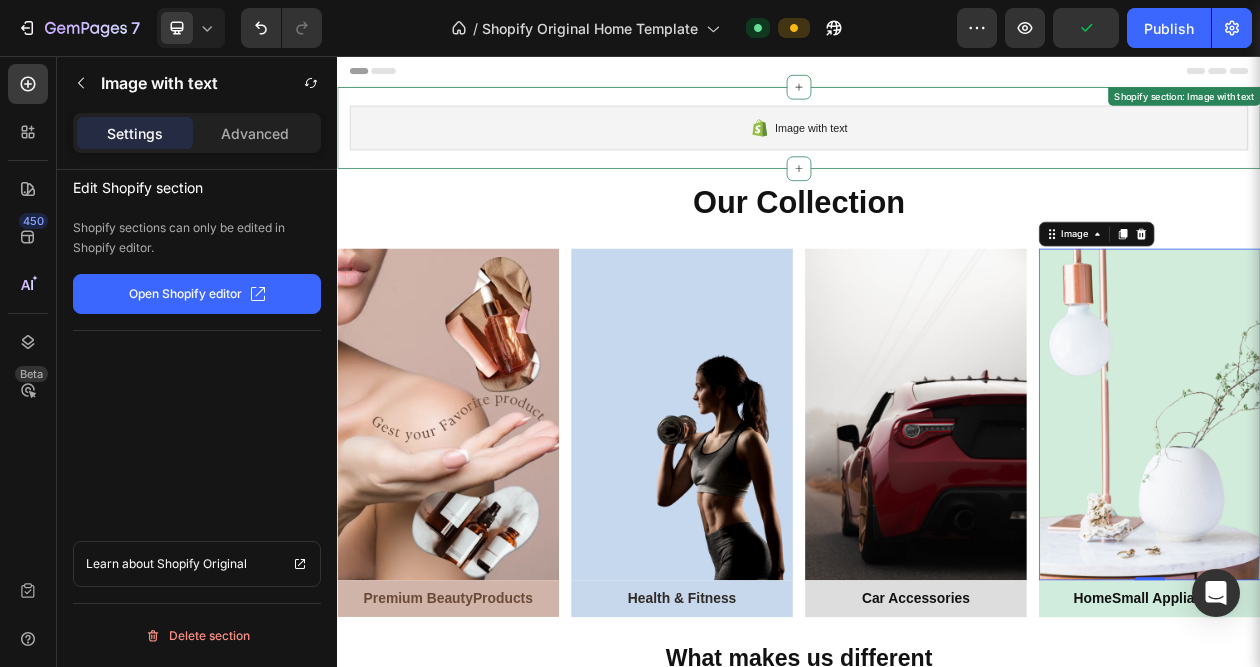 click on "Image with text" at bounding box center (937, 150) 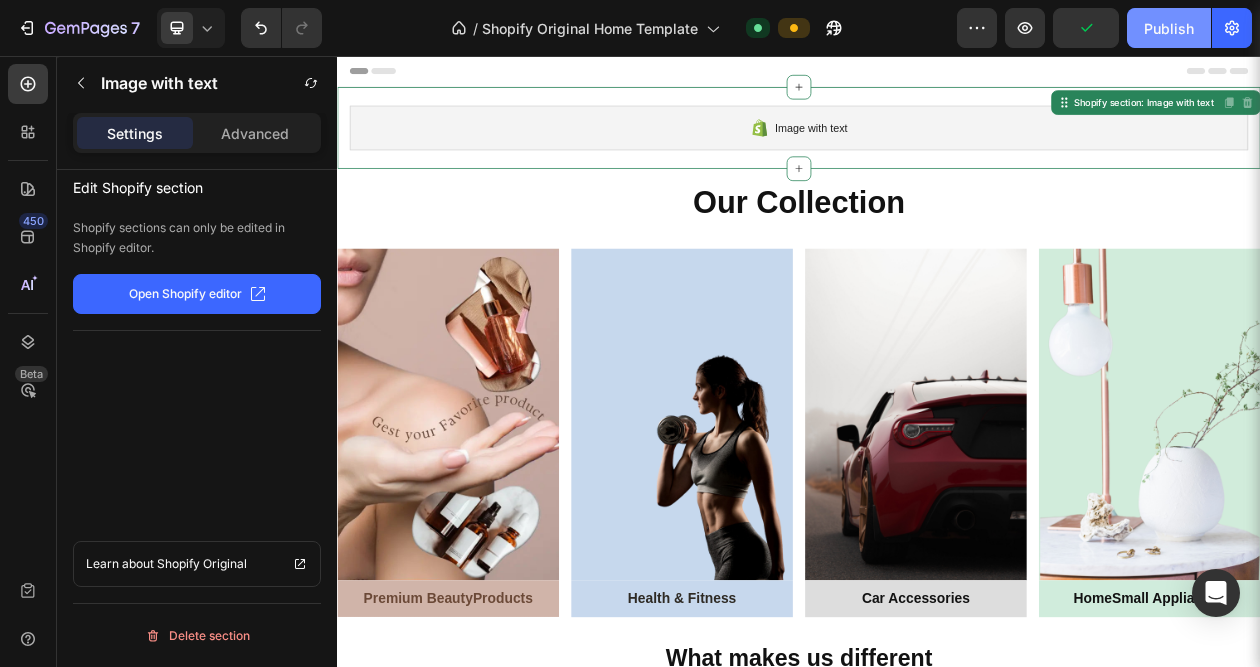 click on "Publish" at bounding box center [1169, 28] 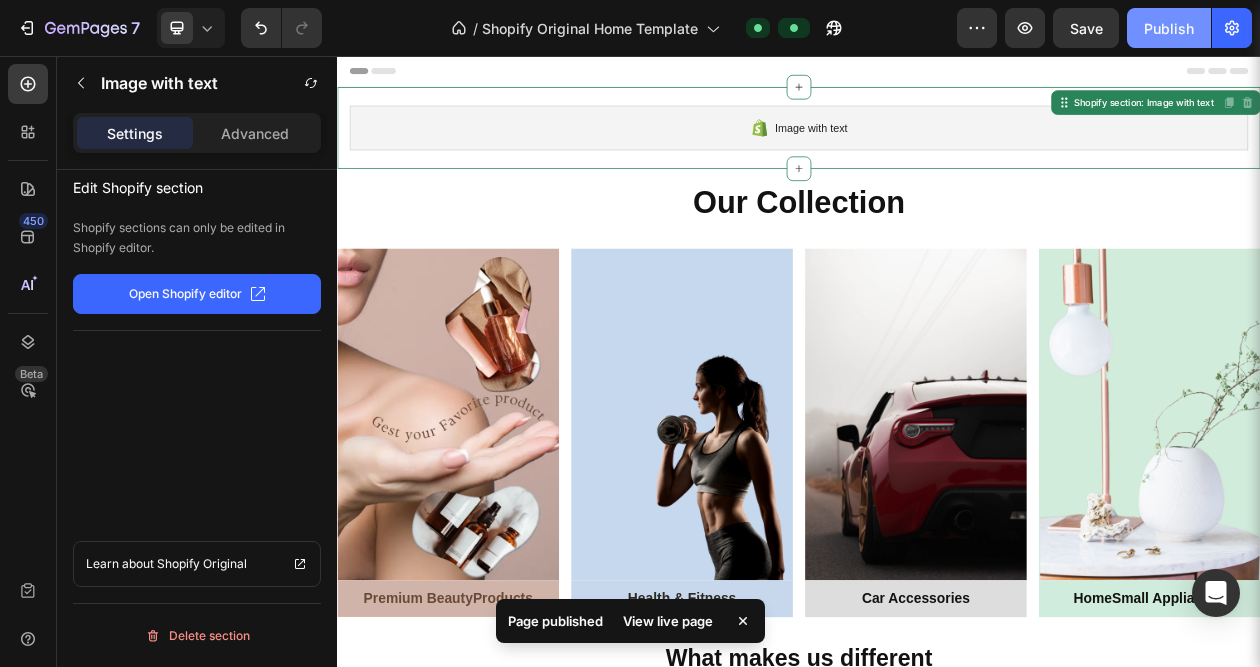 click on "Publish" at bounding box center [1169, 28] 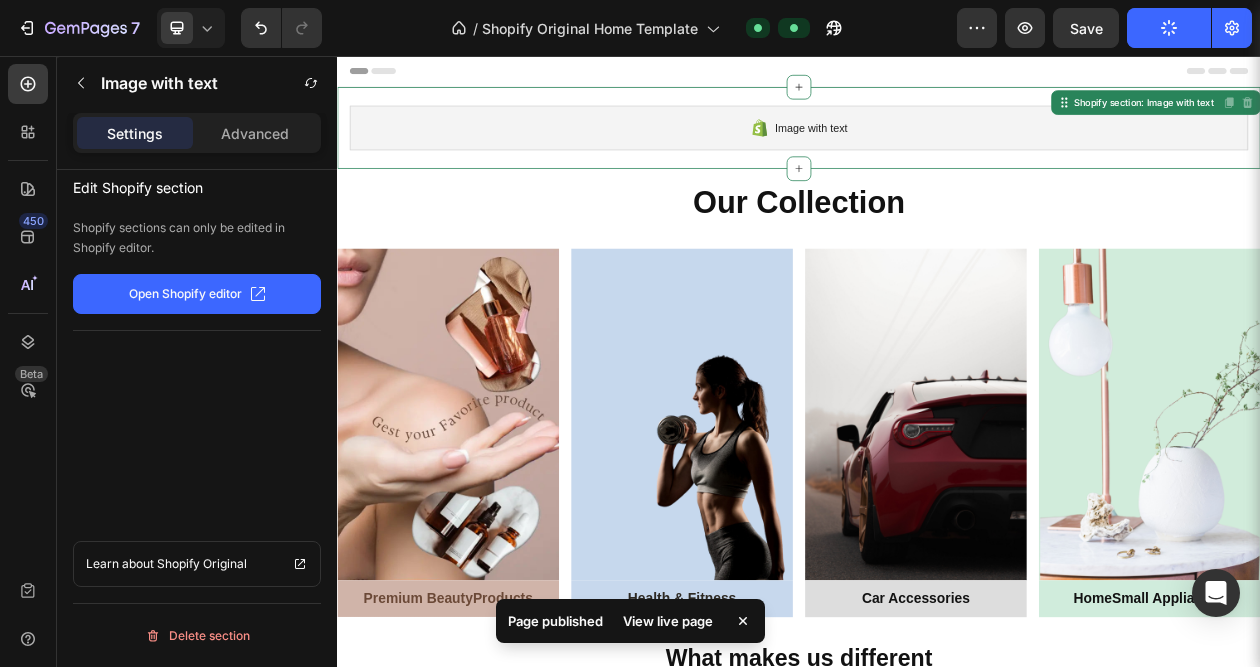 click on "View live page" at bounding box center [668, 621] 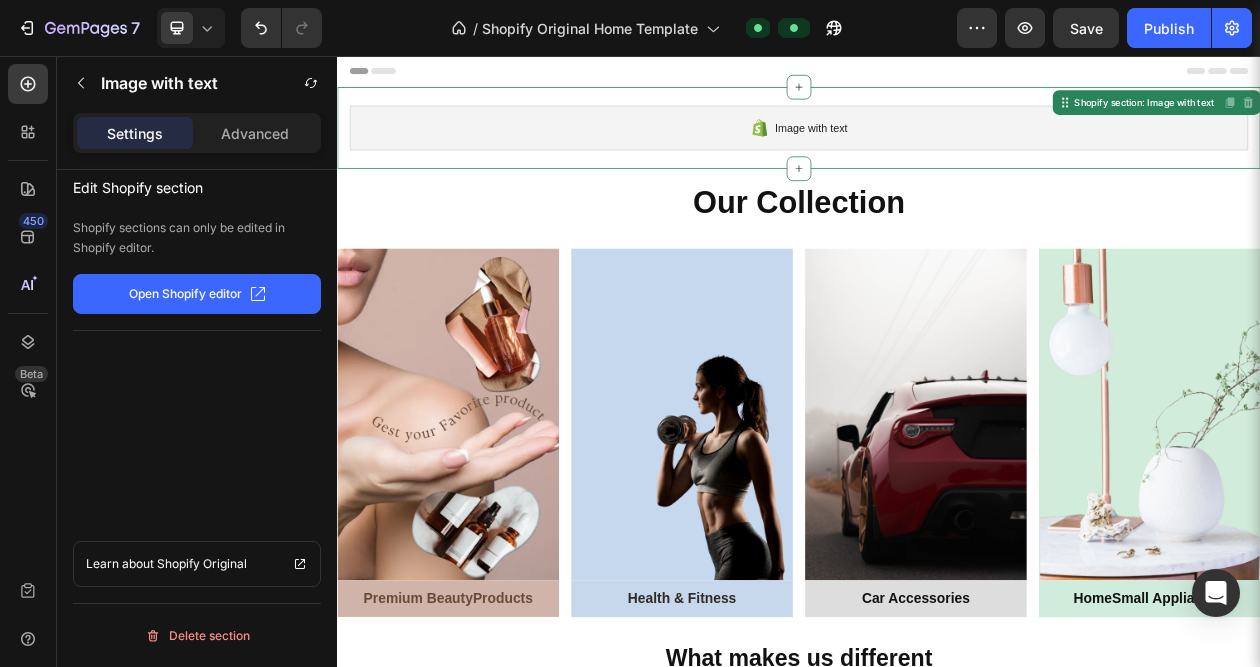 click on "Image with text" at bounding box center (937, 150) 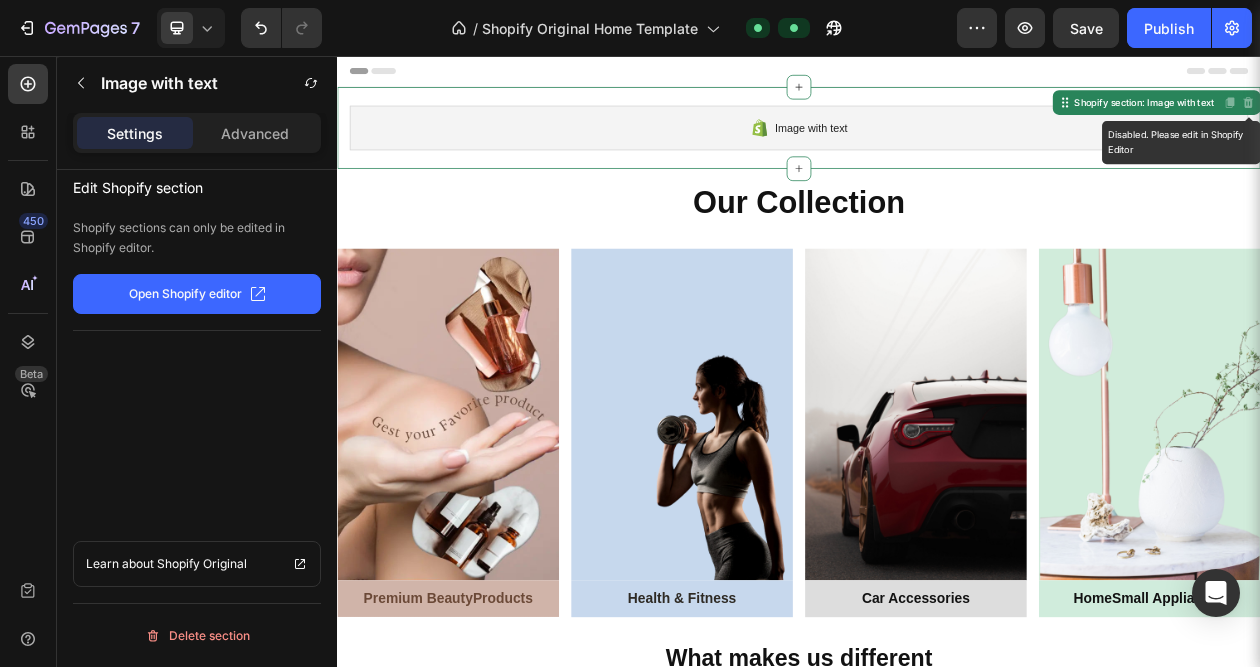 click 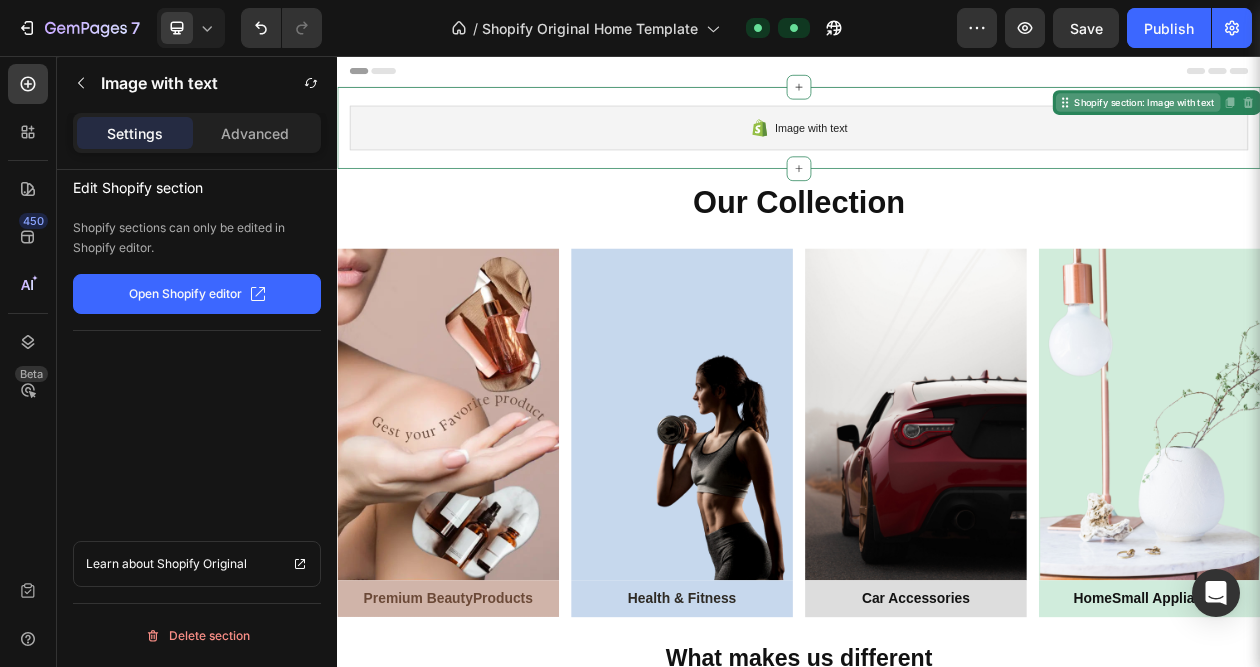 click on "Shopify section: Image with text" at bounding box center (1386, 117) 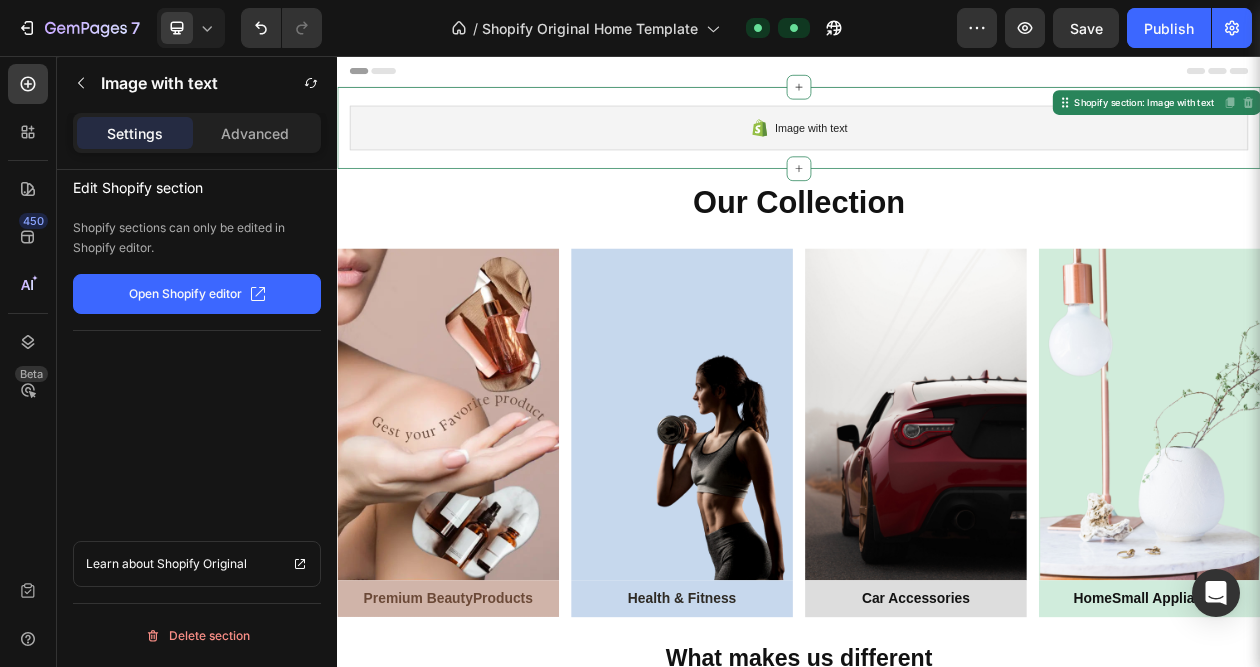 click on "Image with text" at bounding box center [937, 150] 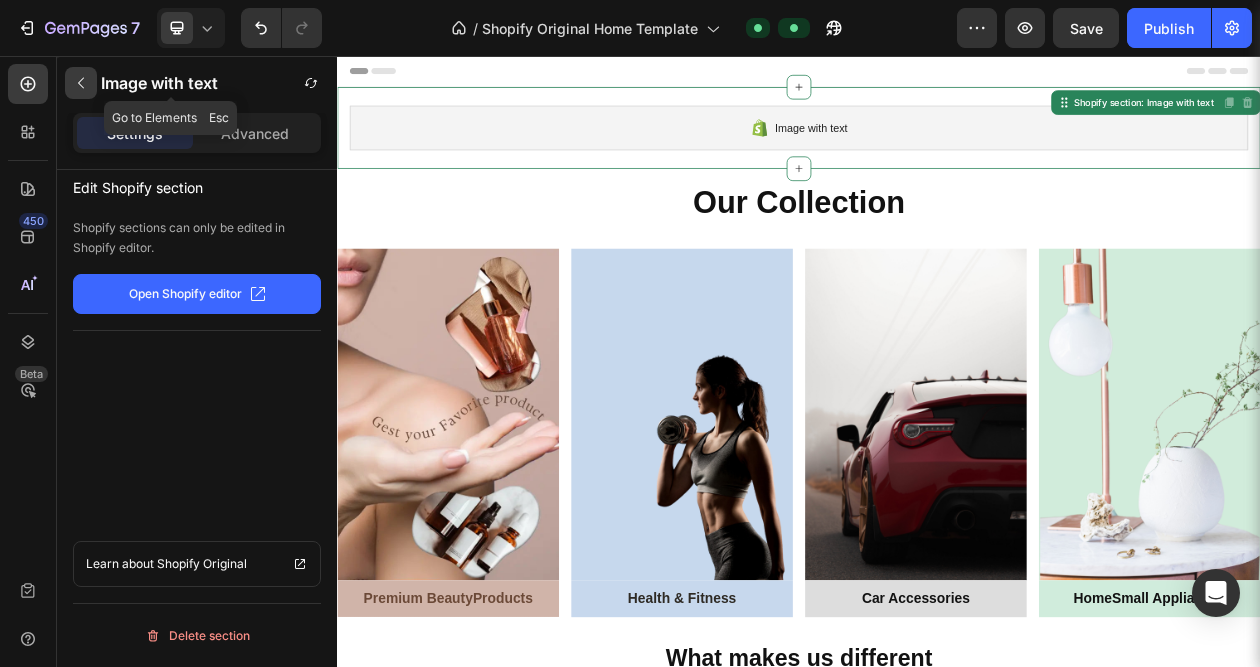 click 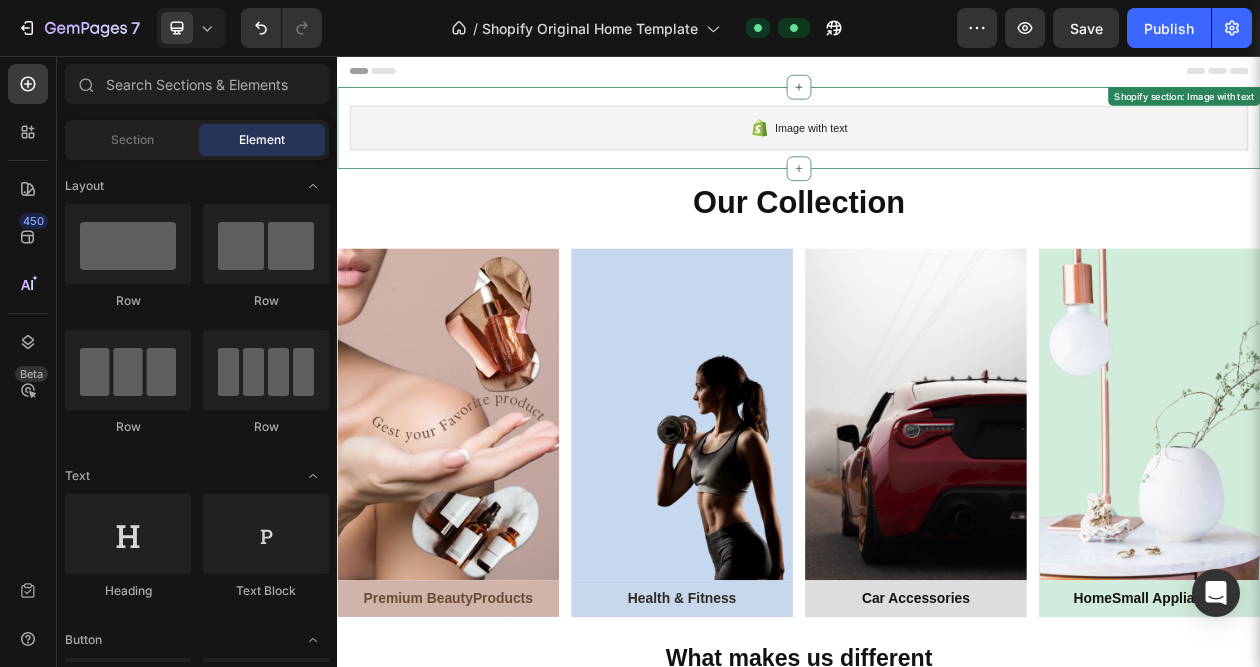 click on "Image with text" at bounding box center (937, 150) 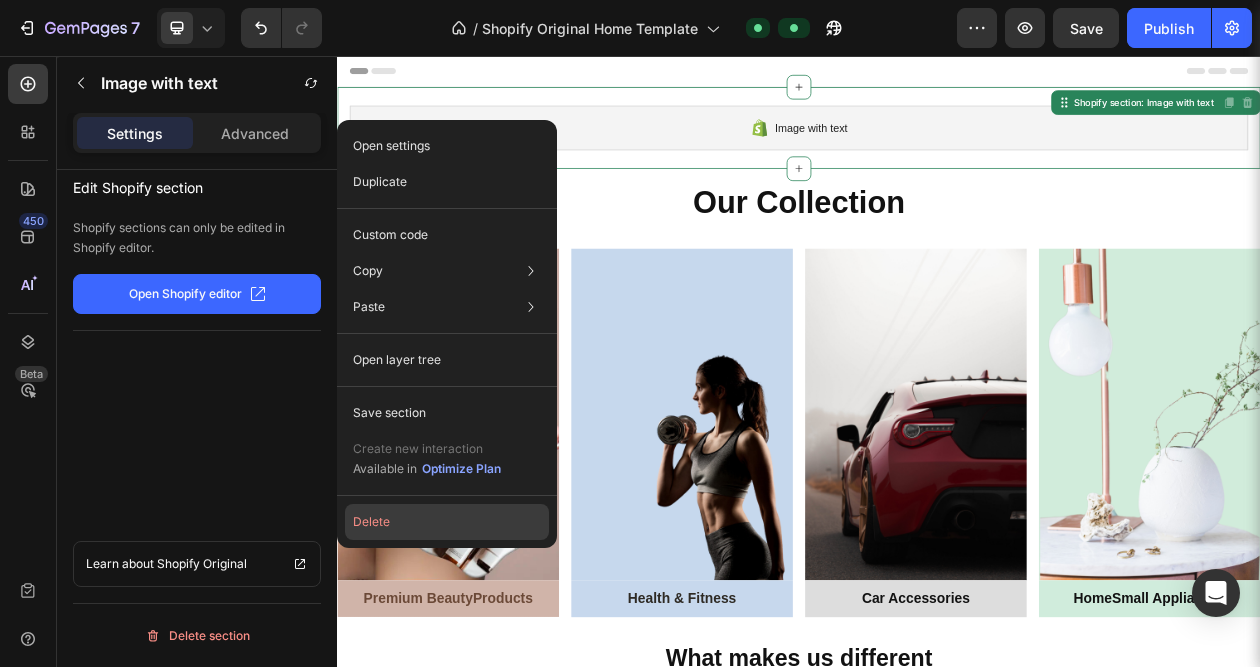 click on "Delete" 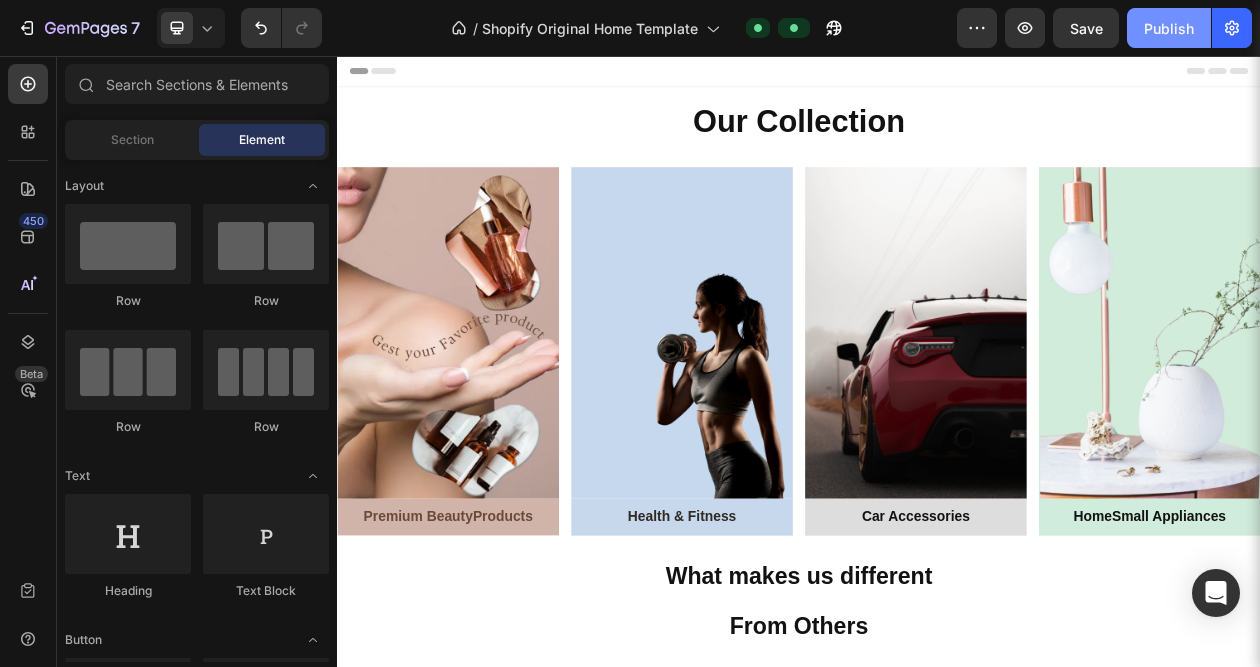 click on "Publish" at bounding box center [1169, 28] 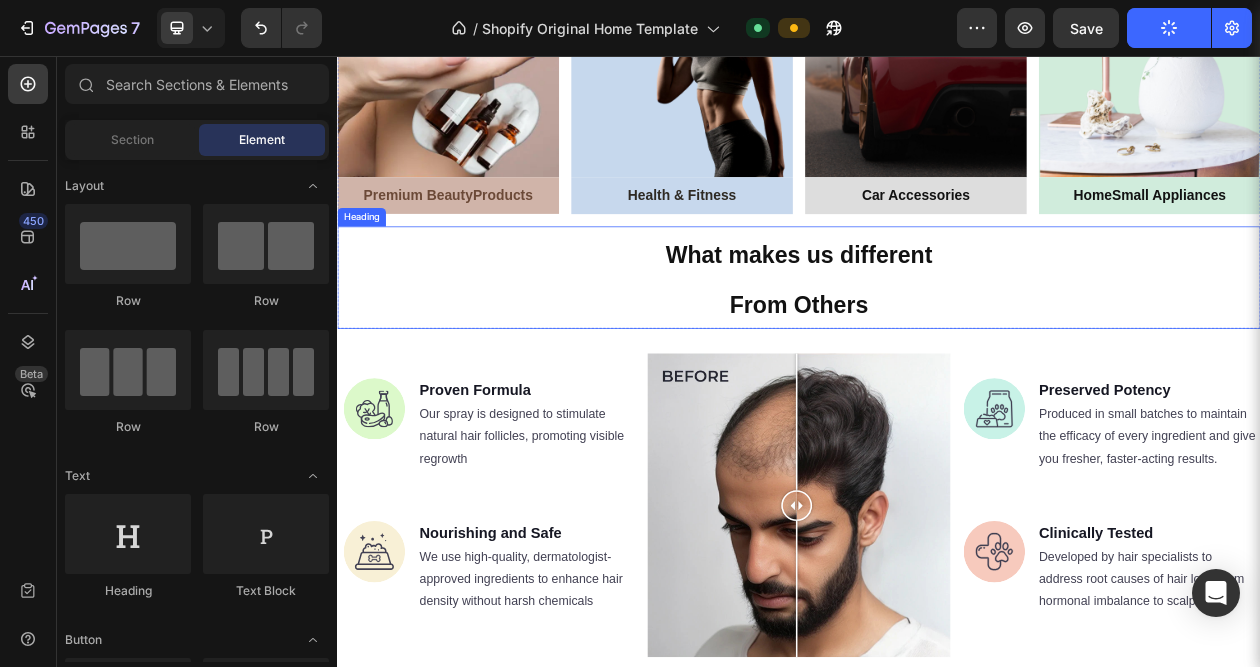 scroll, scrollTop: 600, scrollLeft: 0, axis: vertical 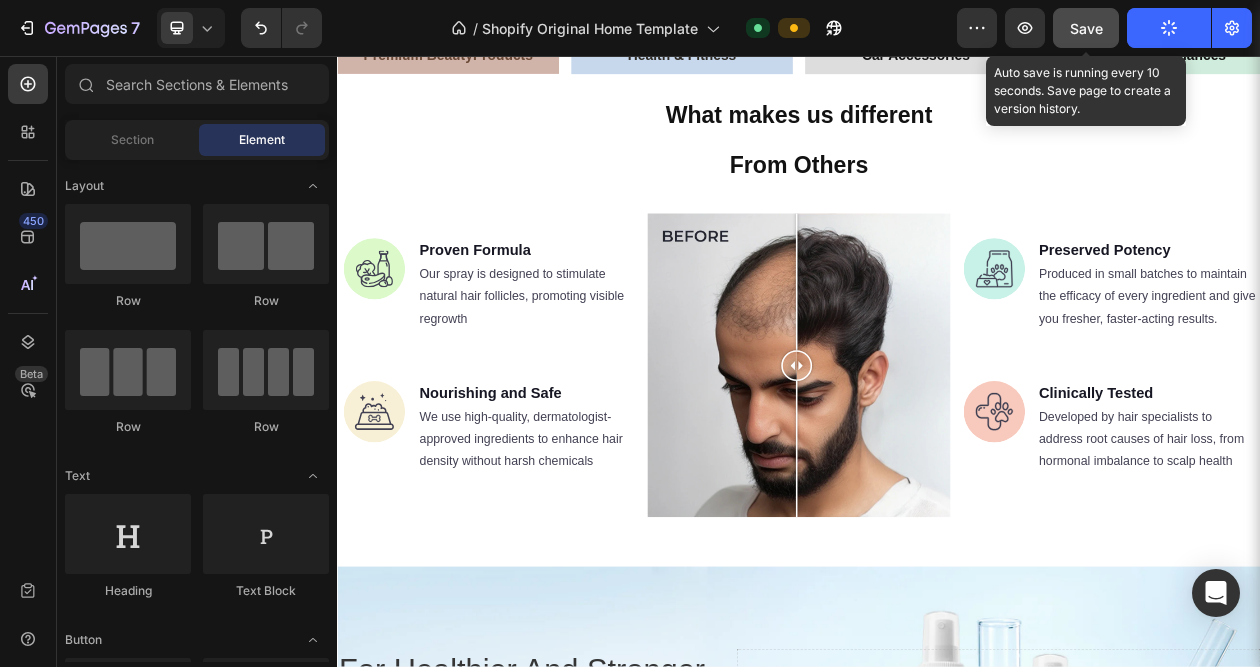 click on "Save" at bounding box center [1086, 28] 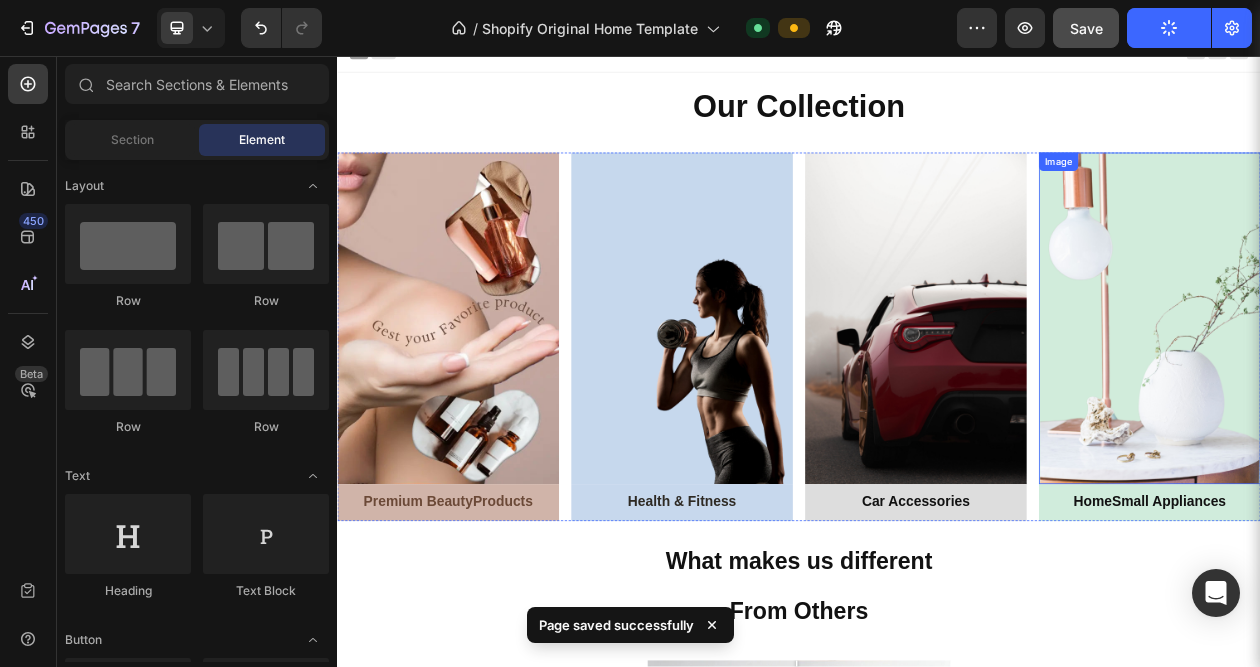 scroll, scrollTop: 0, scrollLeft: 0, axis: both 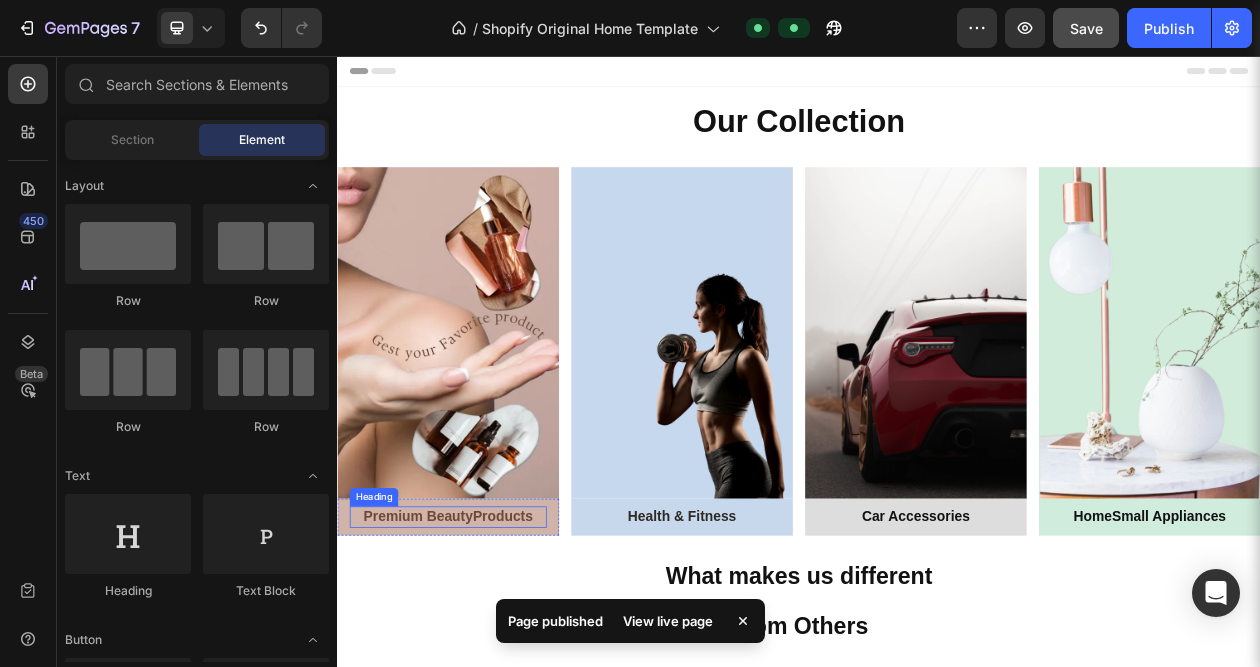 click on "Premium Beauty" at bounding box center [442, 655] 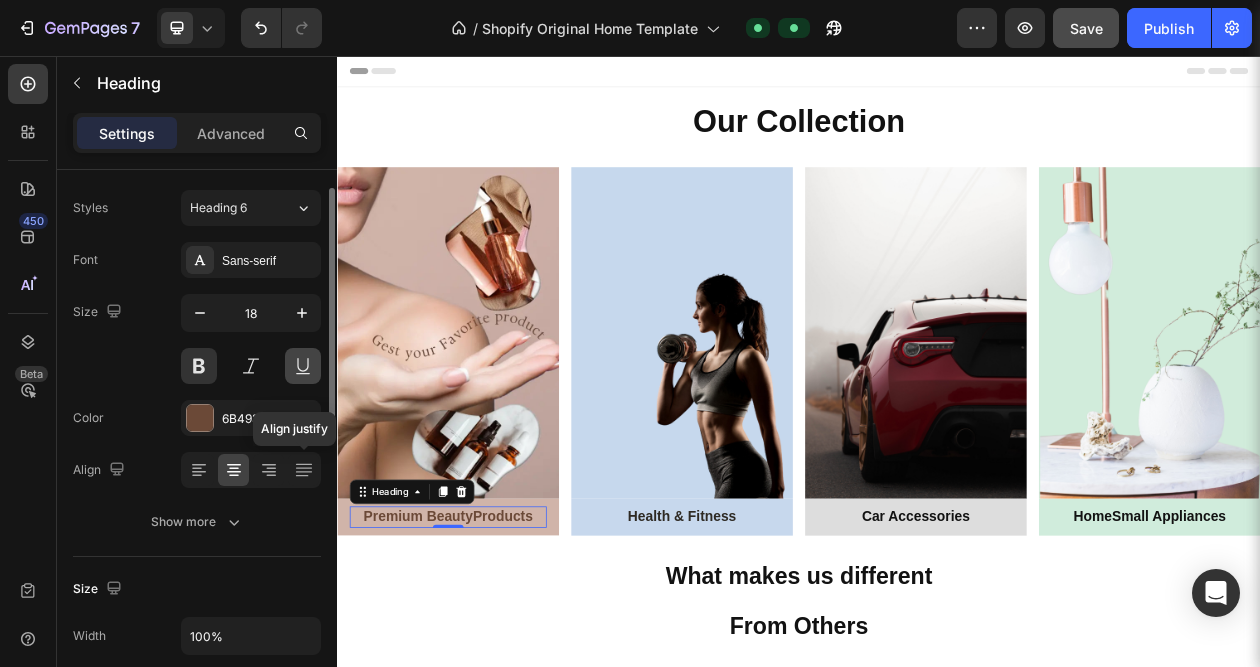 scroll, scrollTop: 0, scrollLeft: 0, axis: both 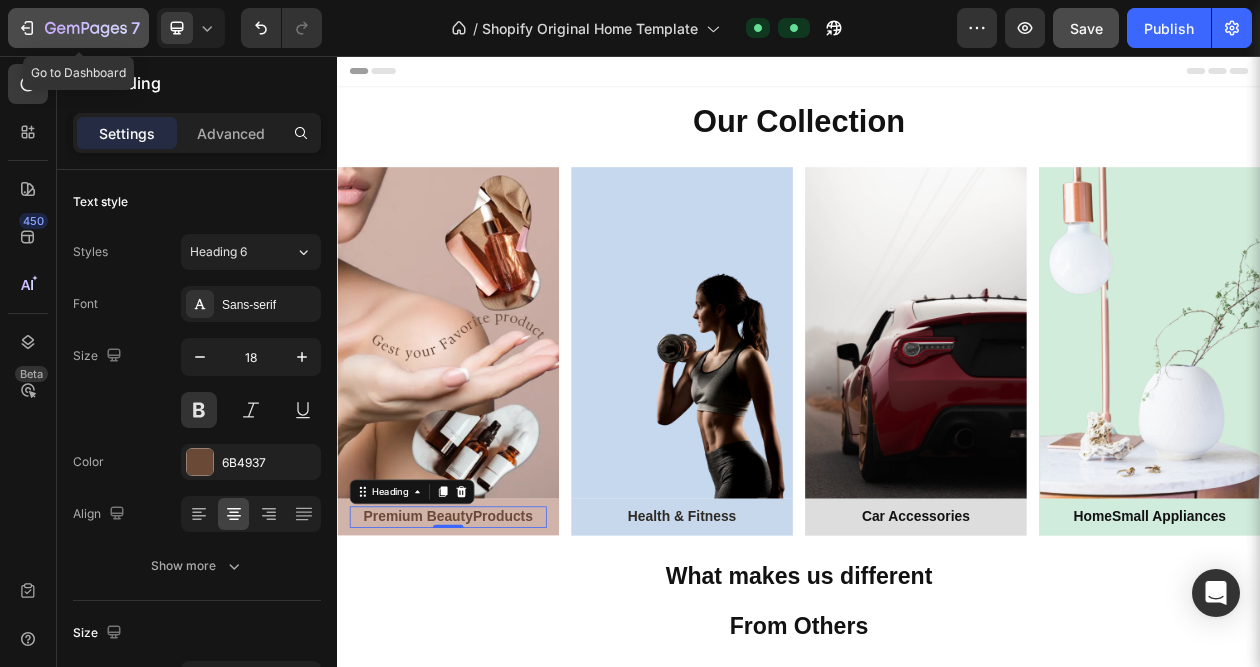 click 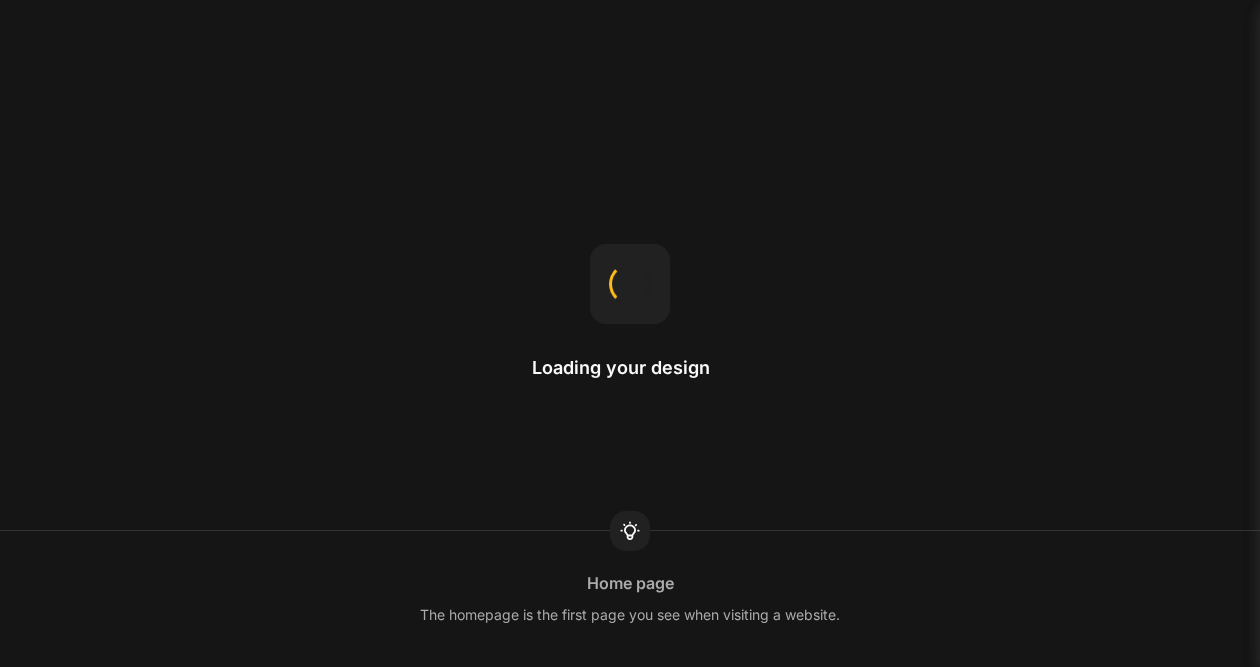 scroll, scrollTop: 0, scrollLeft: 0, axis: both 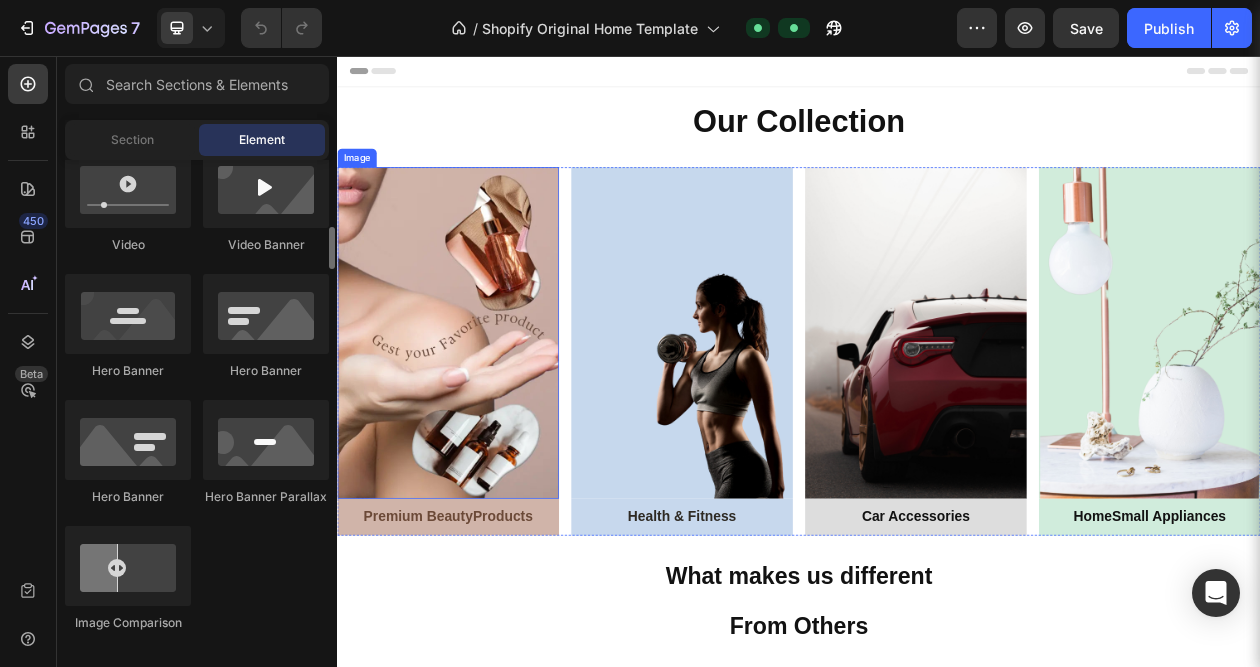 click at bounding box center [481, 416] 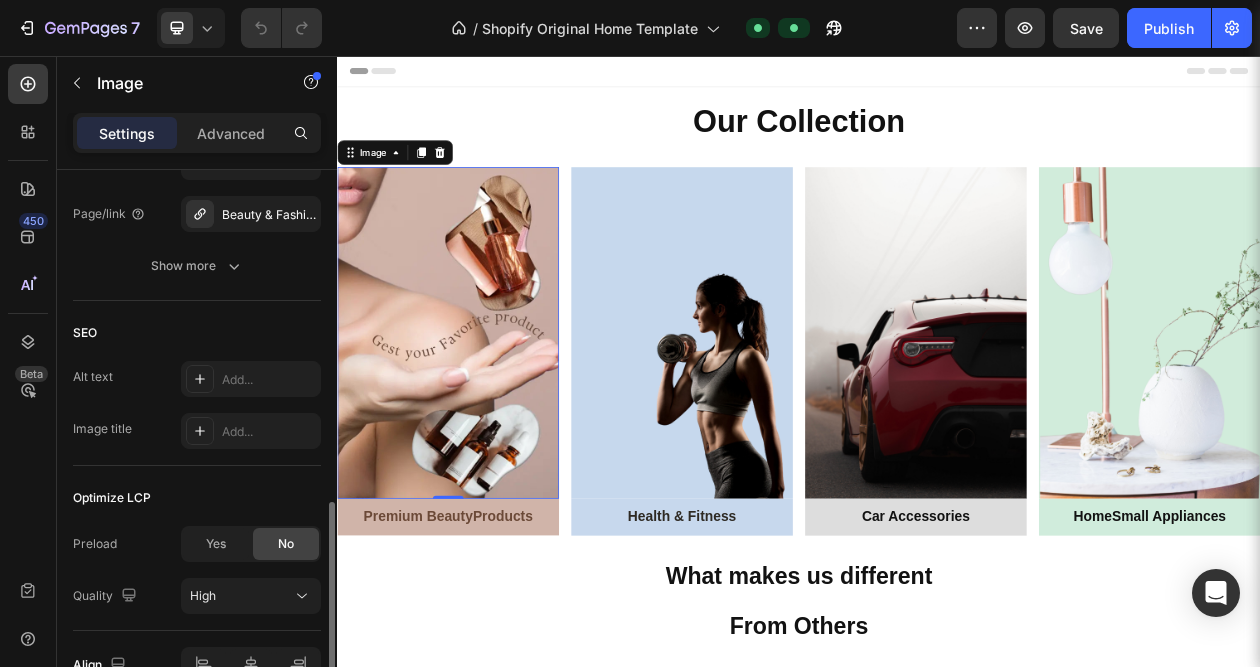 scroll, scrollTop: 900, scrollLeft: 0, axis: vertical 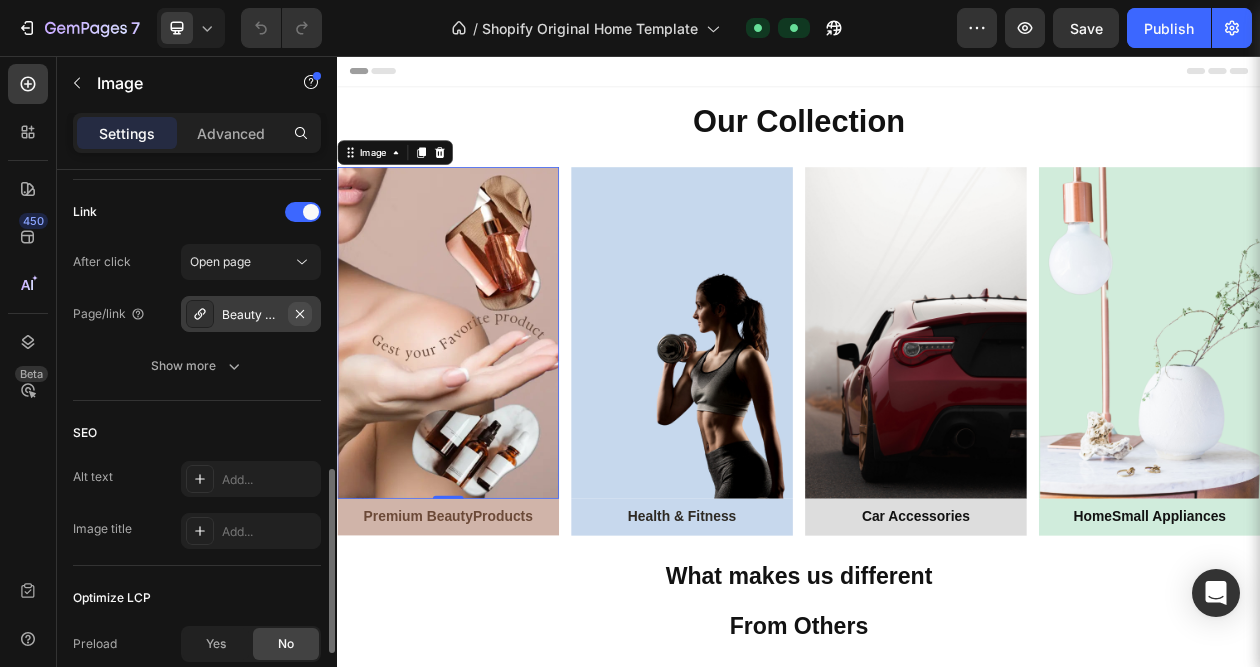 click 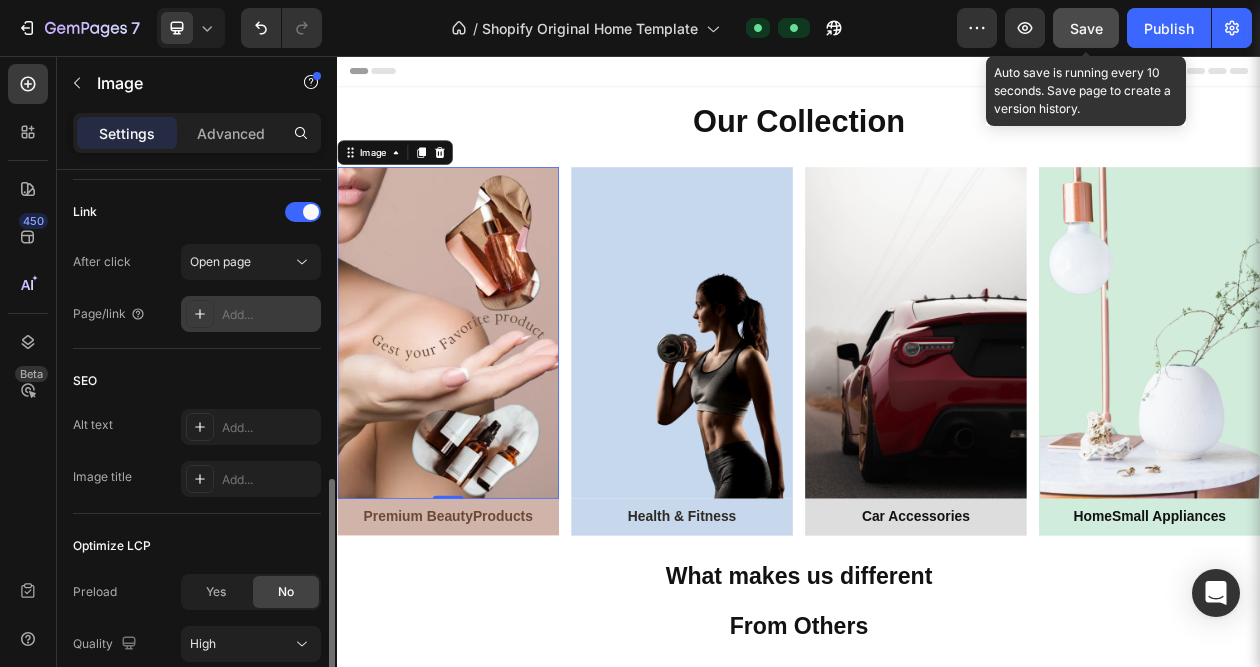 click on "Save" at bounding box center [1086, 28] 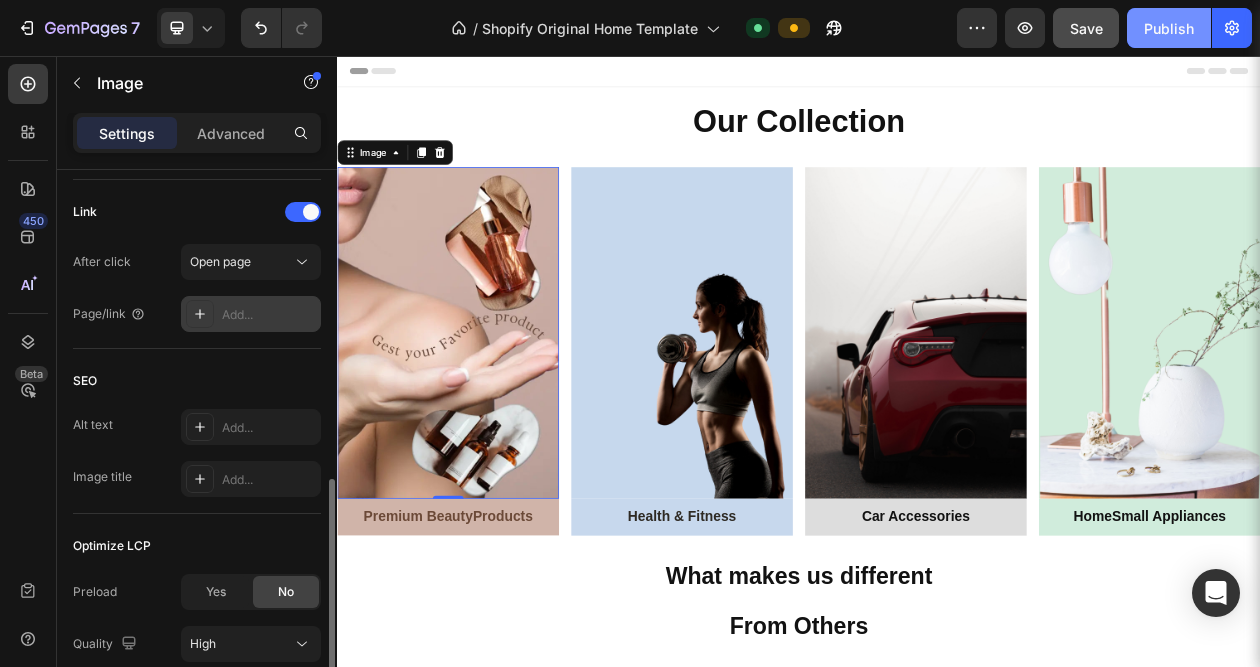 click on "Publish" at bounding box center [1169, 28] 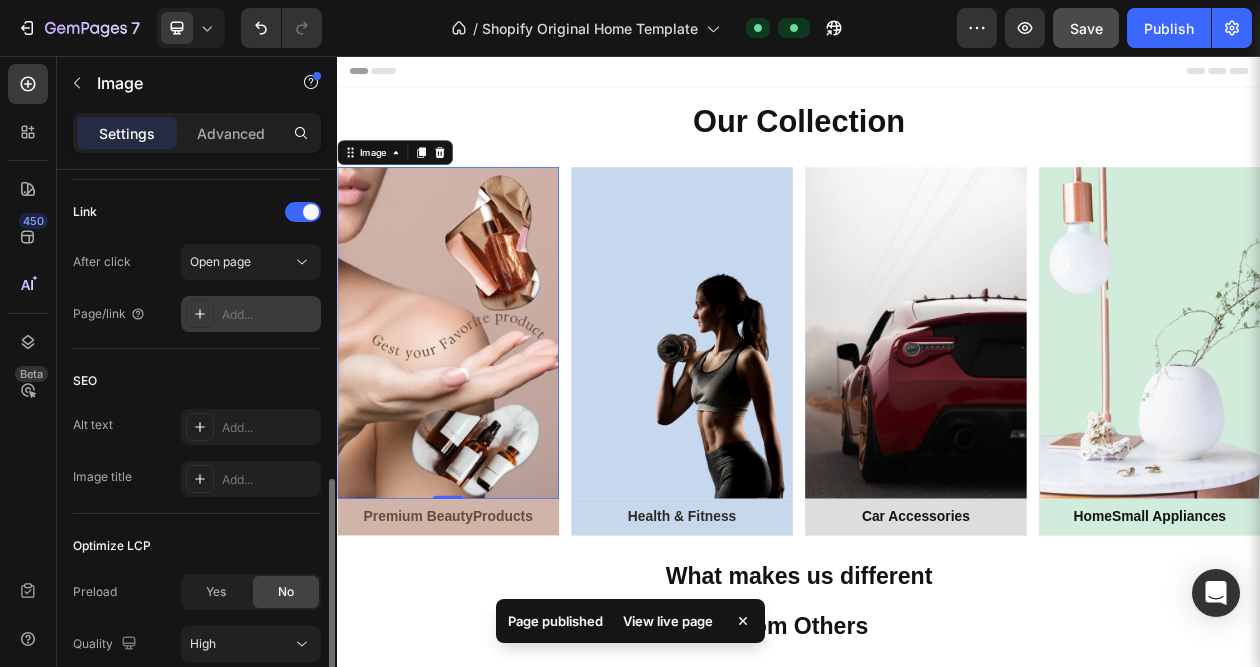 click on "View live page" at bounding box center [668, 621] 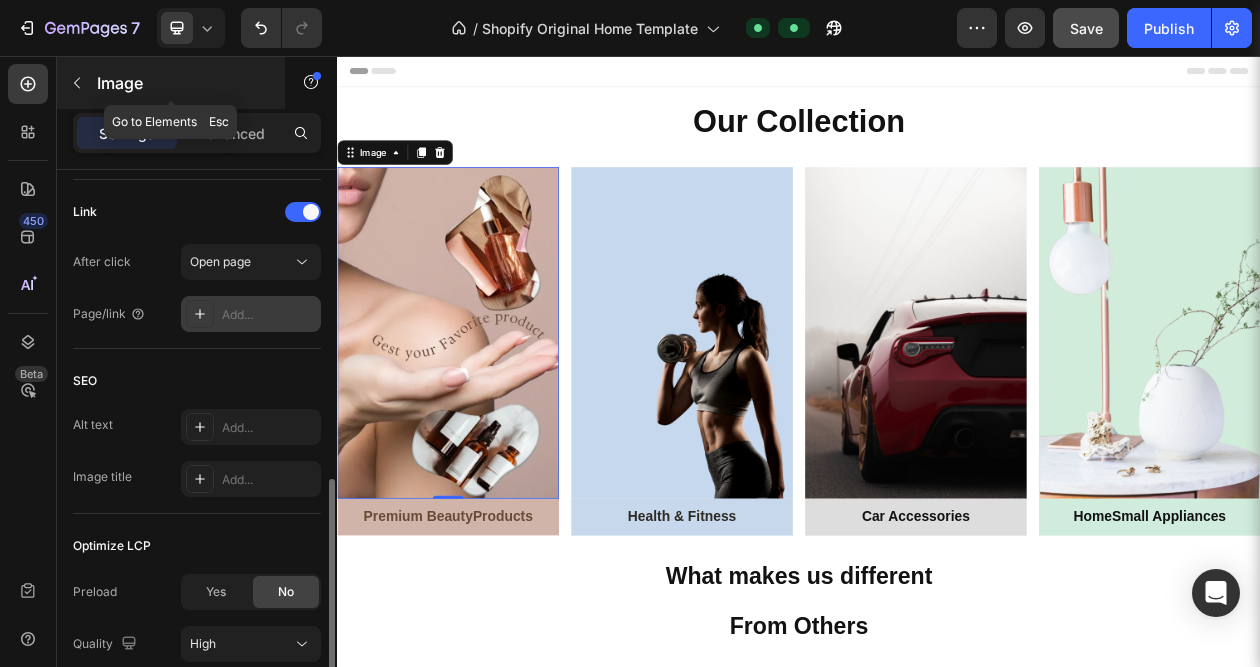 click 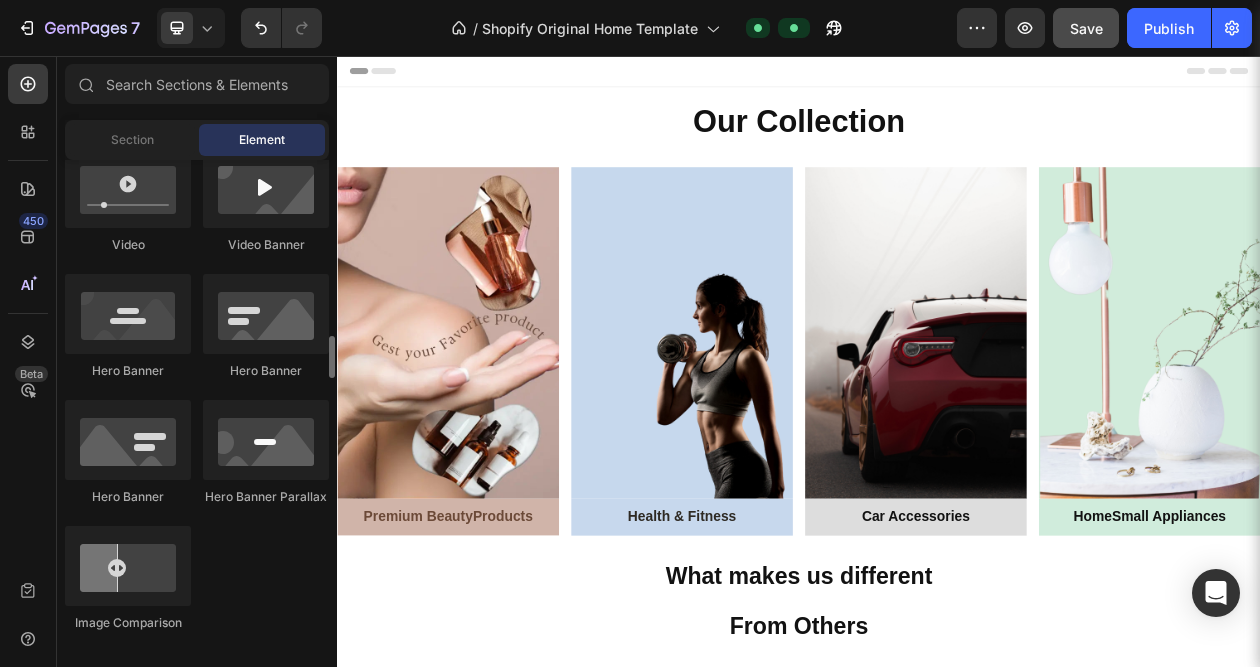 scroll, scrollTop: 900, scrollLeft: 0, axis: vertical 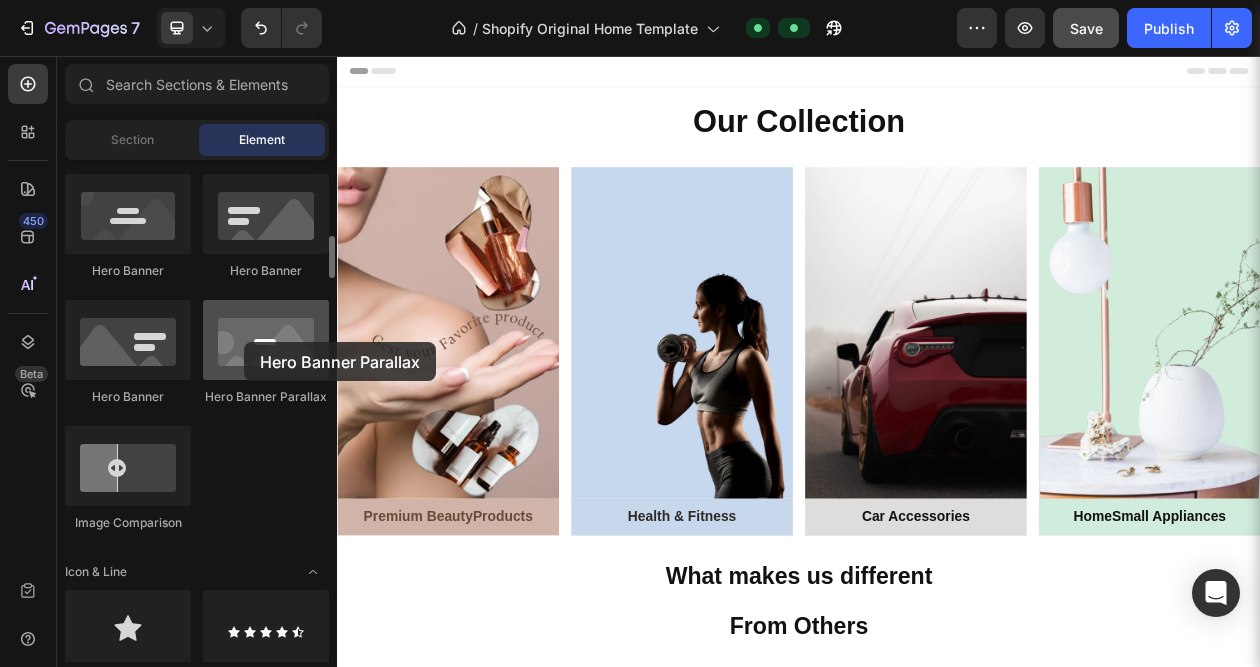 drag, startPoint x: 283, startPoint y: 364, endPoint x: 244, endPoint y: 342, distance: 44.777225 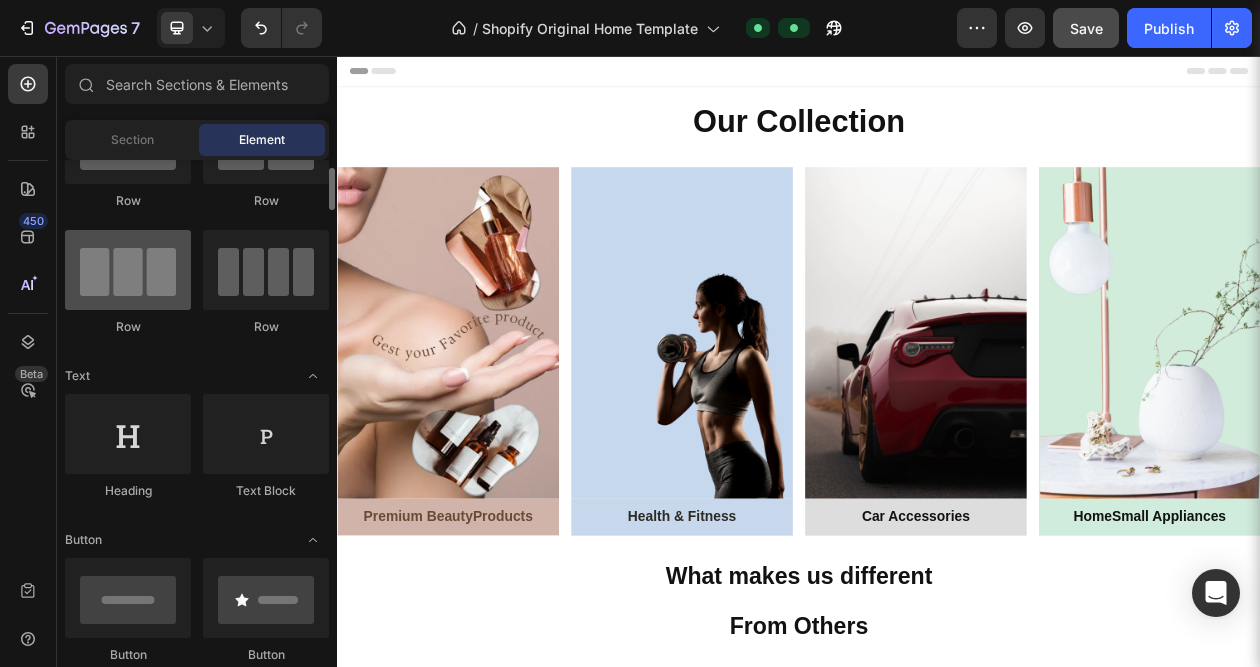 scroll, scrollTop: 0, scrollLeft: 0, axis: both 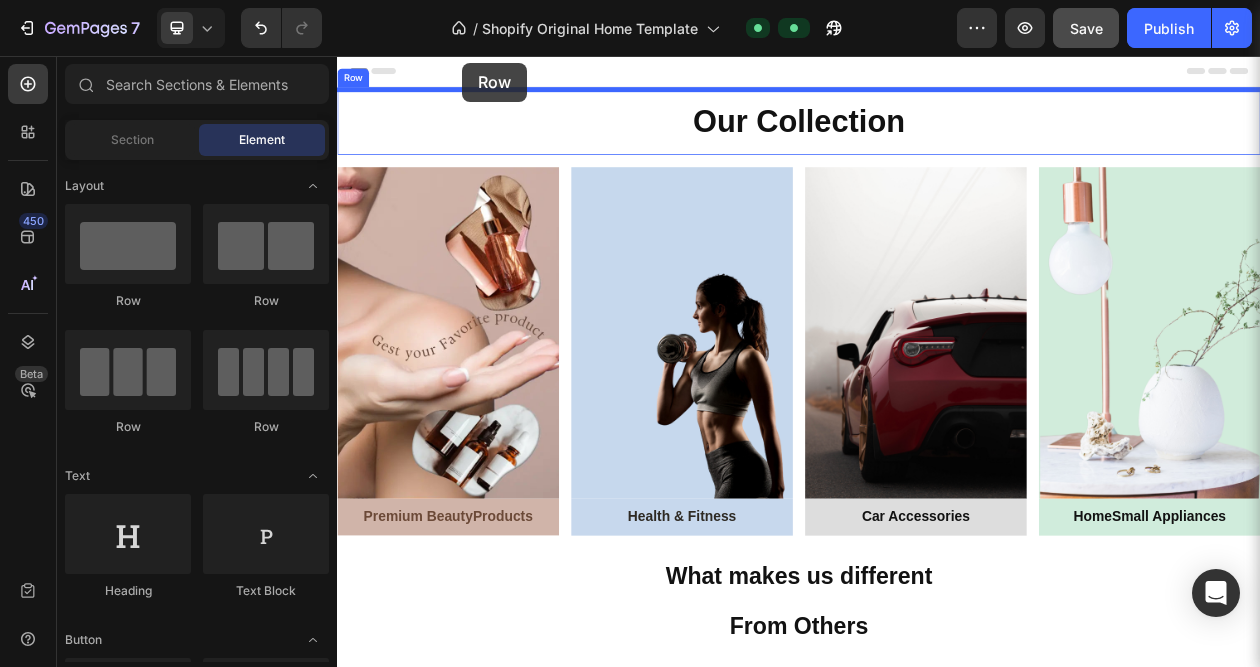 drag, startPoint x: 471, startPoint y: 310, endPoint x: 499, endPoint y: 65, distance: 246.5948 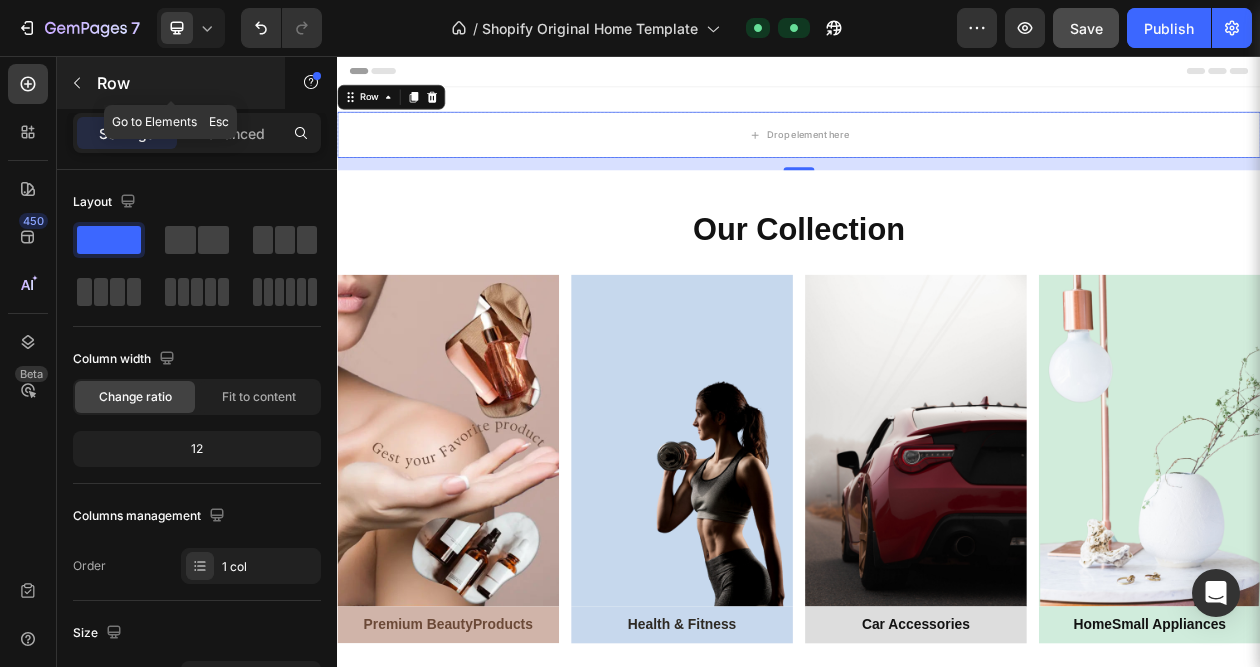 click 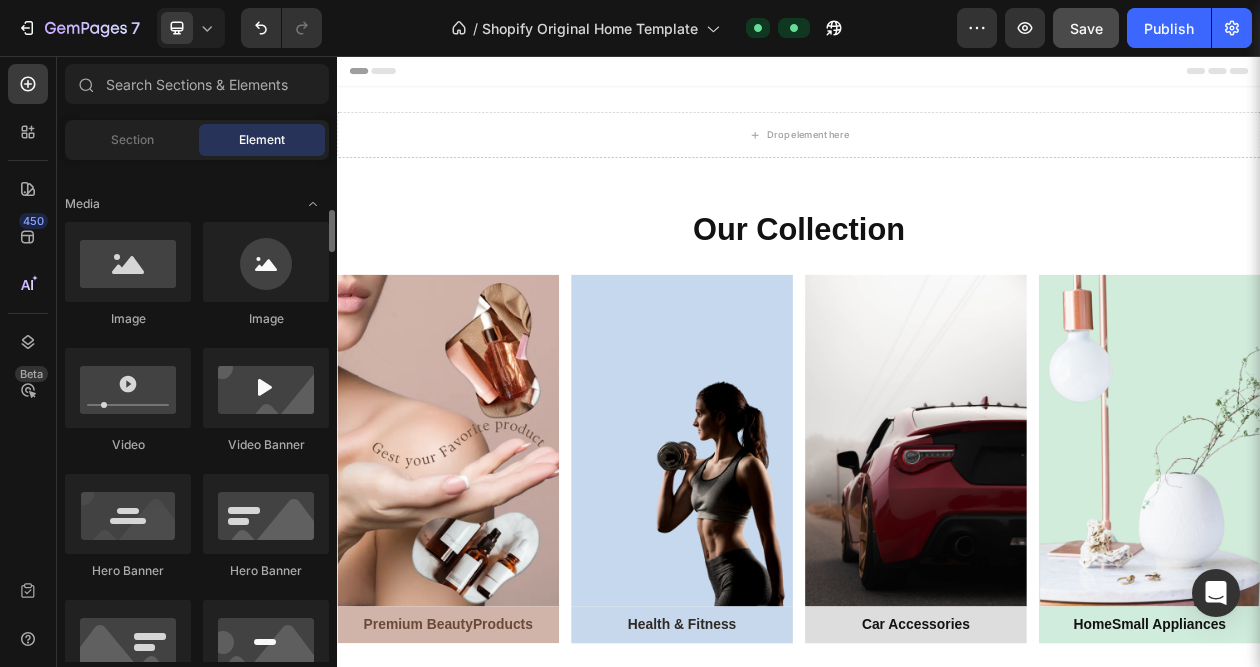 scroll, scrollTop: 700, scrollLeft: 0, axis: vertical 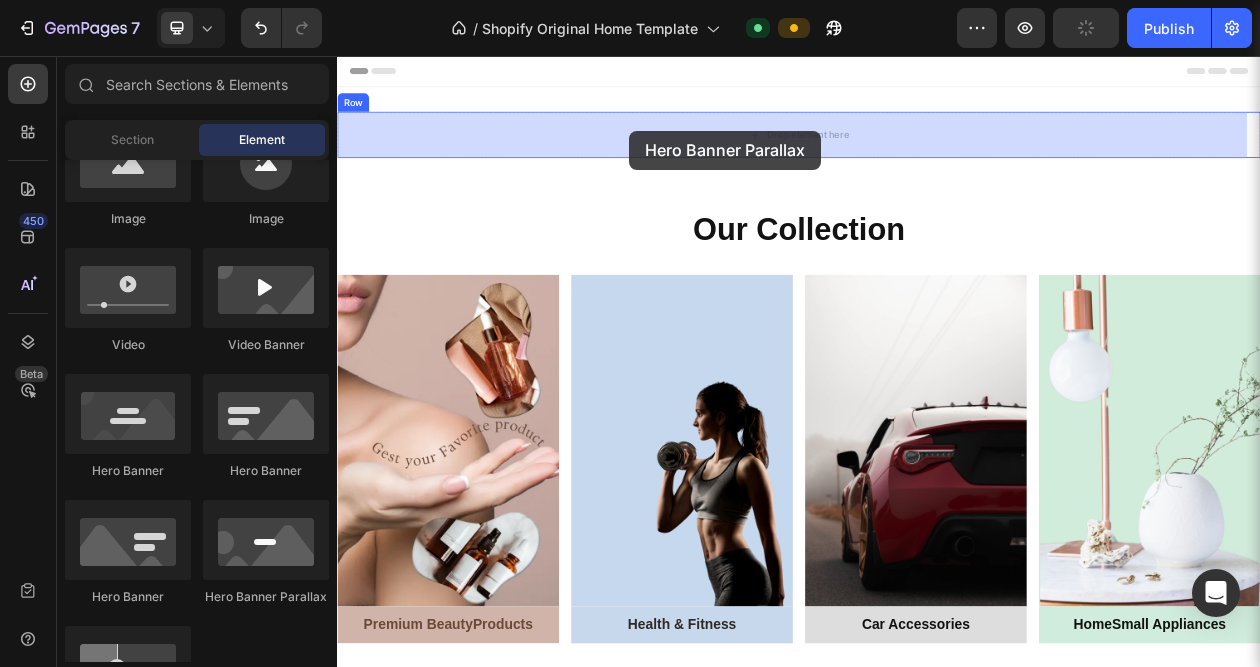 drag, startPoint x: 608, startPoint y: 608, endPoint x: 716, endPoint y: 153, distance: 467.64197 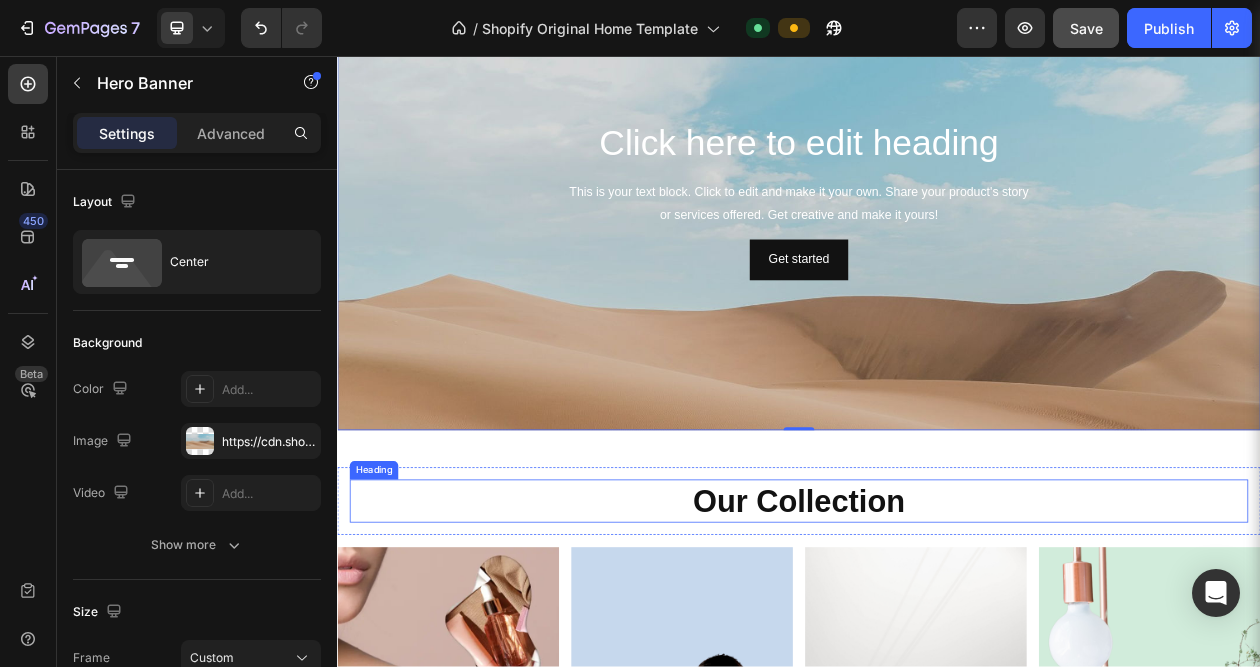 scroll, scrollTop: 200, scrollLeft: 0, axis: vertical 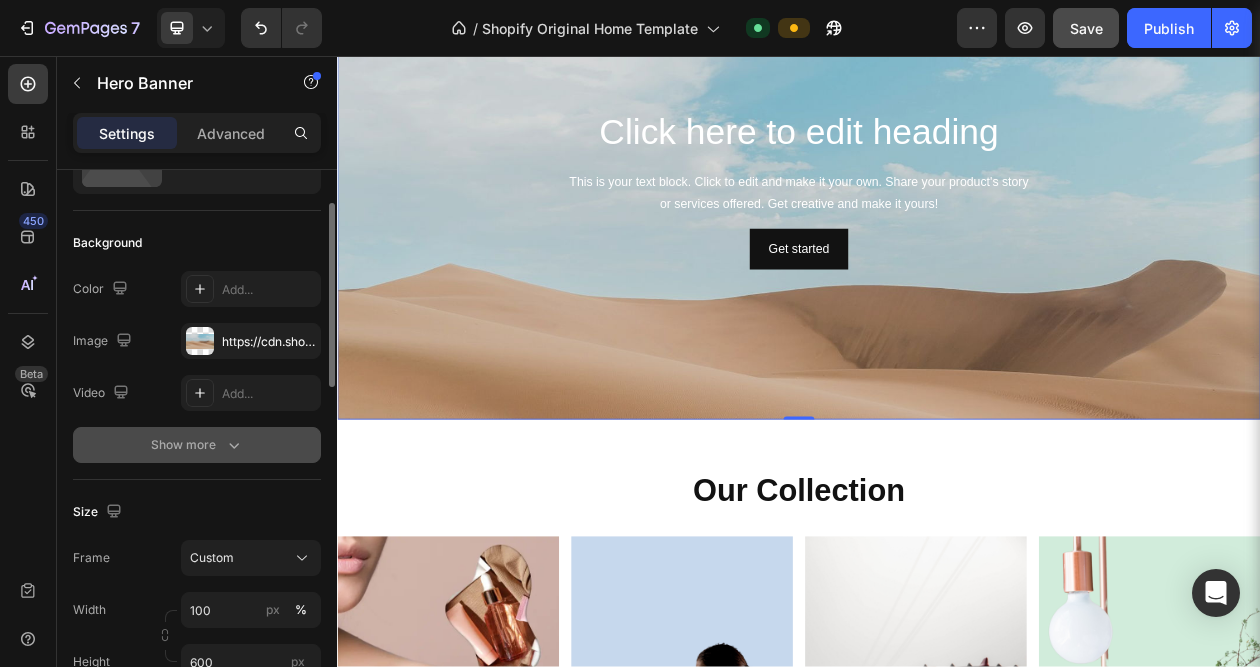 click on "Show more" at bounding box center (197, 445) 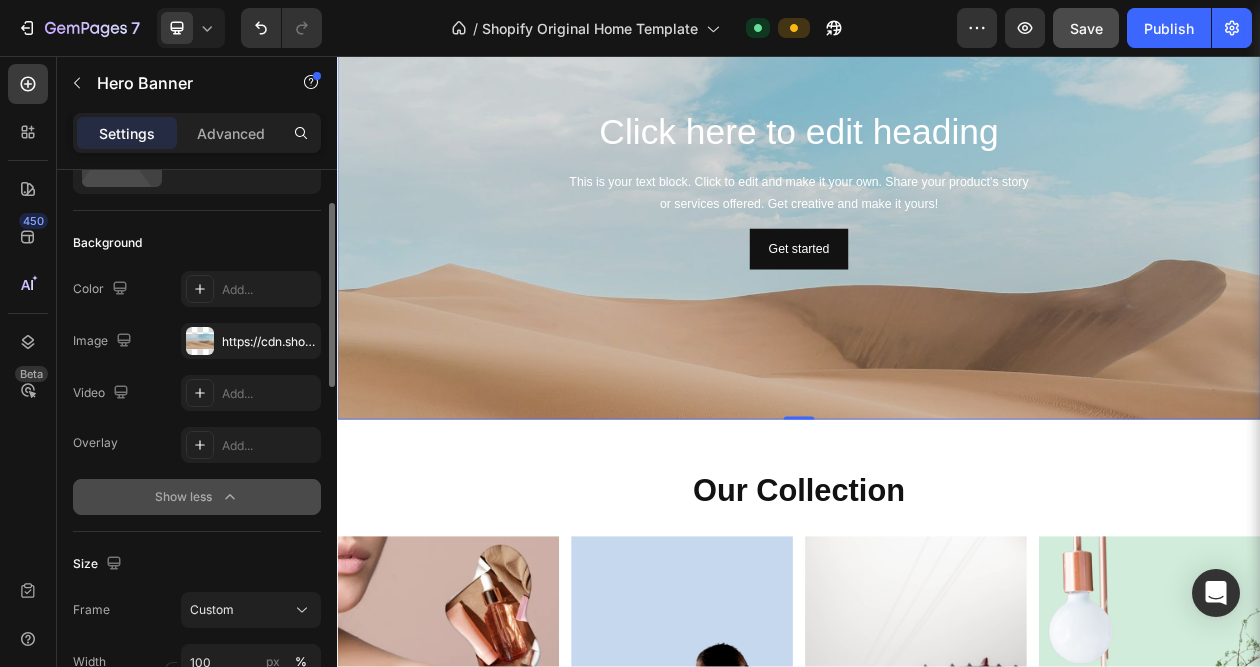click on "Show less" 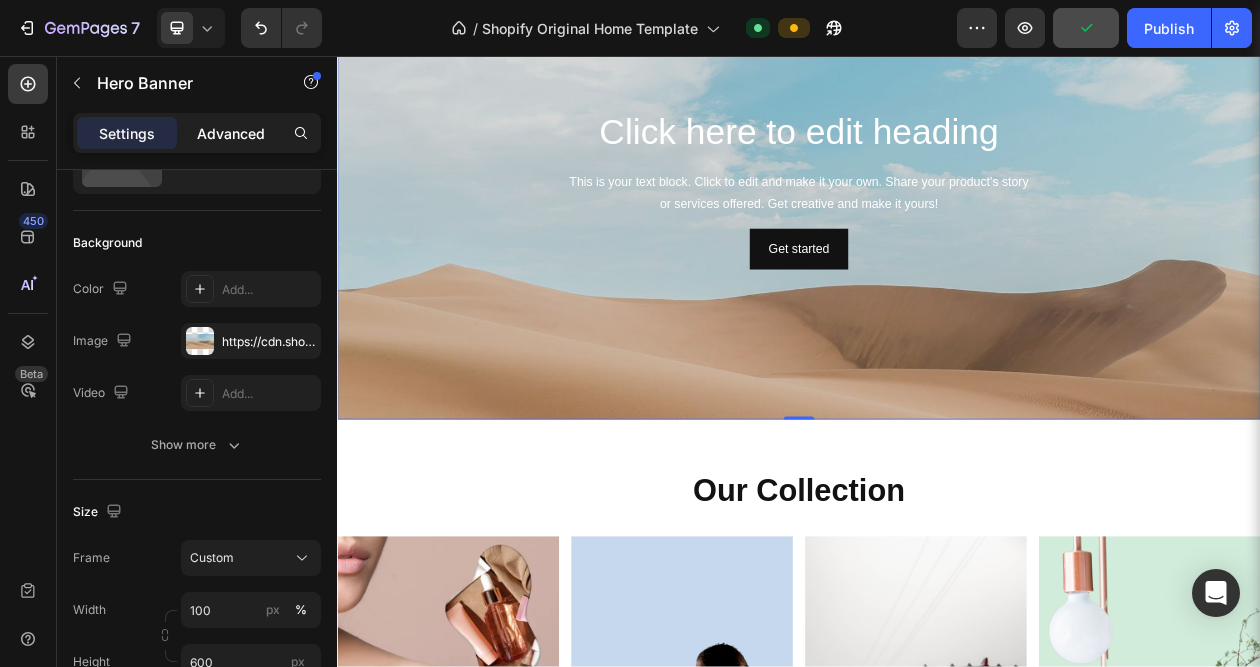 click on "Advanced" at bounding box center [231, 133] 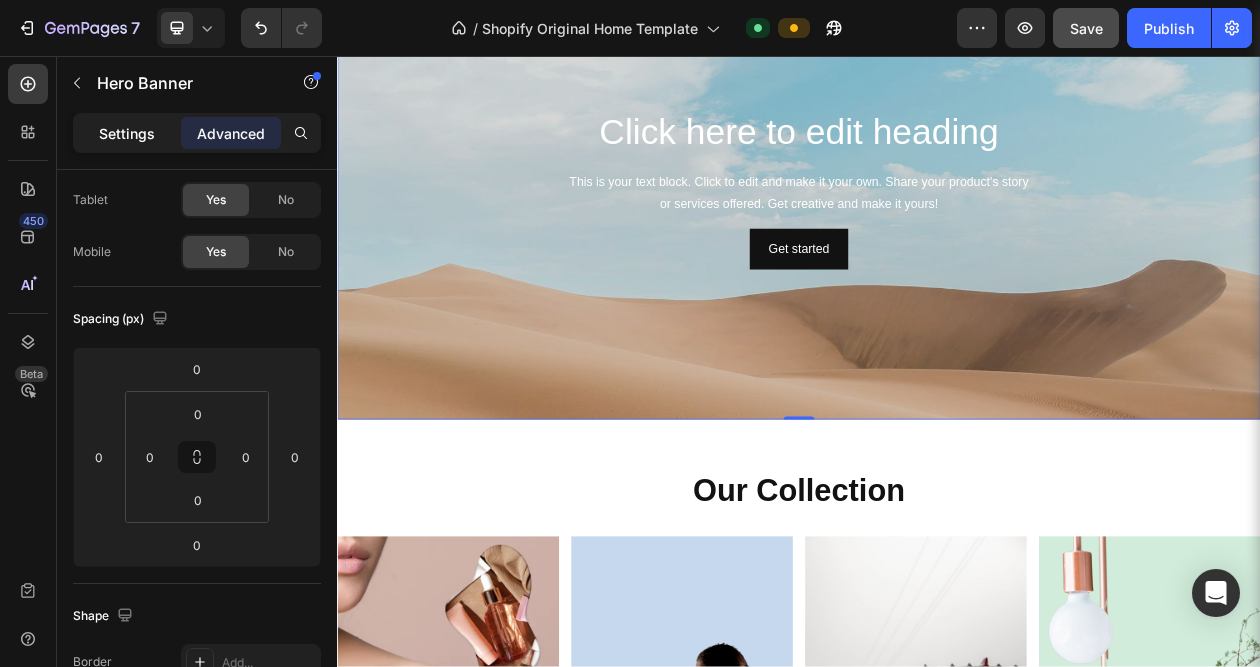click on "Settings" at bounding box center (127, 133) 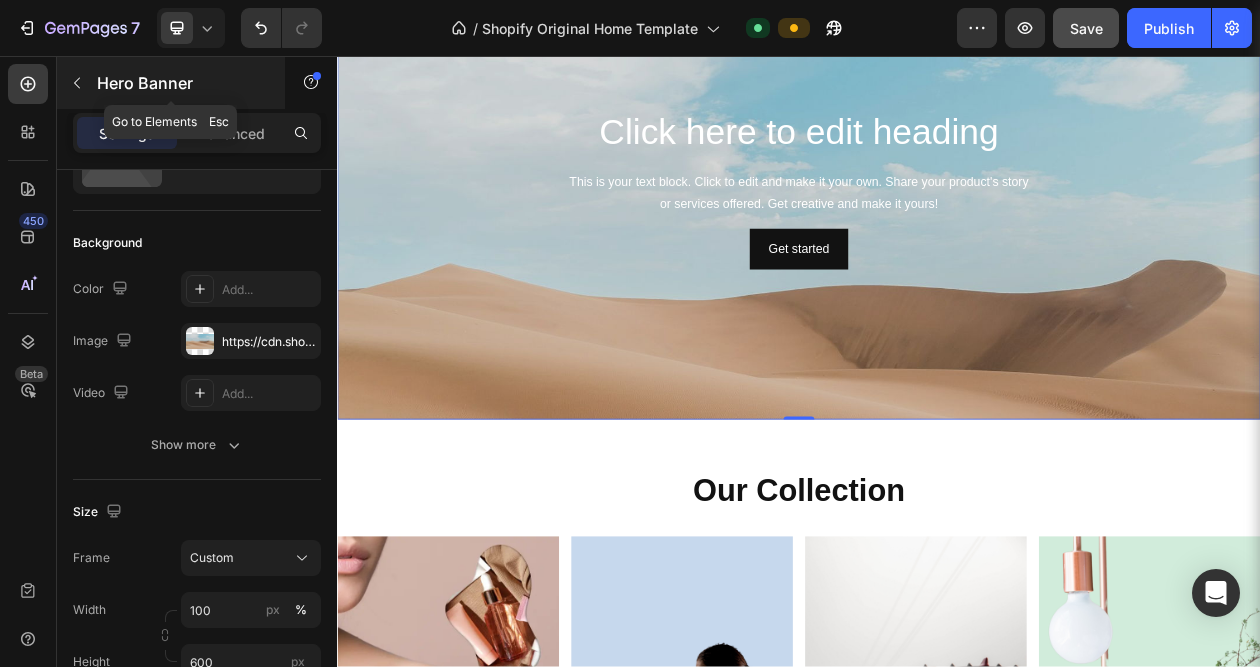 click 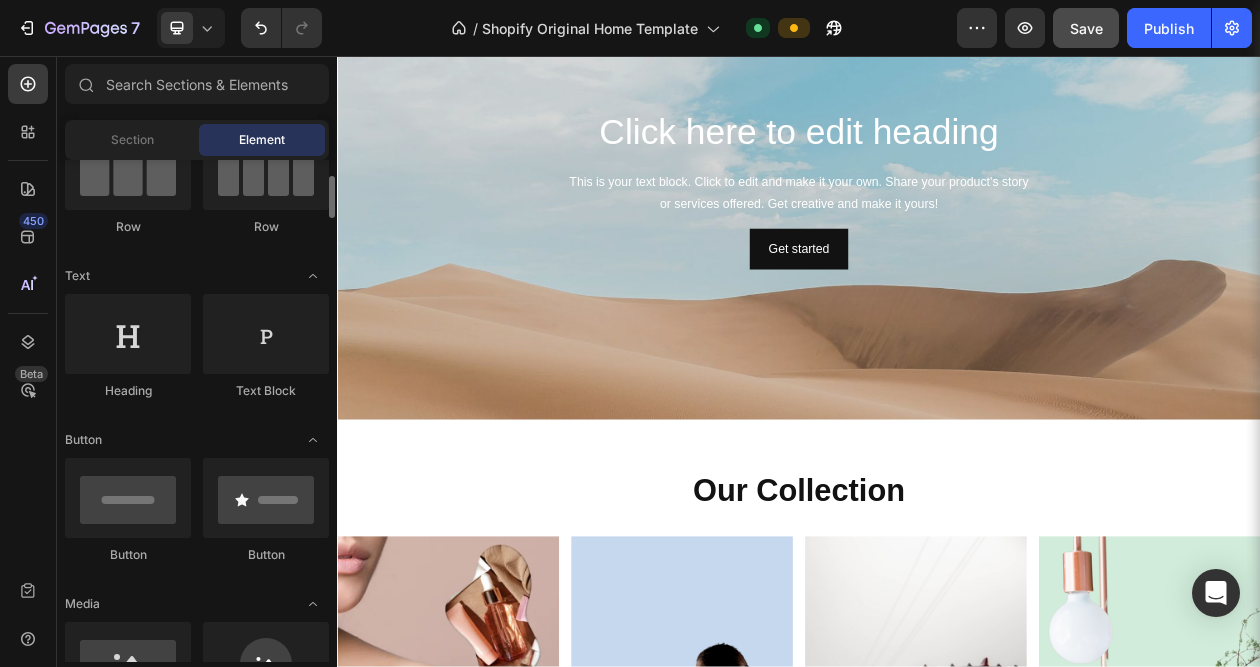 scroll, scrollTop: 0, scrollLeft: 0, axis: both 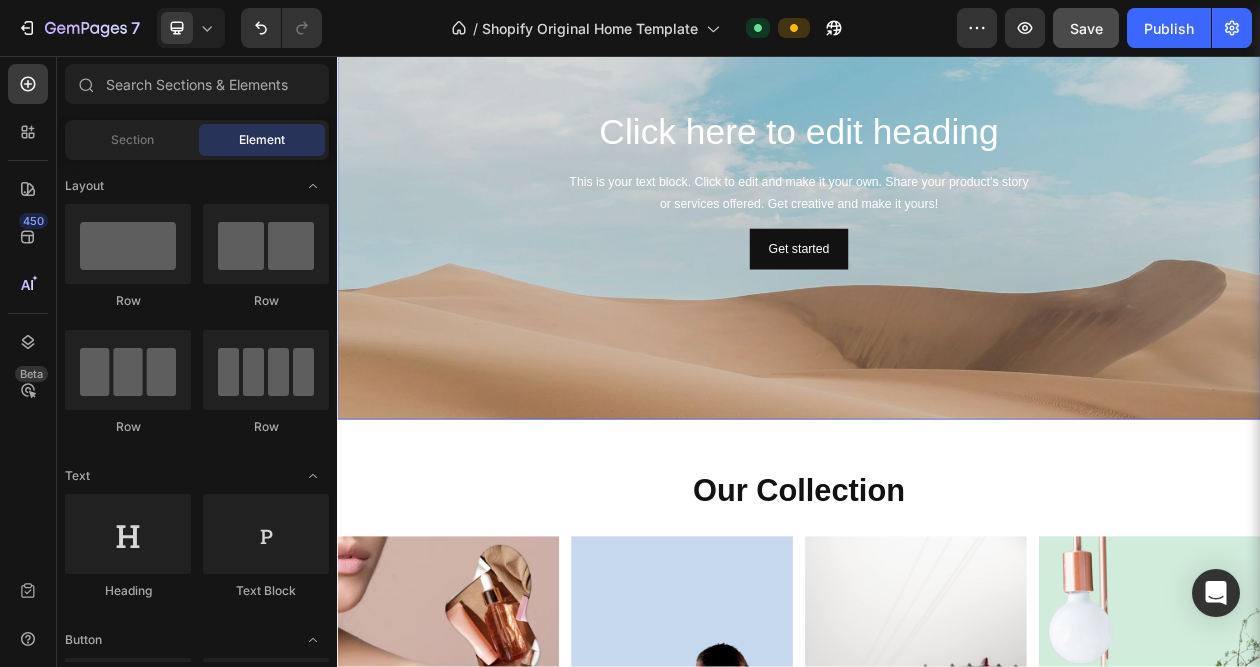 click at bounding box center (937, 386) 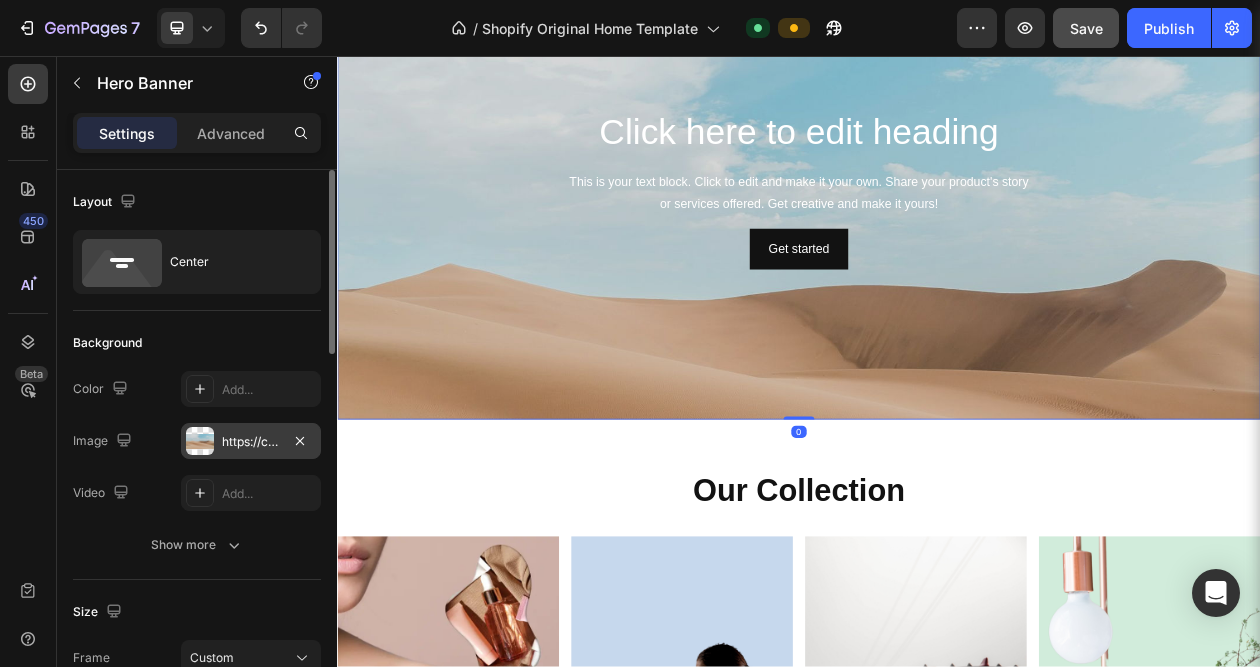 click on "https://cdn.shopify.com/s/files/1/2005/9307/files/background_settings.jpg" at bounding box center [251, 441] 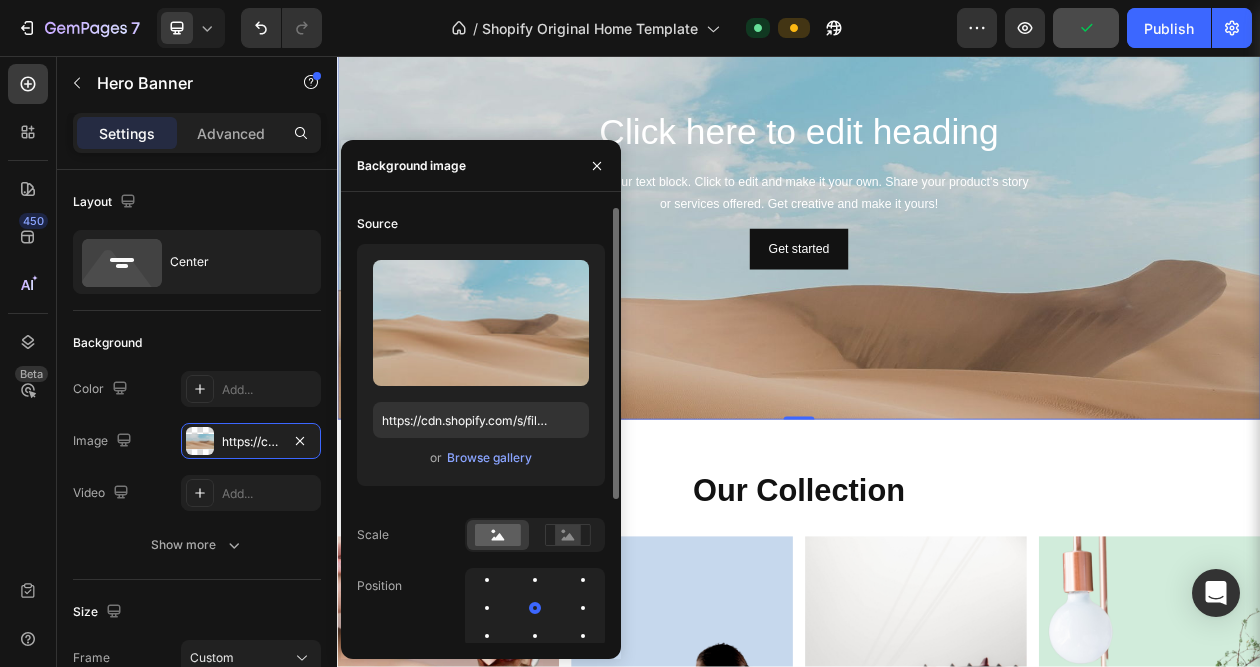 click on "or  Browse gallery" at bounding box center (481, 458) 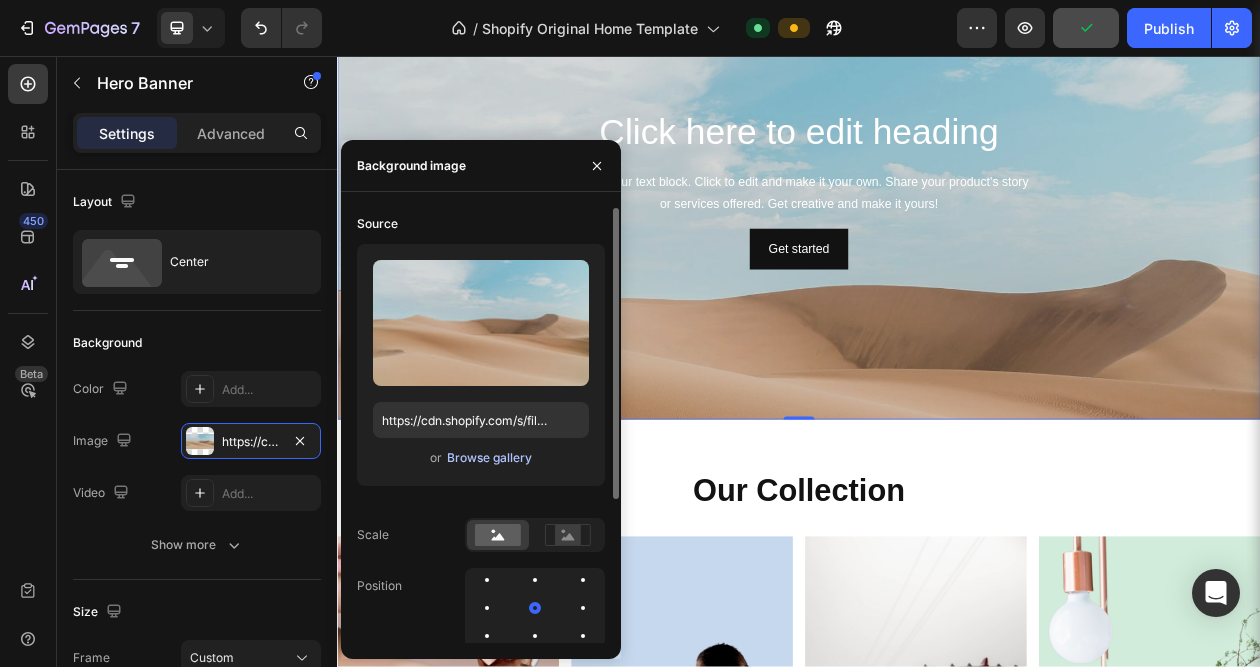 click on "Browse gallery" at bounding box center [489, 458] 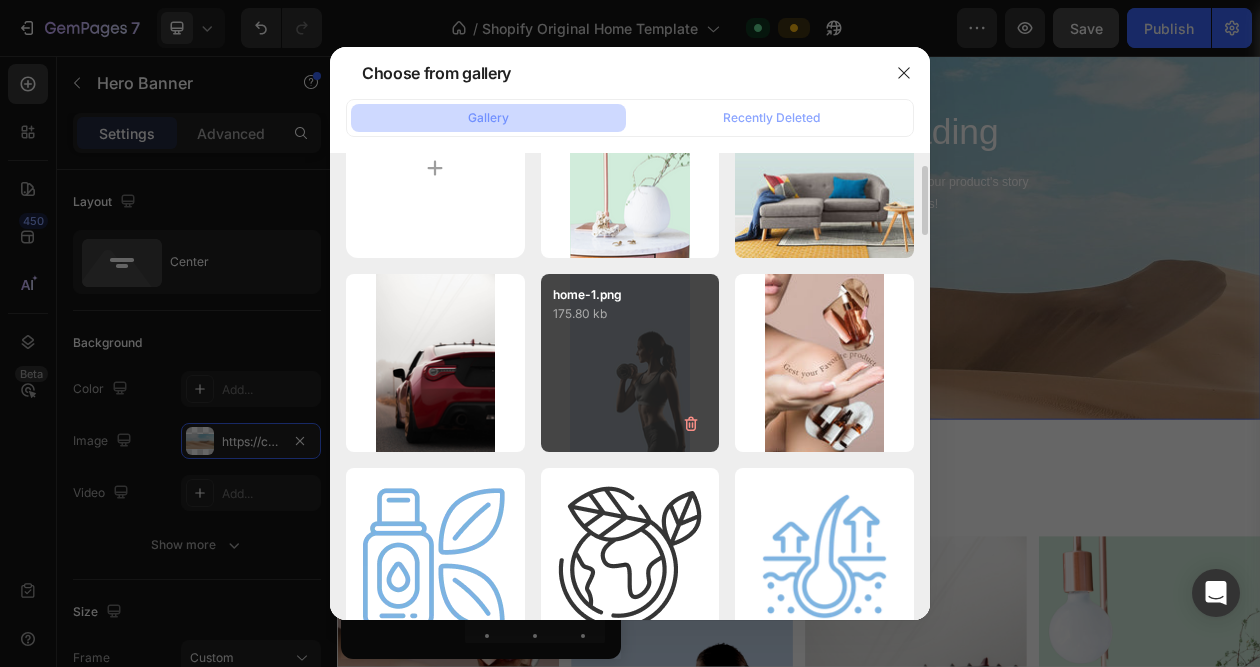 scroll, scrollTop: 0, scrollLeft: 0, axis: both 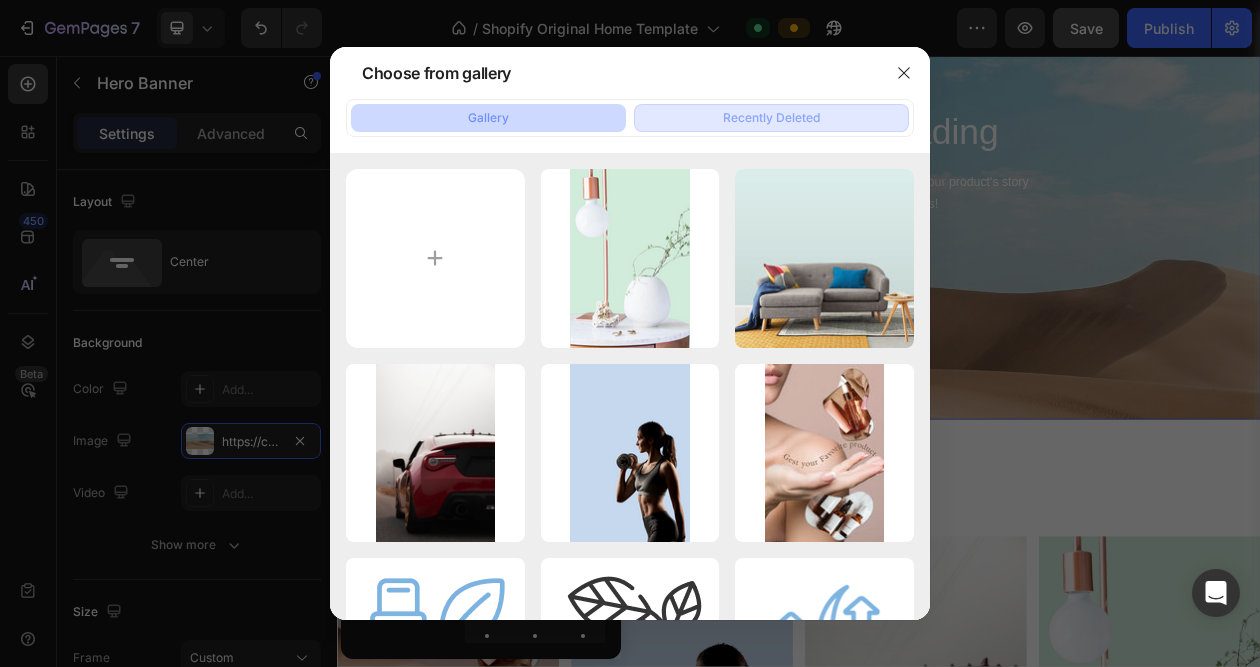 click on "Recently Deleted" at bounding box center (771, 118) 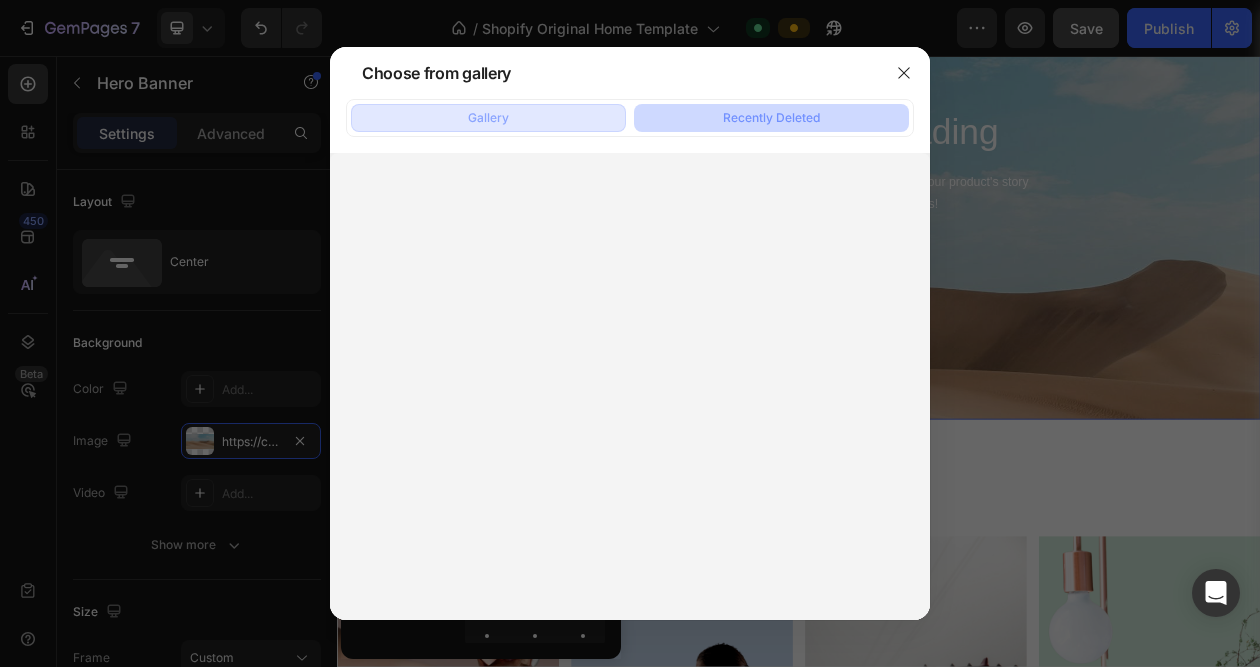 click on "Gallery" at bounding box center (488, 118) 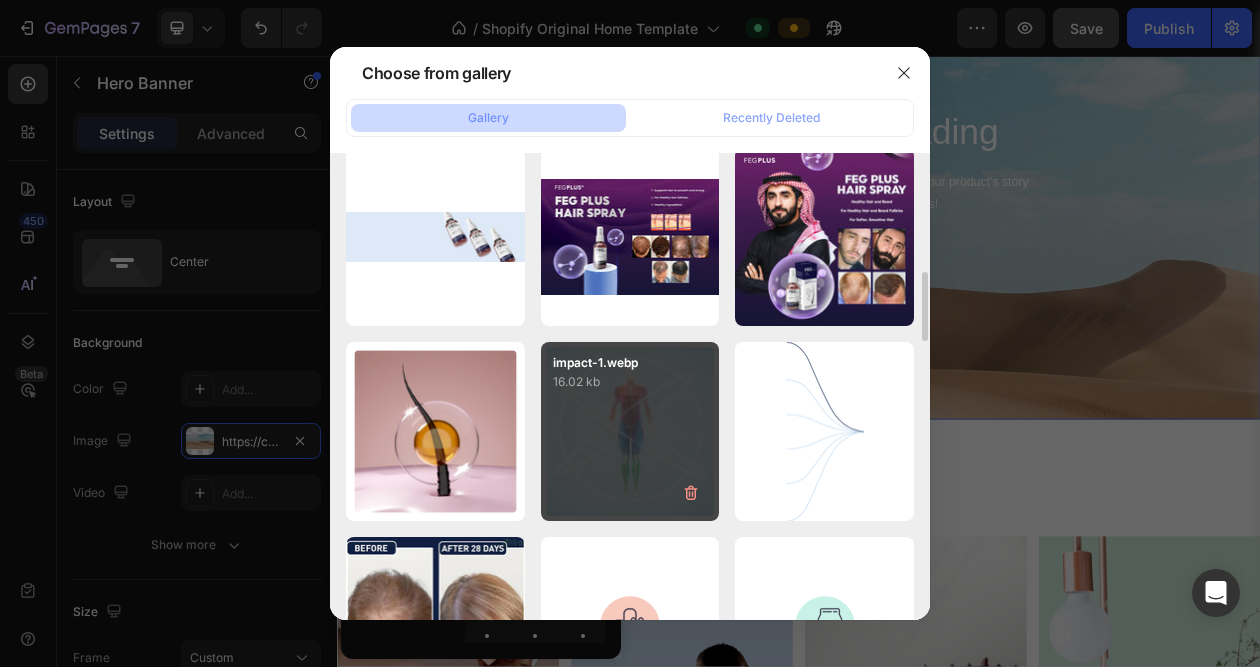 scroll, scrollTop: 1200, scrollLeft: 0, axis: vertical 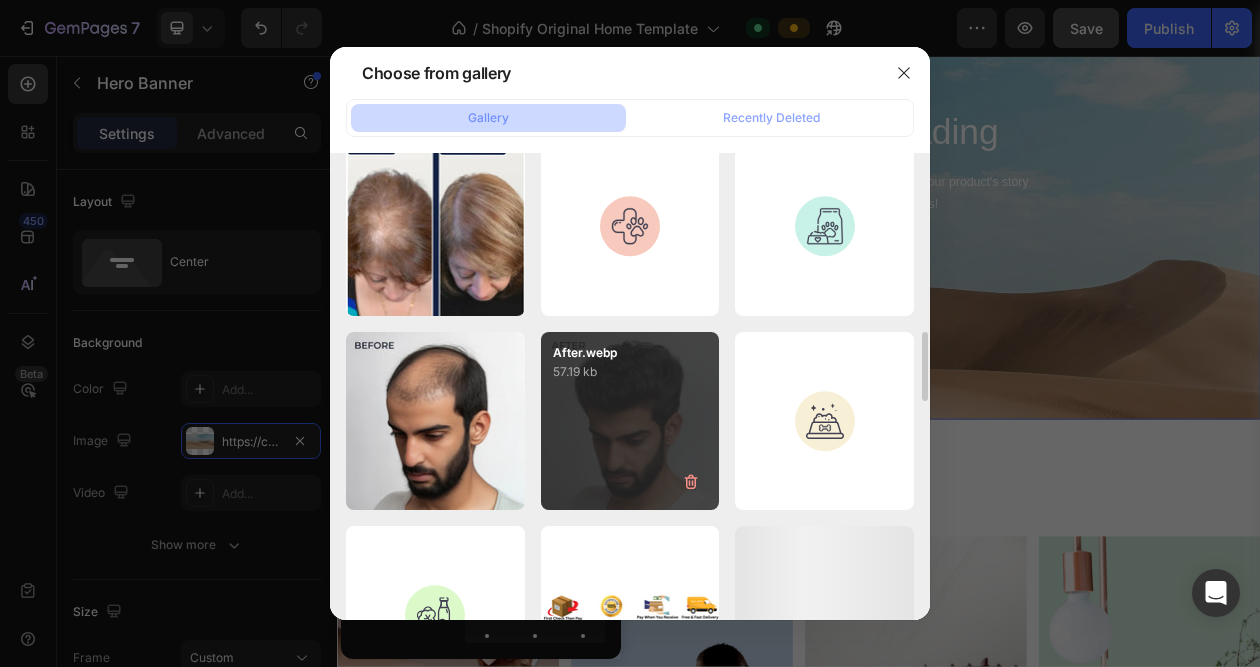 drag, startPoint x: 882, startPoint y: 484, endPoint x: 559, endPoint y: 388, distance: 336.9644 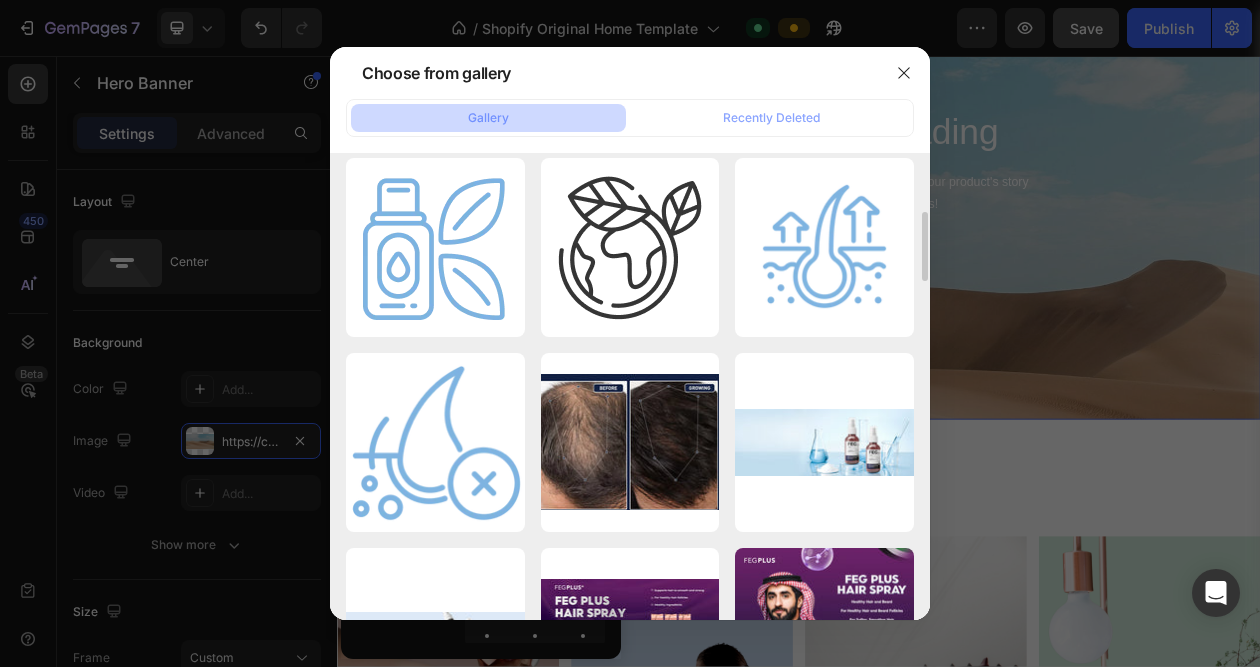 scroll, scrollTop: 0, scrollLeft: 0, axis: both 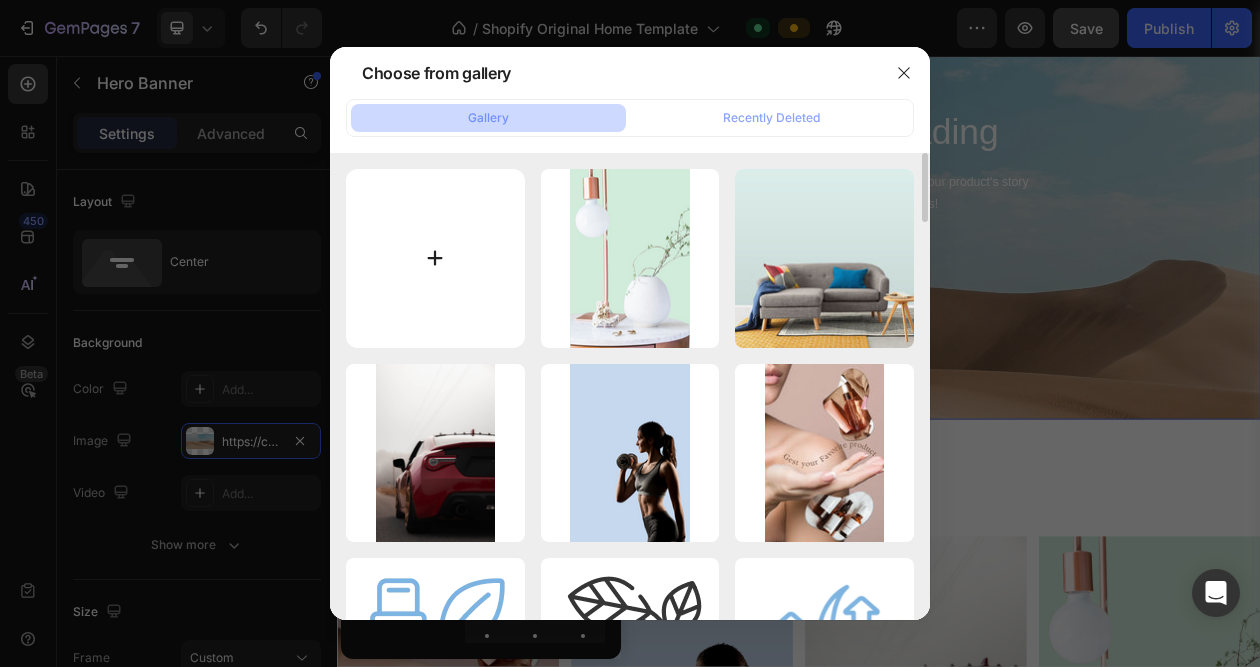 click at bounding box center [435, 258] 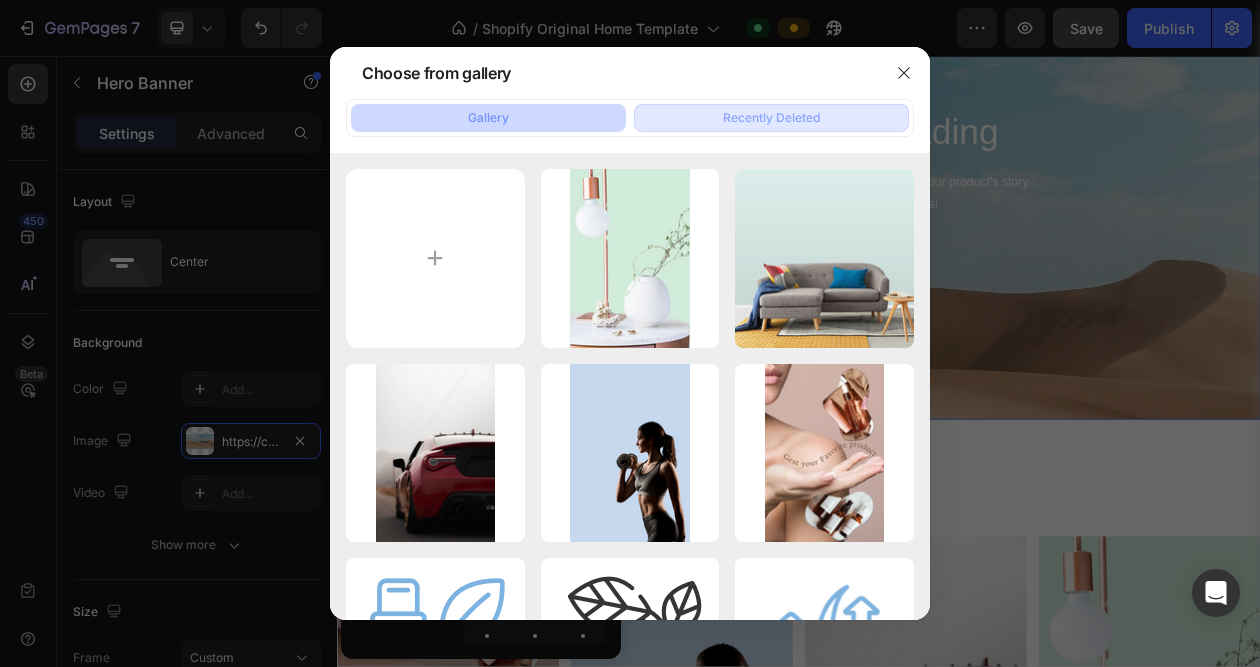 click on "Recently Deleted" at bounding box center [771, 118] 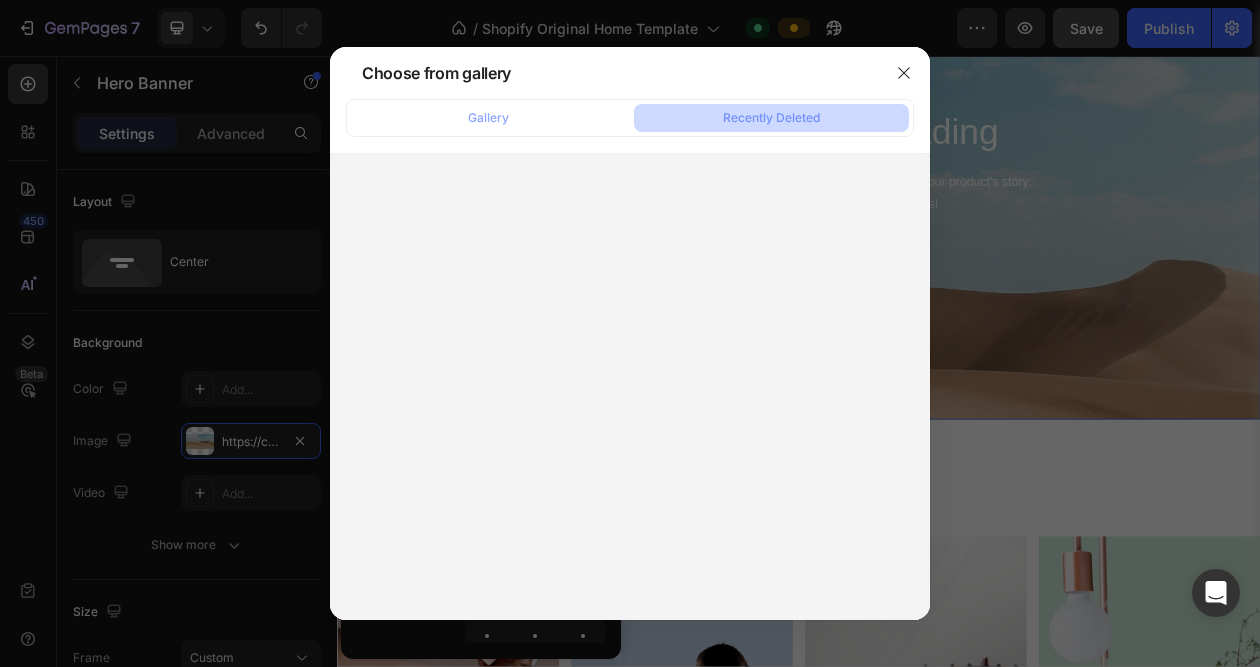 click at bounding box center [630, 386] 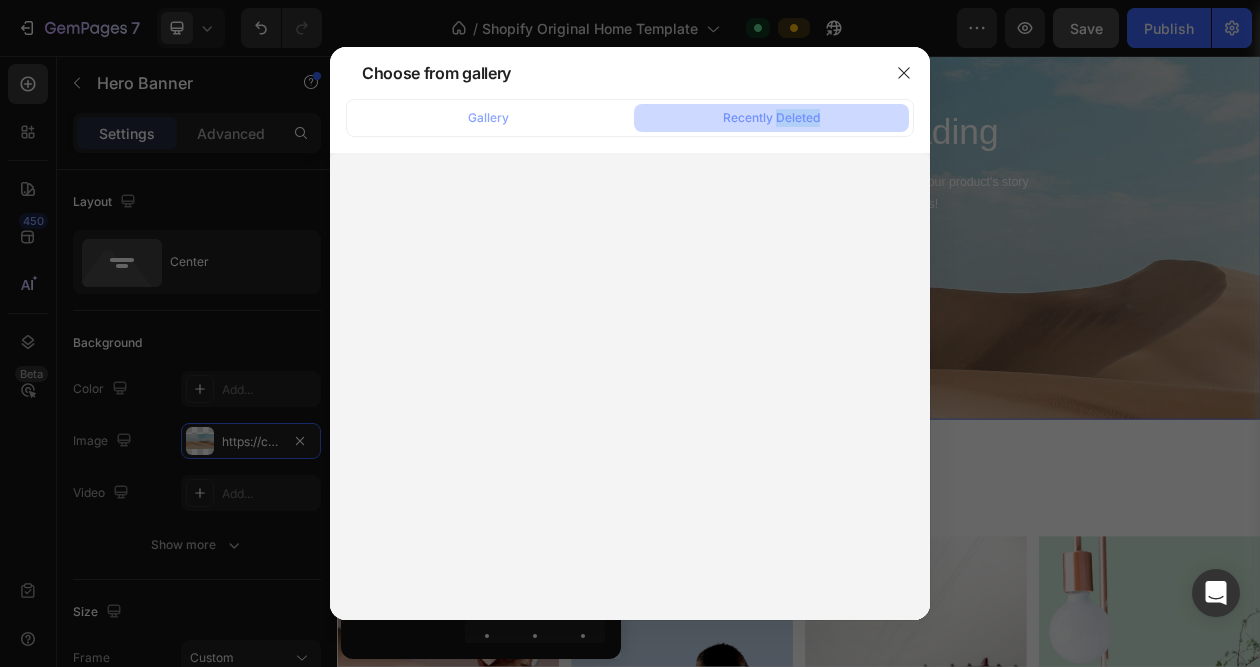 click at bounding box center (630, 386) 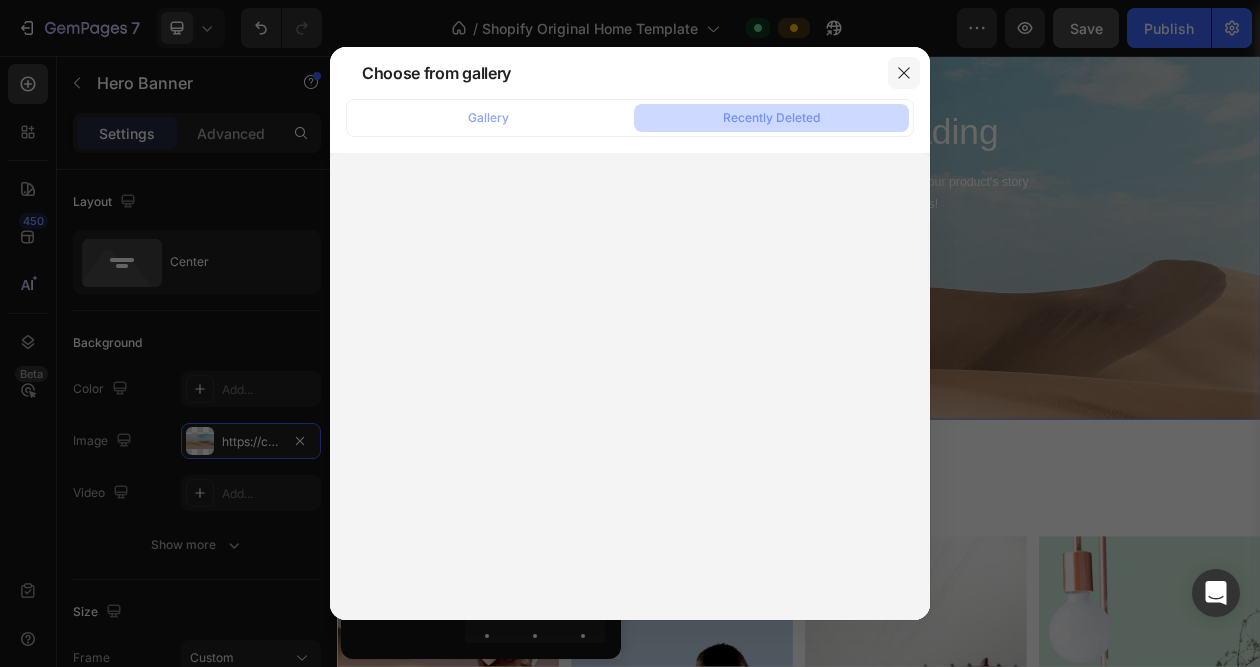 click at bounding box center (904, 73) 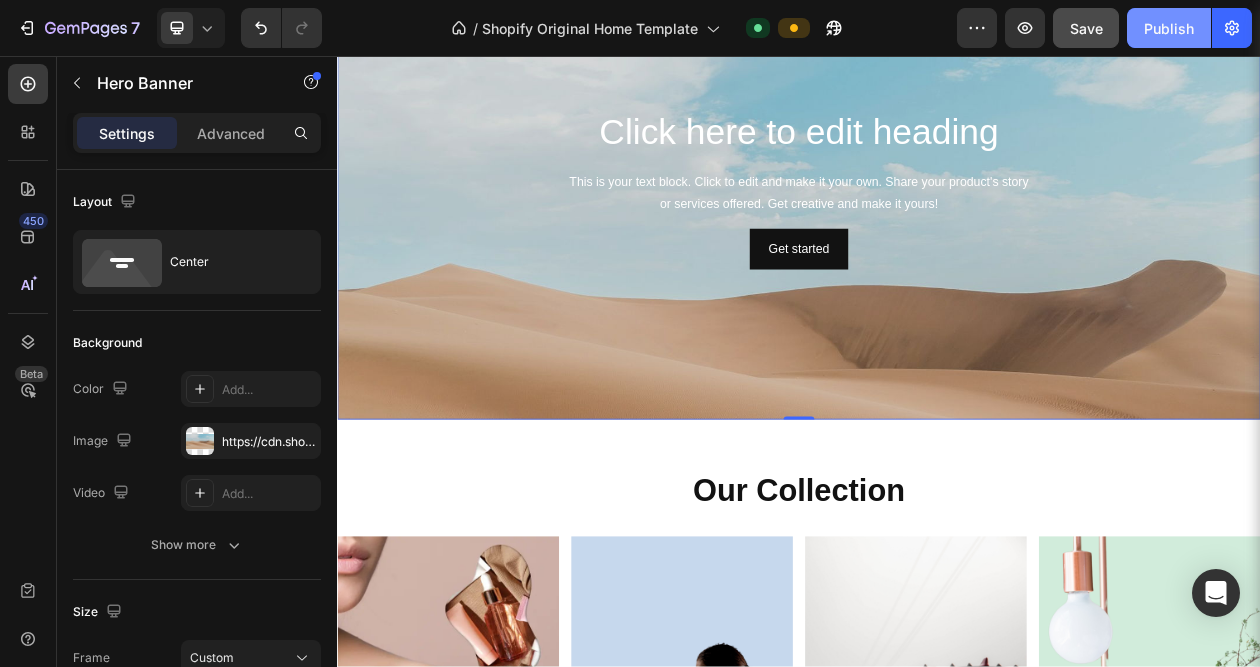 click on "Publish" at bounding box center (1169, 28) 